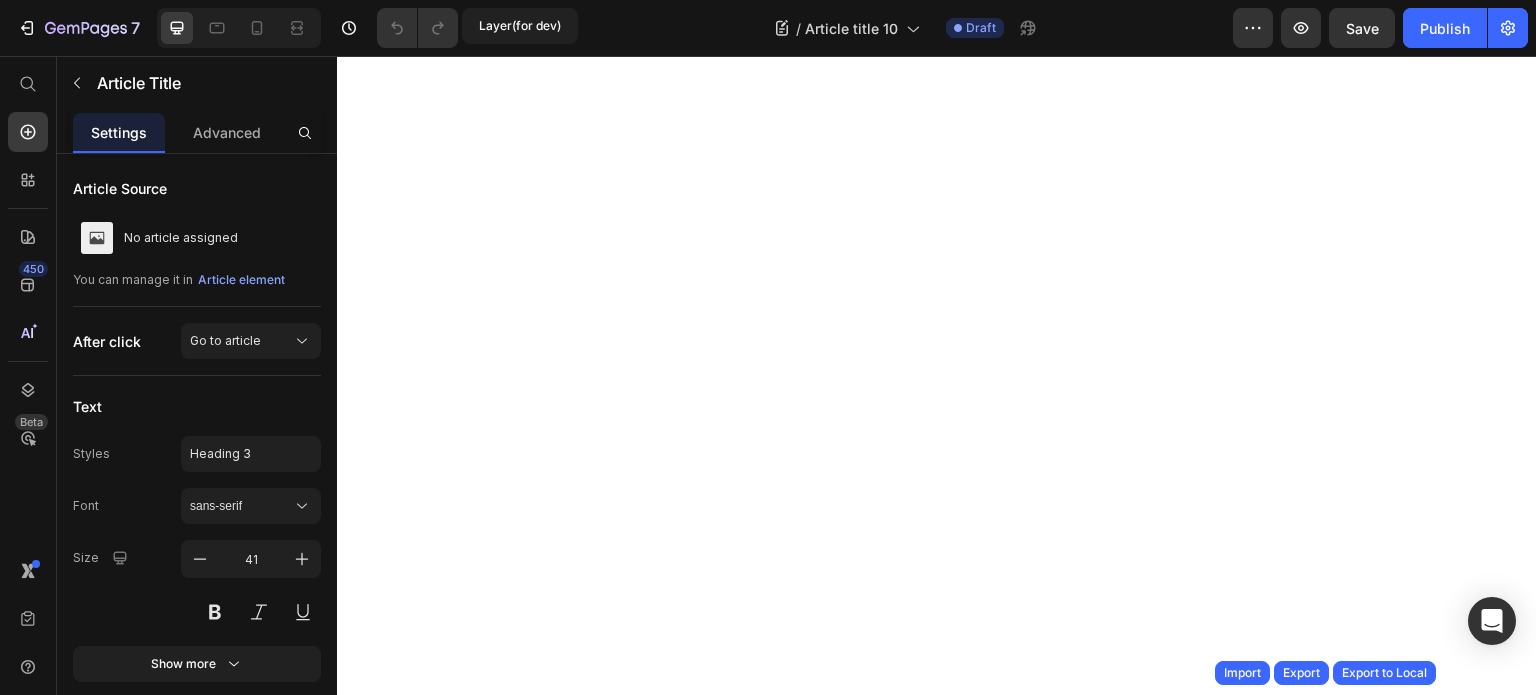 scroll, scrollTop: 0, scrollLeft: 0, axis: both 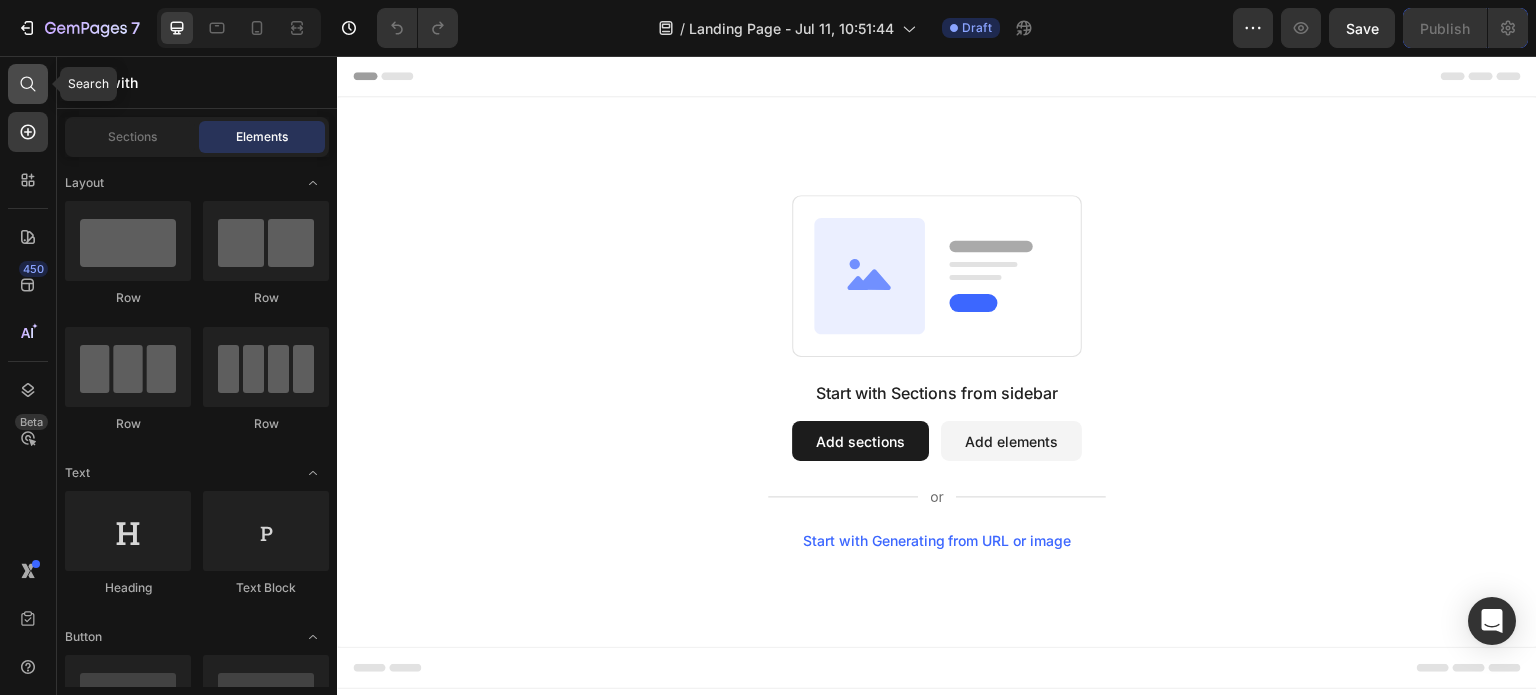 click 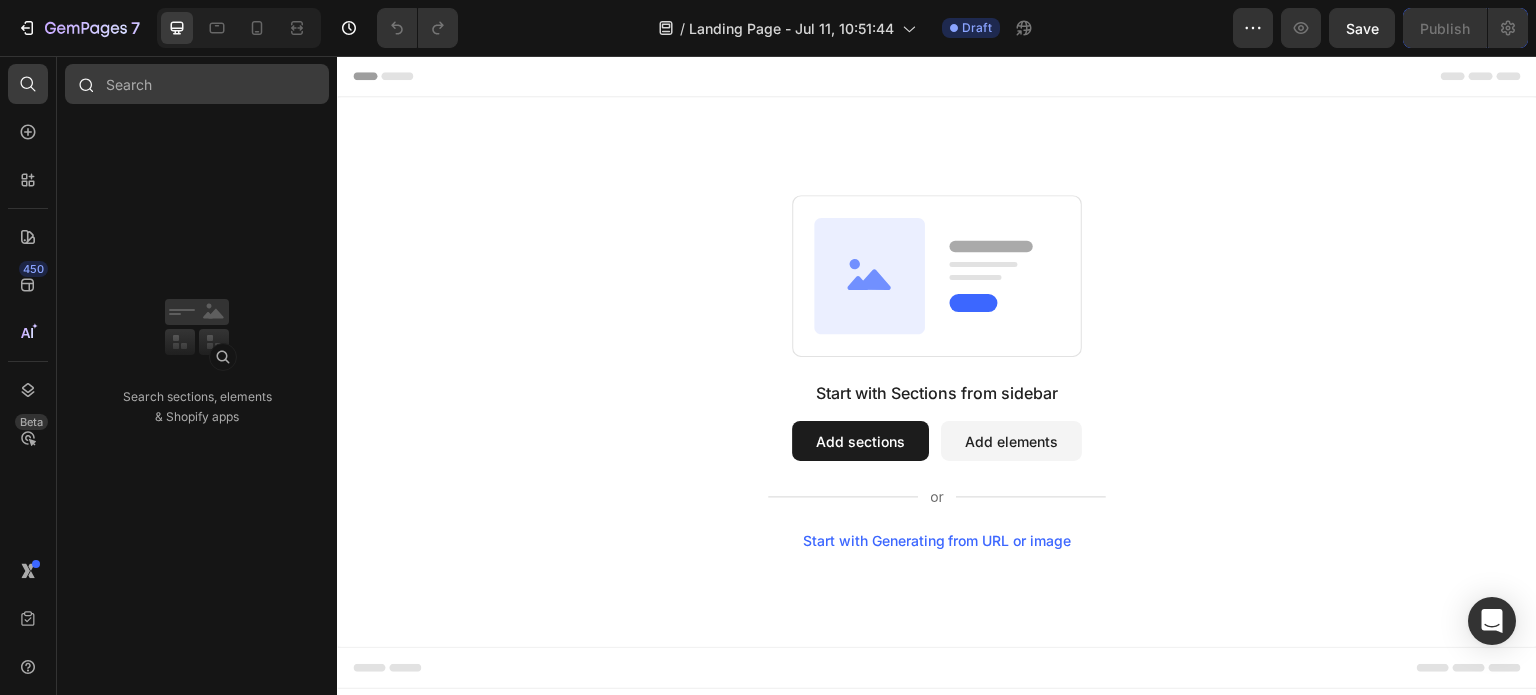 click at bounding box center (197, 84) 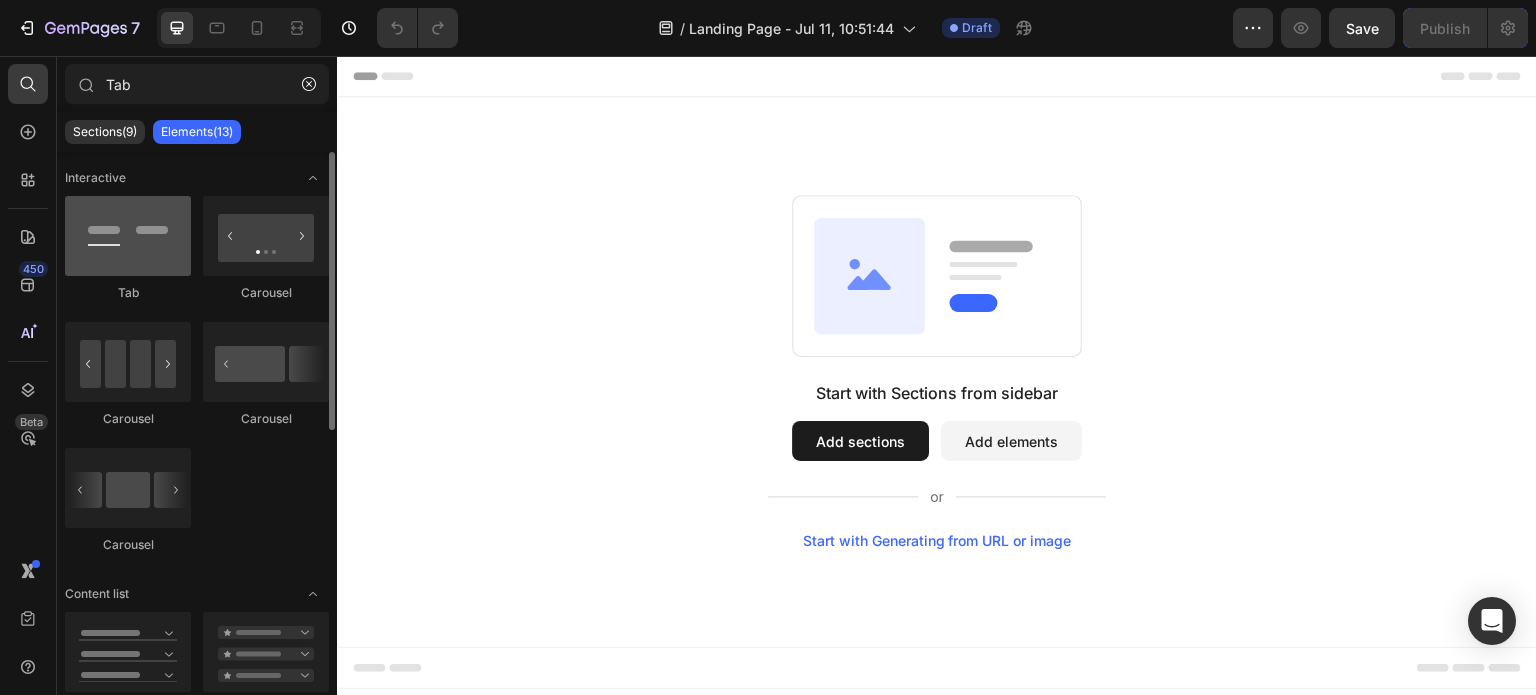 type on "Tab" 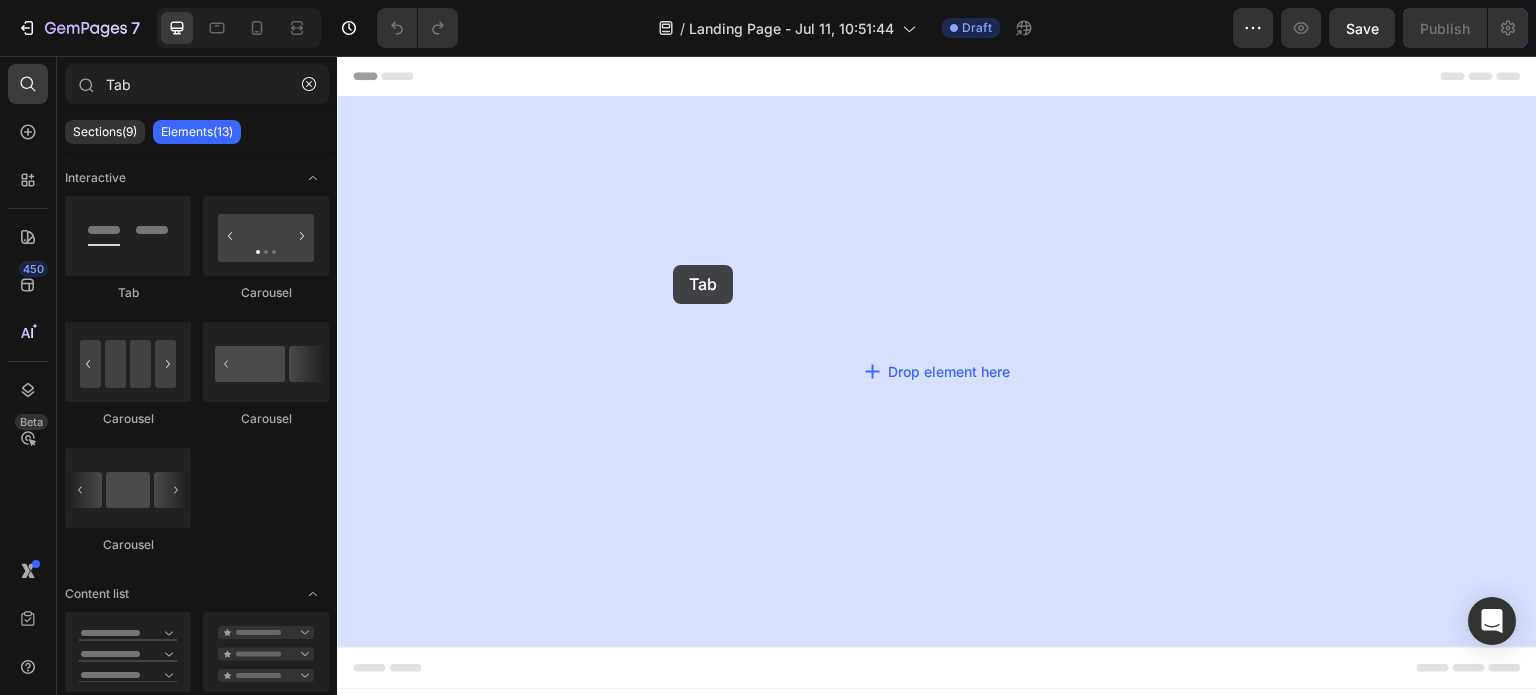 drag, startPoint x: 505, startPoint y: 293, endPoint x: 673, endPoint y: 265, distance: 170.31735 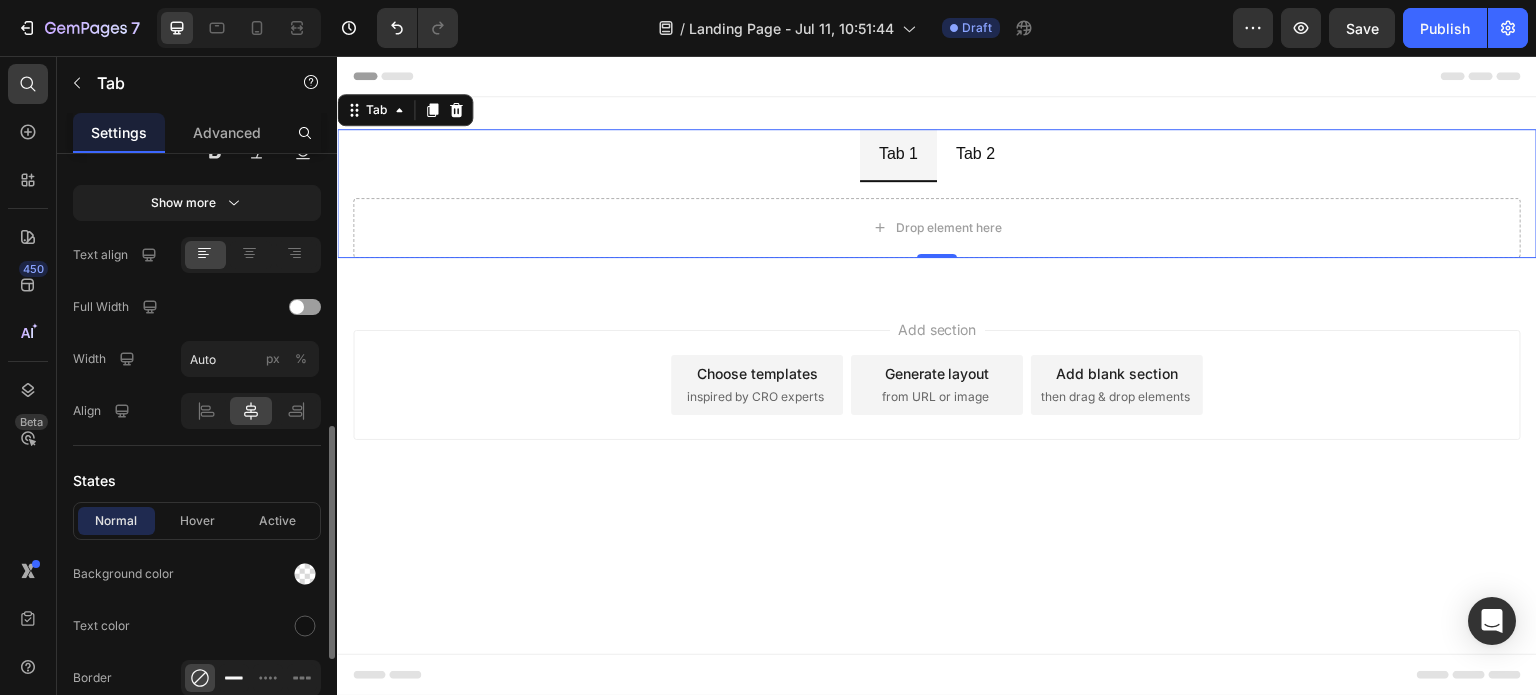 scroll, scrollTop: 900, scrollLeft: 0, axis: vertical 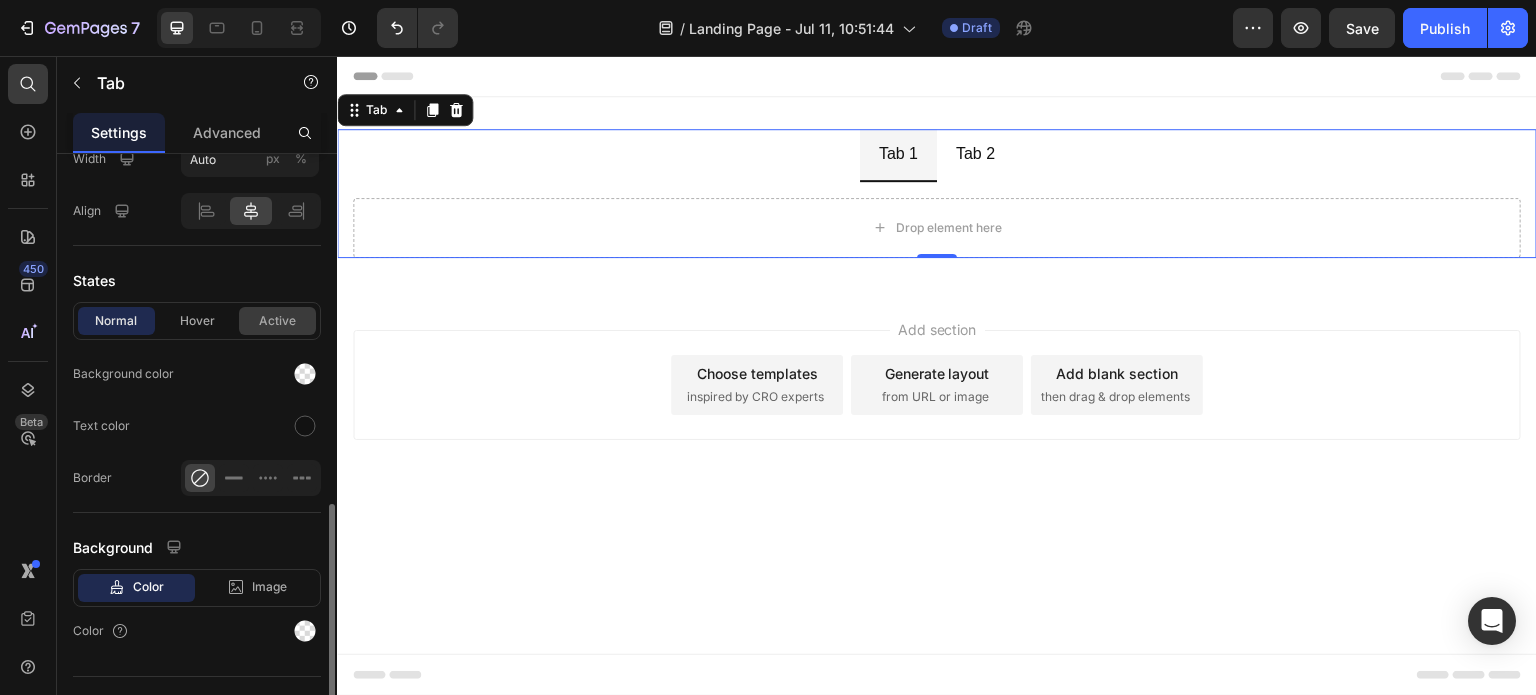 click on "Active" at bounding box center (277, 321) 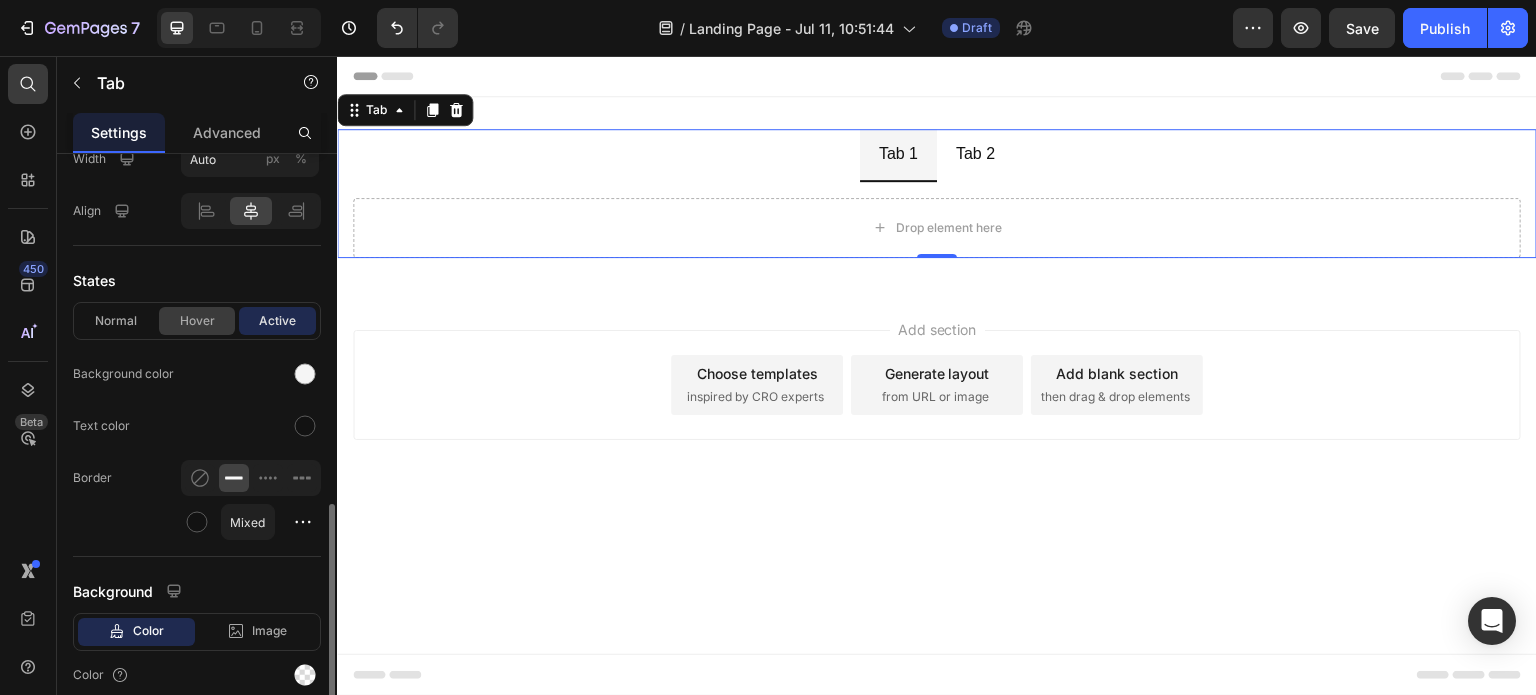click on "Hover" at bounding box center (197, 321) 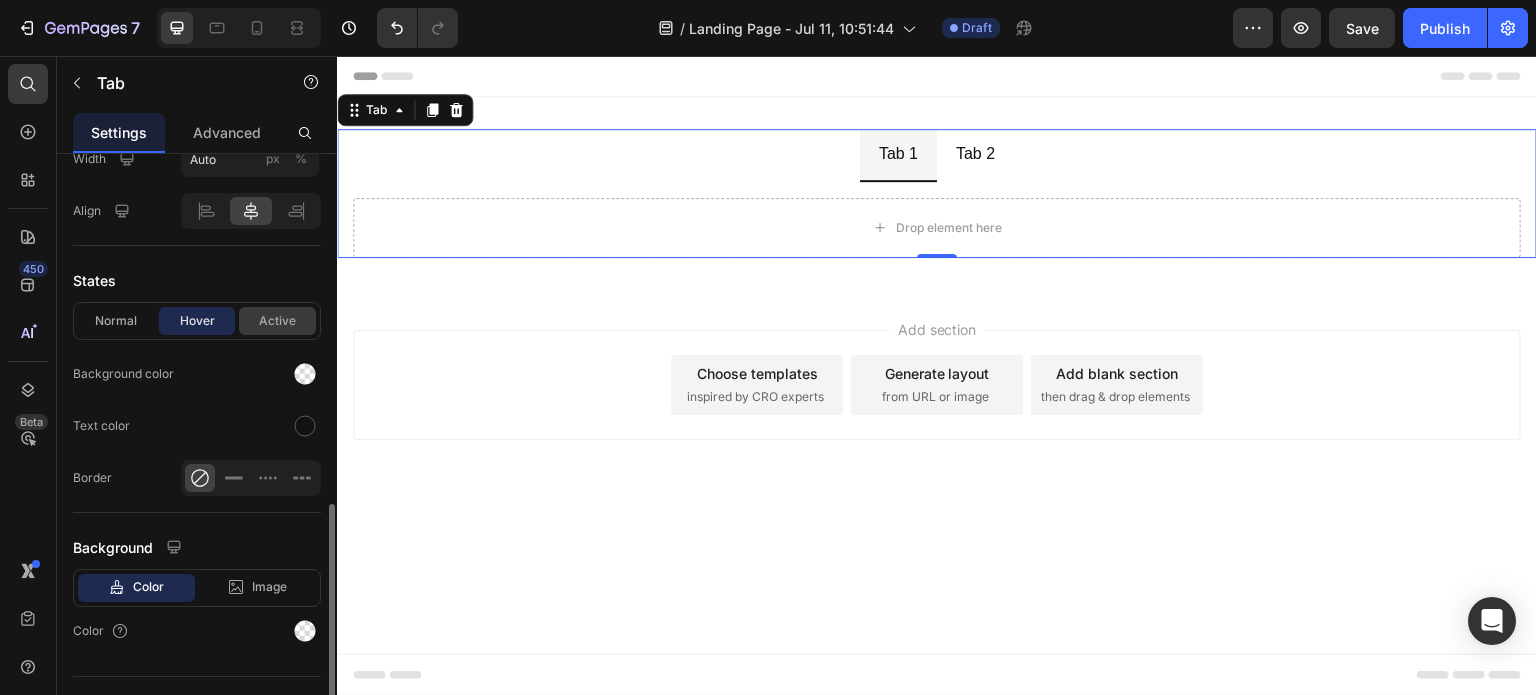 click on "Active" at bounding box center (277, 321) 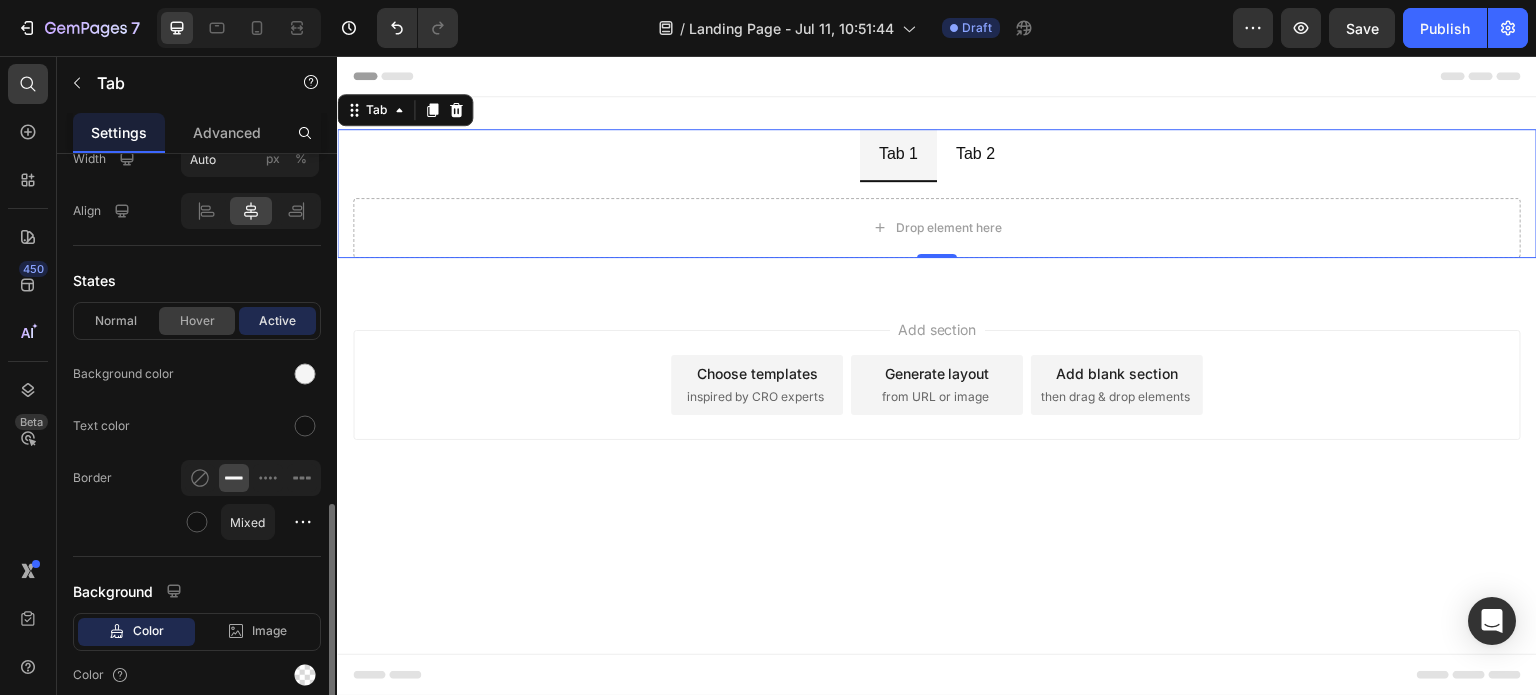click on "Hover" at bounding box center (197, 321) 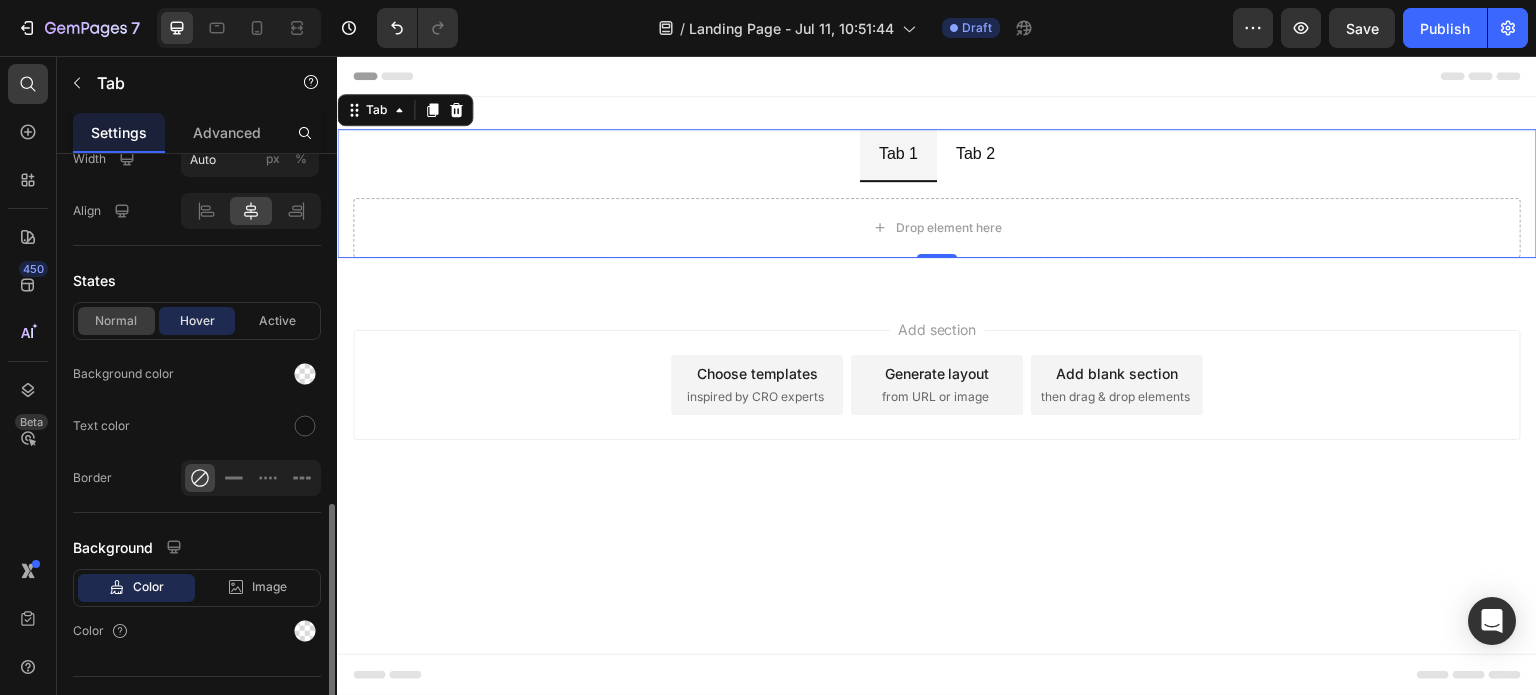click on "Normal" at bounding box center [116, 321] 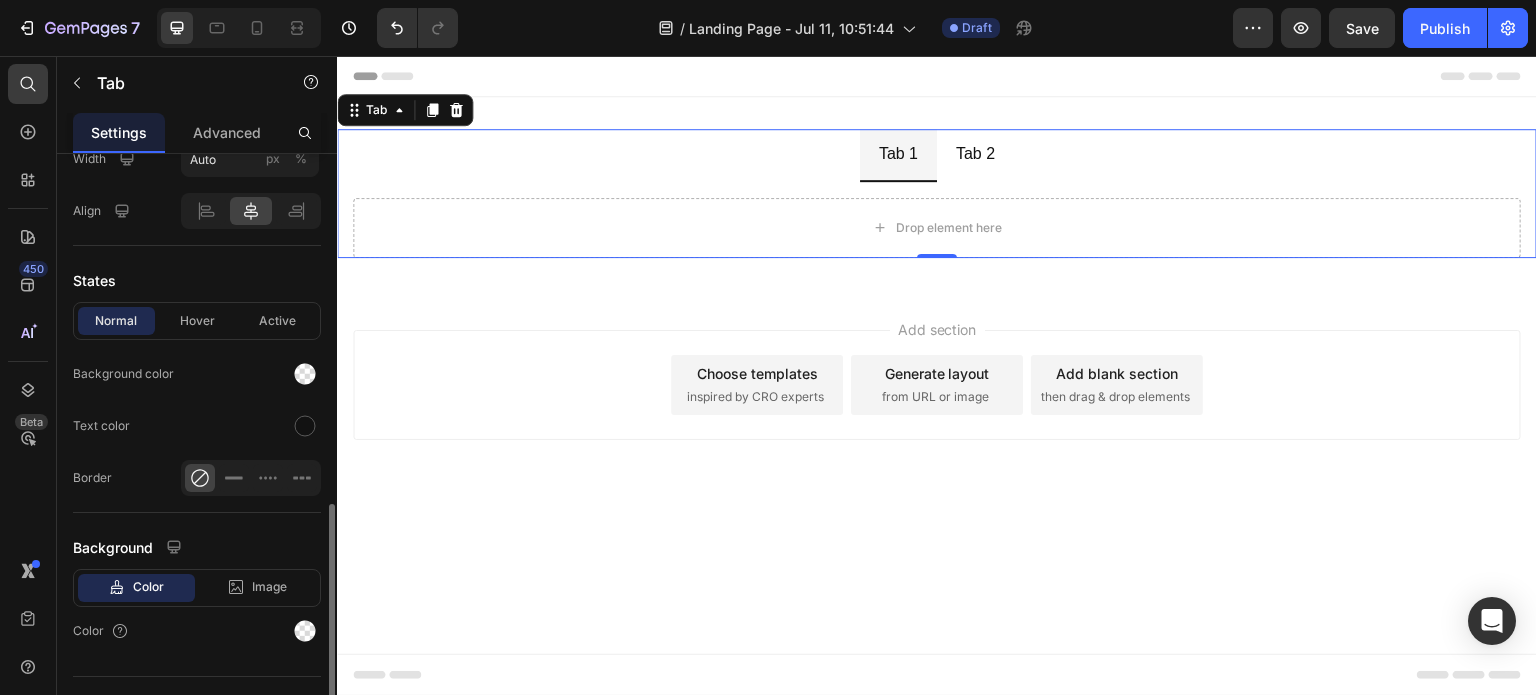 scroll, scrollTop: 500, scrollLeft: 0, axis: vertical 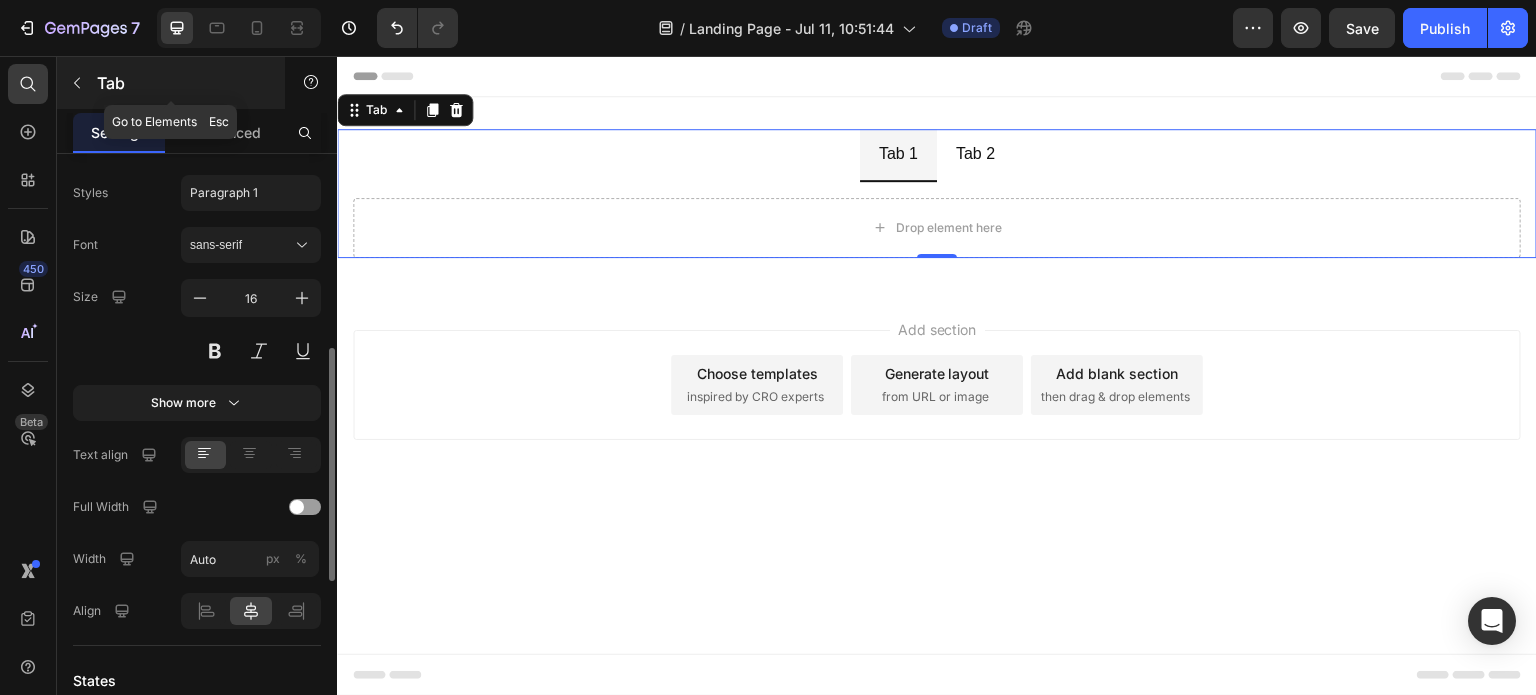click 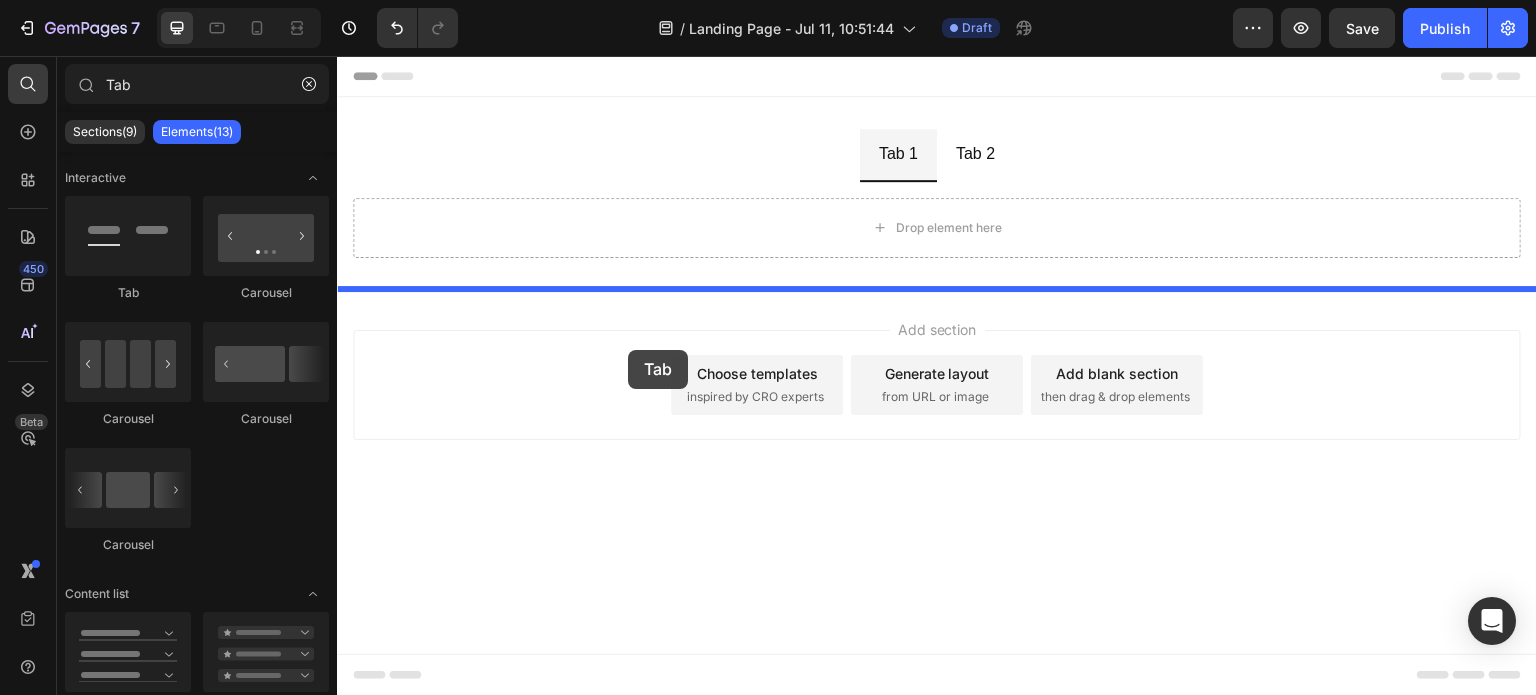 drag, startPoint x: 483, startPoint y: 291, endPoint x: 628, endPoint y: 350, distance: 156.54393 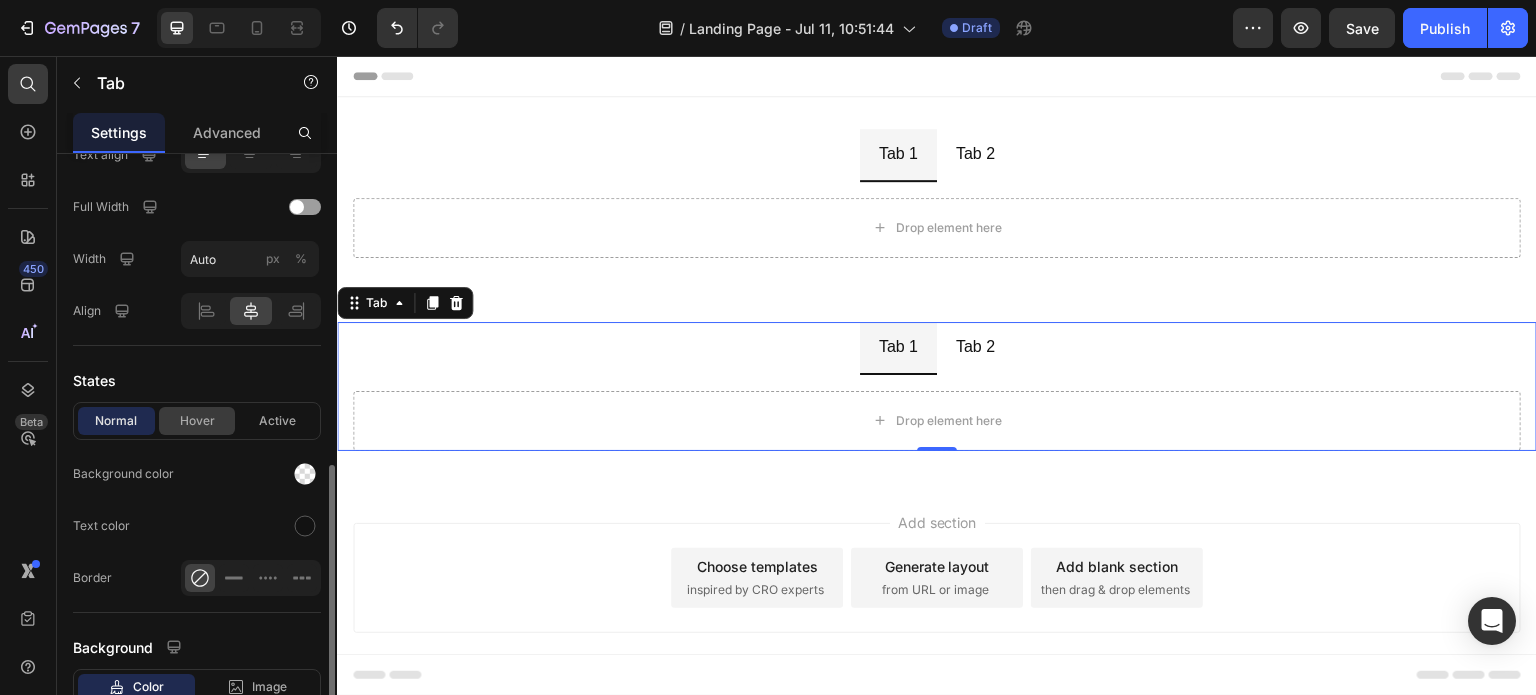 scroll, scrollTop: 935, scrollLeft: 0, axis: vertical 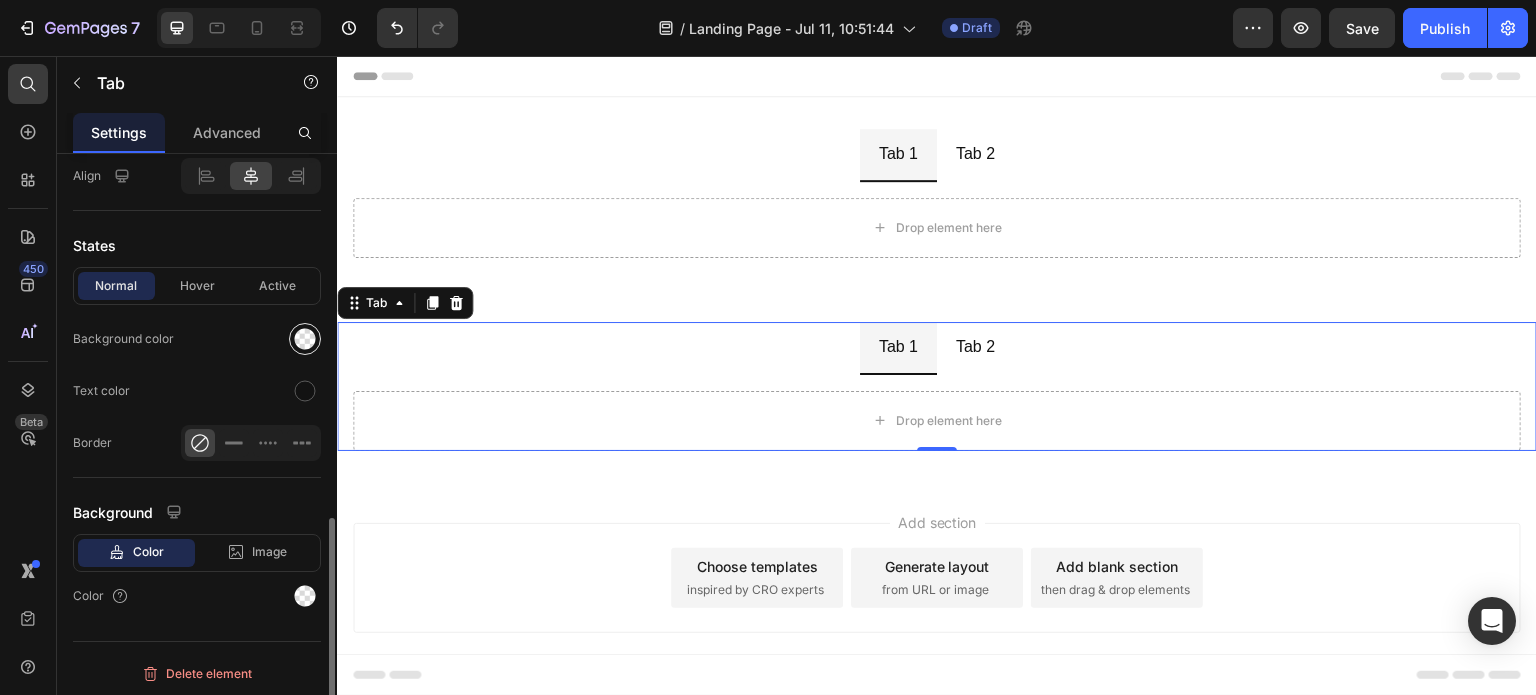 click at bounding box center [305, 339] 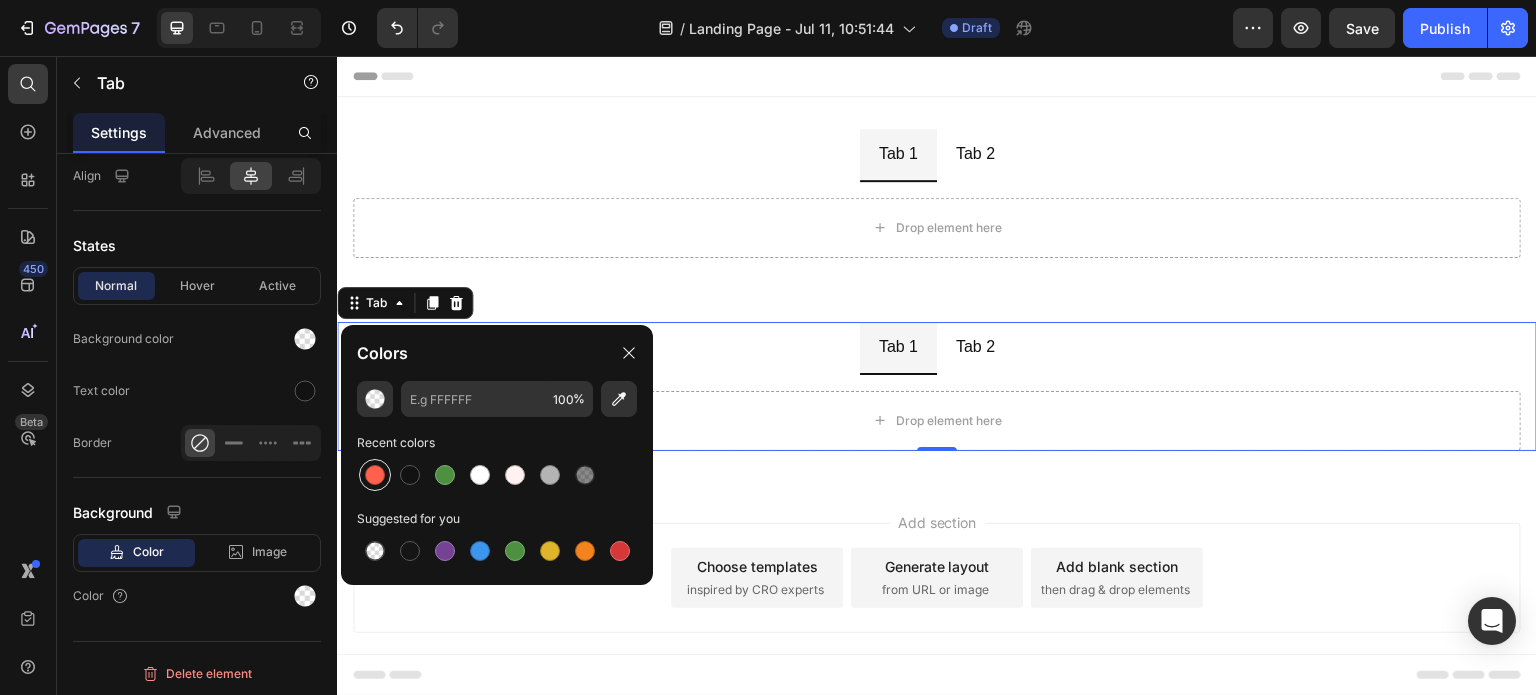 click at bounding box center [375, 475] 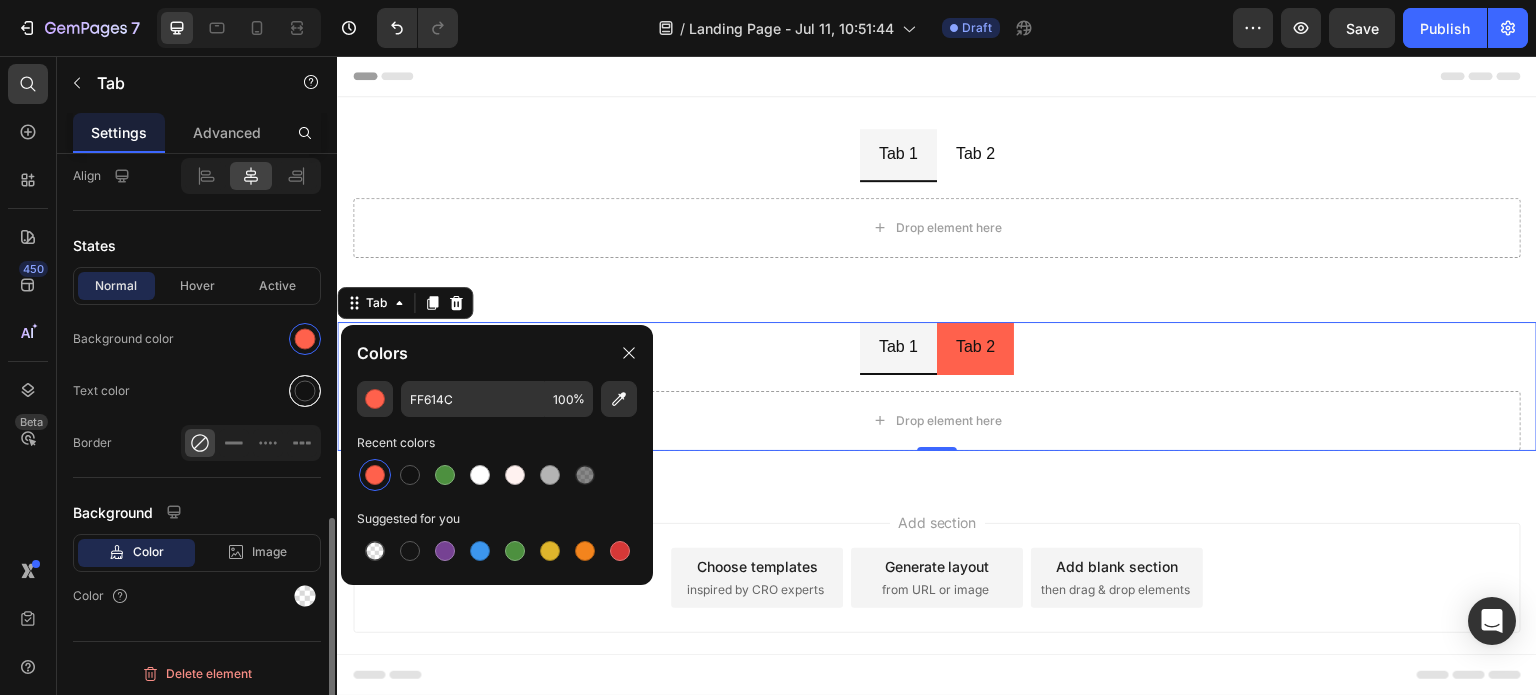 click at bounding box center (305, 391) 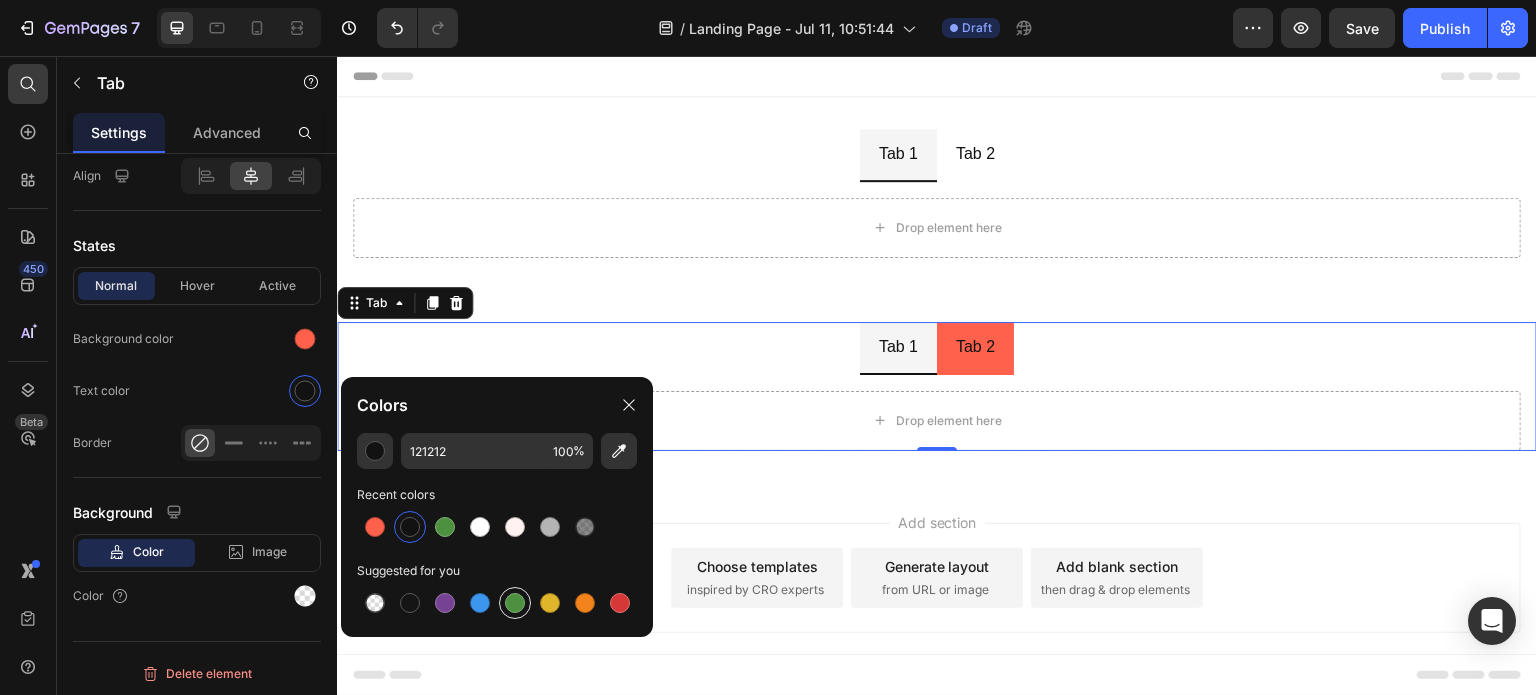 click at bounding box center (515, 603) 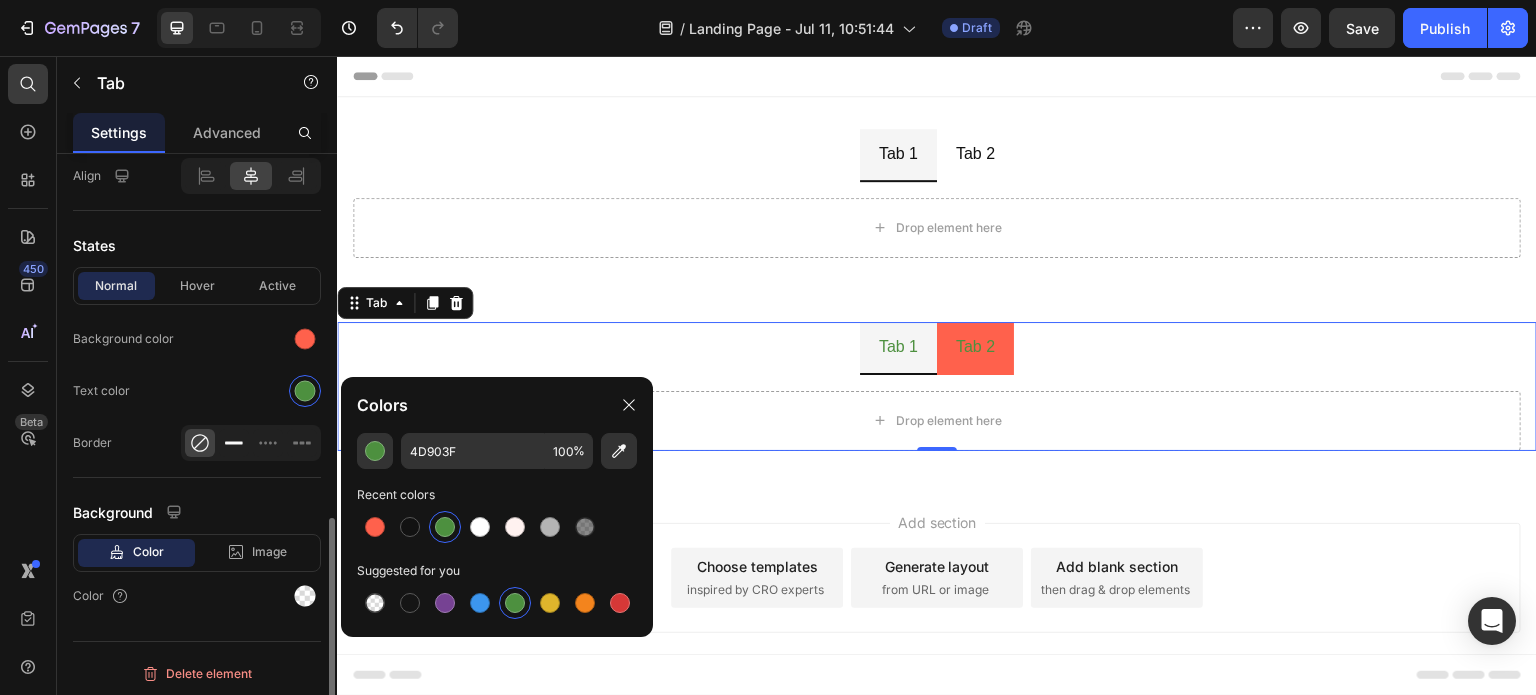 click 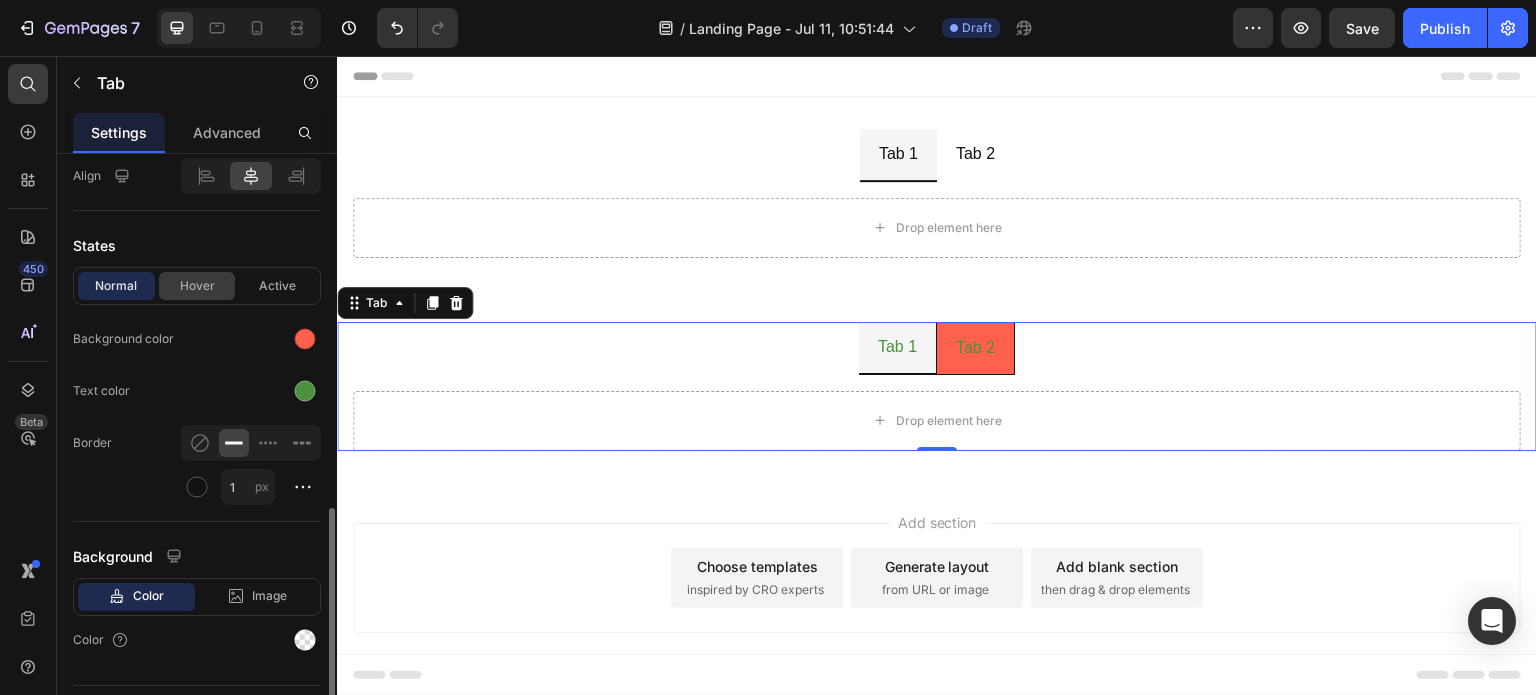 click on "Hover" at bounding box center (197, 286) 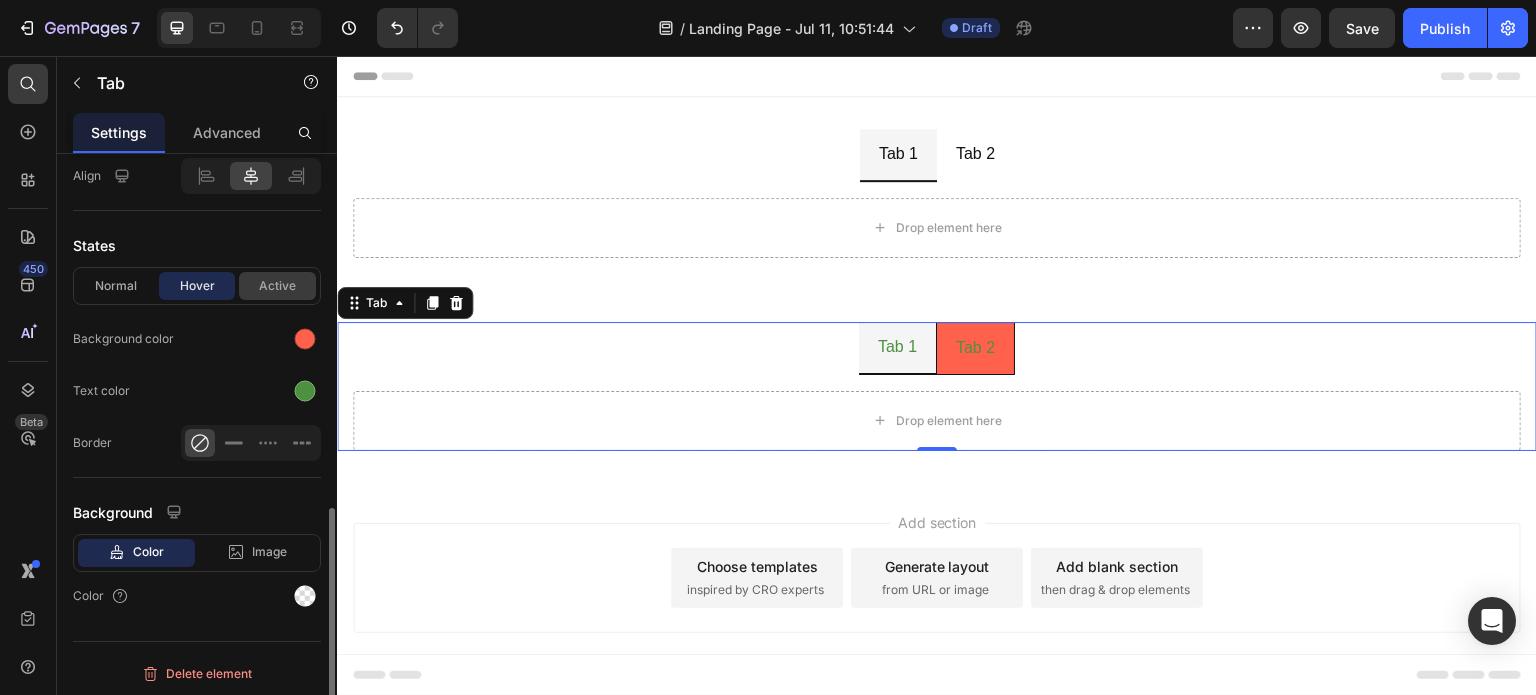 click on "Active" at bounding box center (277, 286) 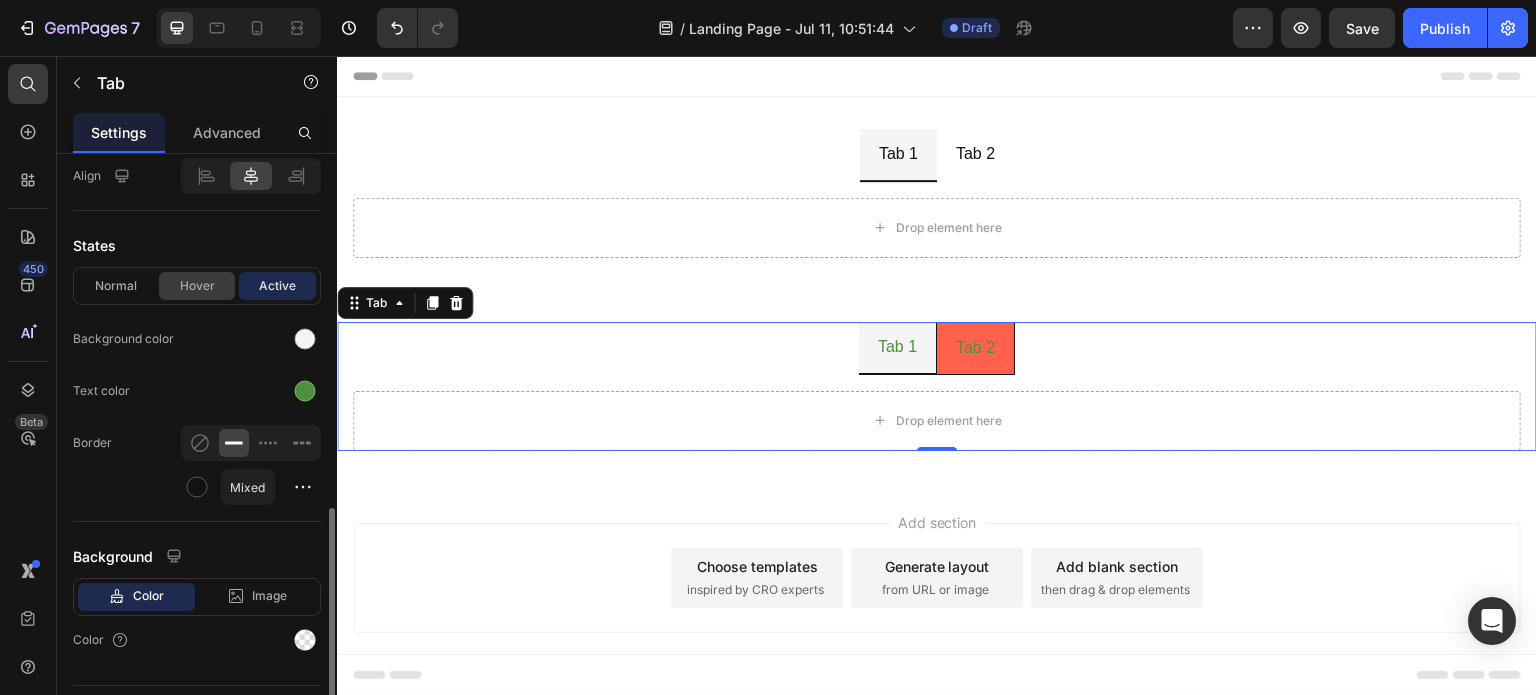 click on "Hover" at bounding box center (197, 286) 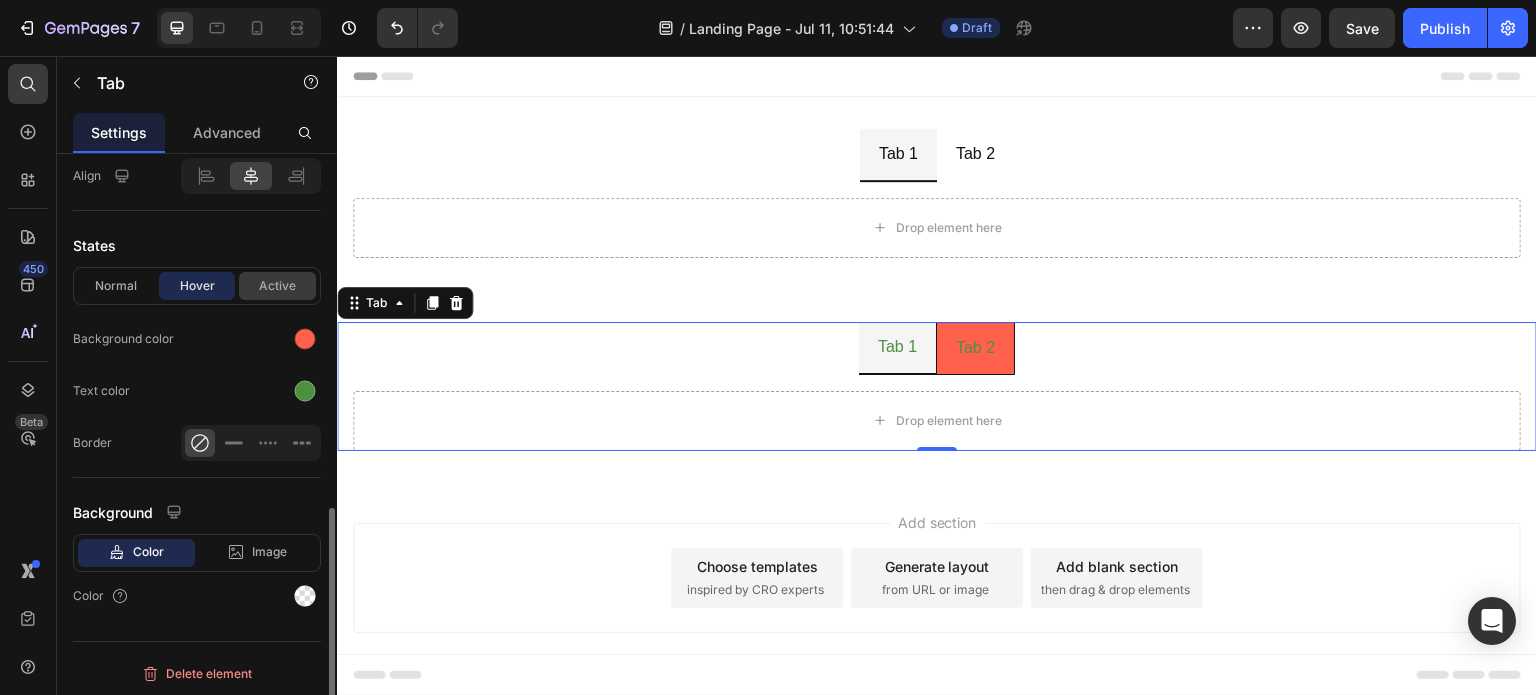 click on "Active" at bounding box center [277, 286] 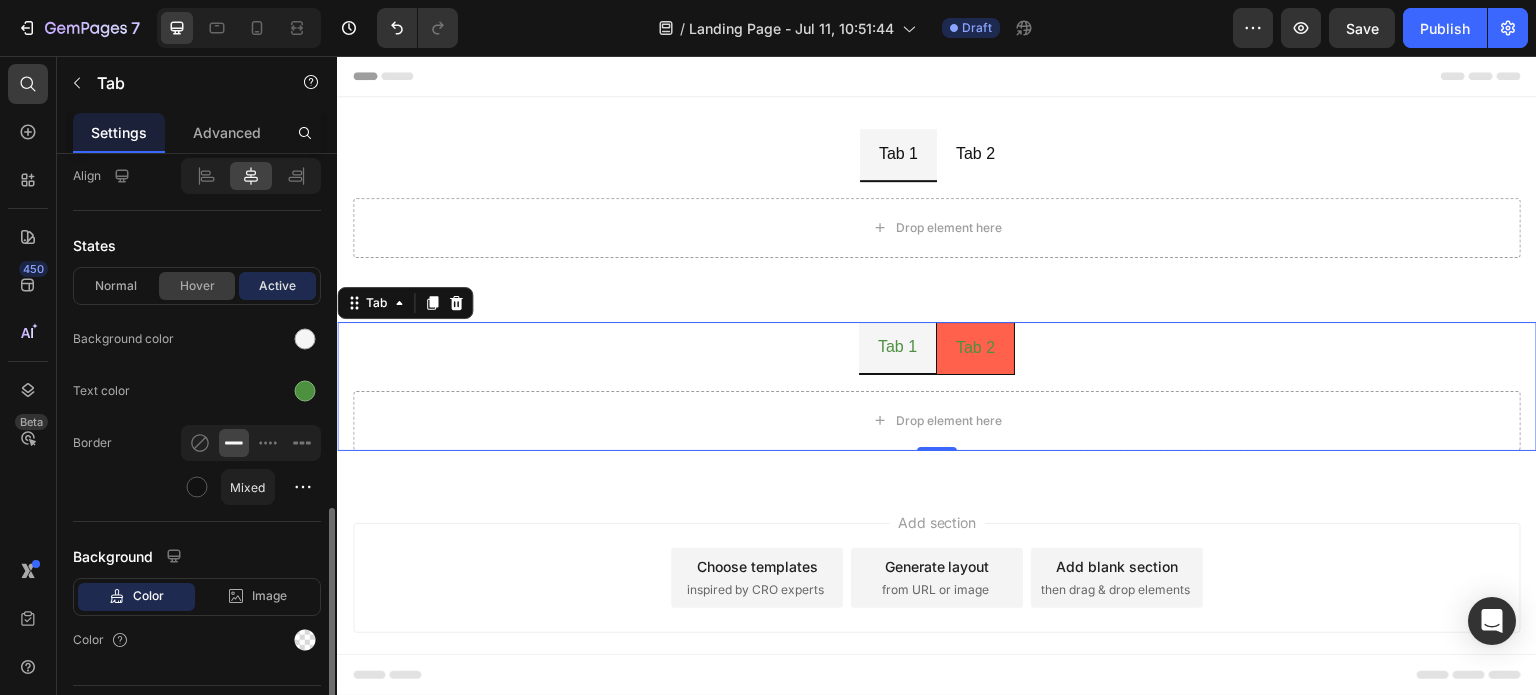 click on "Hover" at bounding box center [197, 286] 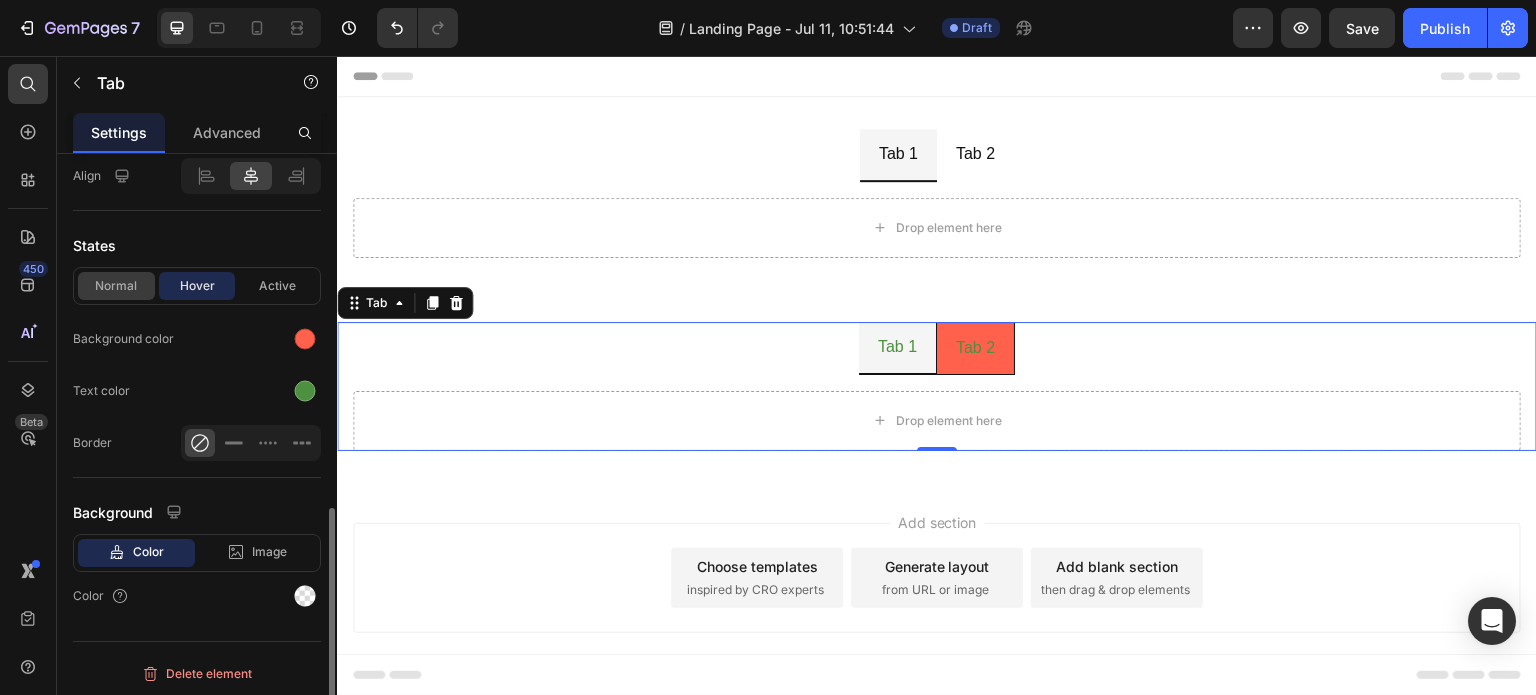 click on "Normal" at bounding box center [116, 286] 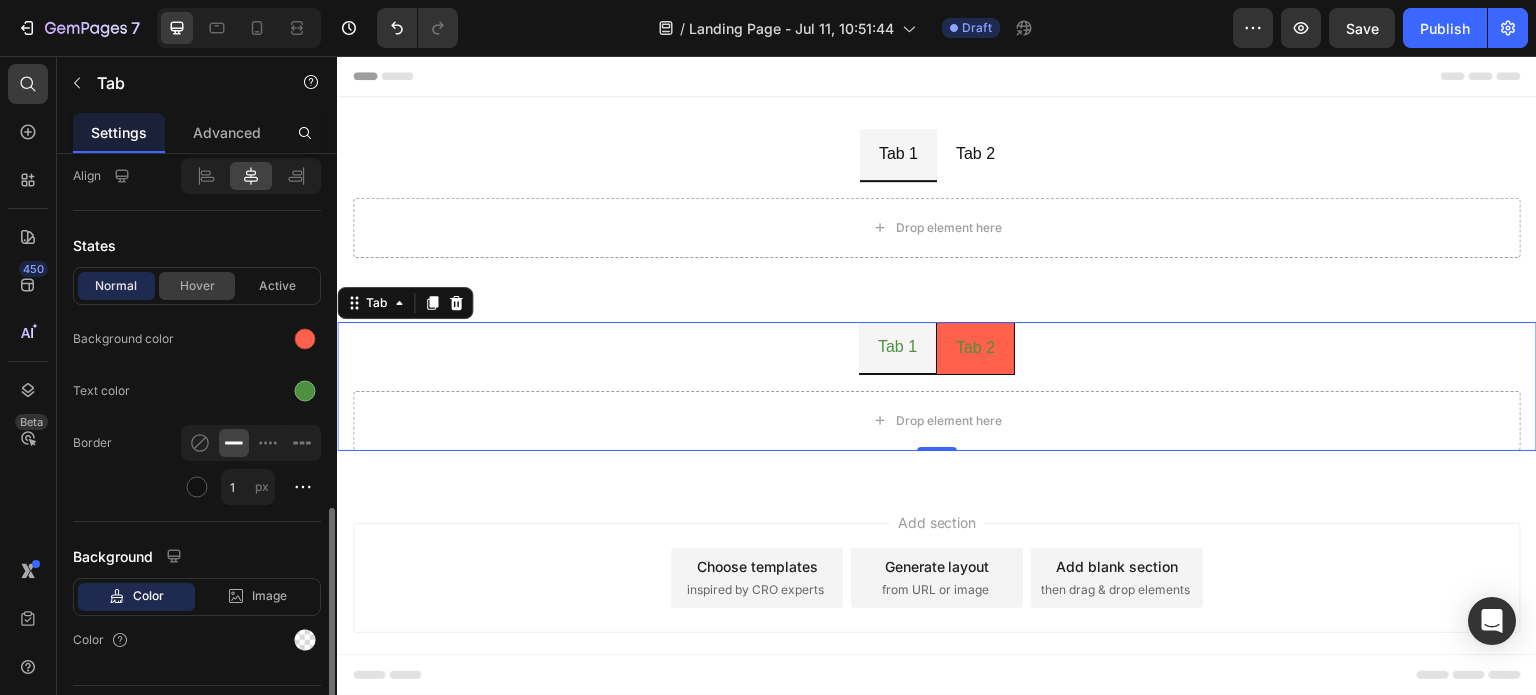 click on "Hover" at bounding box center (197, 286) 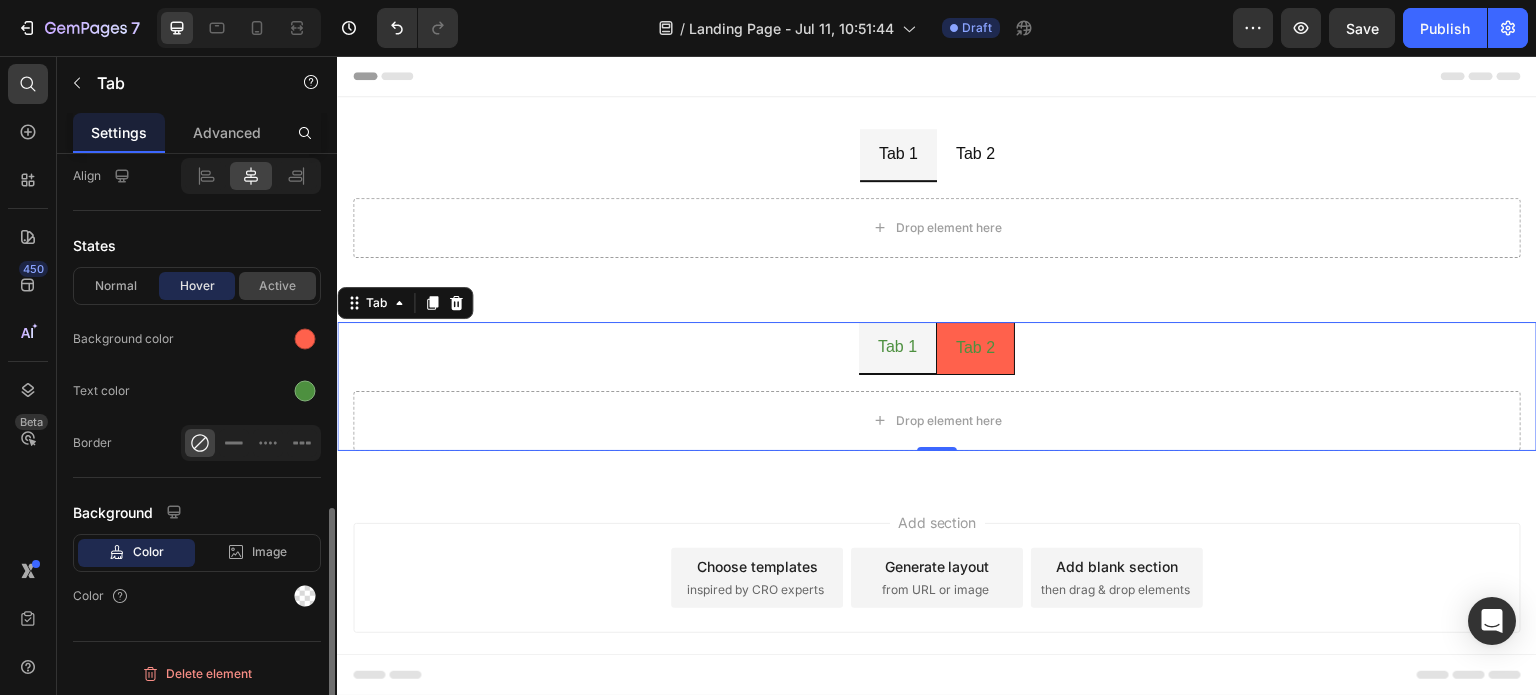 click on "Active" at bounding box center (277, 286) 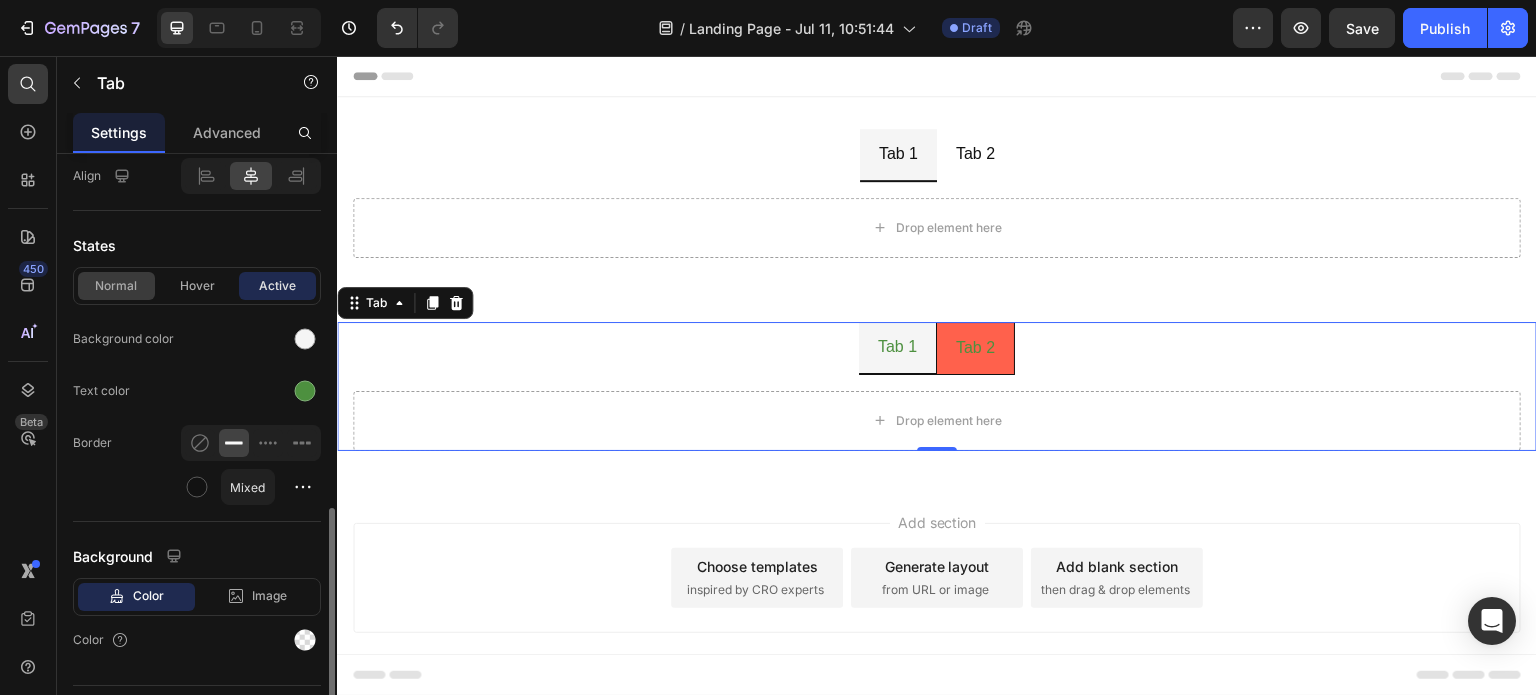 click on "Normal" at bounding box center [116, 286] 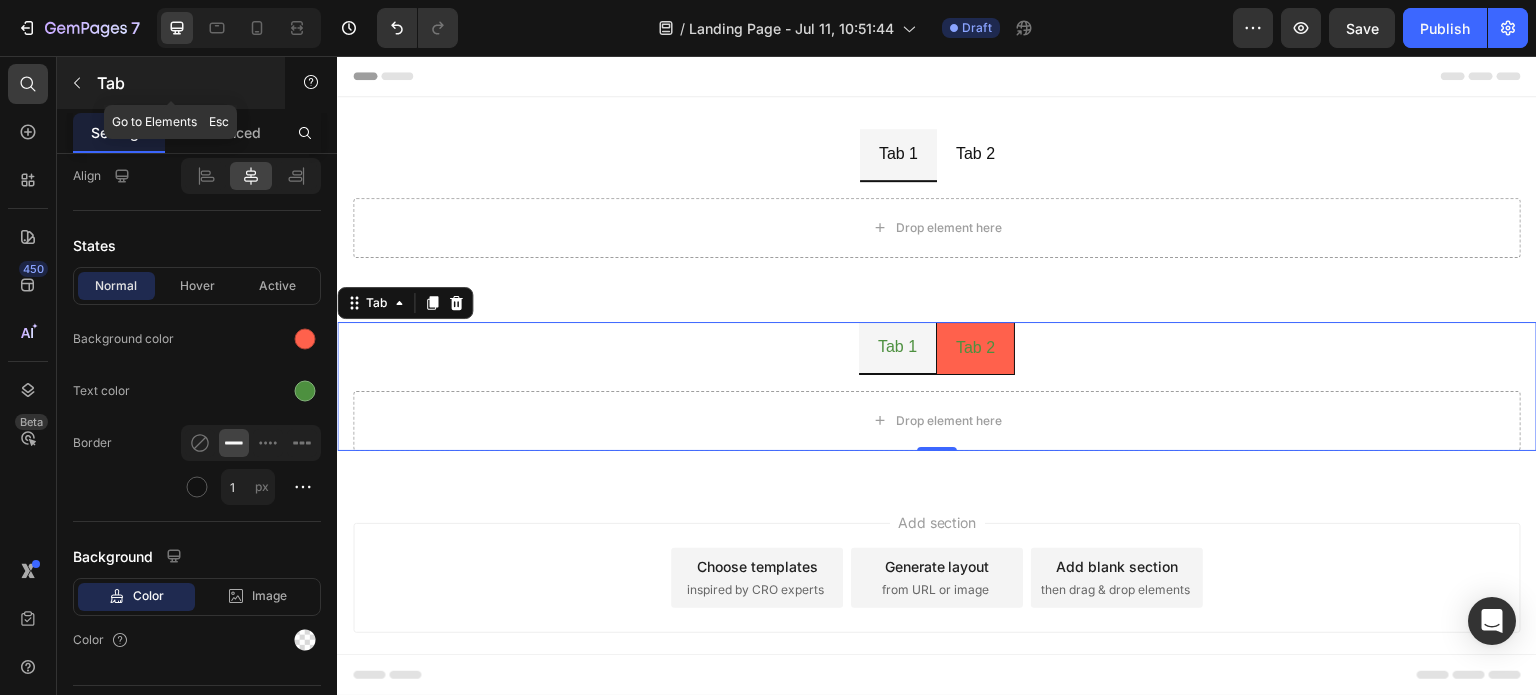 click at bounding box center [77, 83] 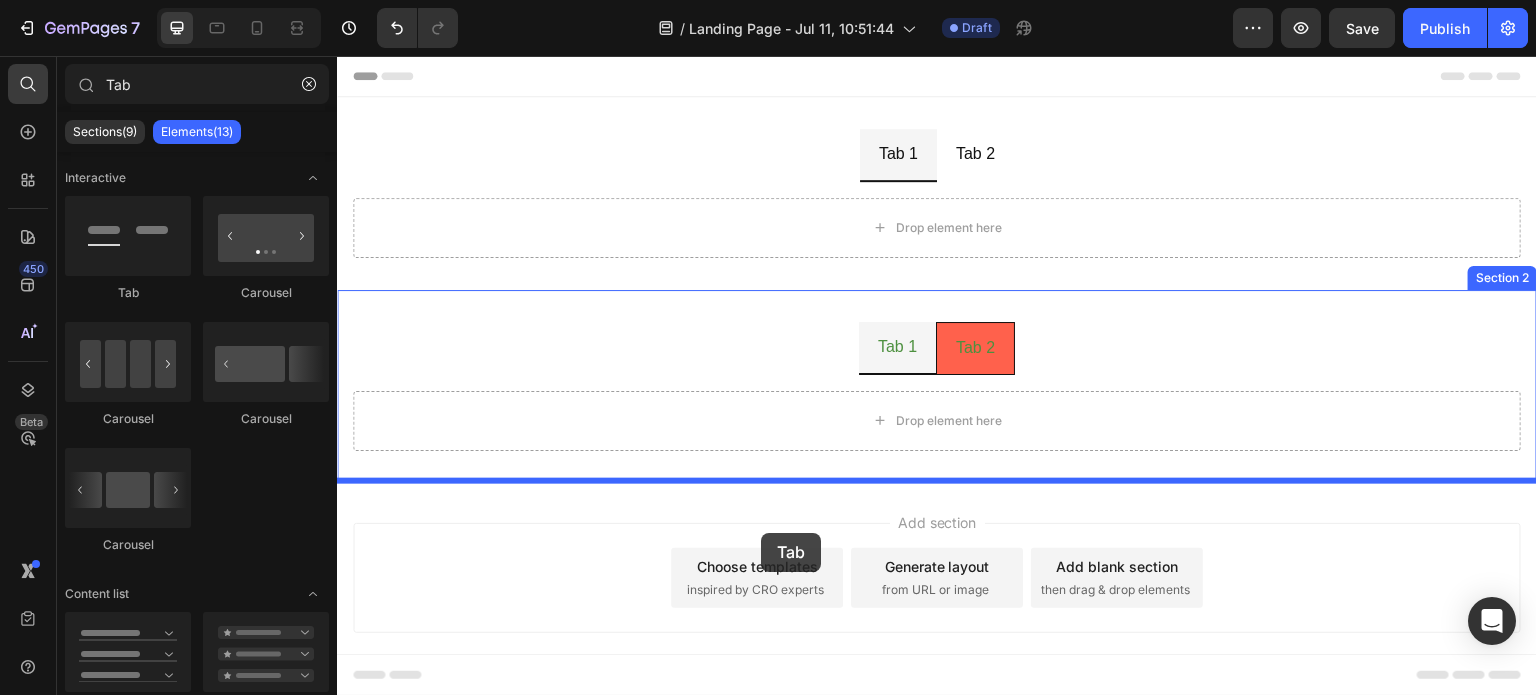 drag, startPoint x: 477, startPoint y: 310, endPoint x: 761, endPoint y: 533, distance: 361.08862 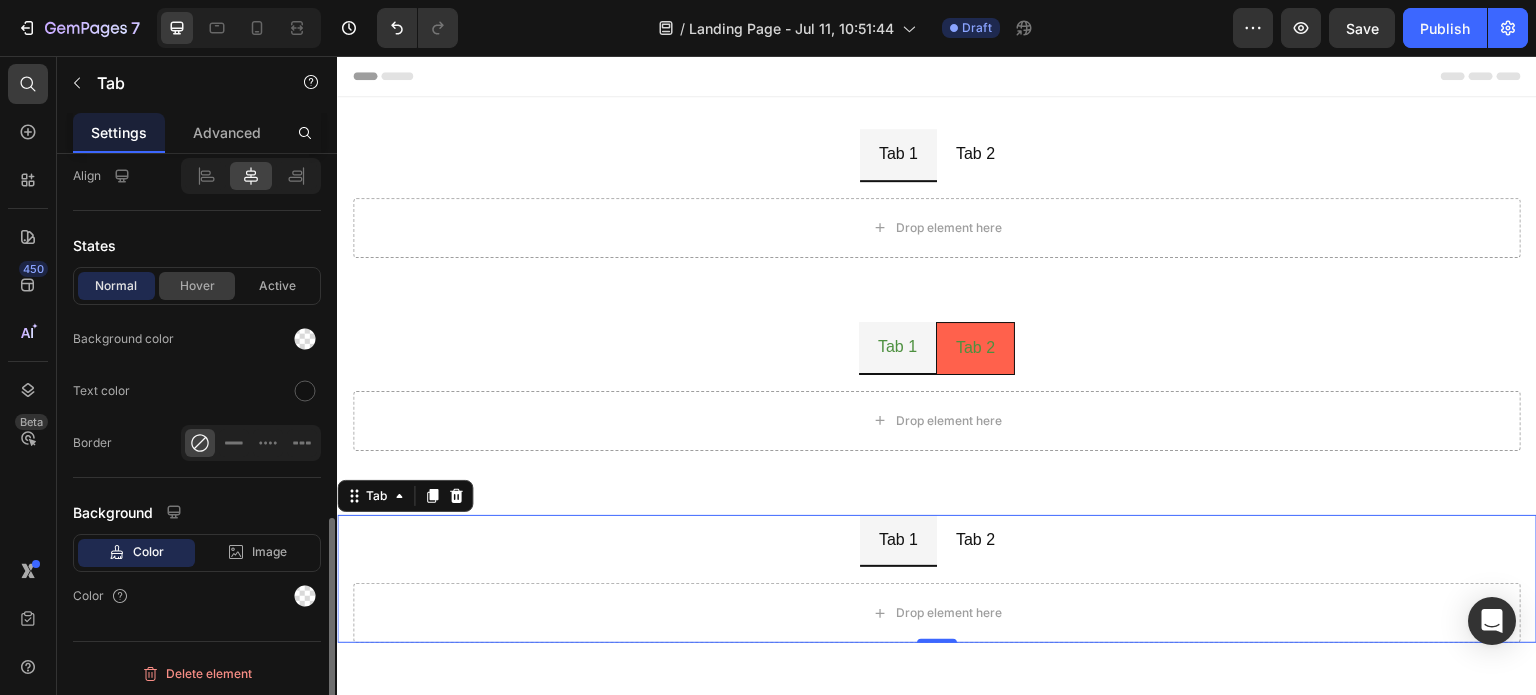 click on "Hover" at bounding box center [197, 286] 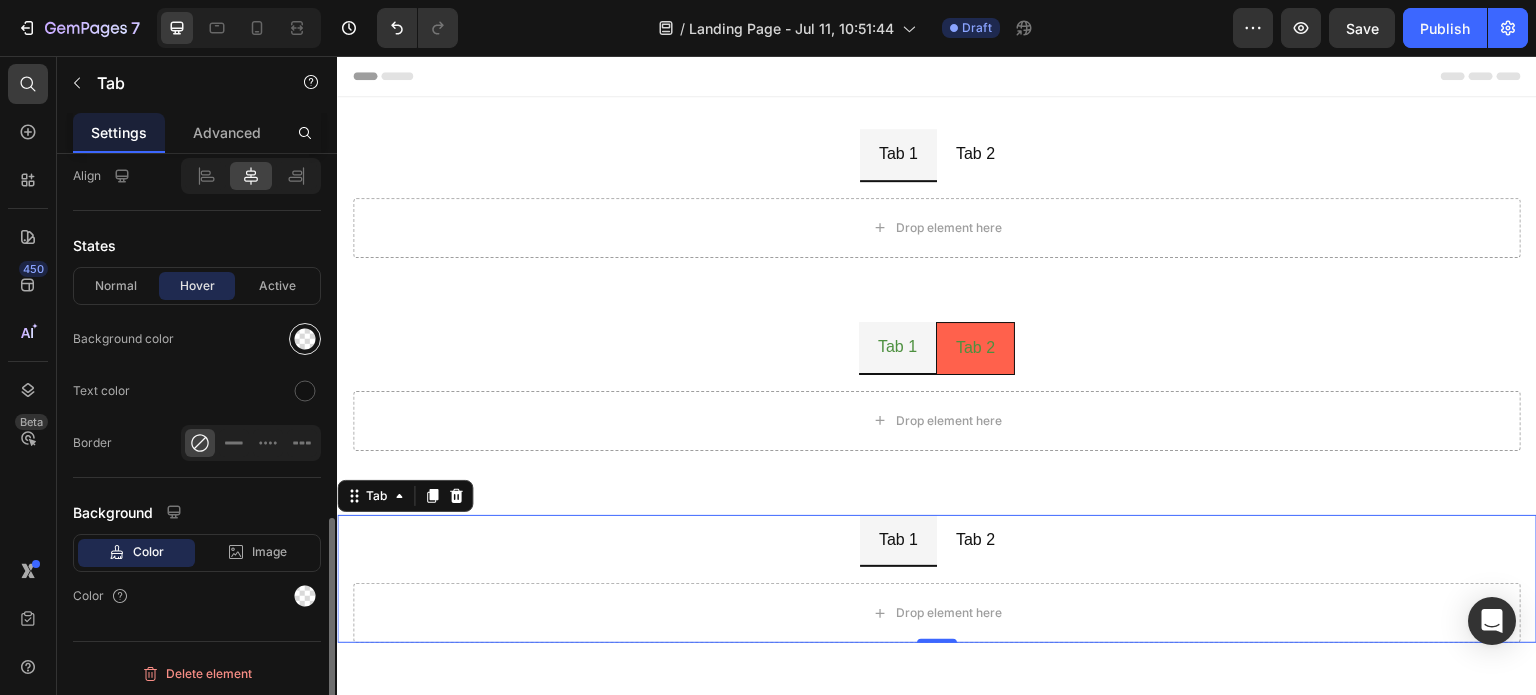 click at bounding box center [305, 339] 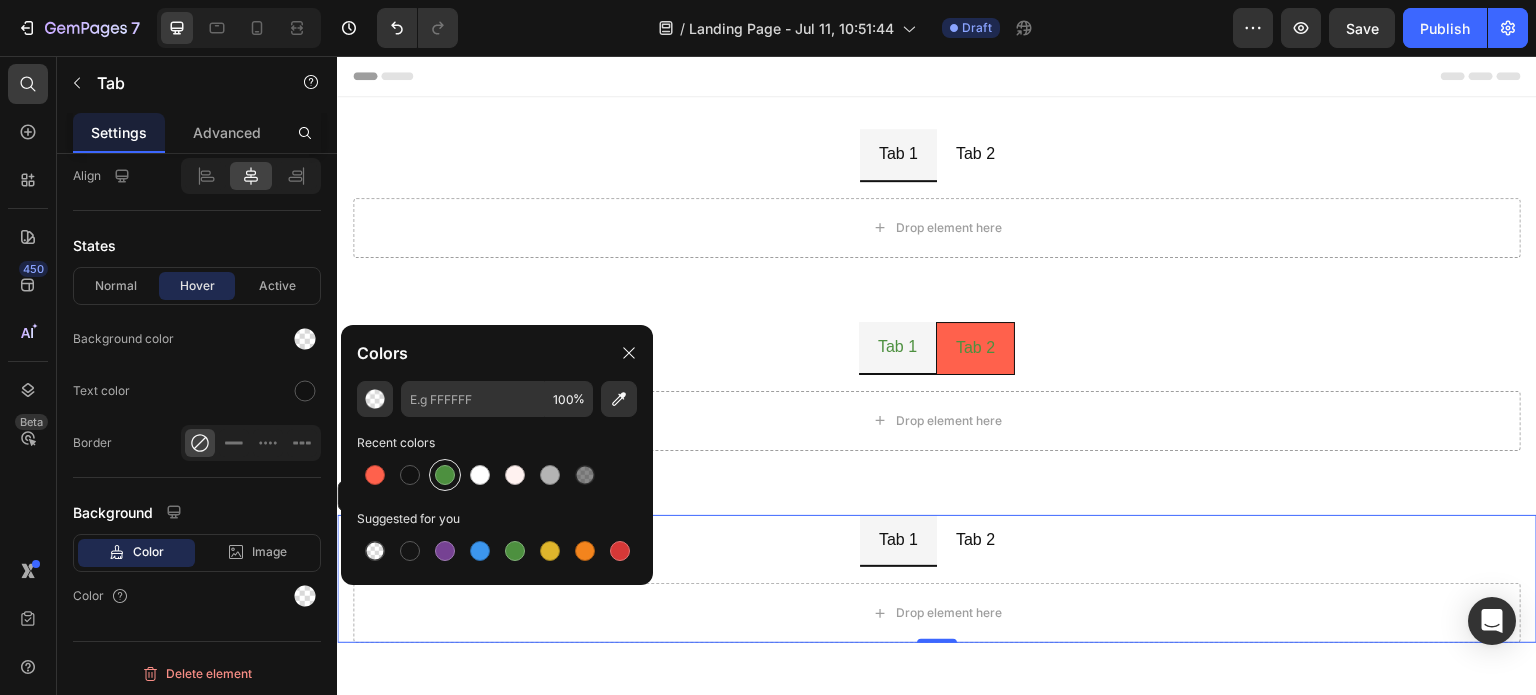click at bounding box center [445, 475] 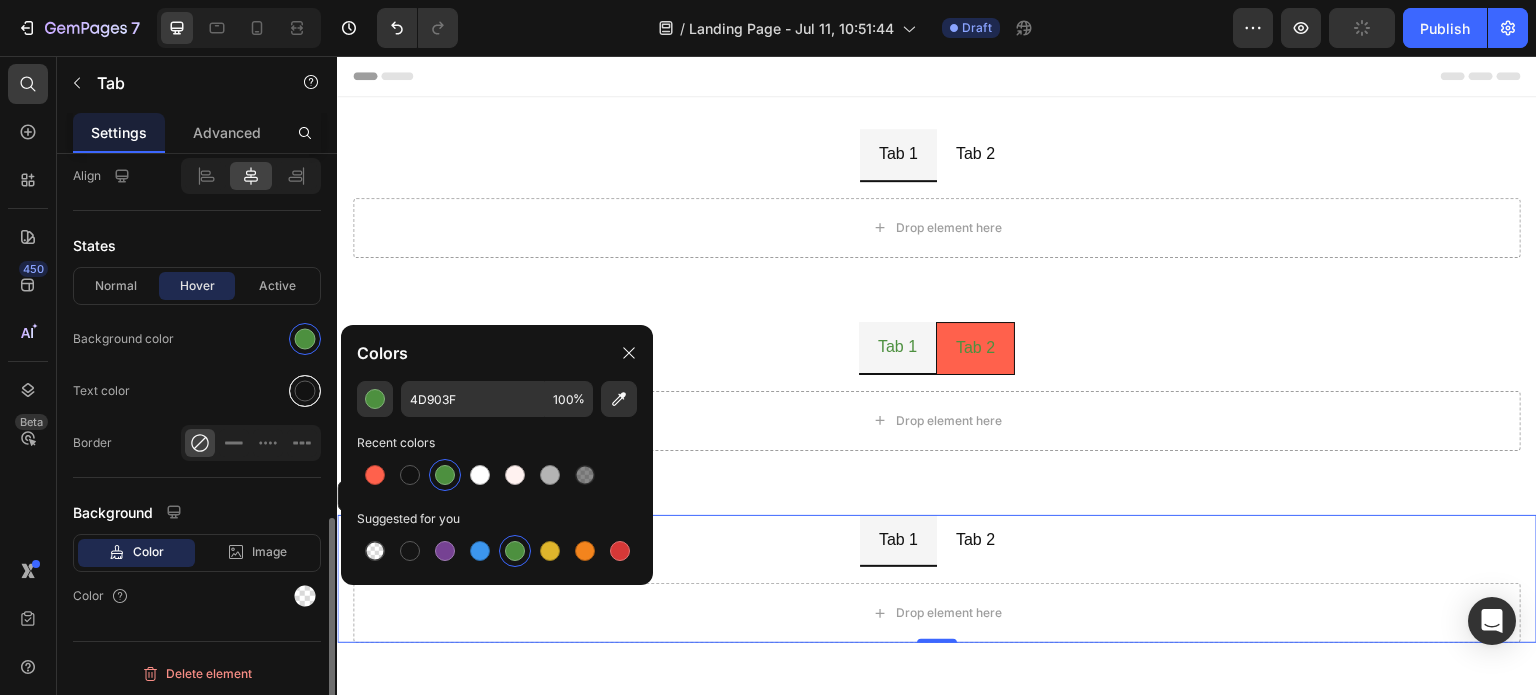 click at bounding box center [305, 391] 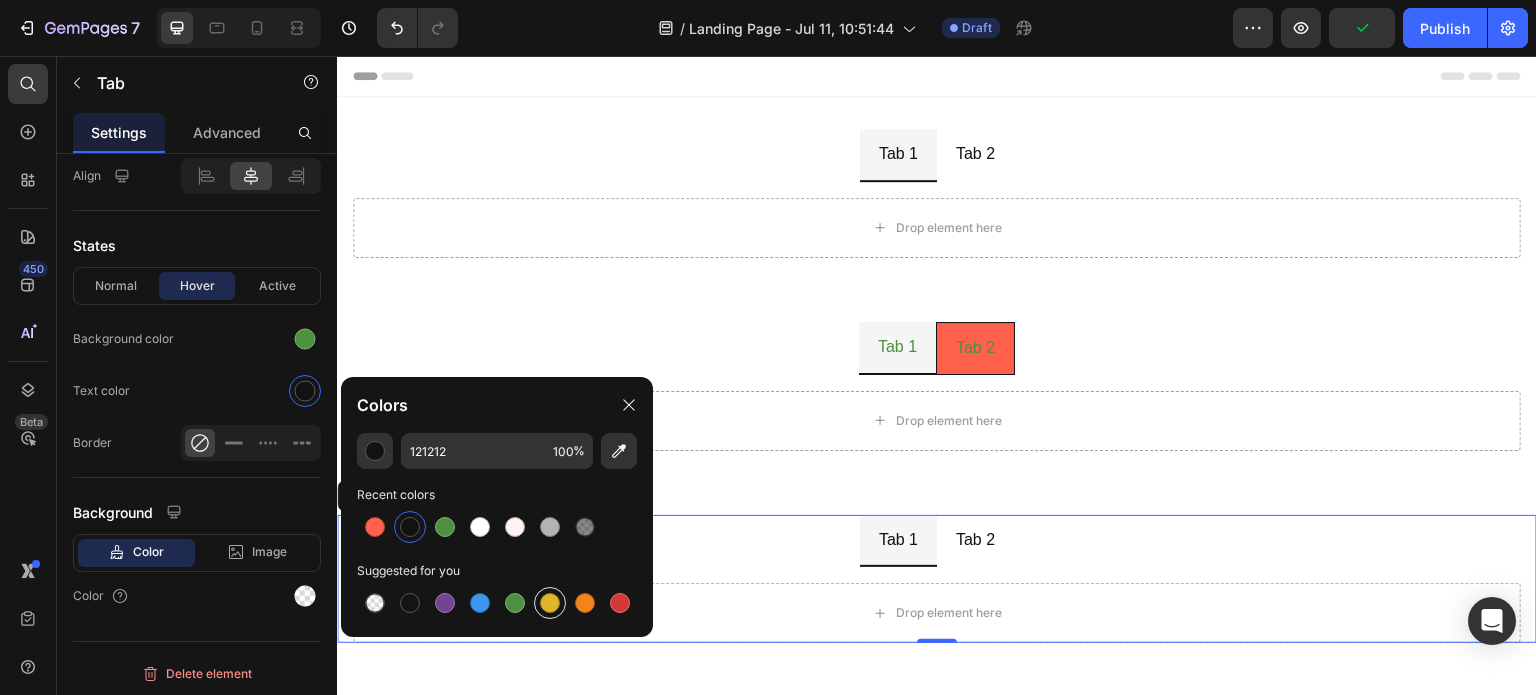 click at bounding box center (550, 603) 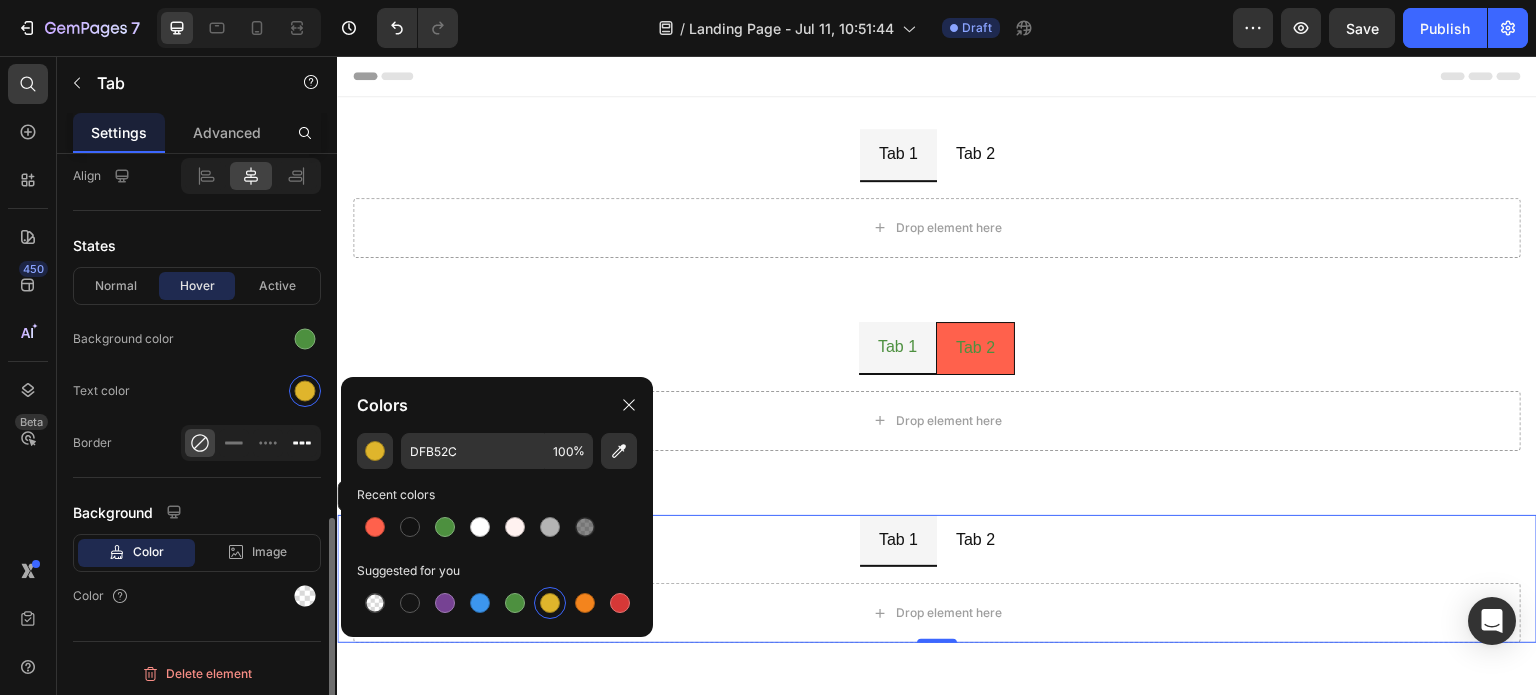 click 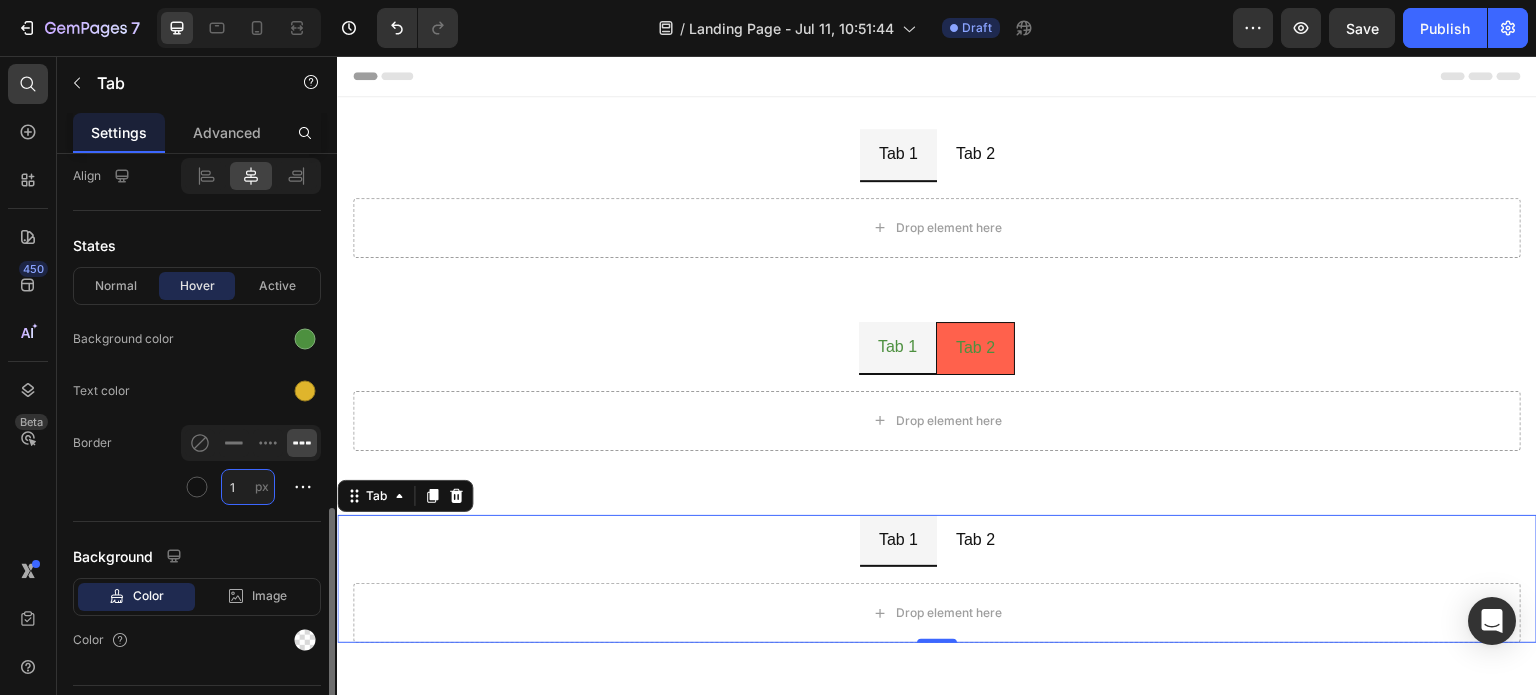click on "1" at bounding box center (248, 487) 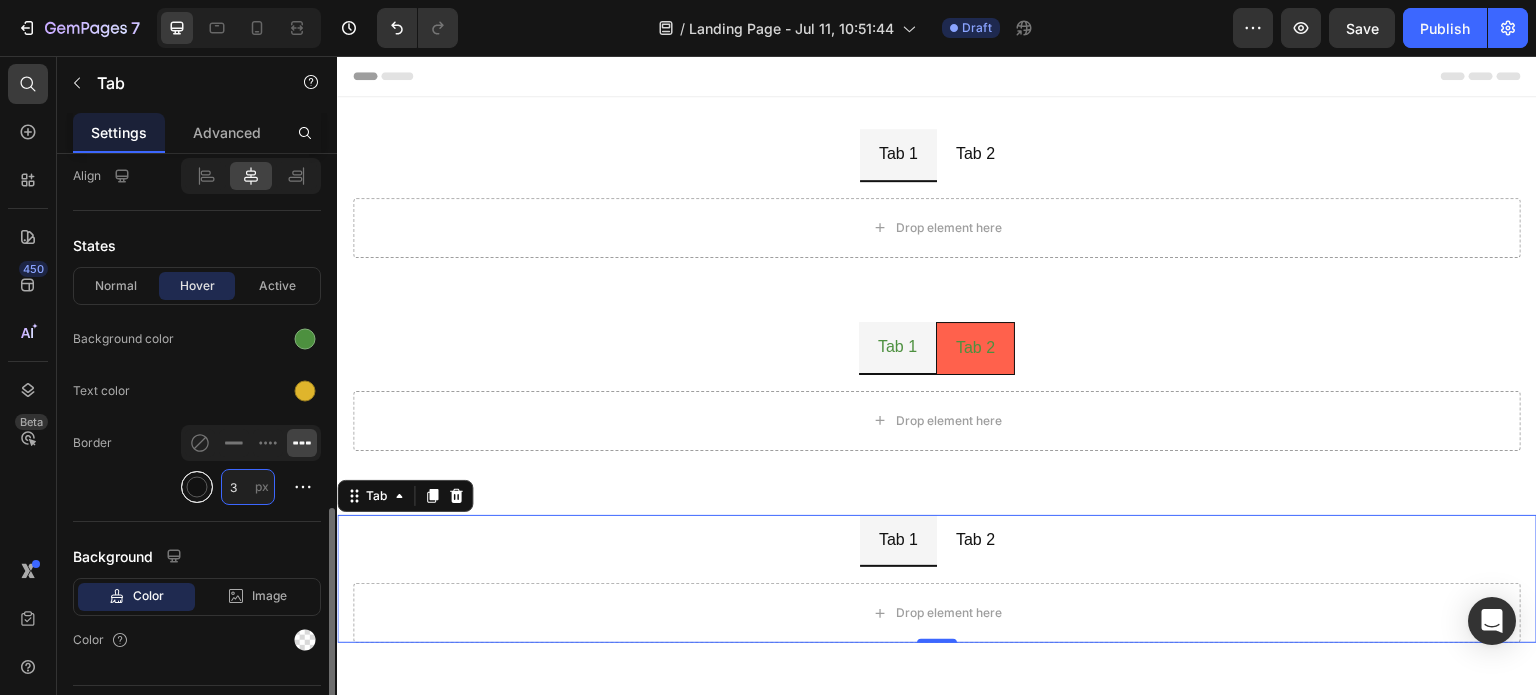 type on "3" 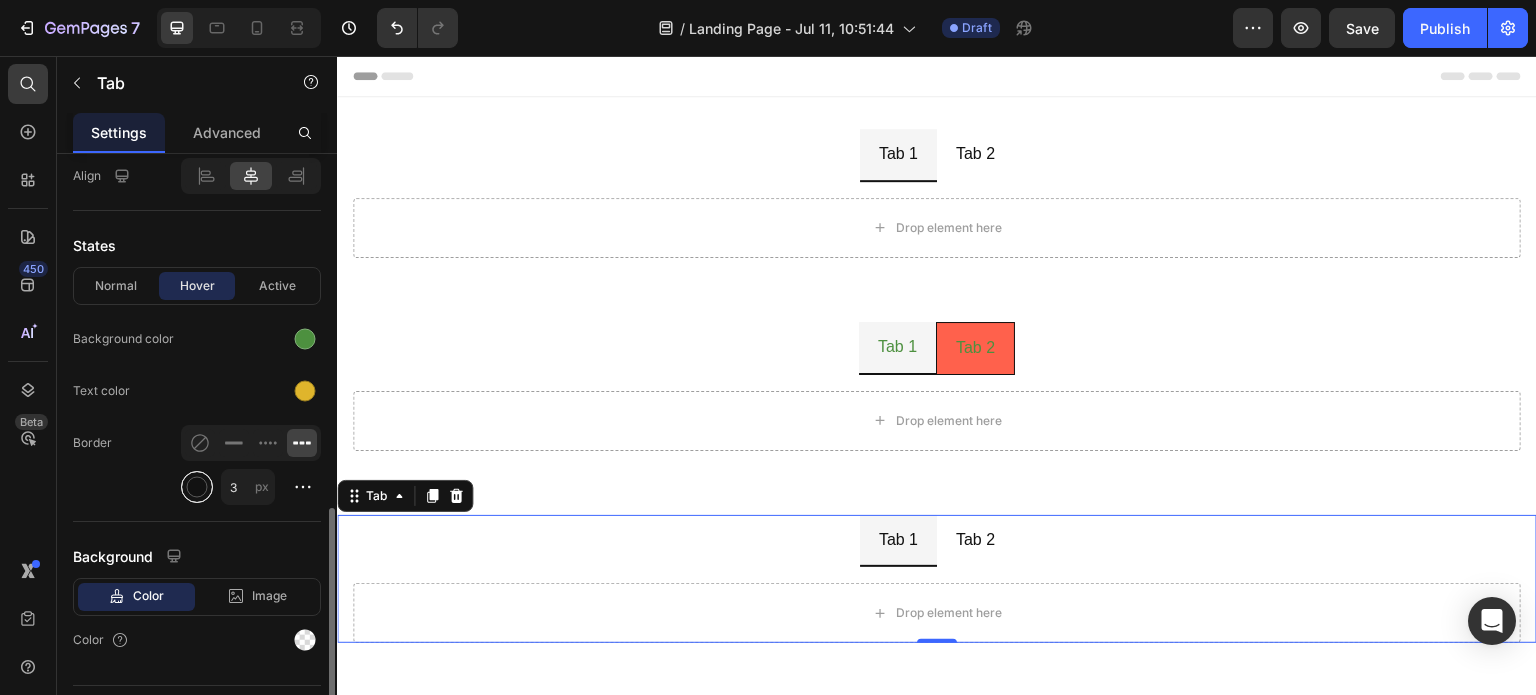 click at bounding box center [197, 487] 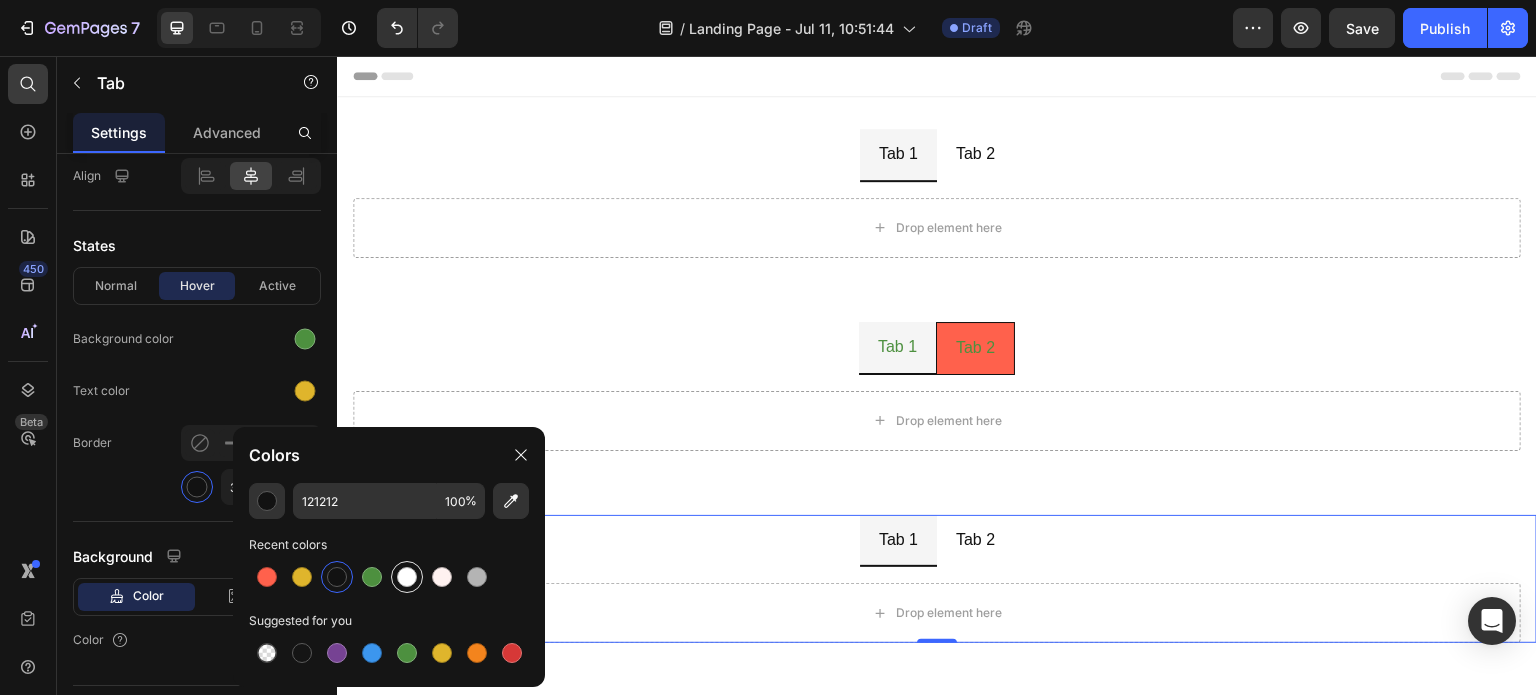 click at bounding box center (407, 577) 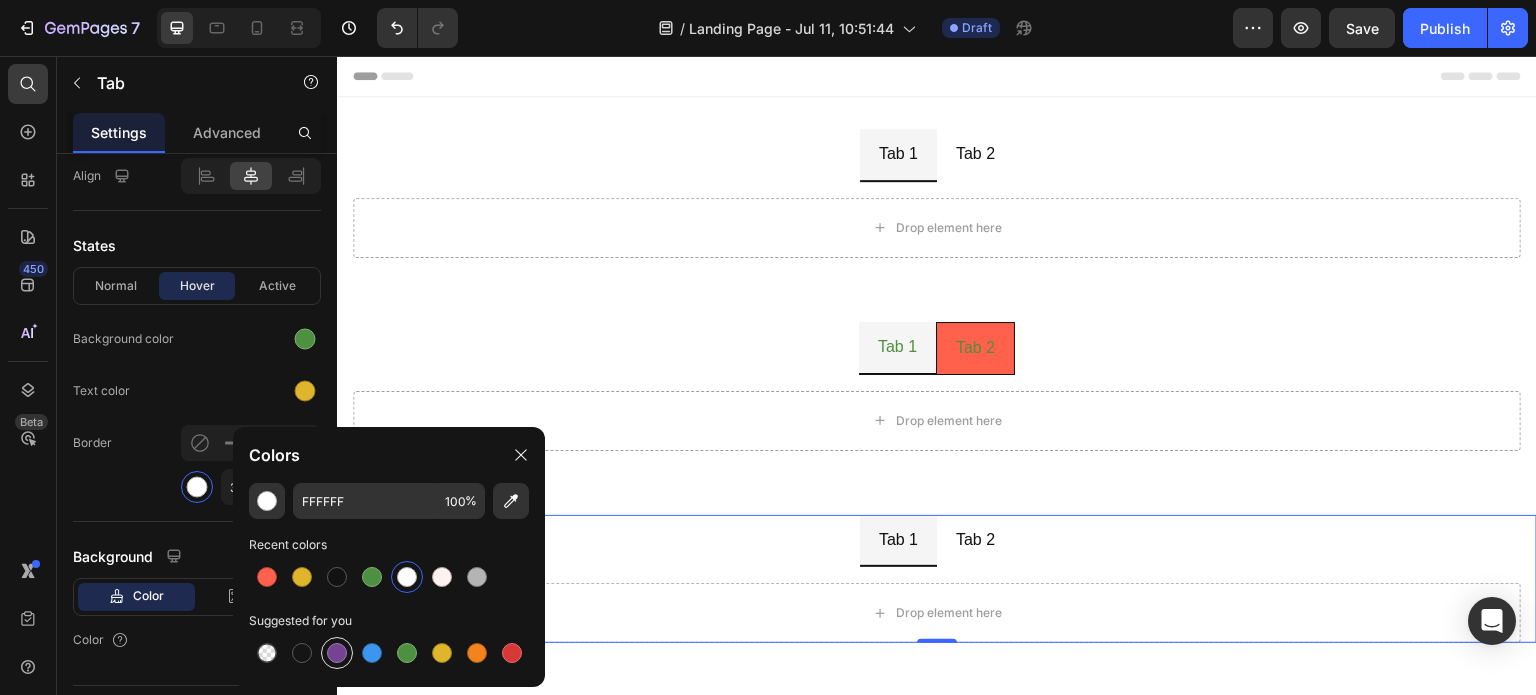 click at bounding box center [337, 653] 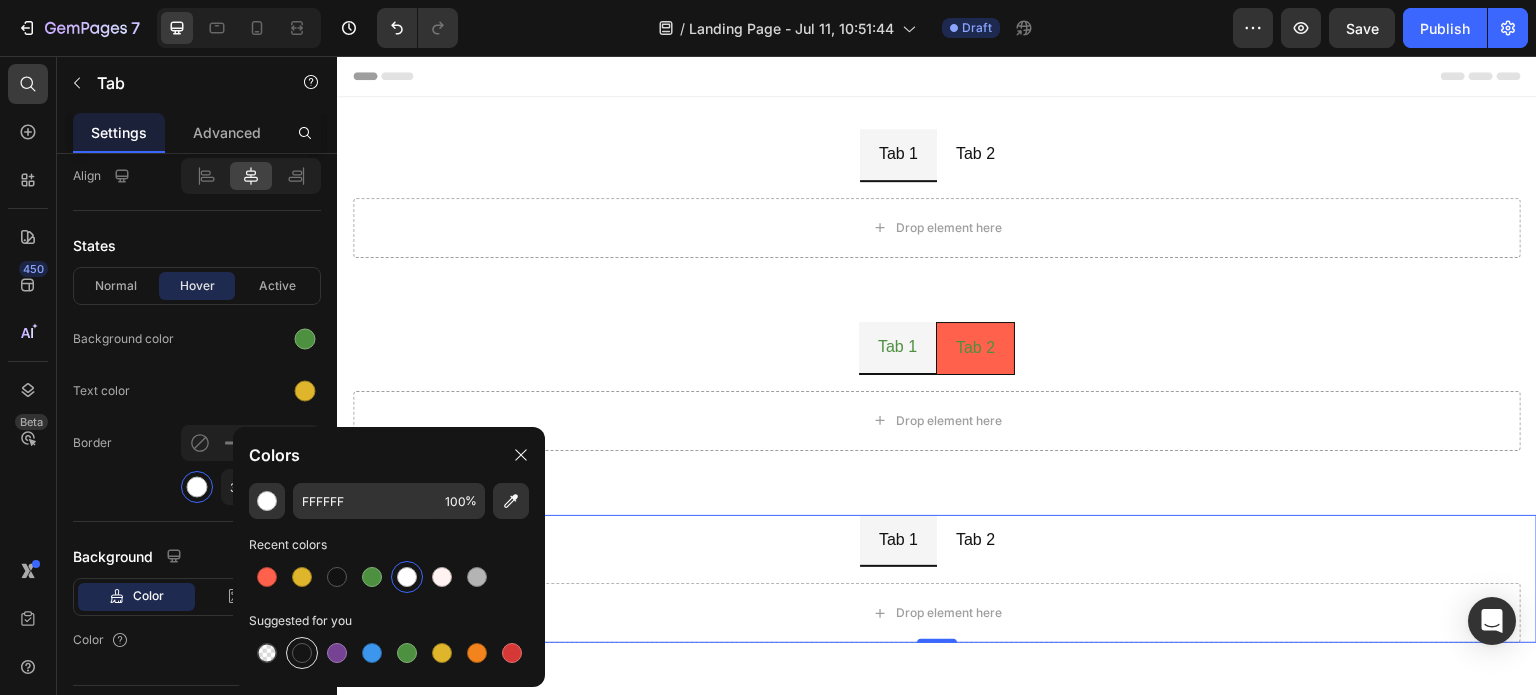 type on "764293" 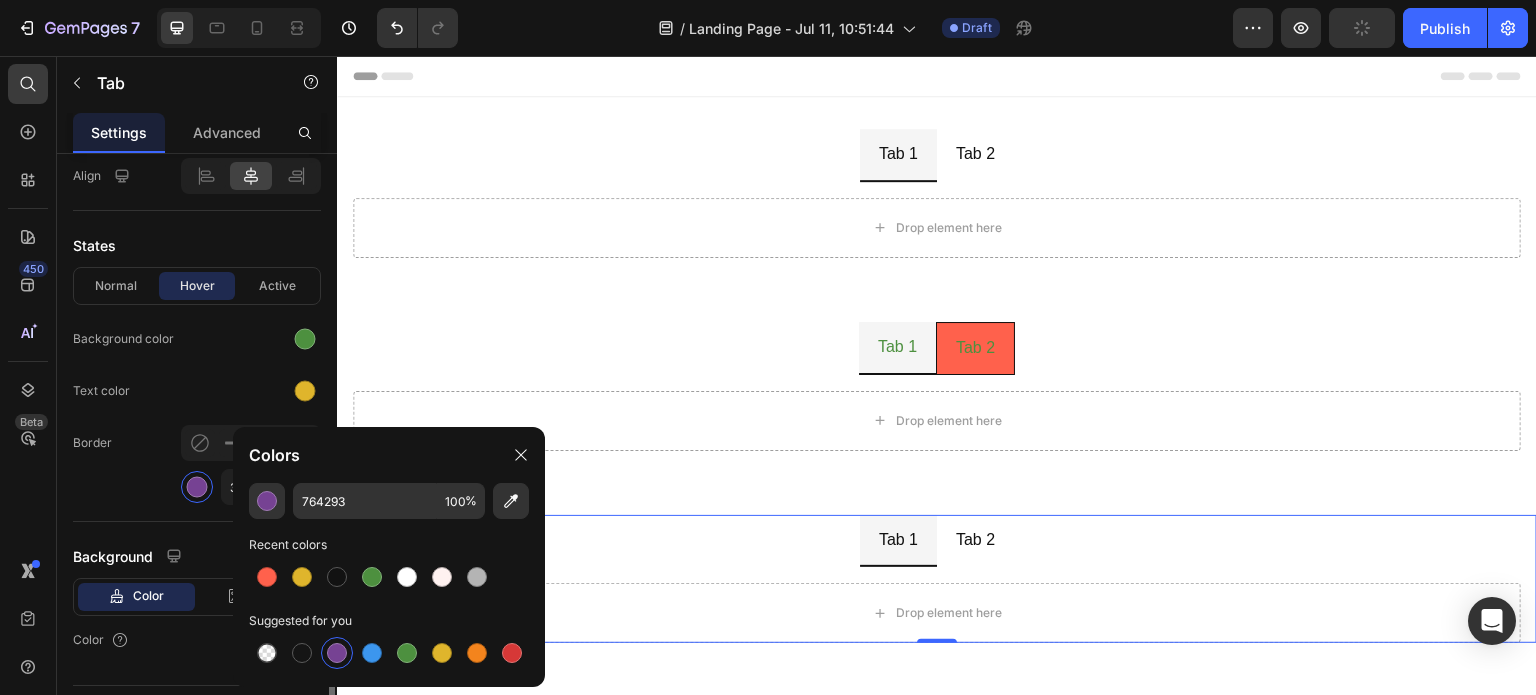 click on "Background color" 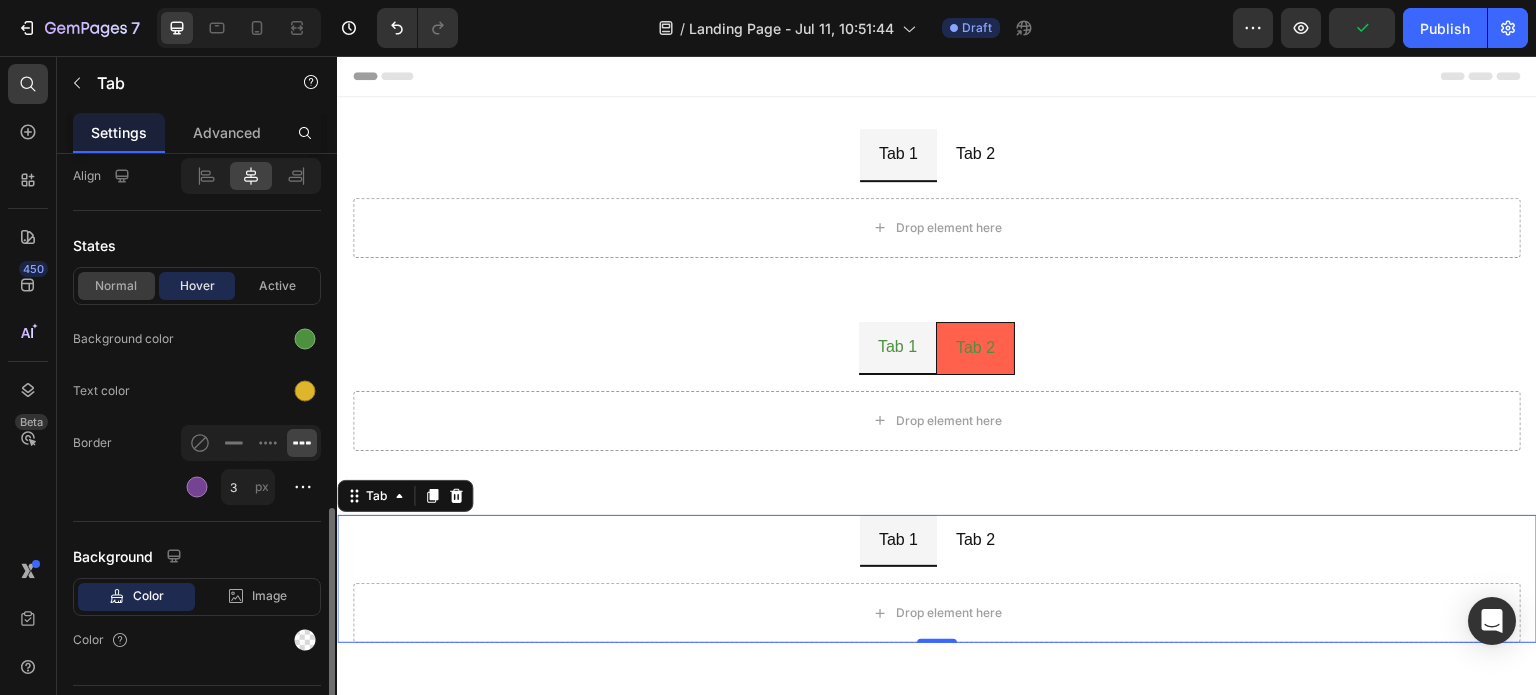 click on "Normal" at bounding box center [116, 286] 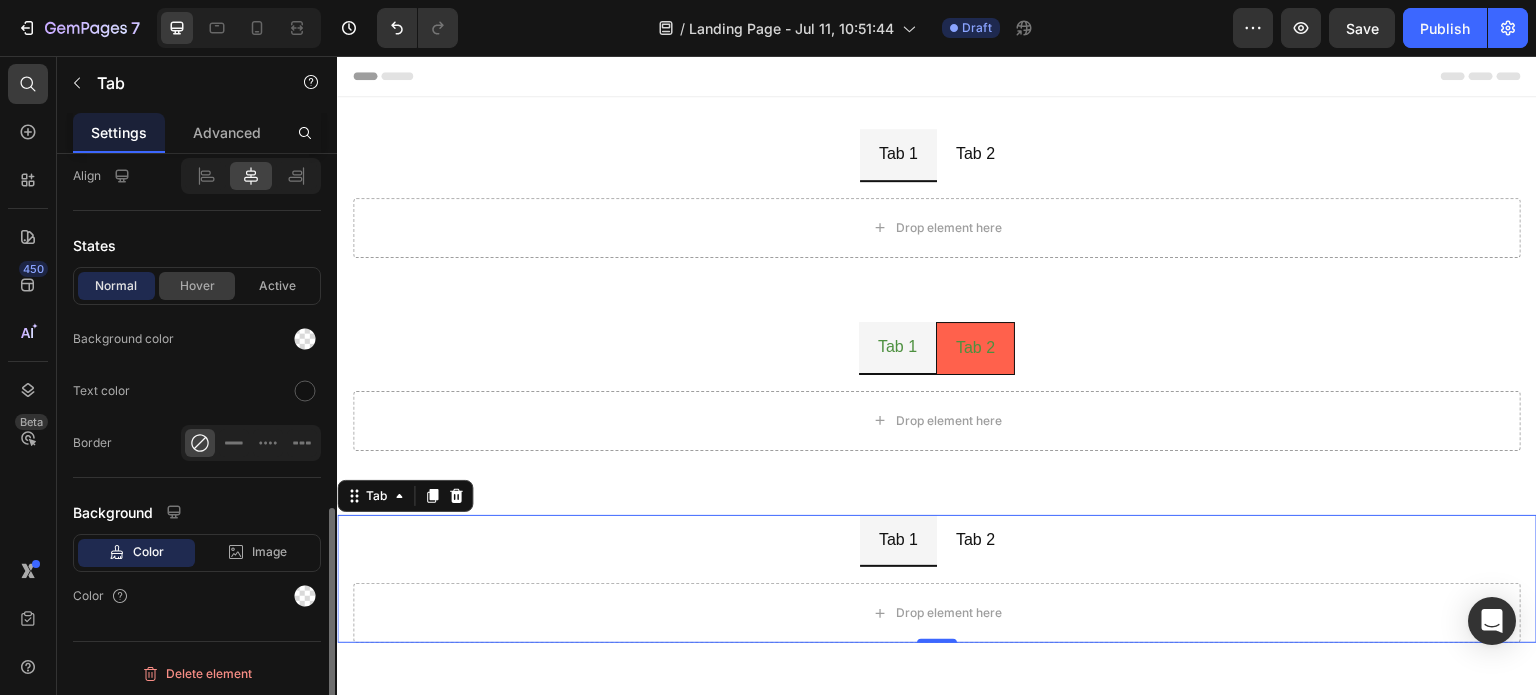 click on "Hover" at bounding box center [197, 286] 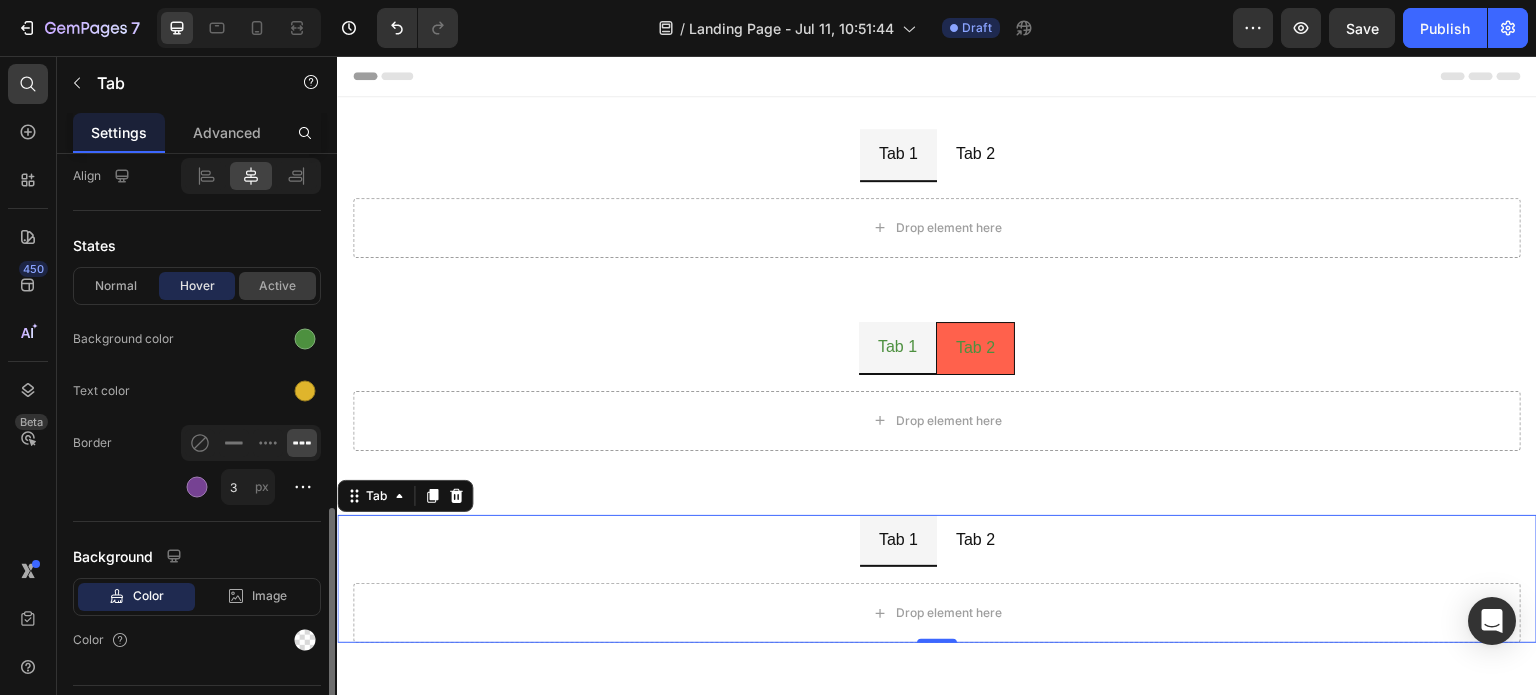 click on "Active" at bounding box center [277, 286] 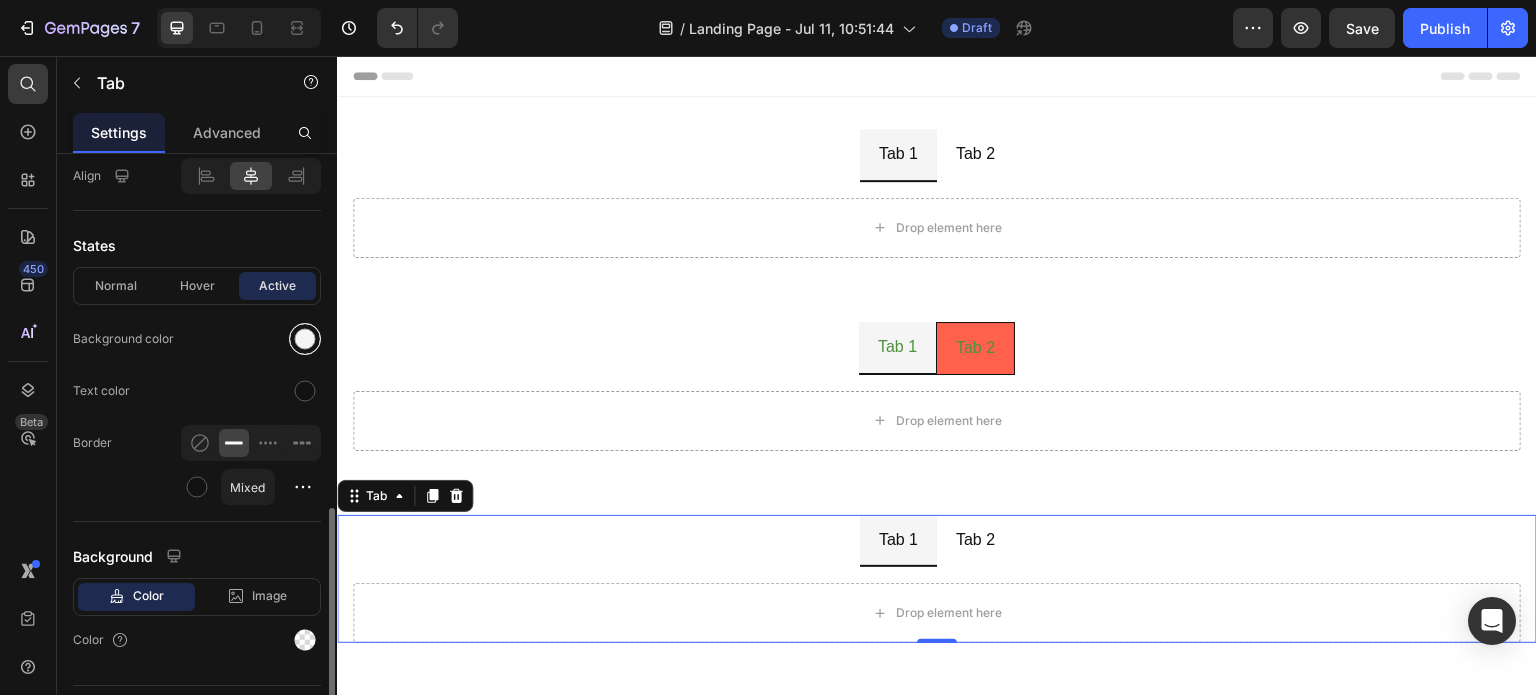 click at bounding box center (305, 339) 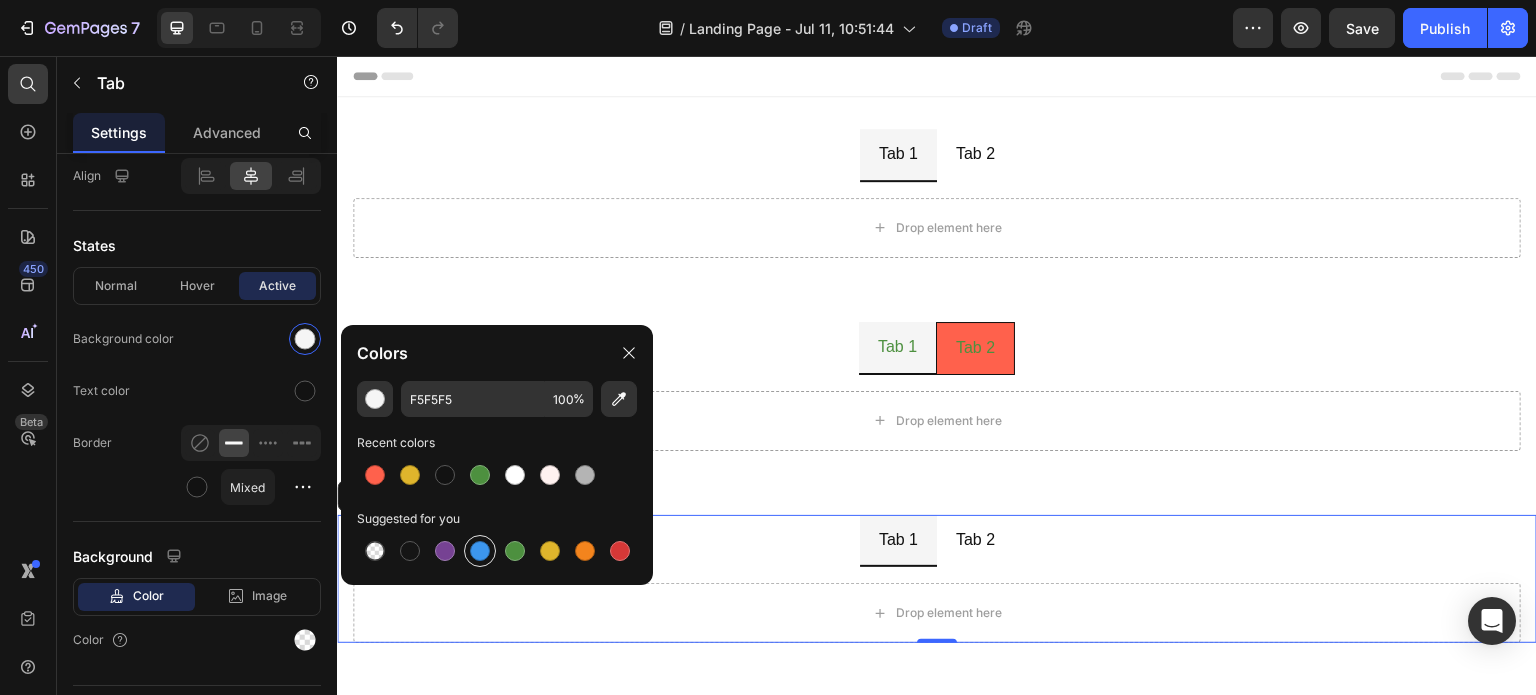 click at bounding box center [480, 551] 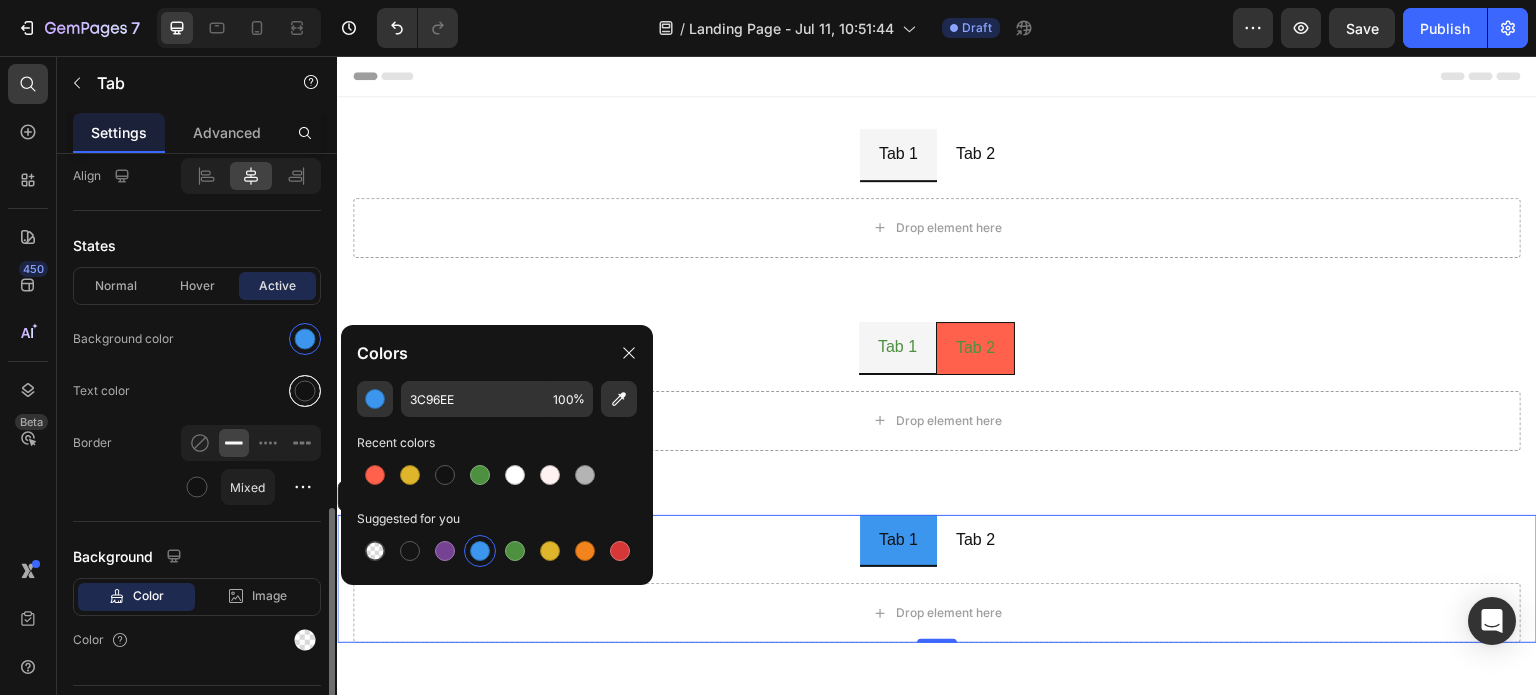 click at bounding box center [305, 391] 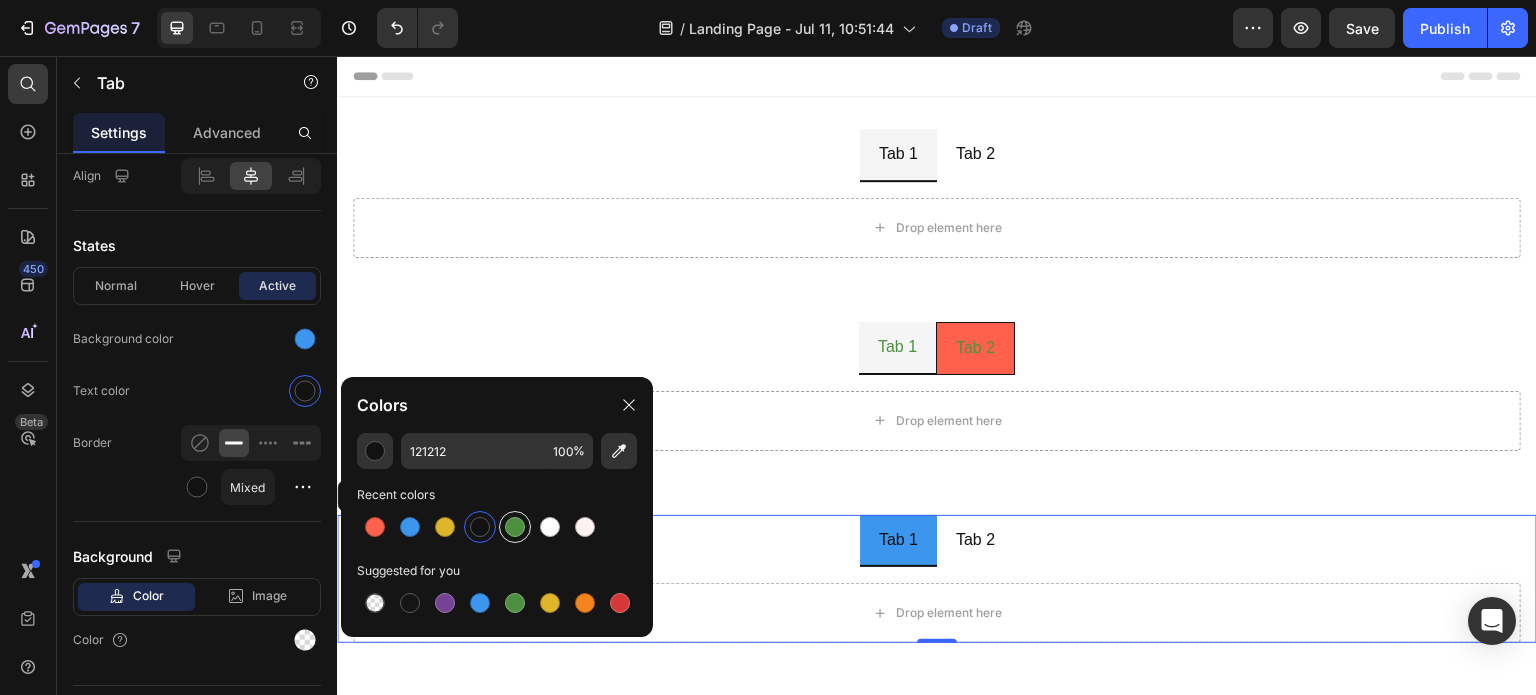 click at bounding box center (515, 527) 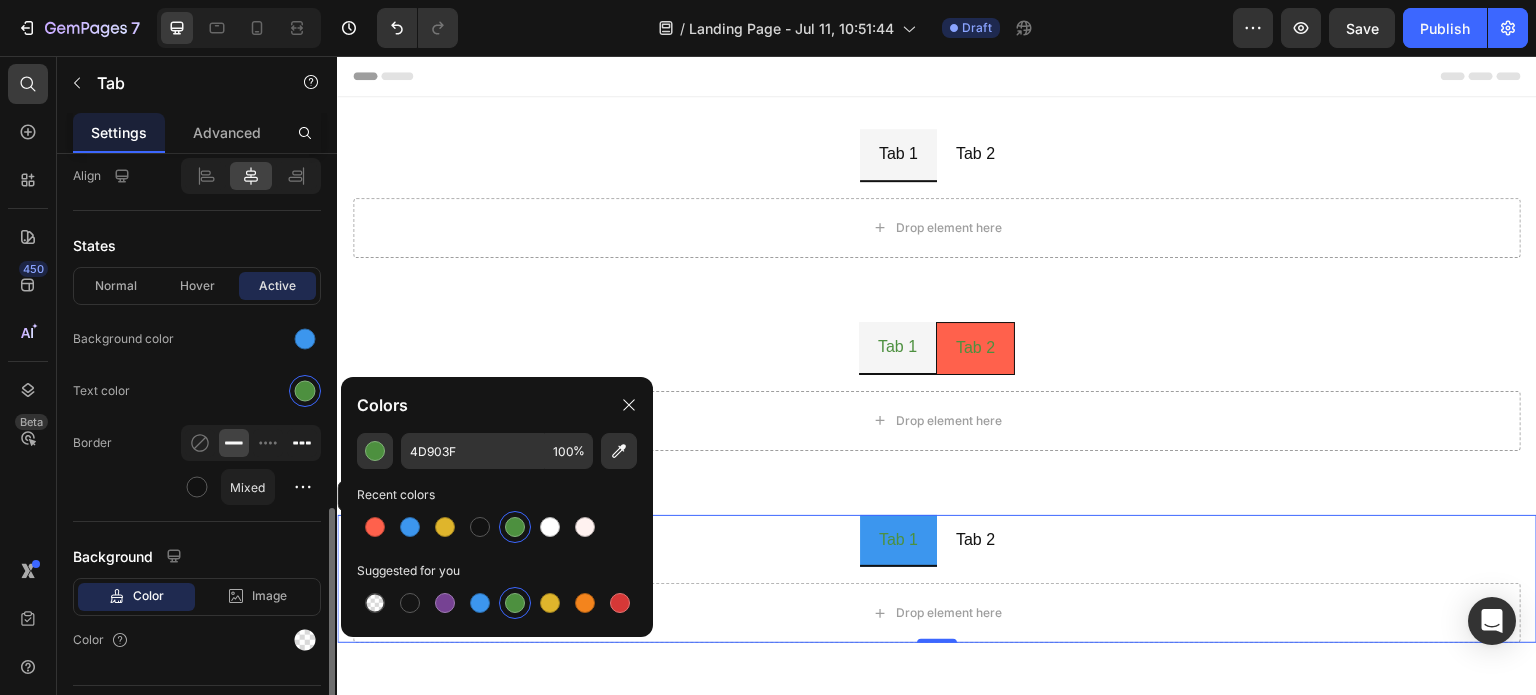 click 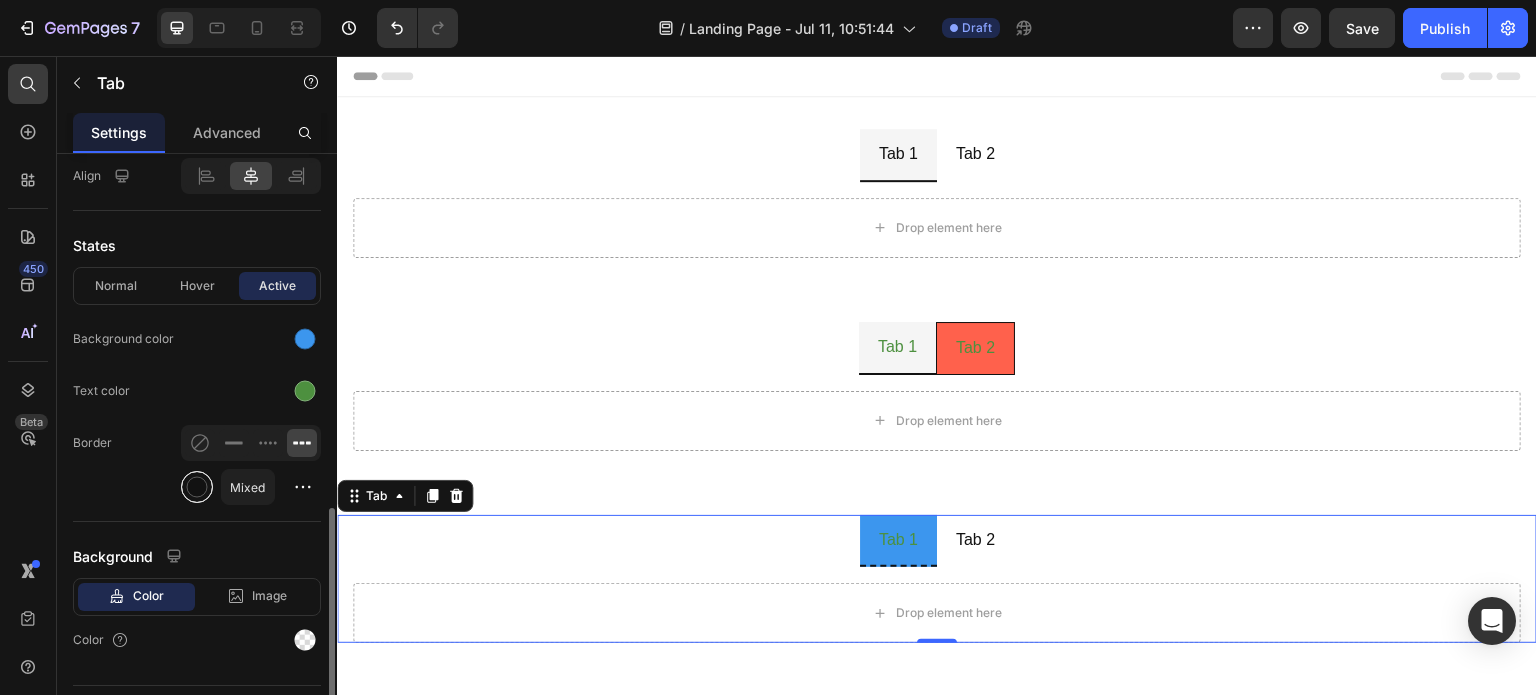 click at bounding box center [197, 487] 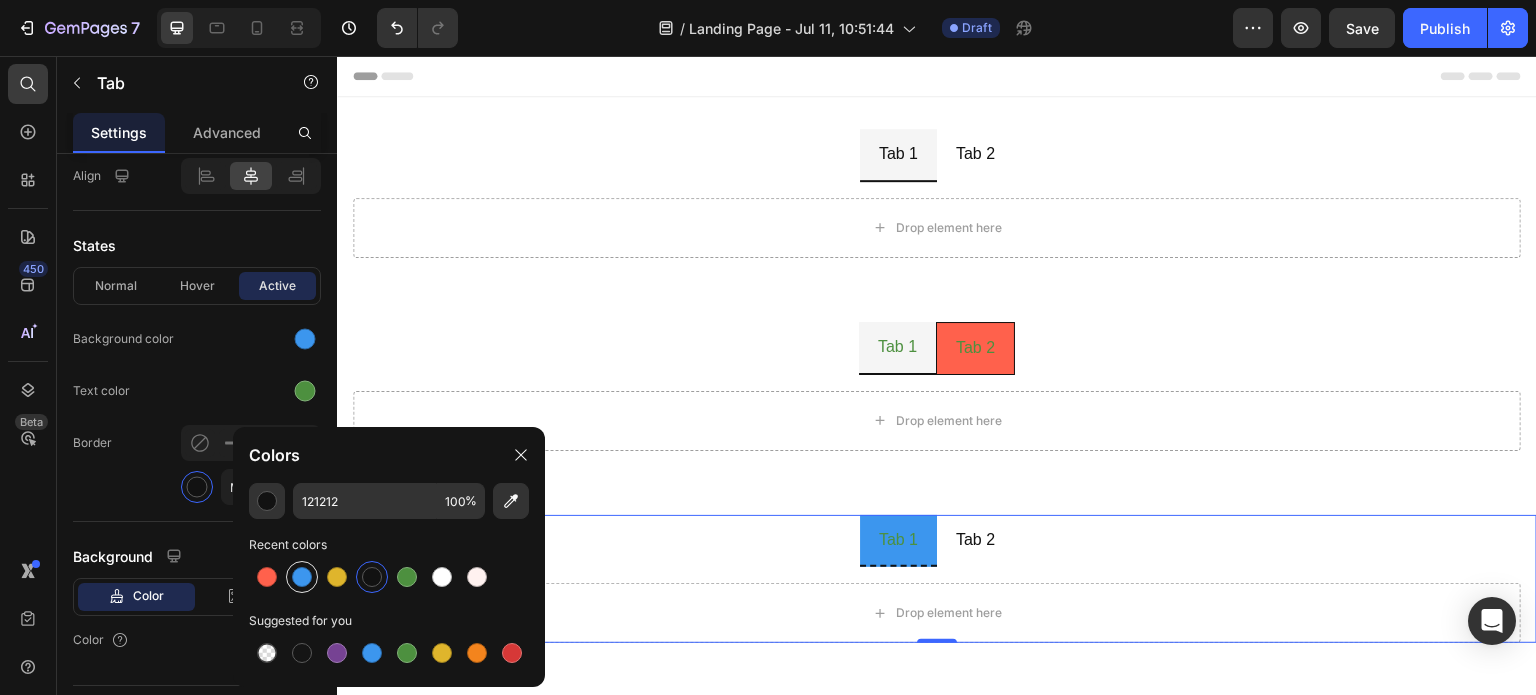 click at bounding box center (302, 577) 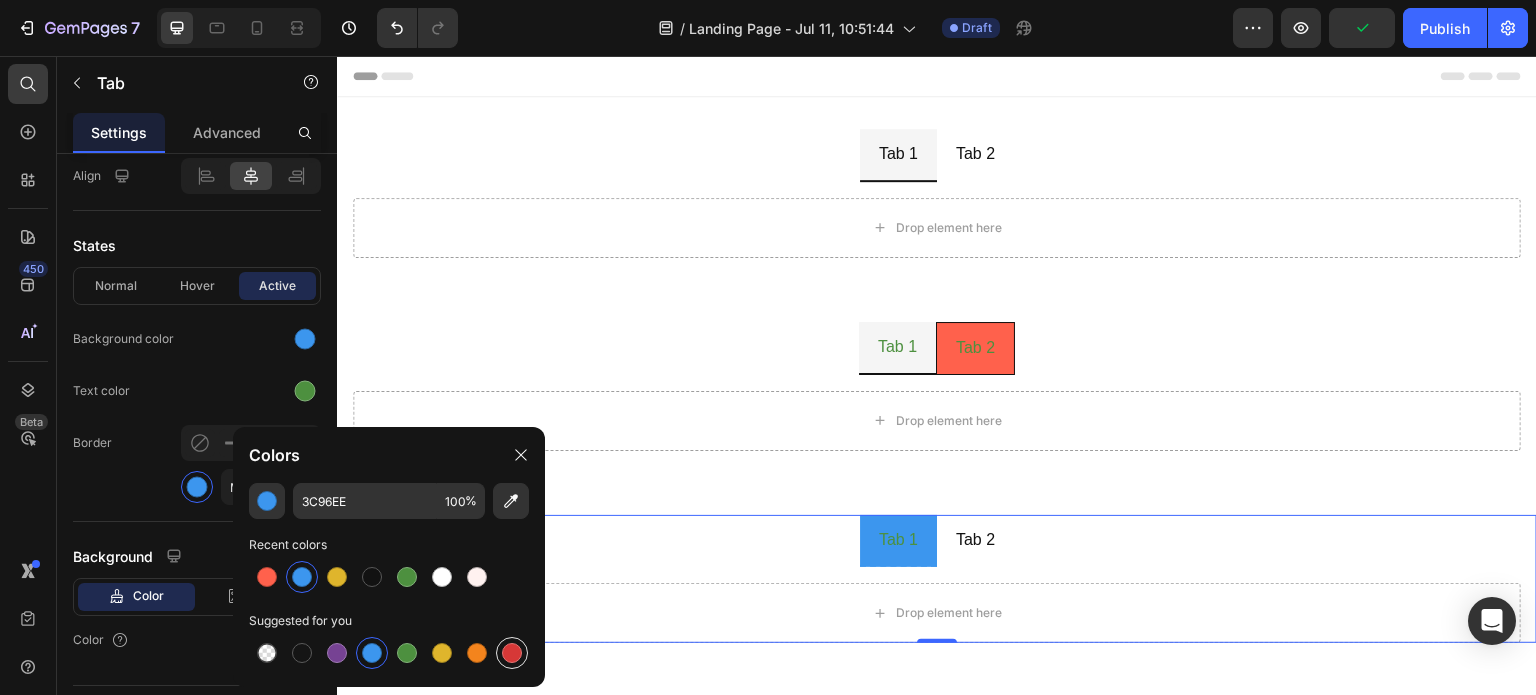 click at bounding box center (512, 653) 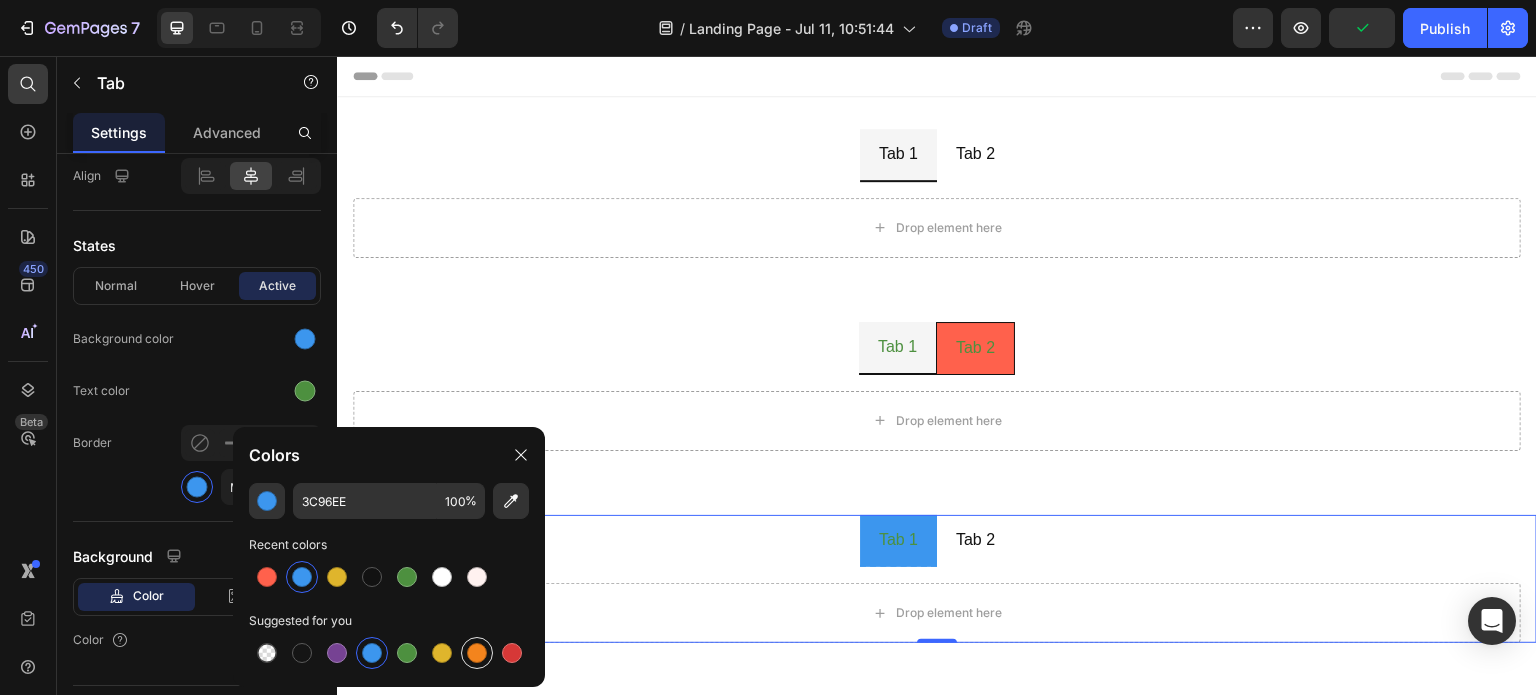 type on "D63837" 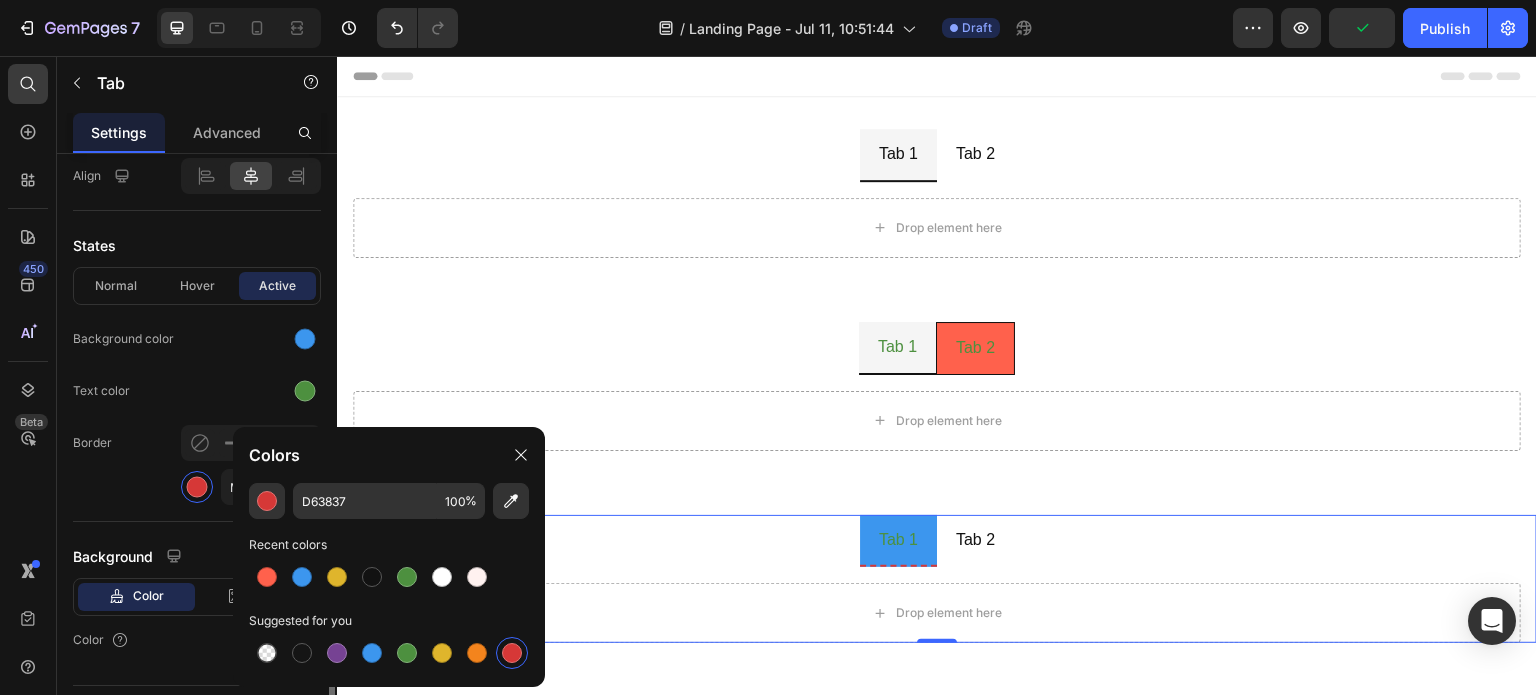 click on "Border Mixed" 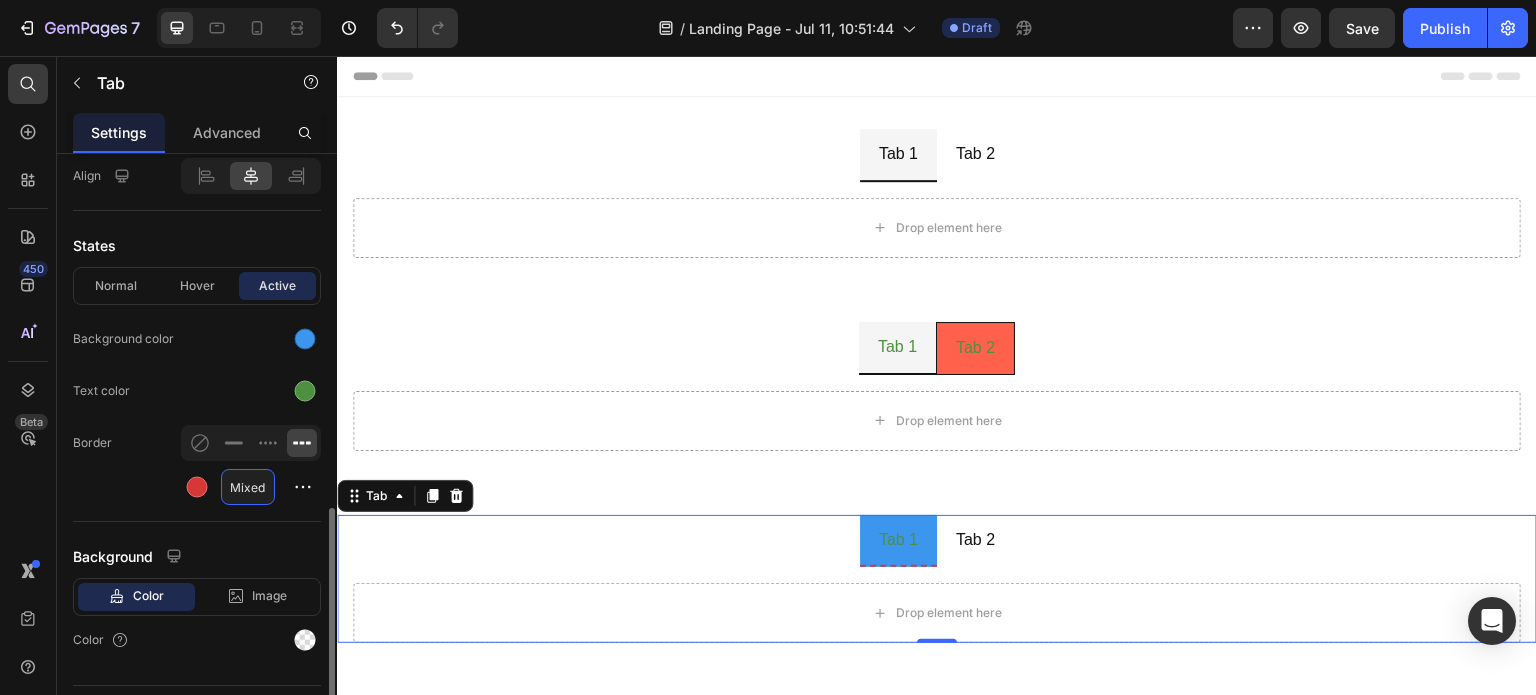 click on "Mixed" at bounding box center (248, 487) 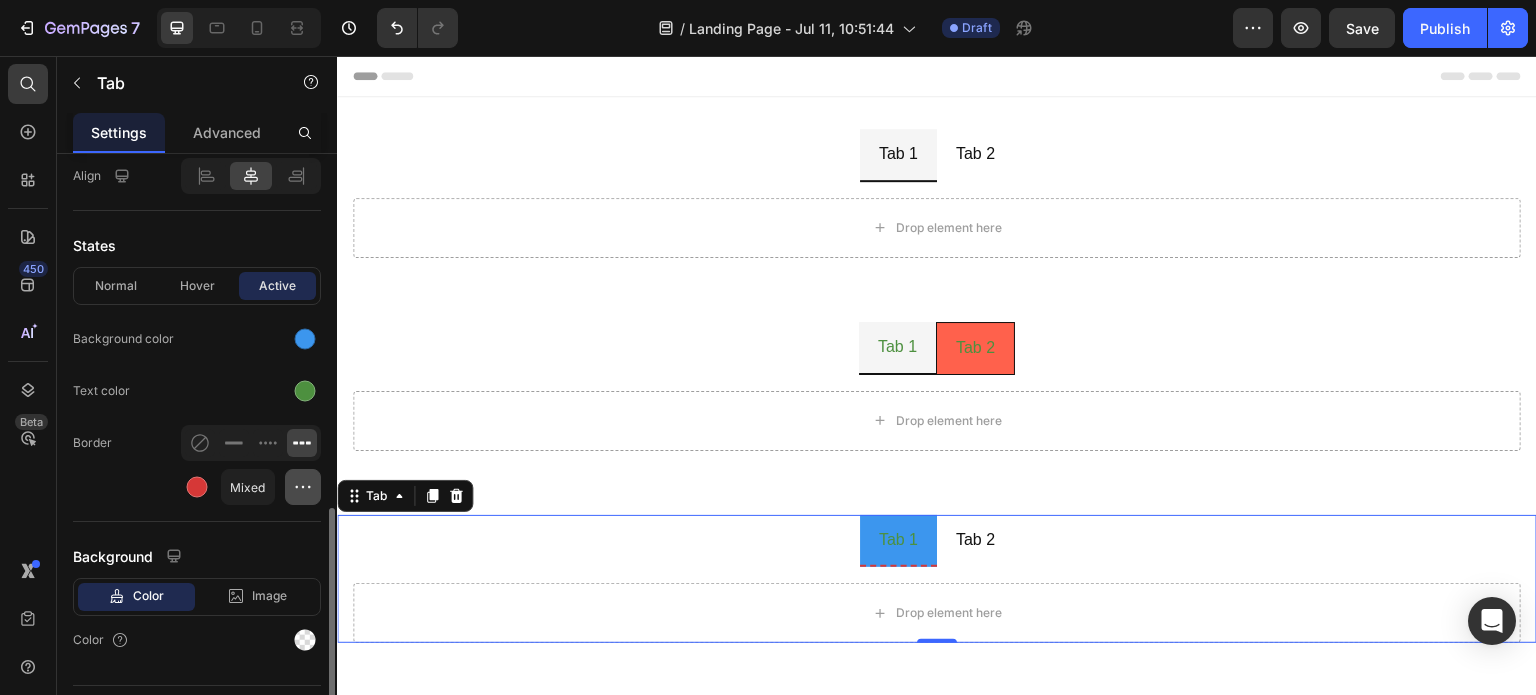 click 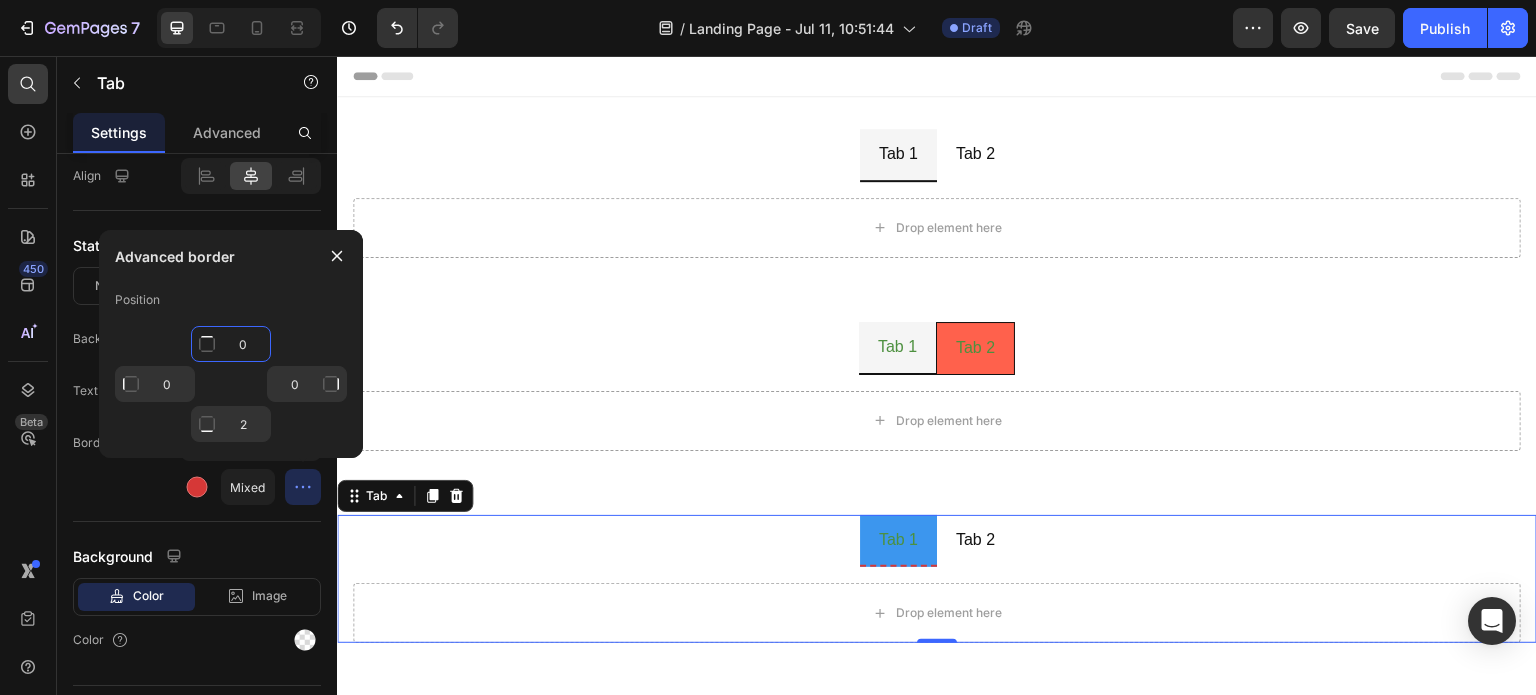 click on "0" 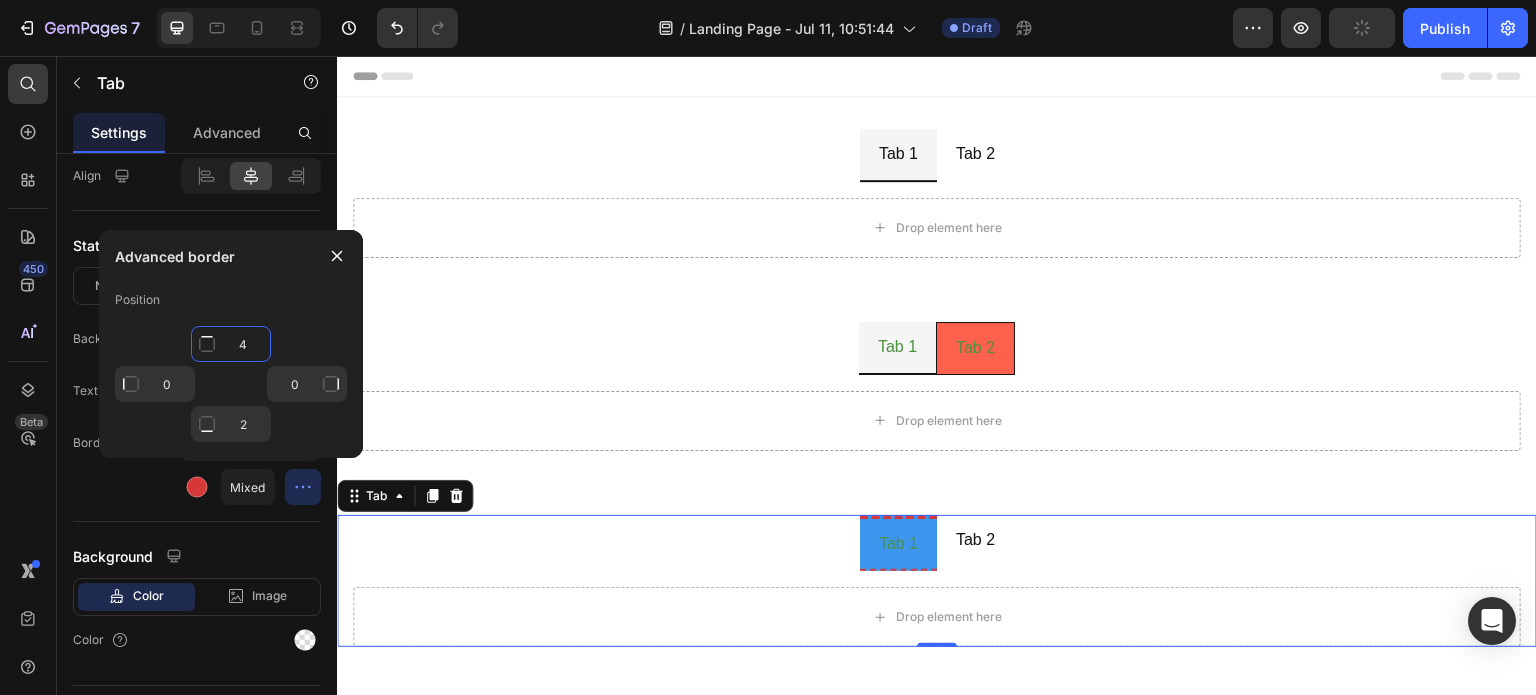 type on "0" 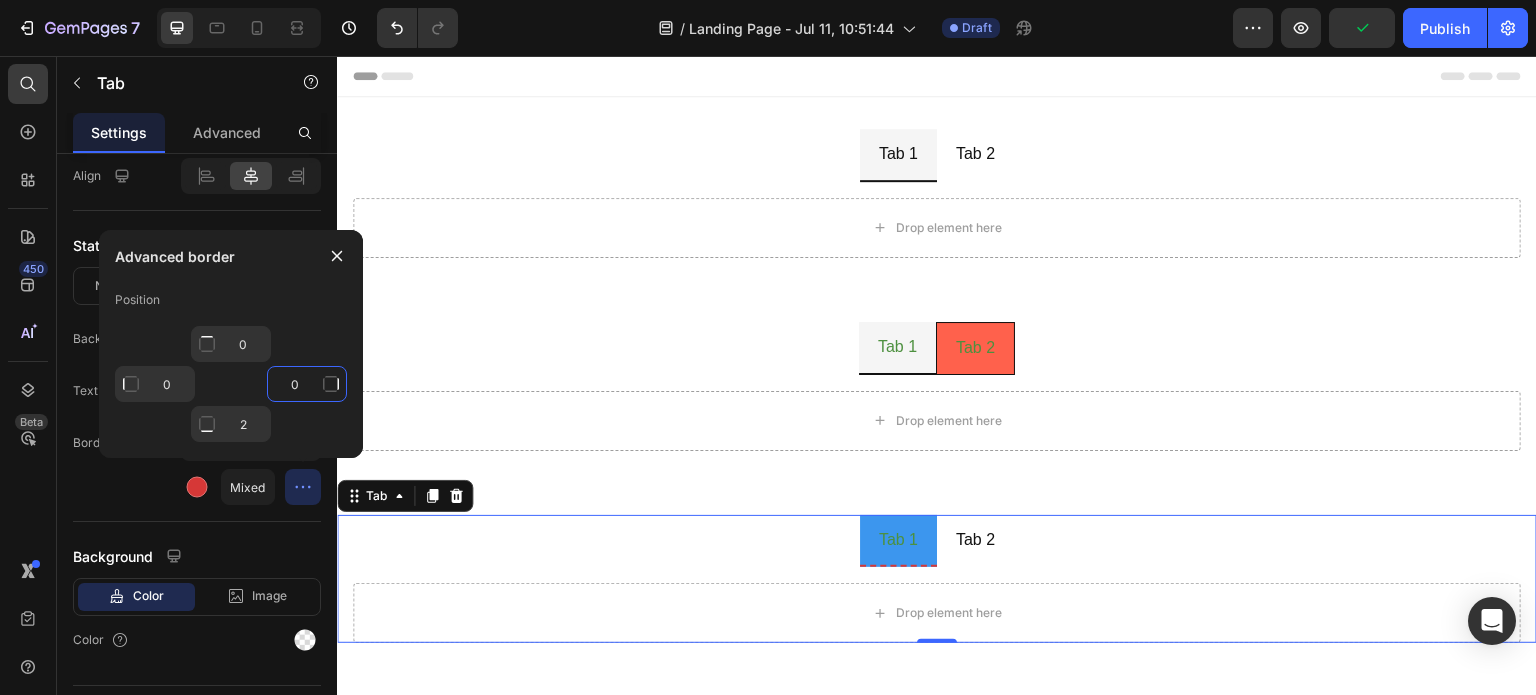 click on "0" 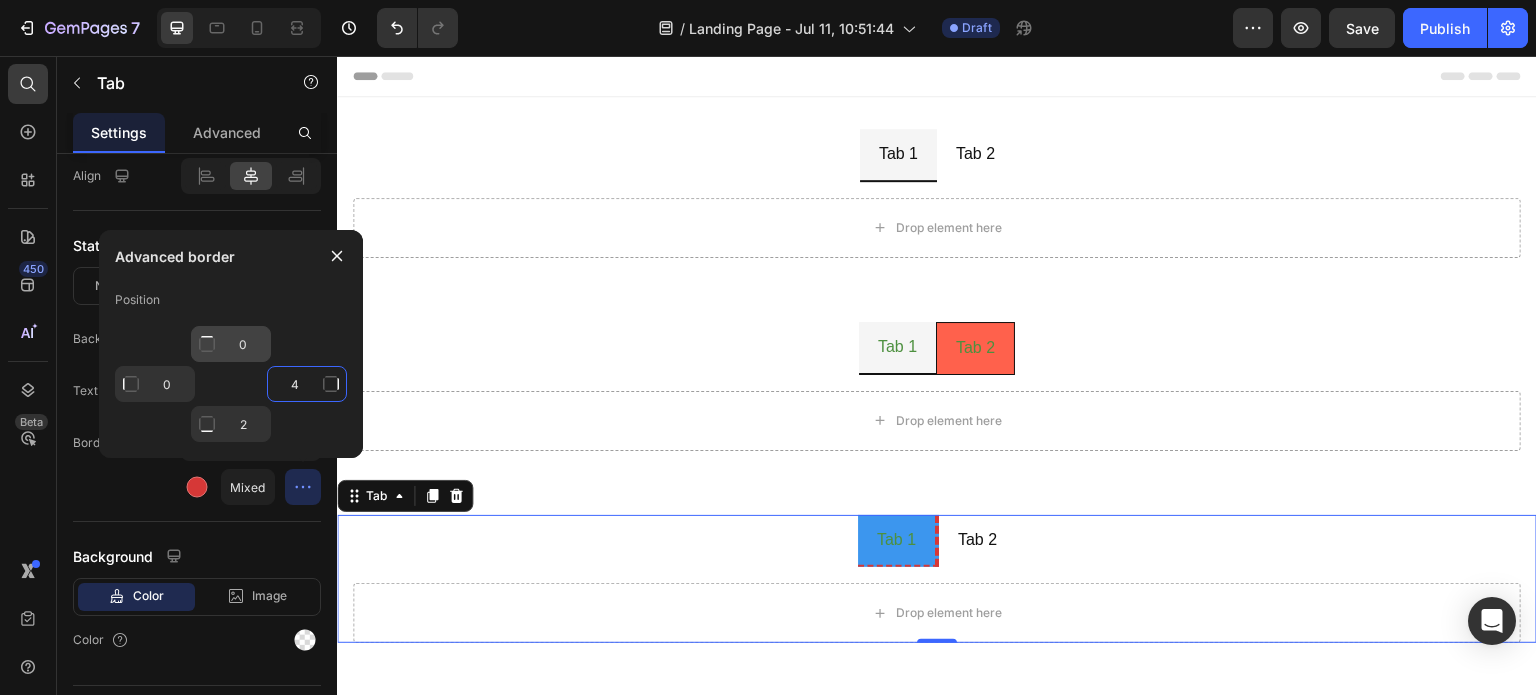 type on "4" 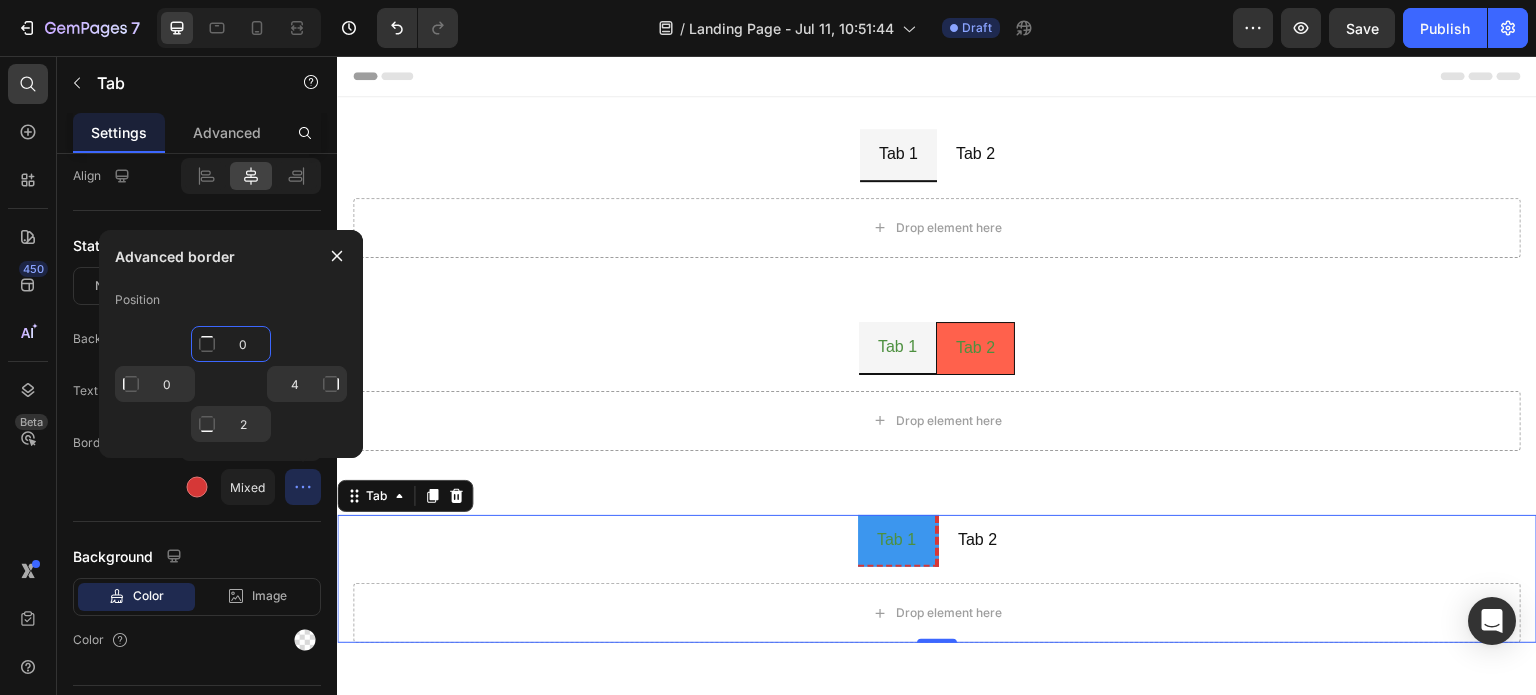 click on "0" 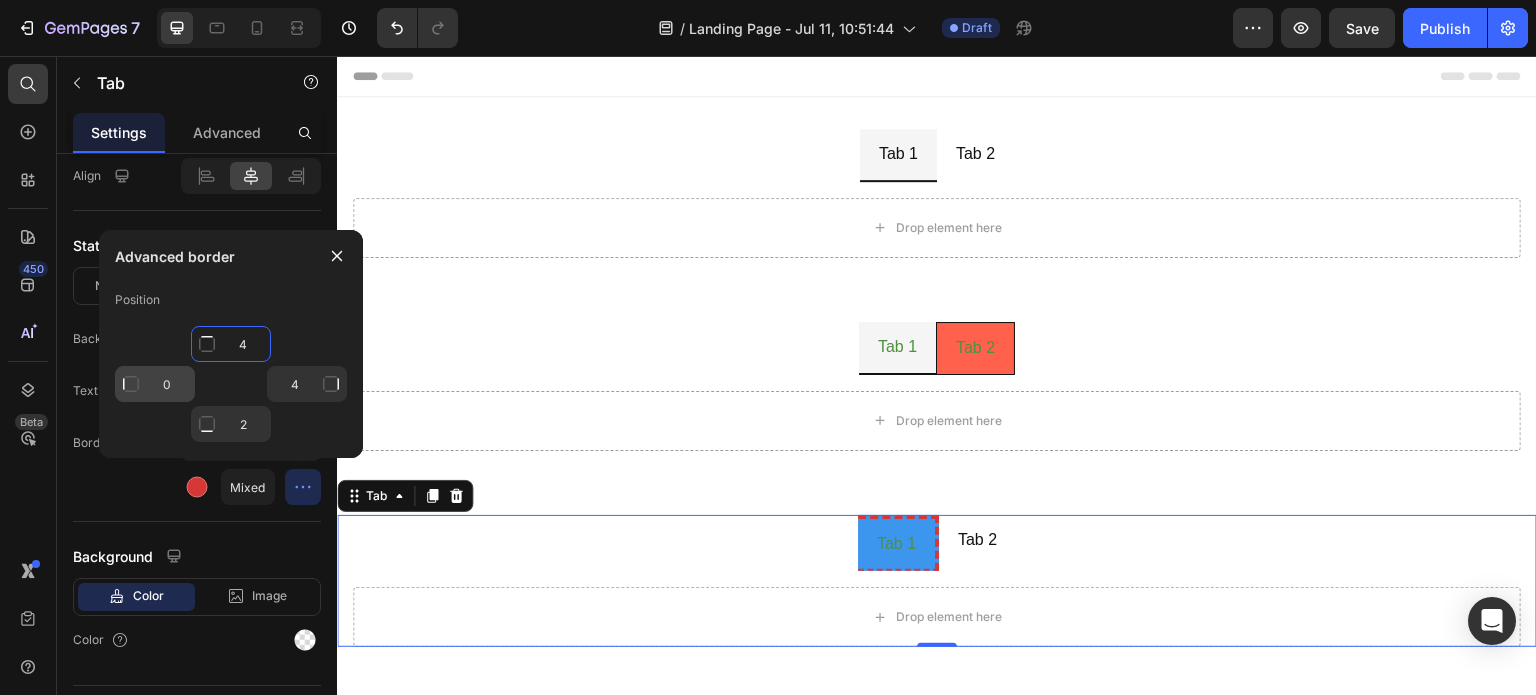 type on "4" 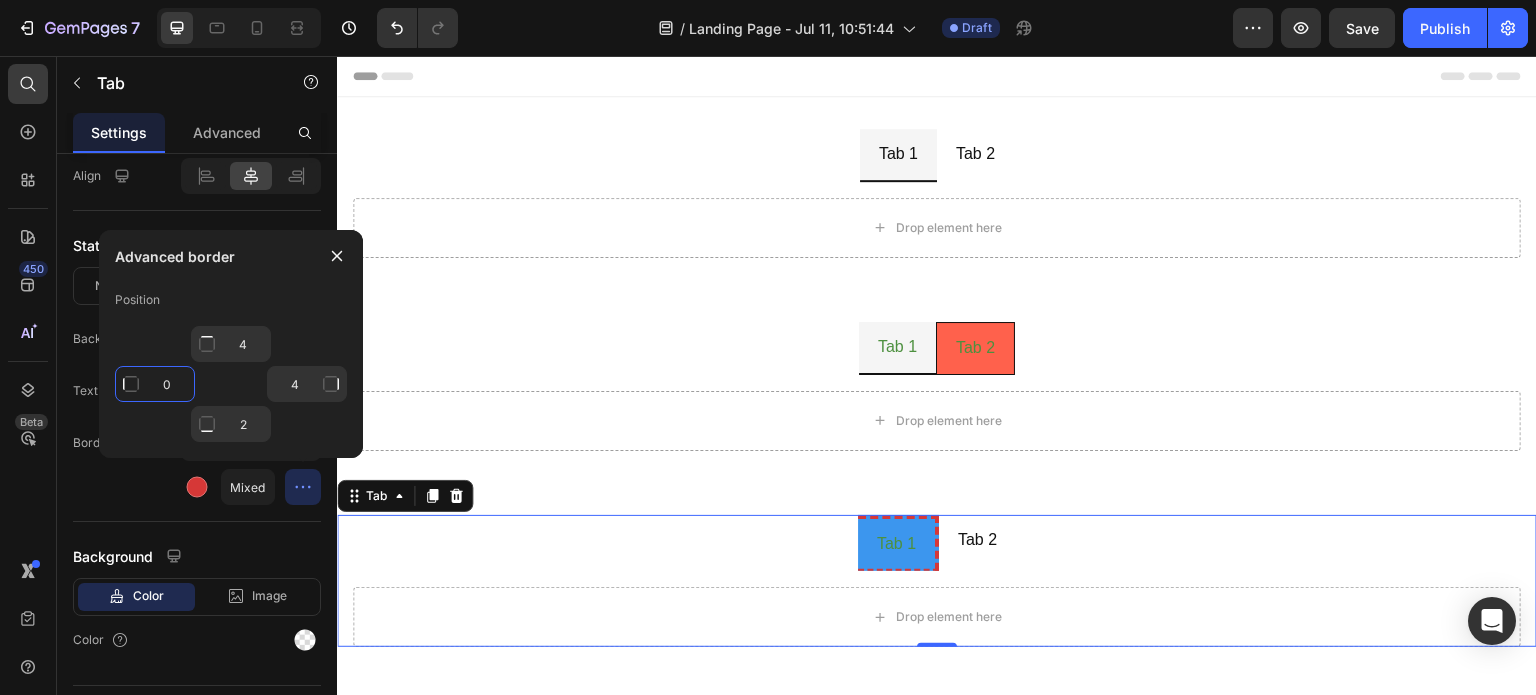 click on "0" 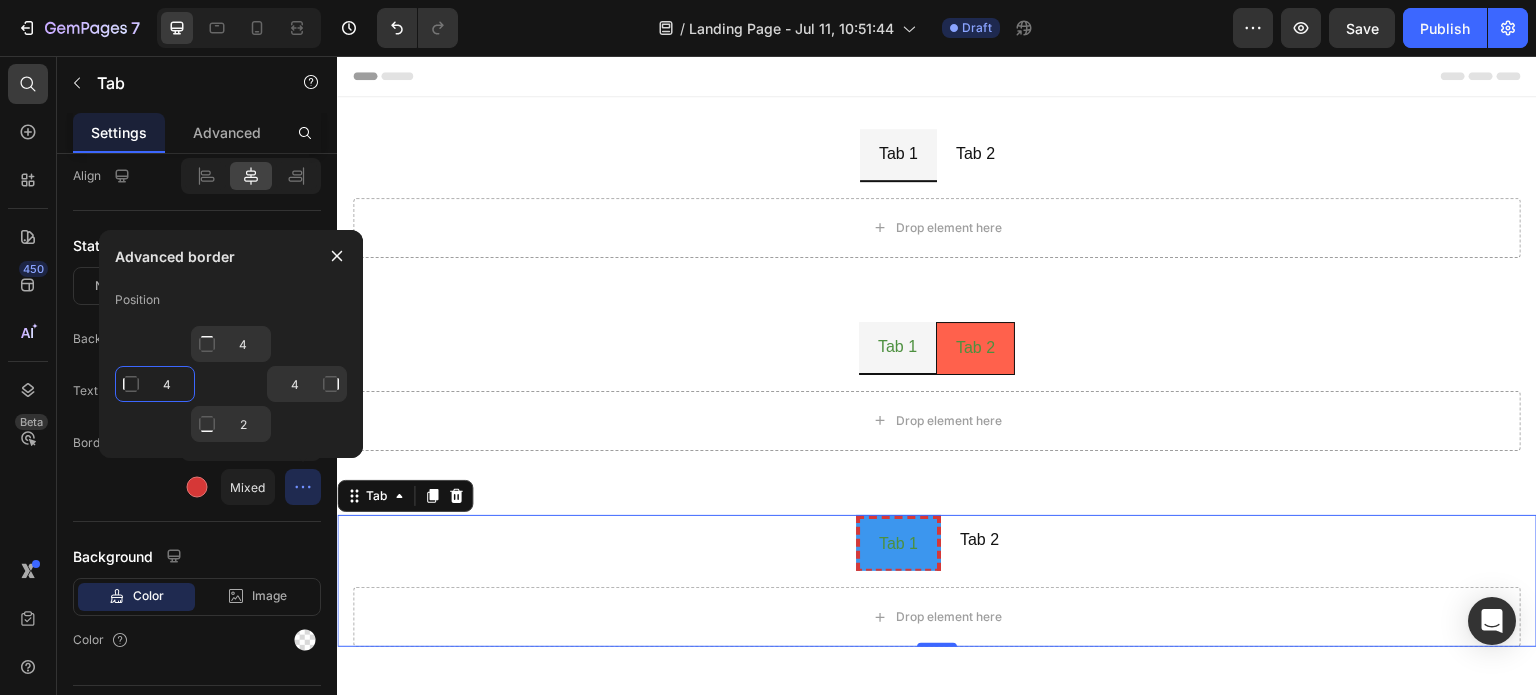 type on "4" 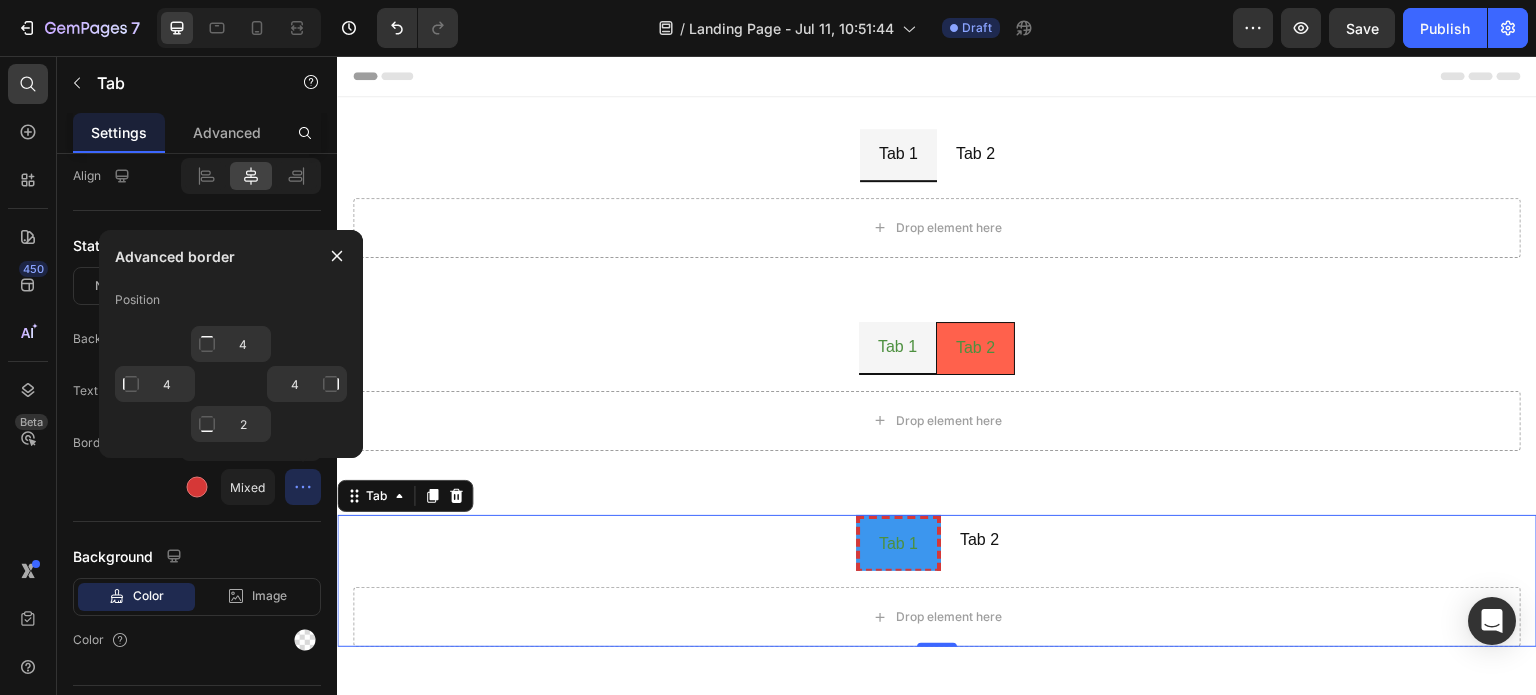 click on "450 Beta" at bounding box center (28, 307) 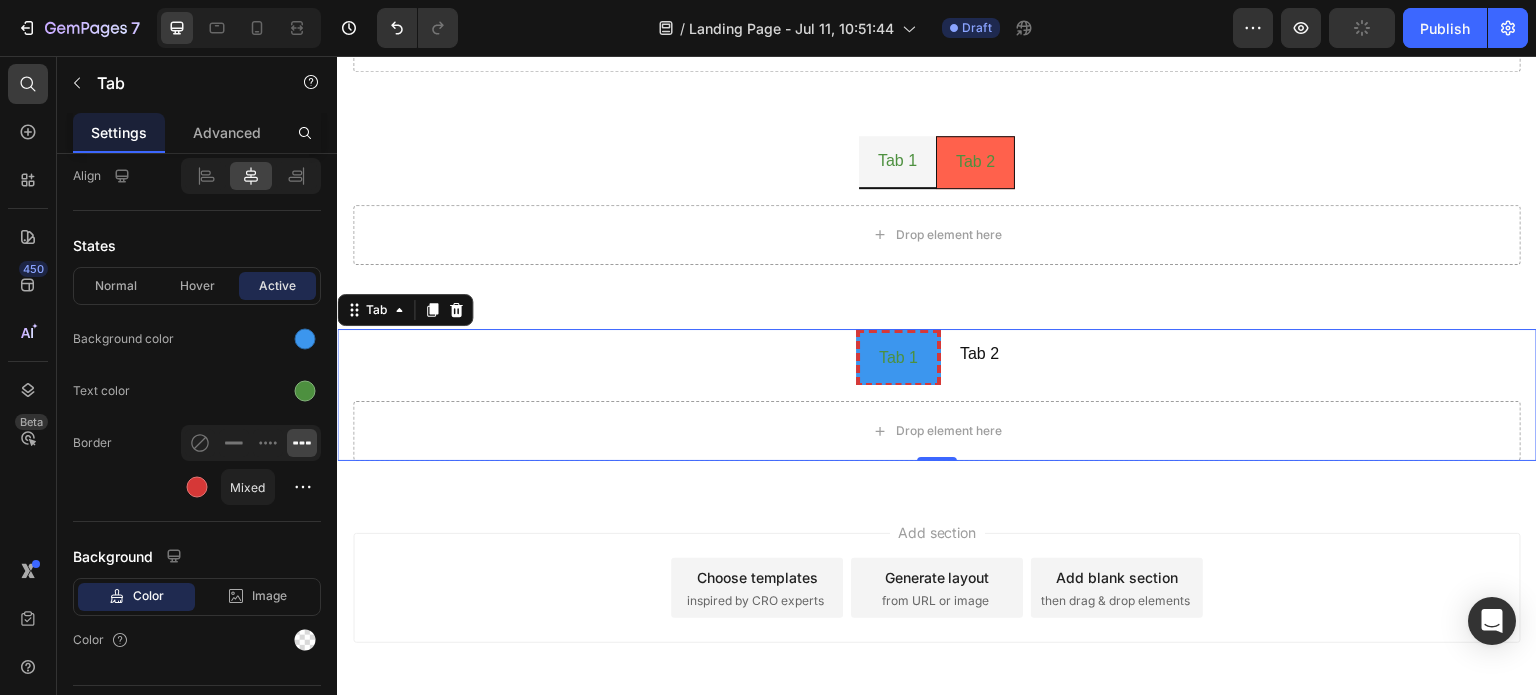 scroll, scrollTop: 200, scrollLeft: 0, axis: vertical 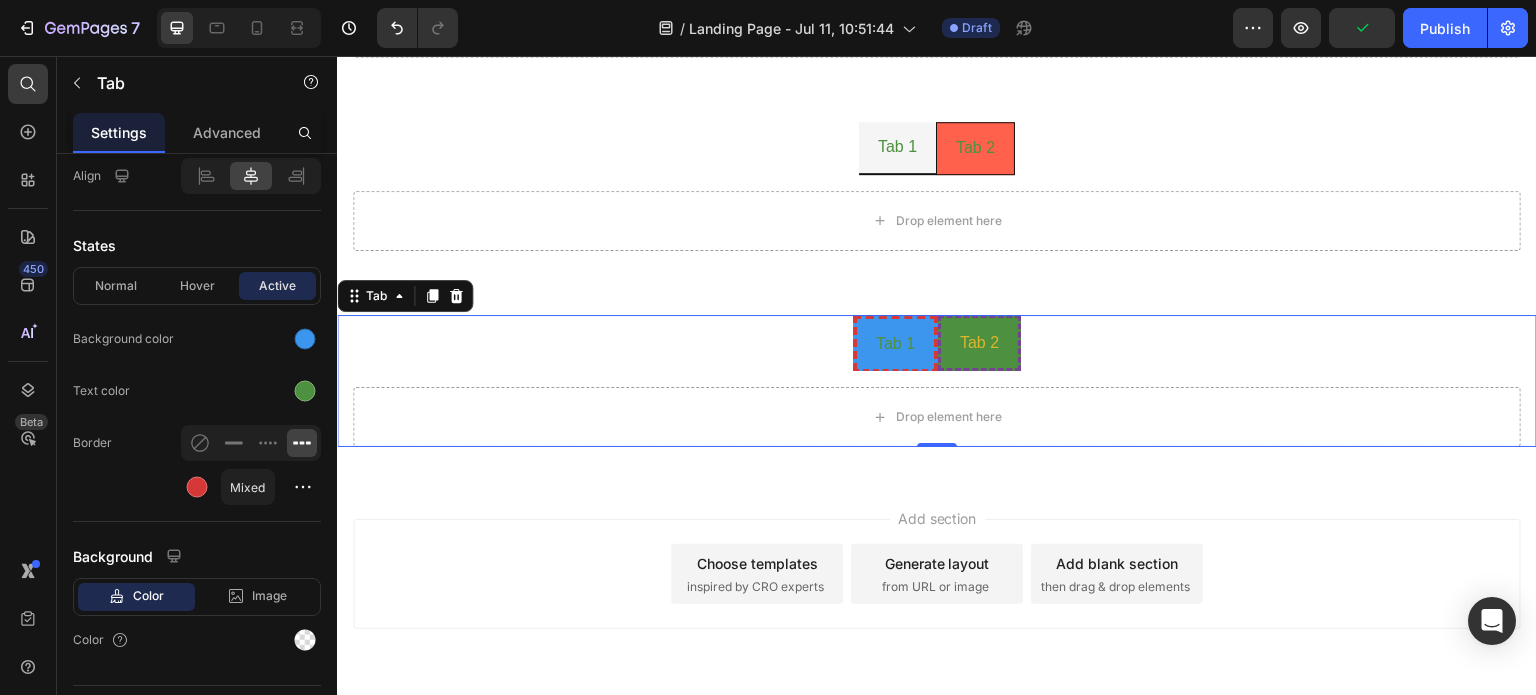 click on "Tab 2" at bounding box center (979, 343) 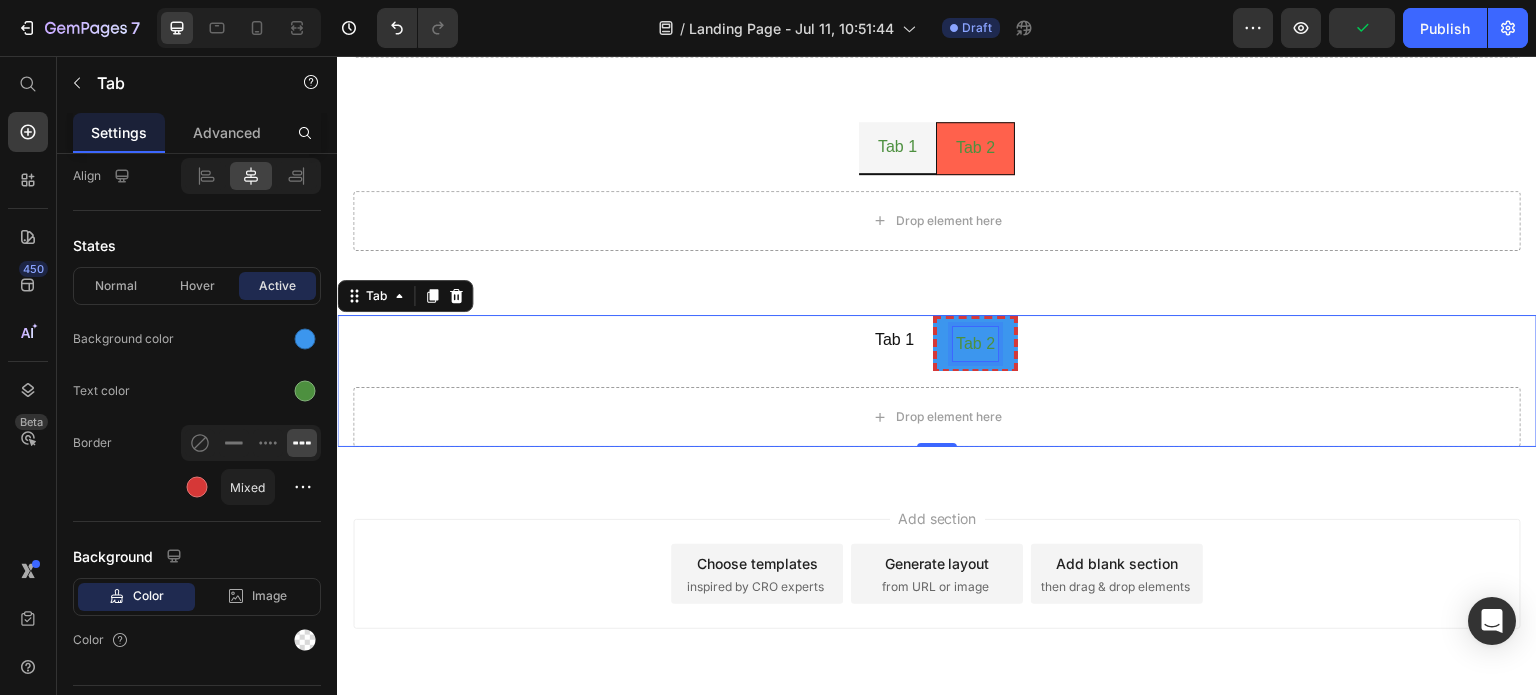 scroll, scrollTop: 201, scrollLeft: 0, axis: vertical 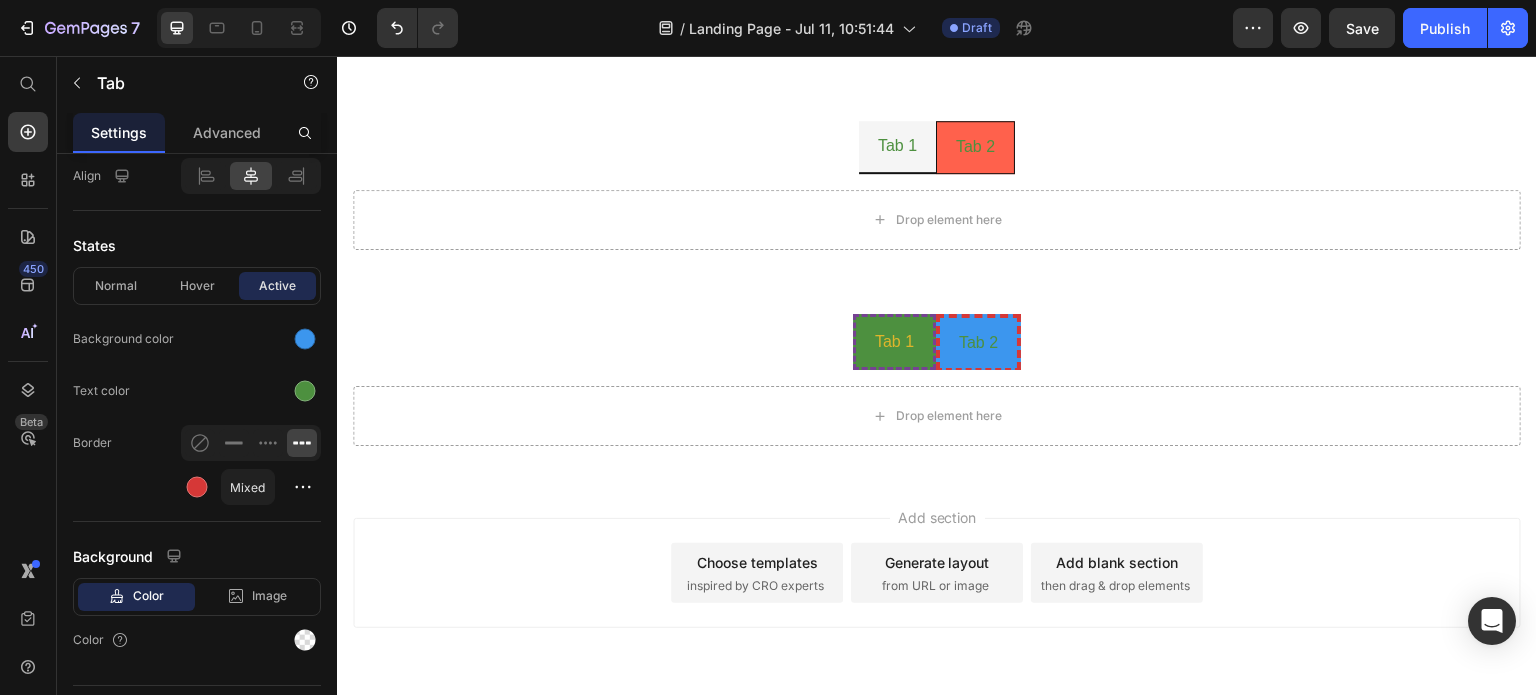 click on "Tab 1" at bounding box center (894, 342) 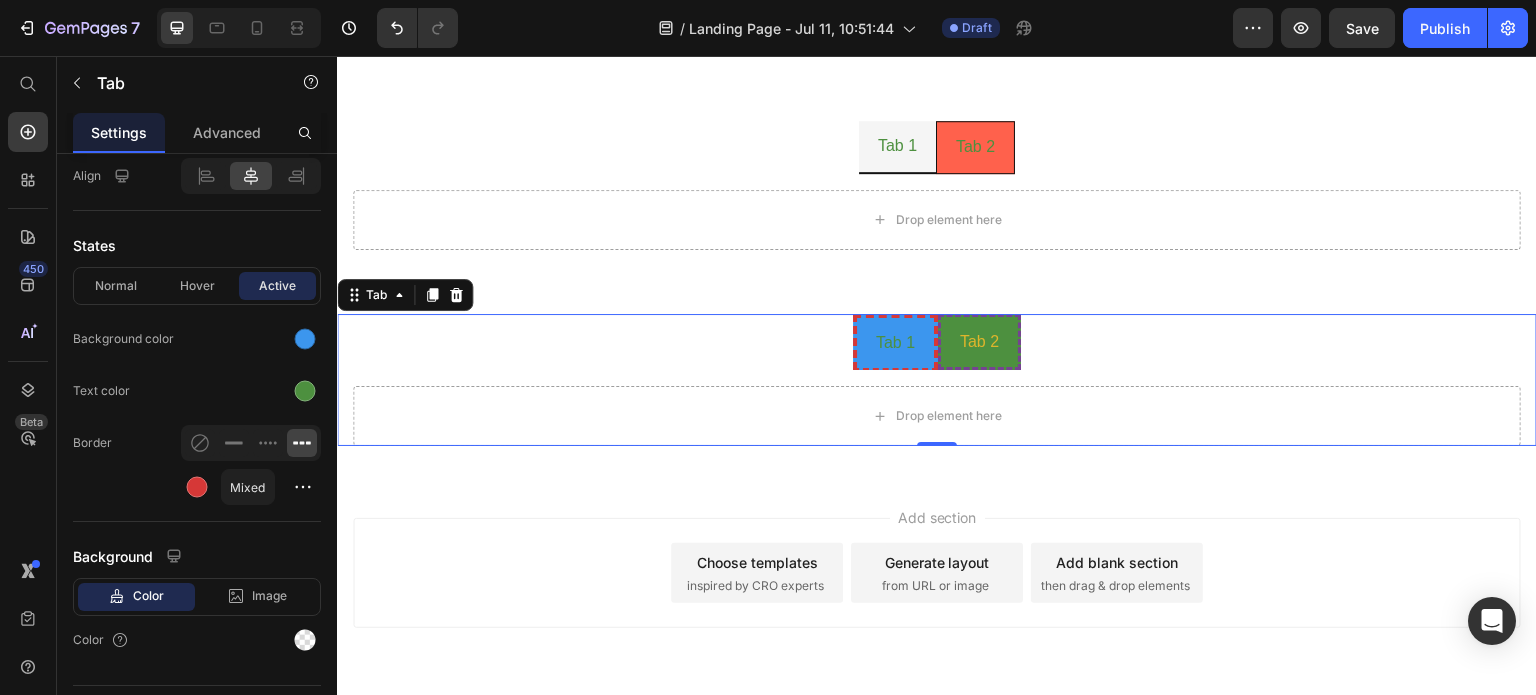 click on "Tab 2" at bounding box center (979, 342) 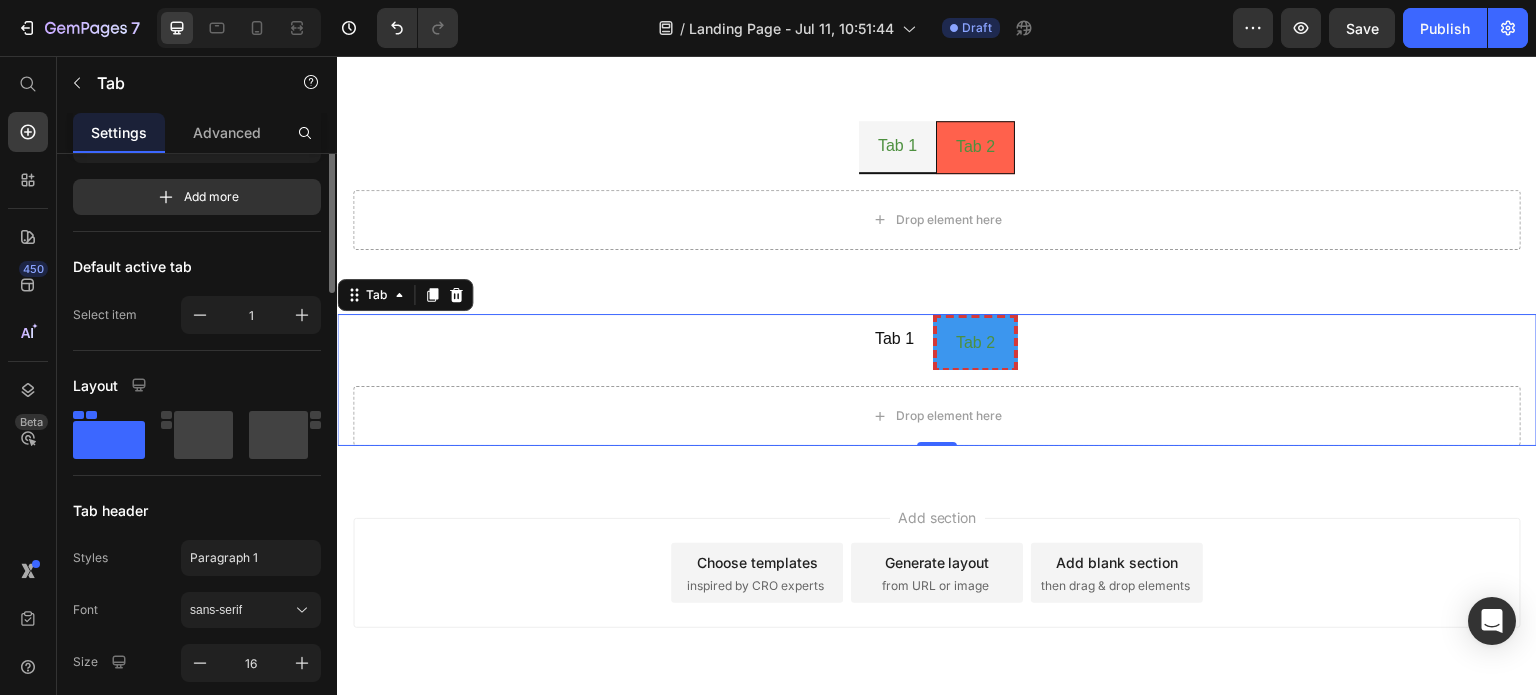 scroll, scrollTop: 35, scrollLeft: 0, axis: vertical 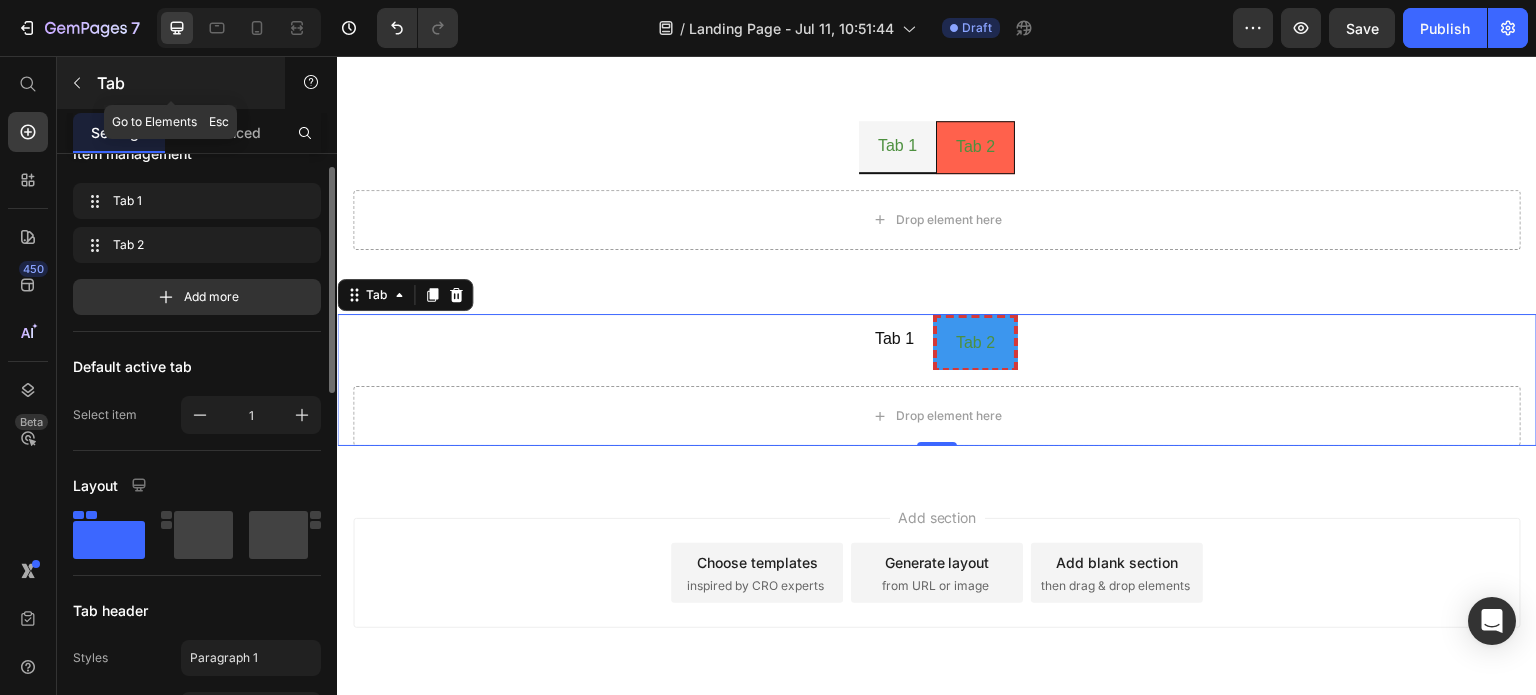 click 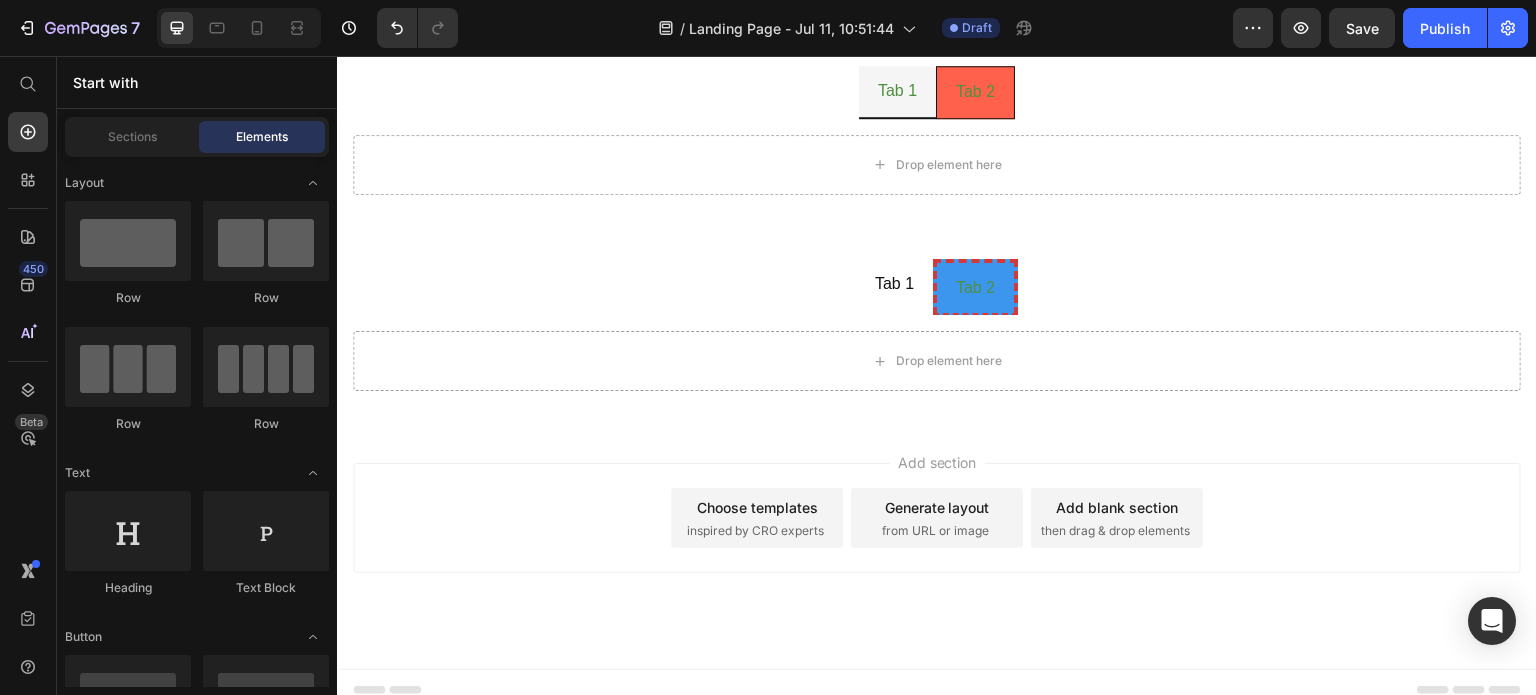 scroll, scrollTop: 268, scrollLeft: 0, axis: vertical 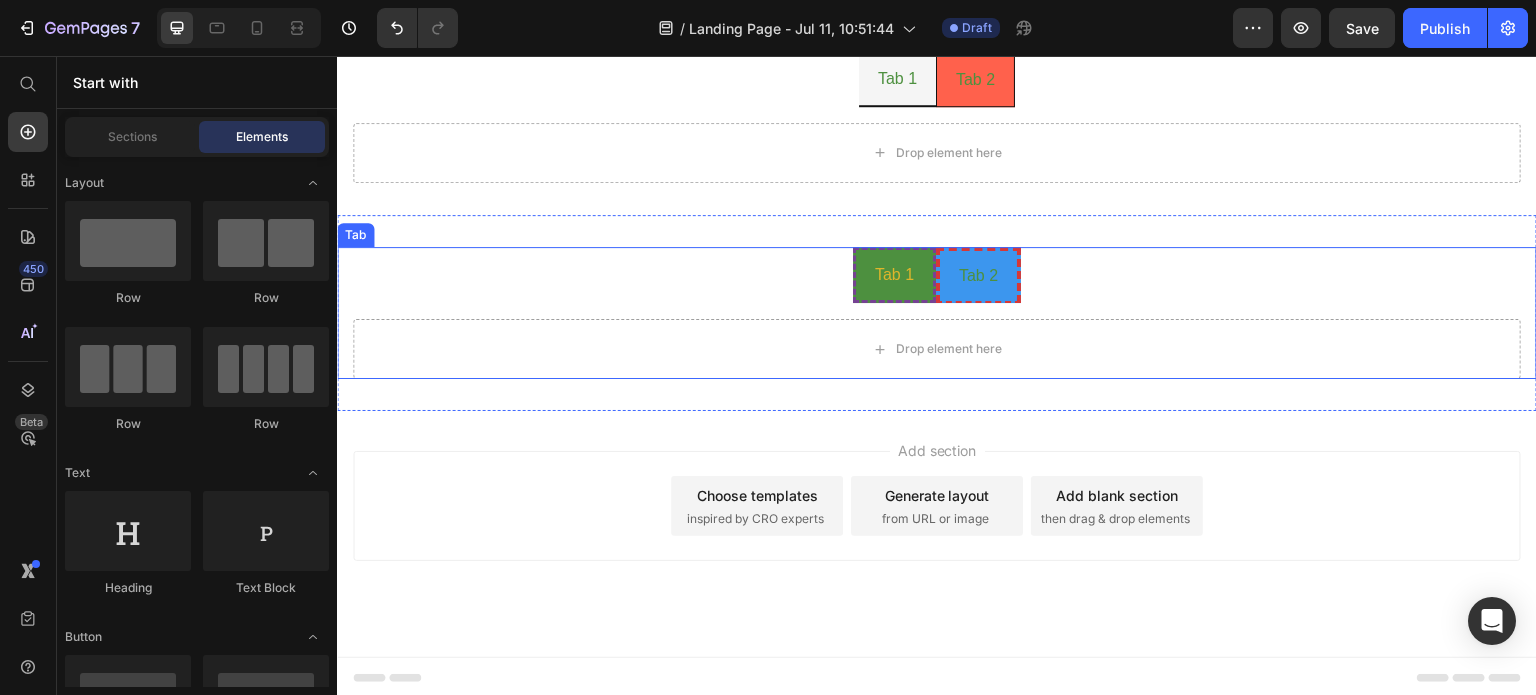 click on "Tab 1" at bounding box center [894, 275] 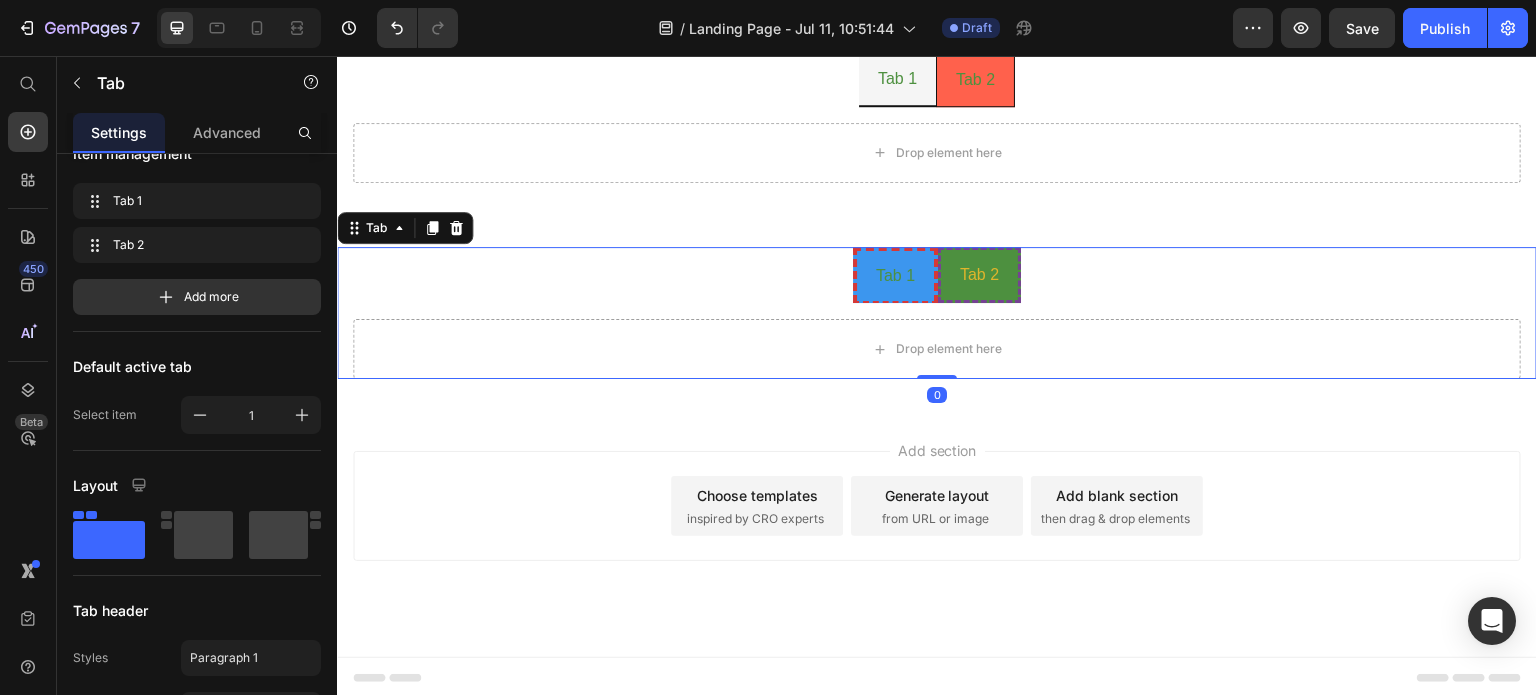 click on "Tab 2" at bounding box center (979, 275) 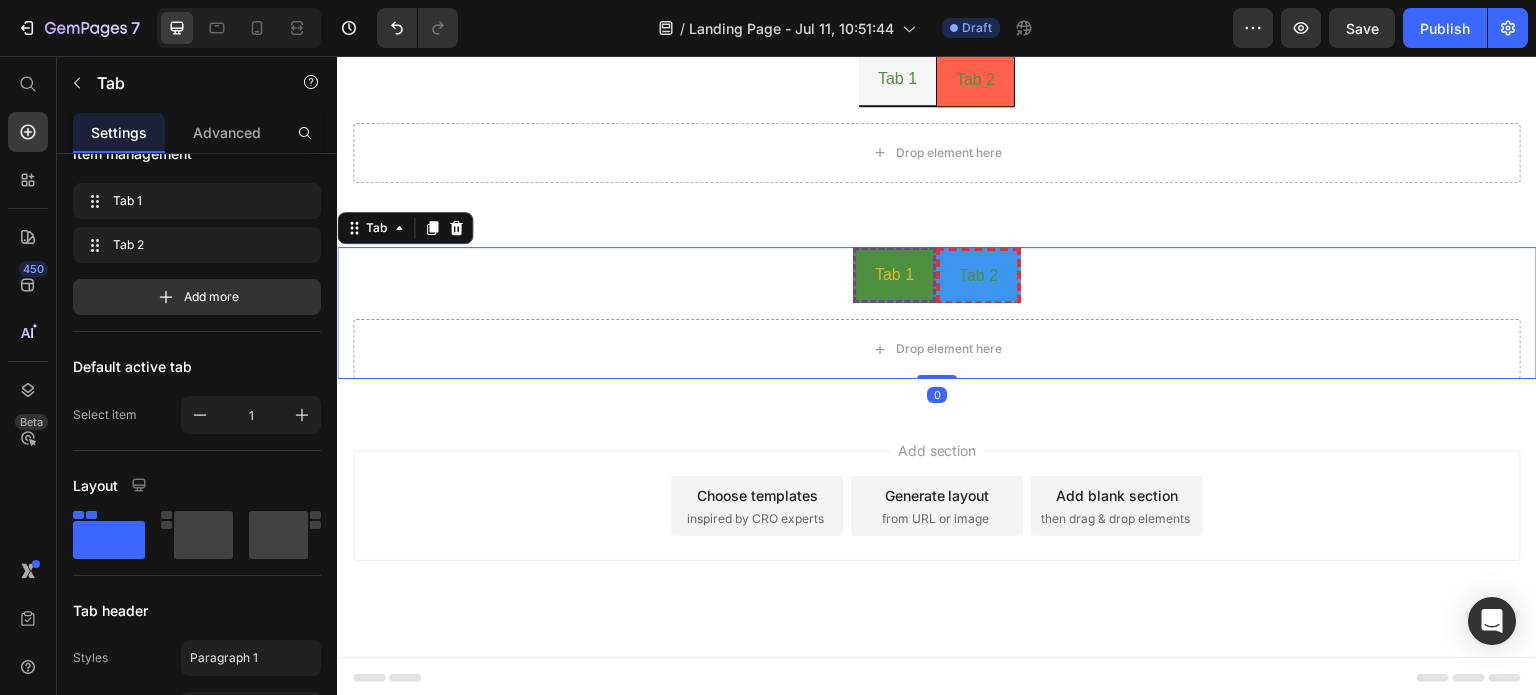 click on "Tab 1" at bounding box center (894, 275) 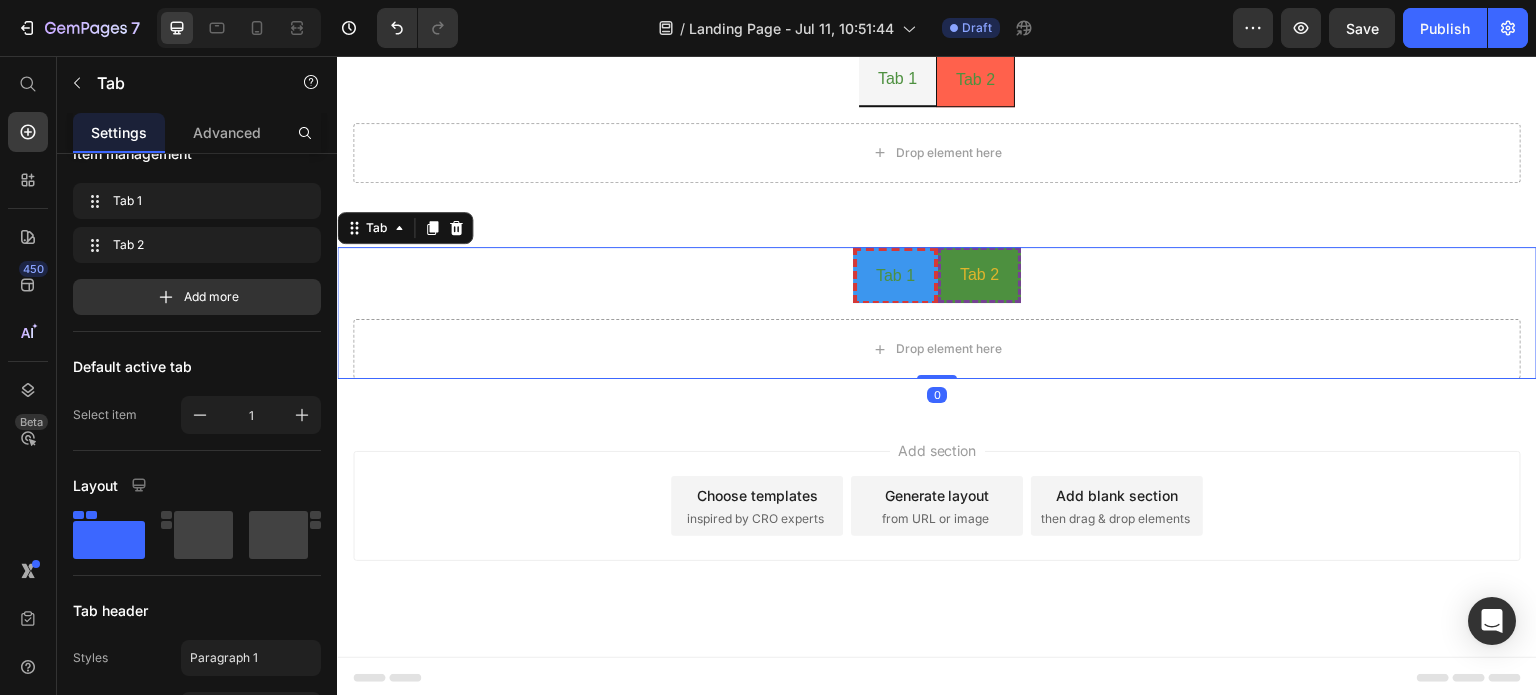click on "Tab 2" at bounding box center [979, 275] 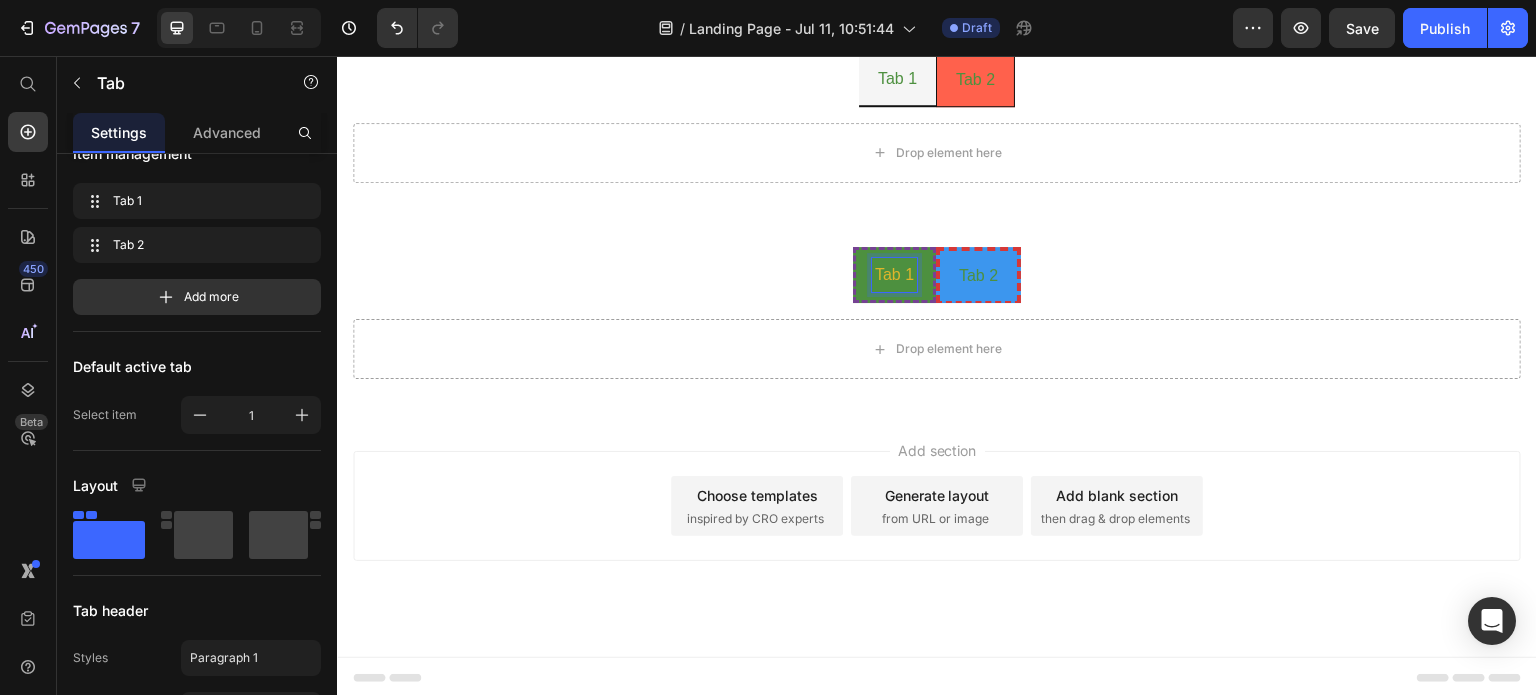 scroll, scrollTop: 266, scrollLeft: 0, axis: vertical 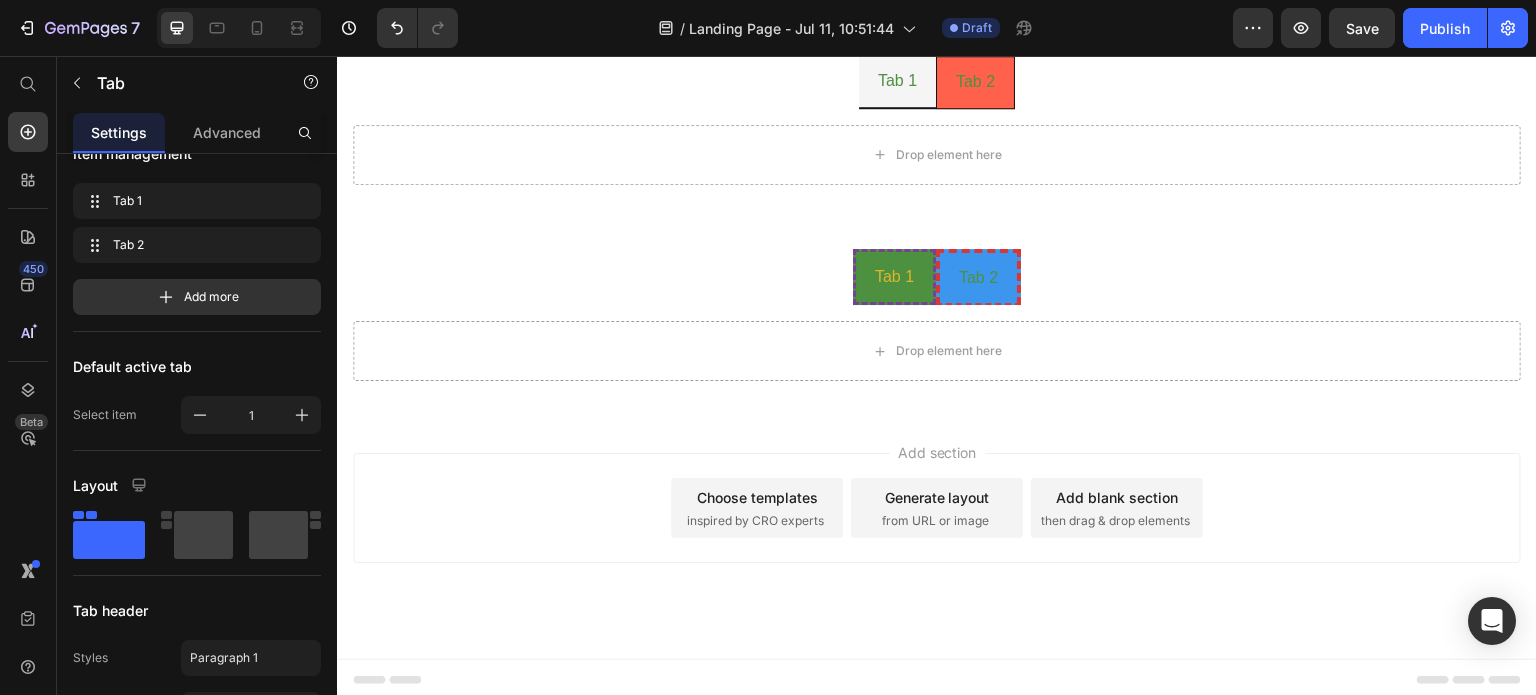 click on "Tab 2" at bounding box center [978, 277] 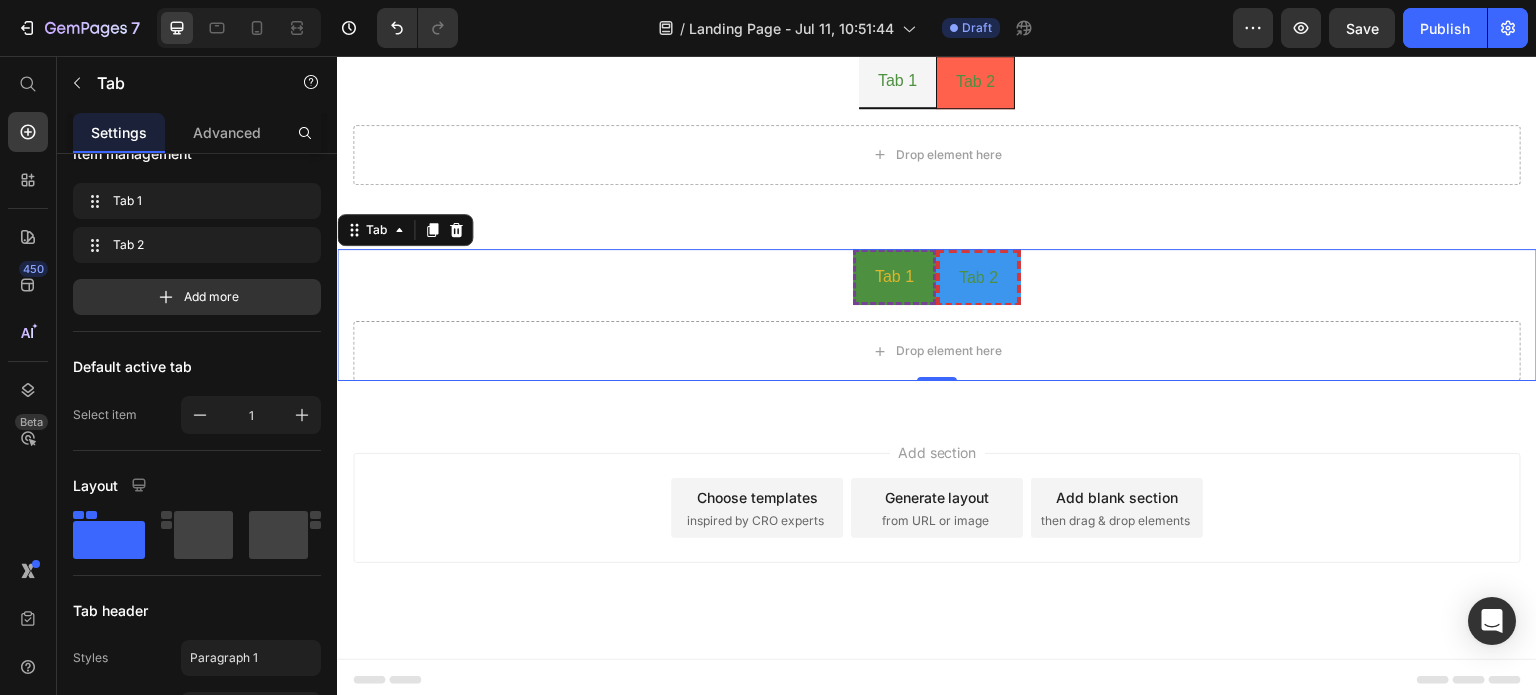 click on "Tab 1" at bounding box center [894, 277] 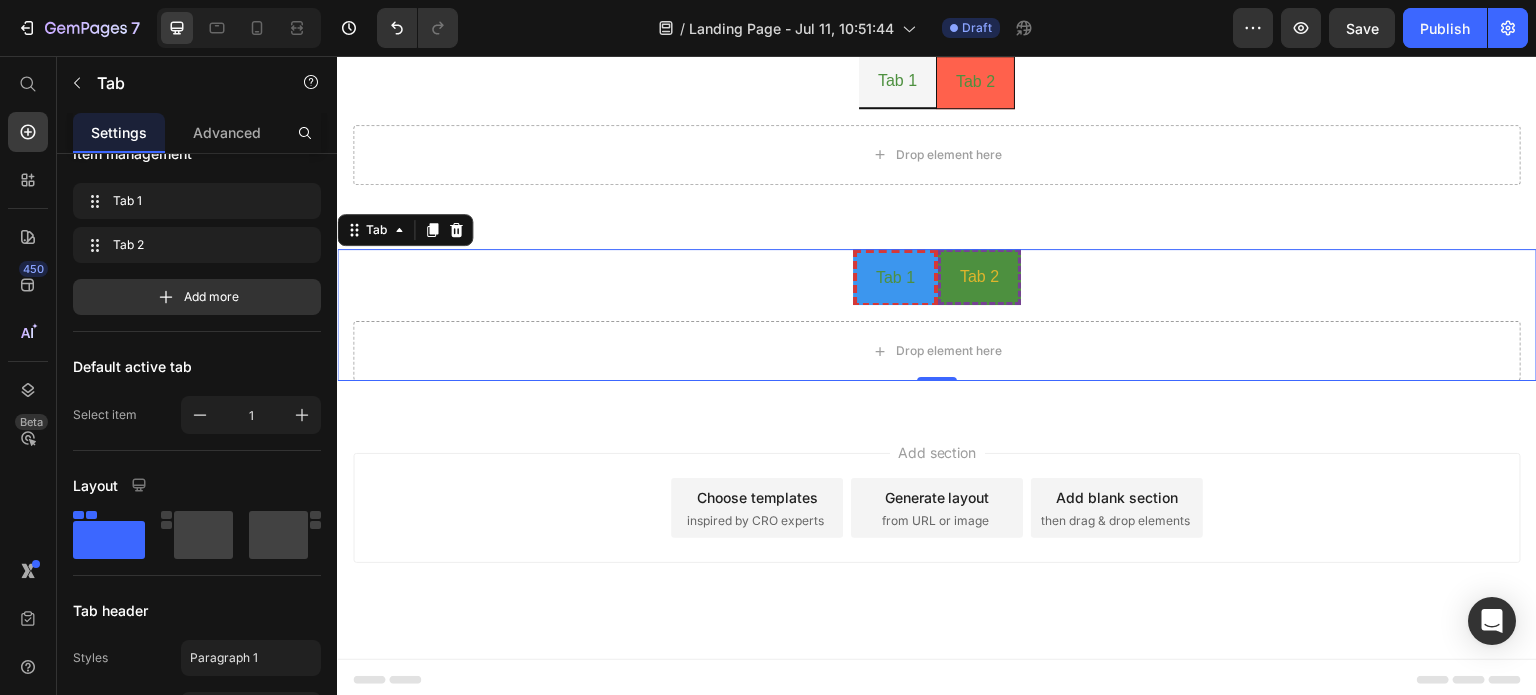 click on "Tab 2" at bounding box center [979, 277] 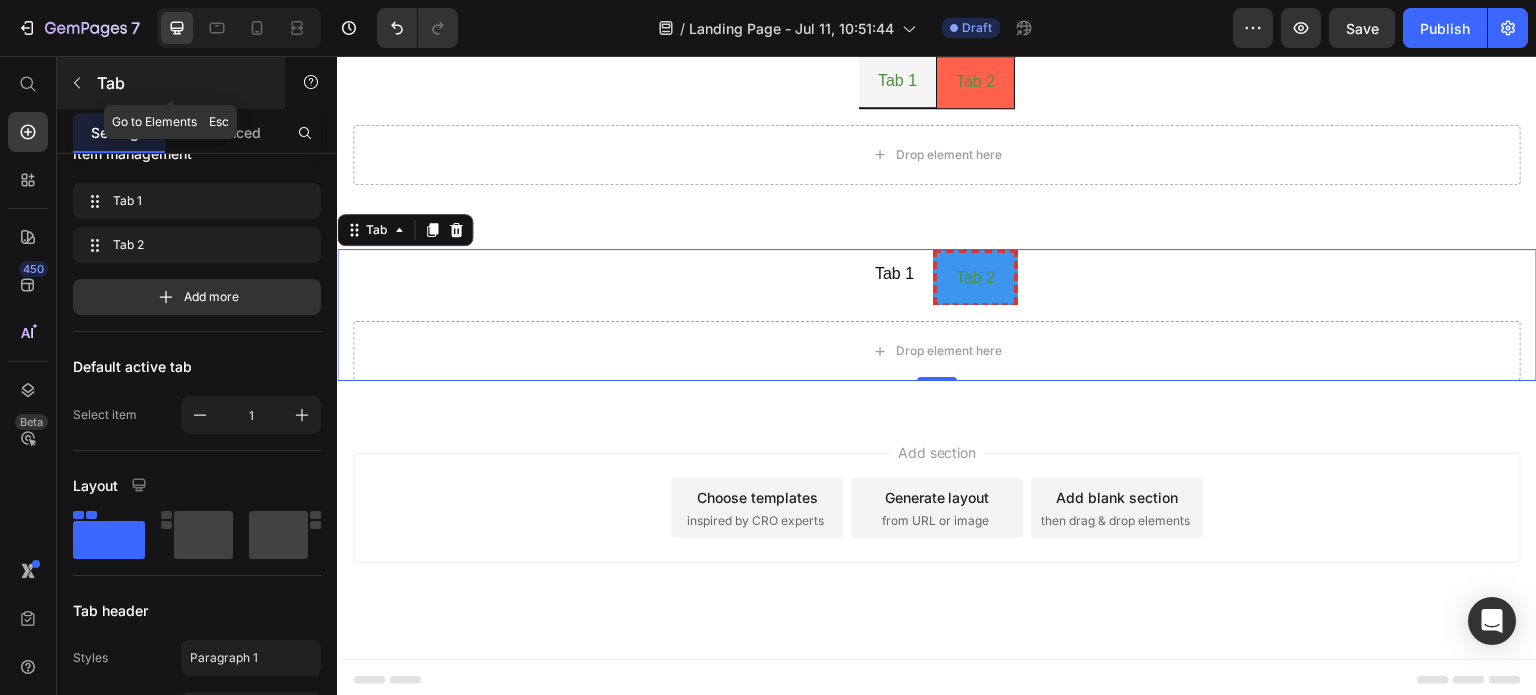 click 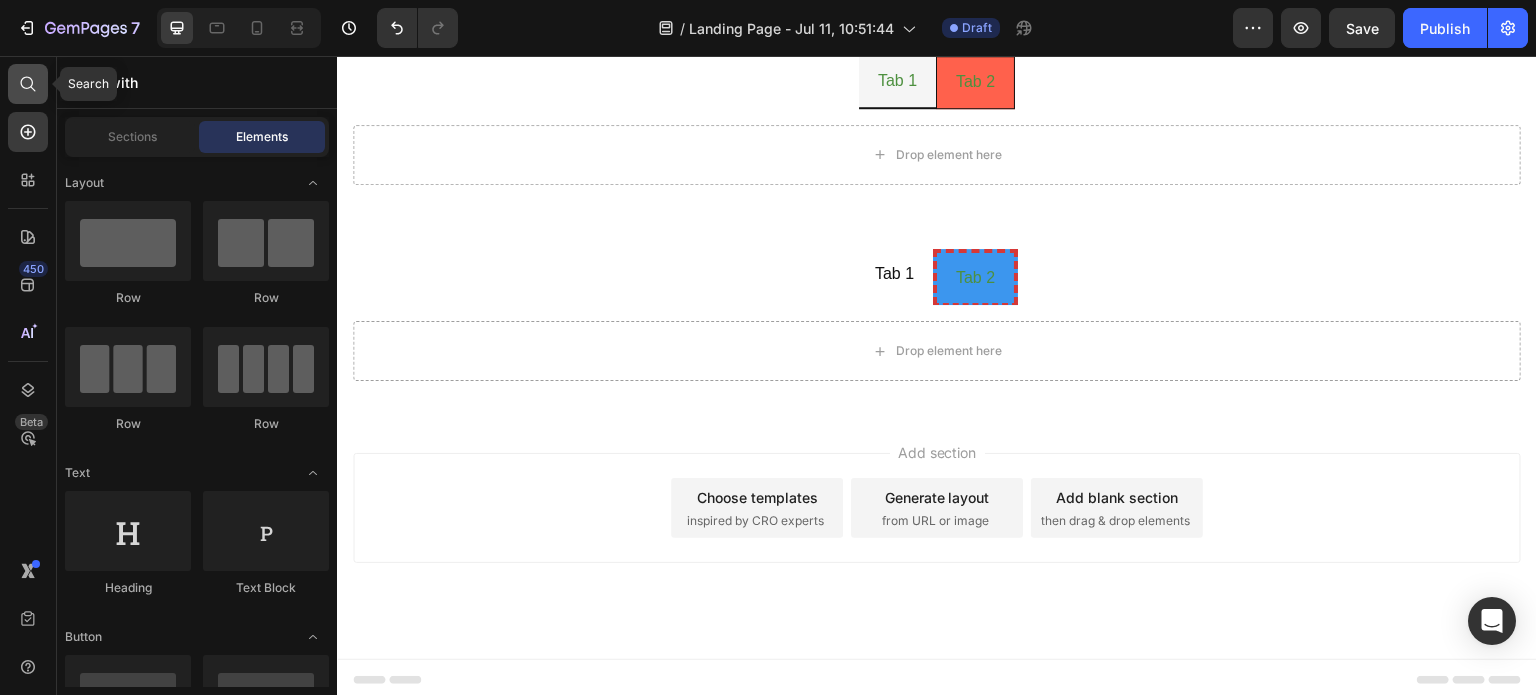 click 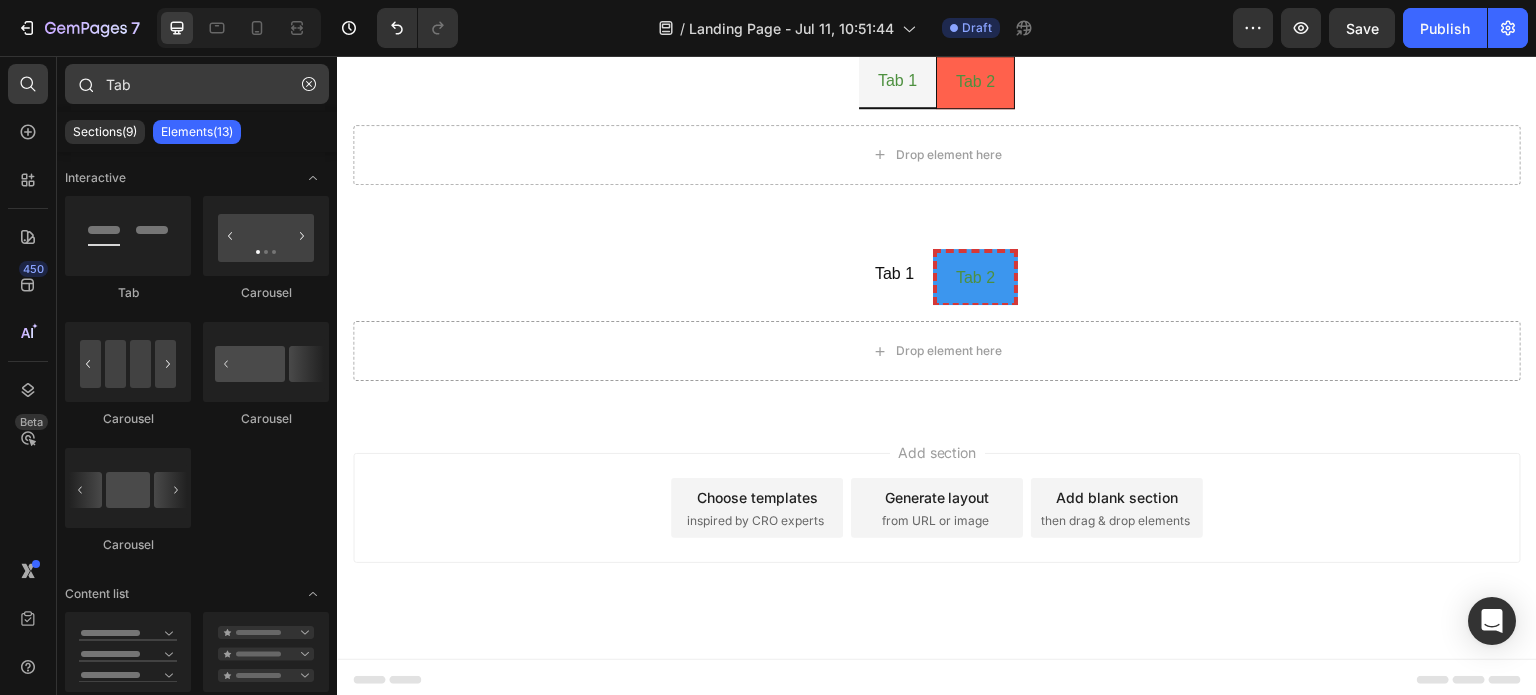 click on "Tab" at bounding box center [197, 84] 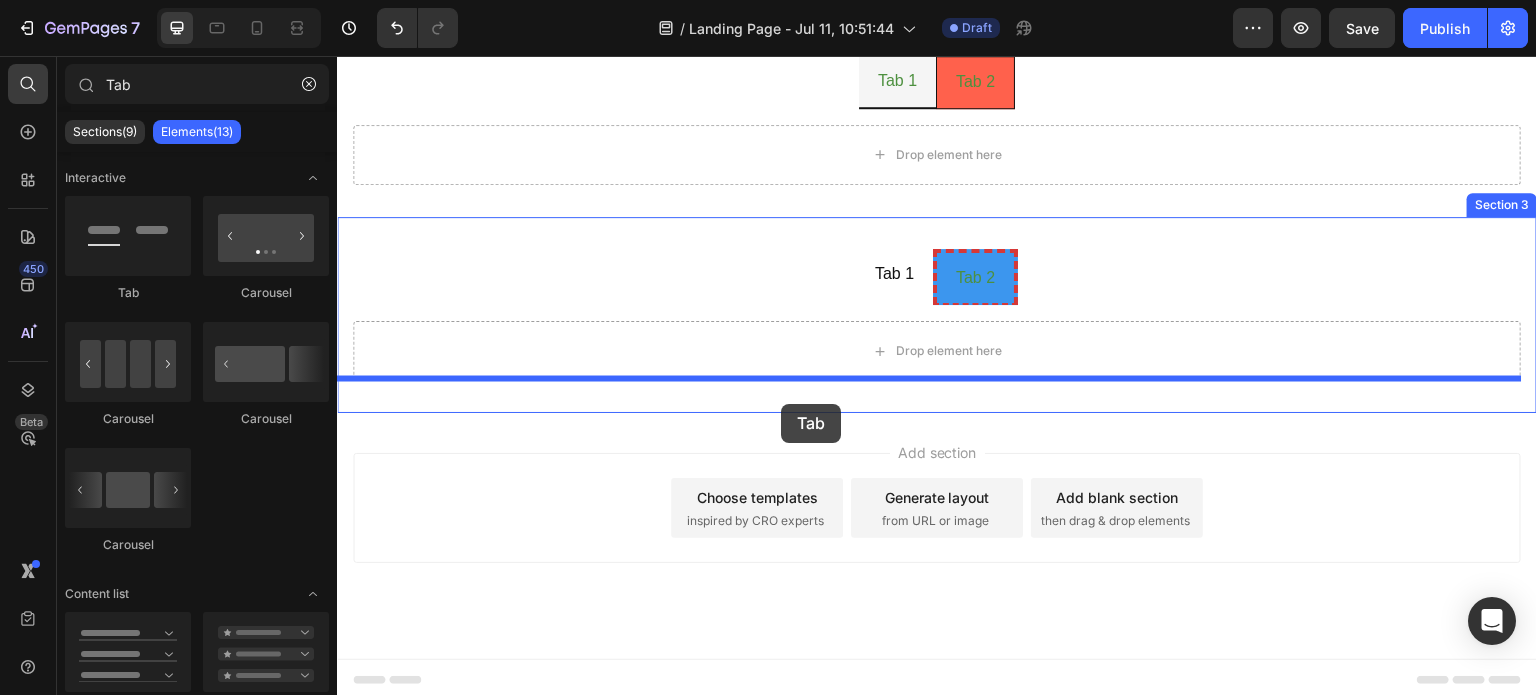 drag, startPoint x: 481, startPoint y: 321, endPoint x: 781, endPoint y: 404, distance: 311.27 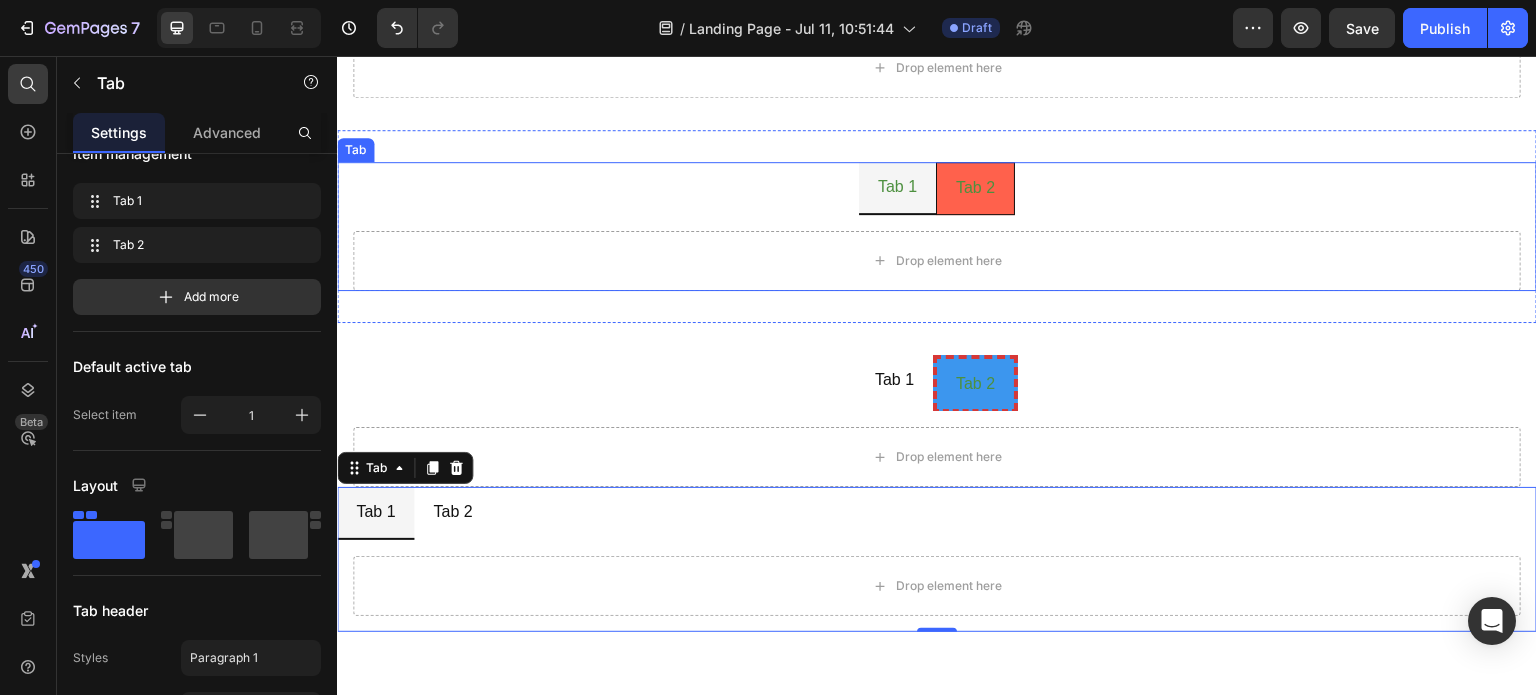scroll, scrollTop: 266, scrollLeft: 0, axis: vertical 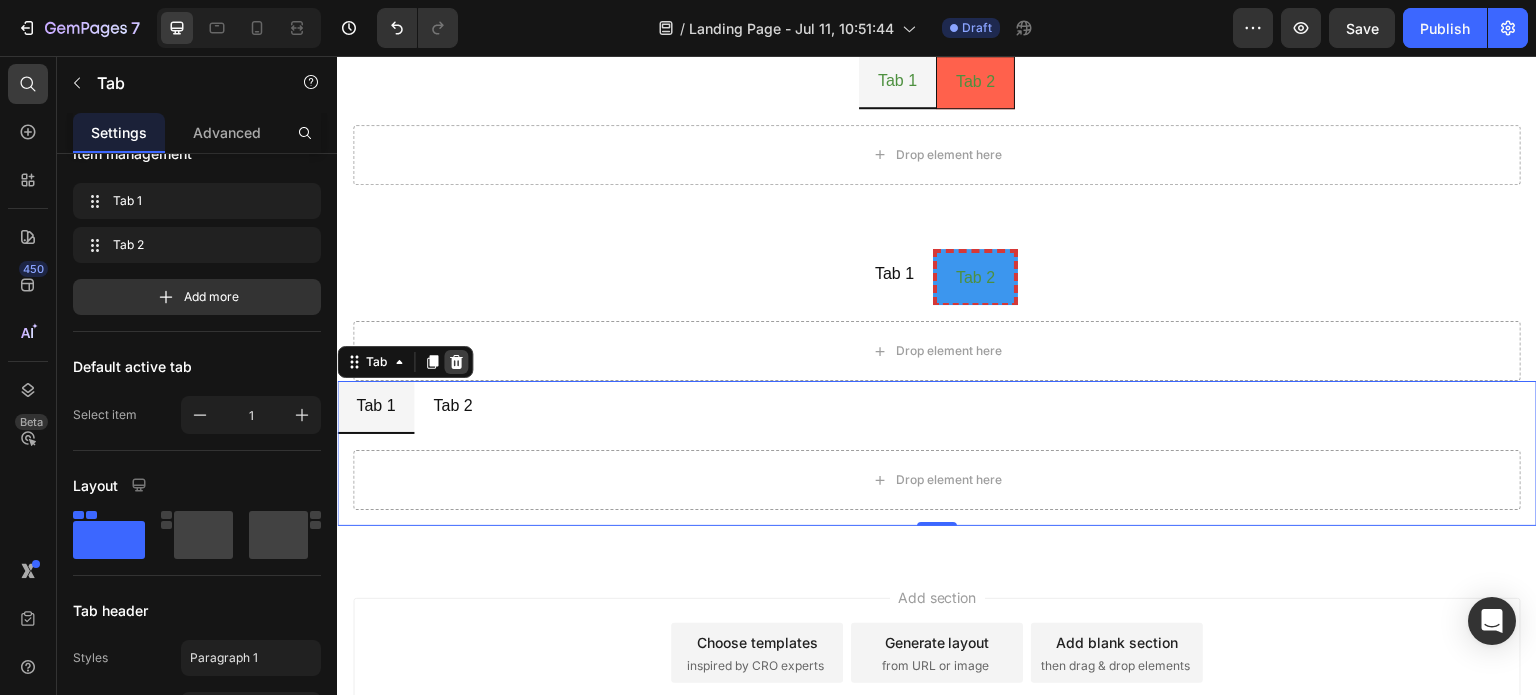 click 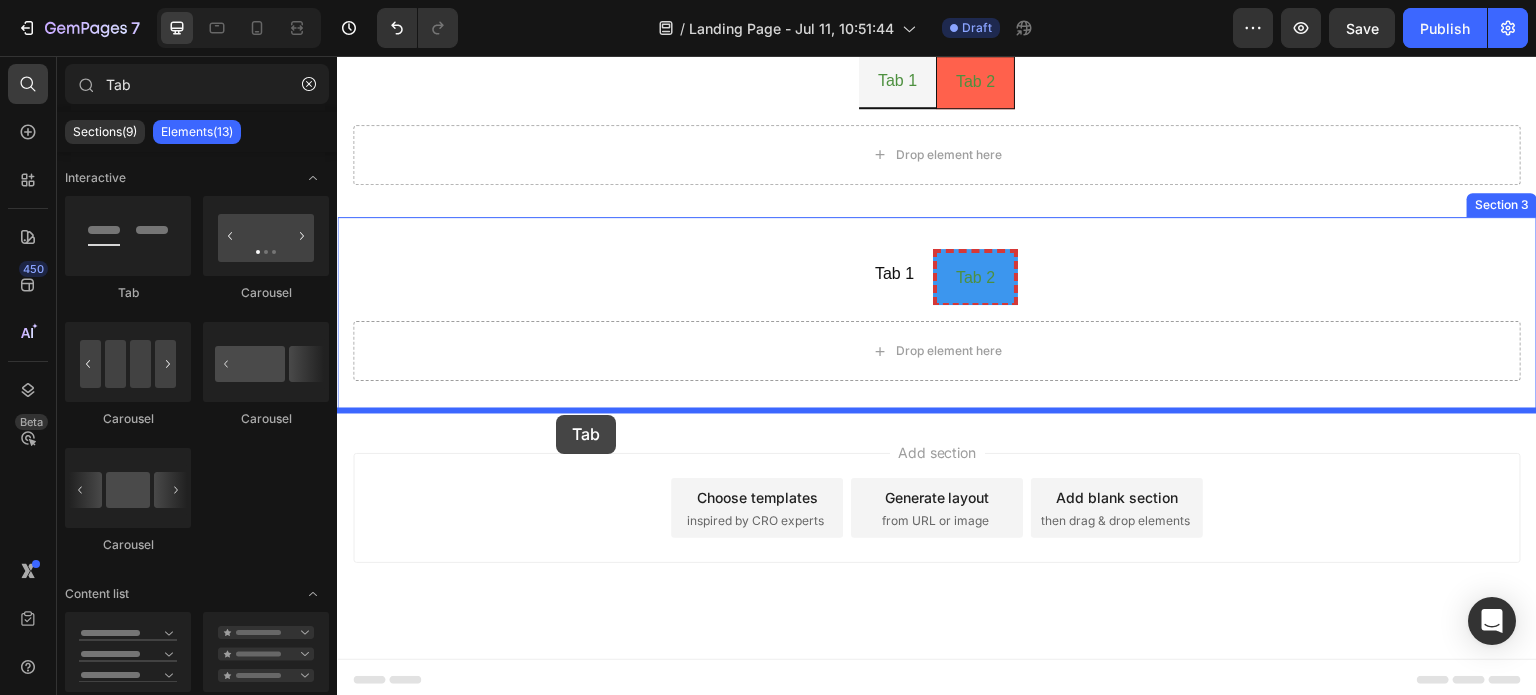 drag, startPoint x: 485, startPoint y: 308, endPoint x: 556, endPoint y: 415, distance: 128.41339 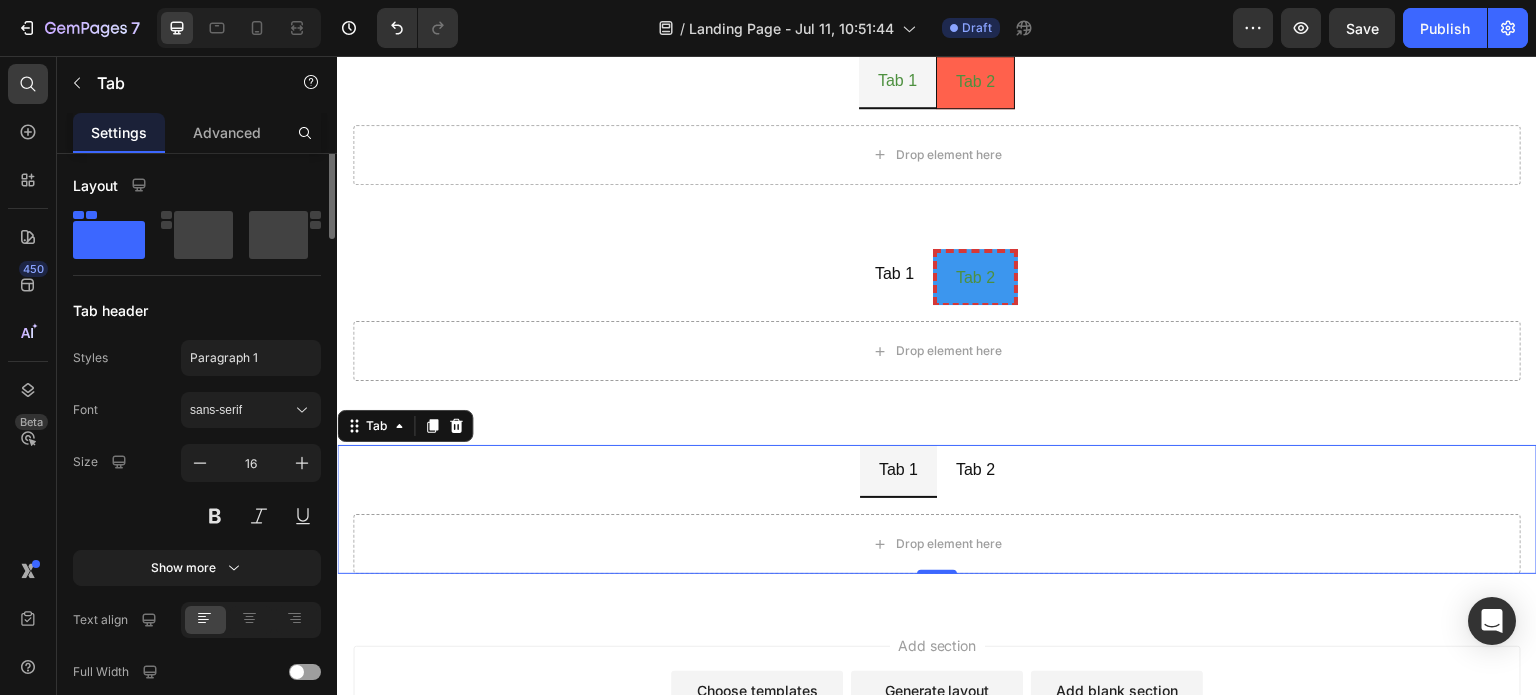 scroll, scrollTop: 135, scrollLeft: 0, axis: vertical 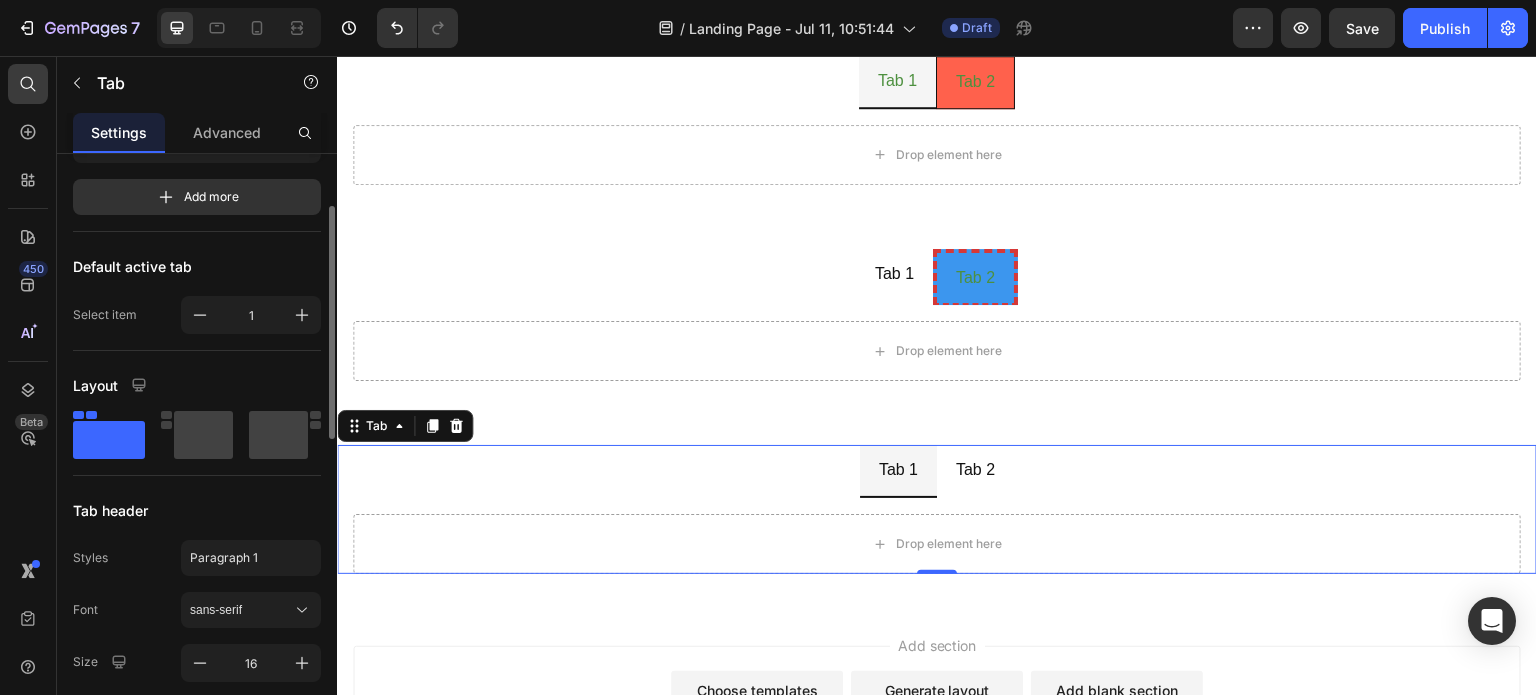 click 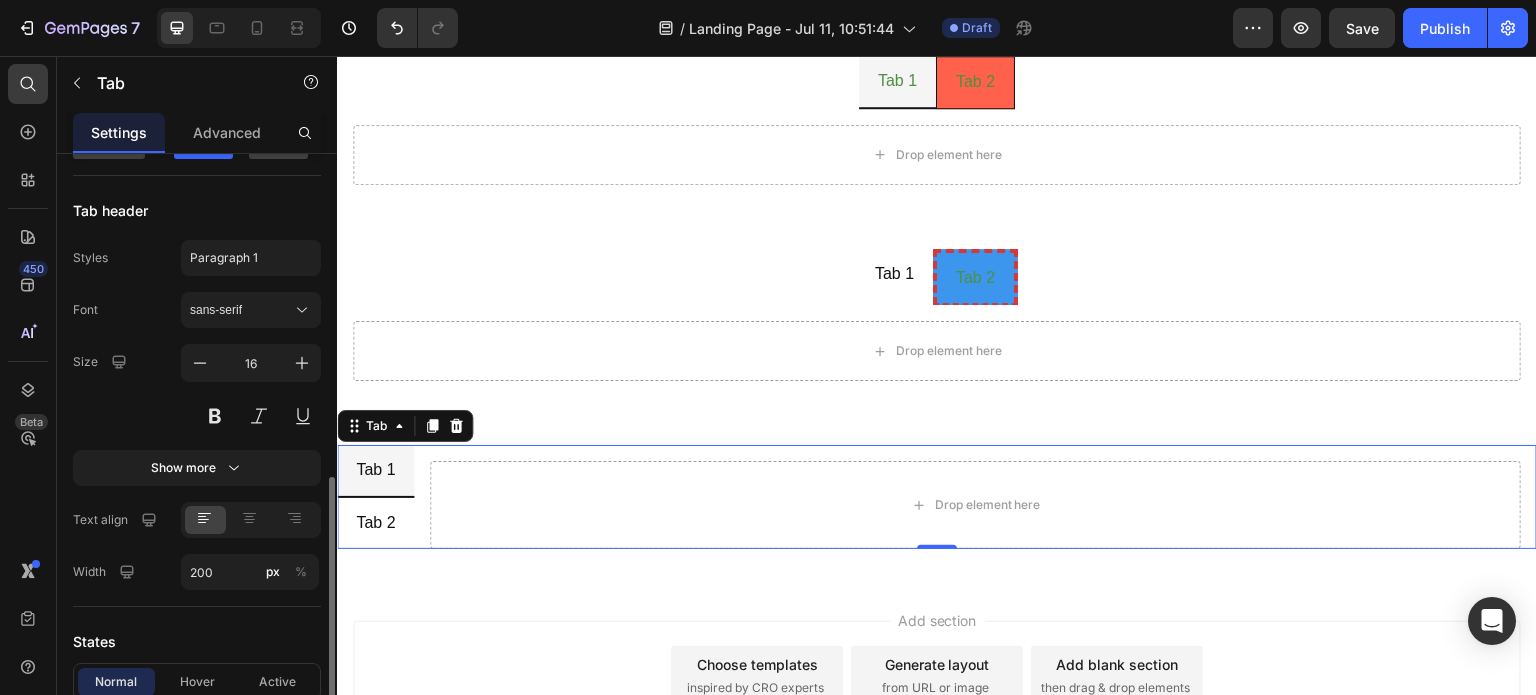 scroll, scrollTop: 735, scrollLeft: 0, axis: vertical 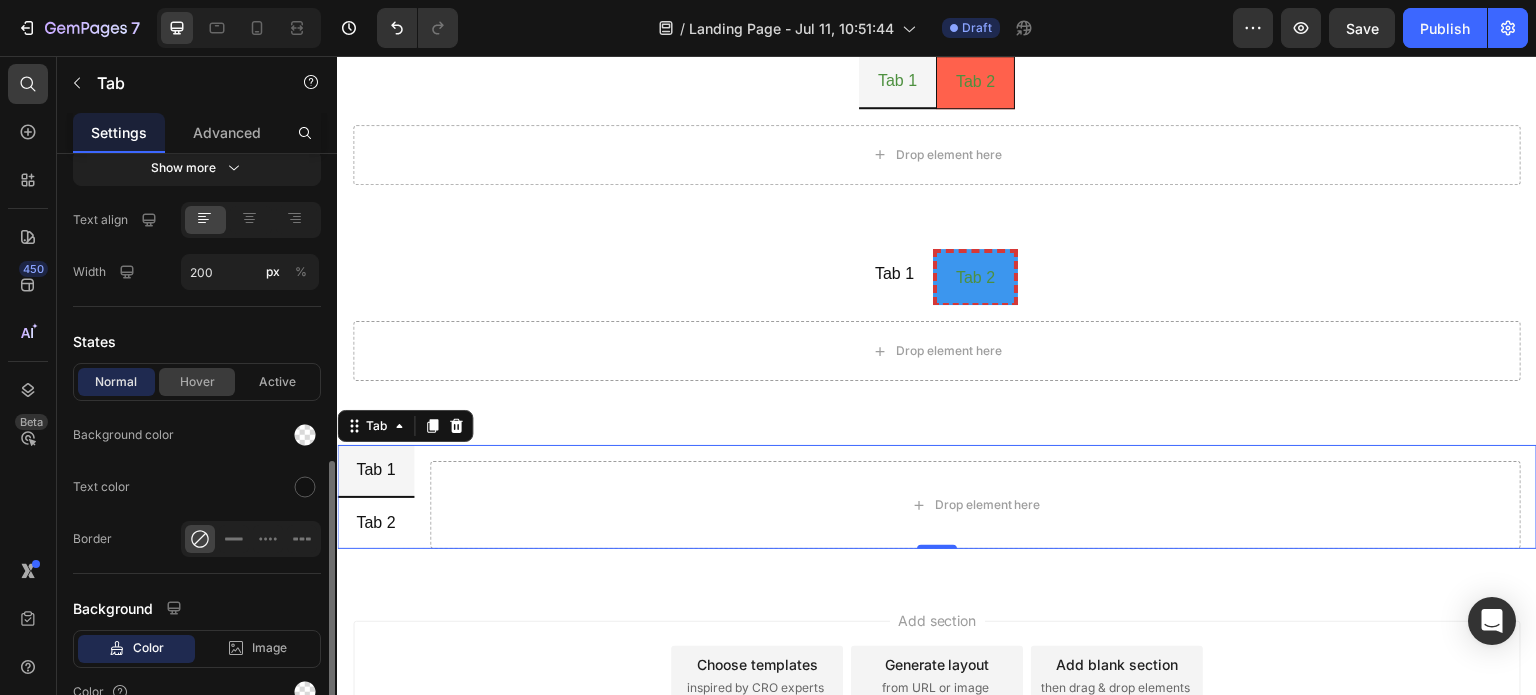 click on "Hover" at bounding box center (197, 382) 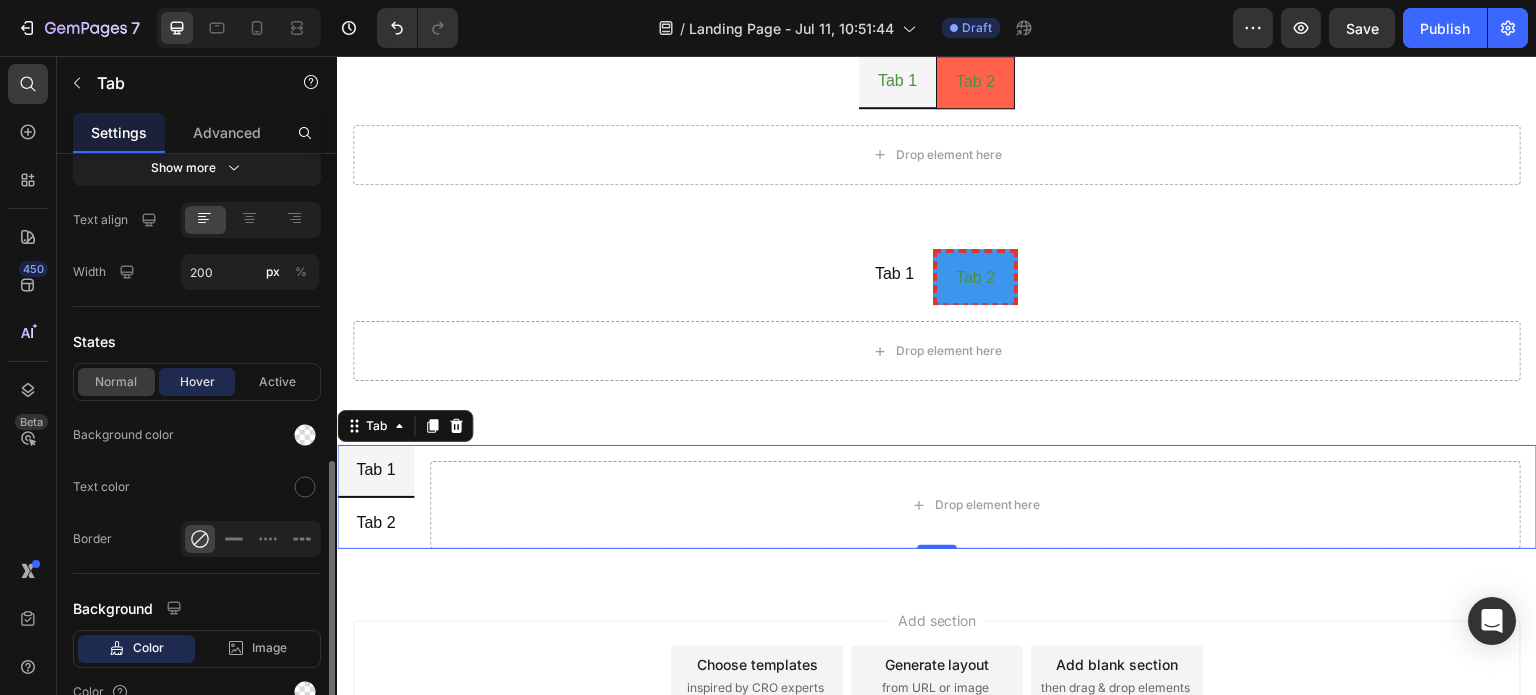 click on "Normal" at bounding box center [116, 382] 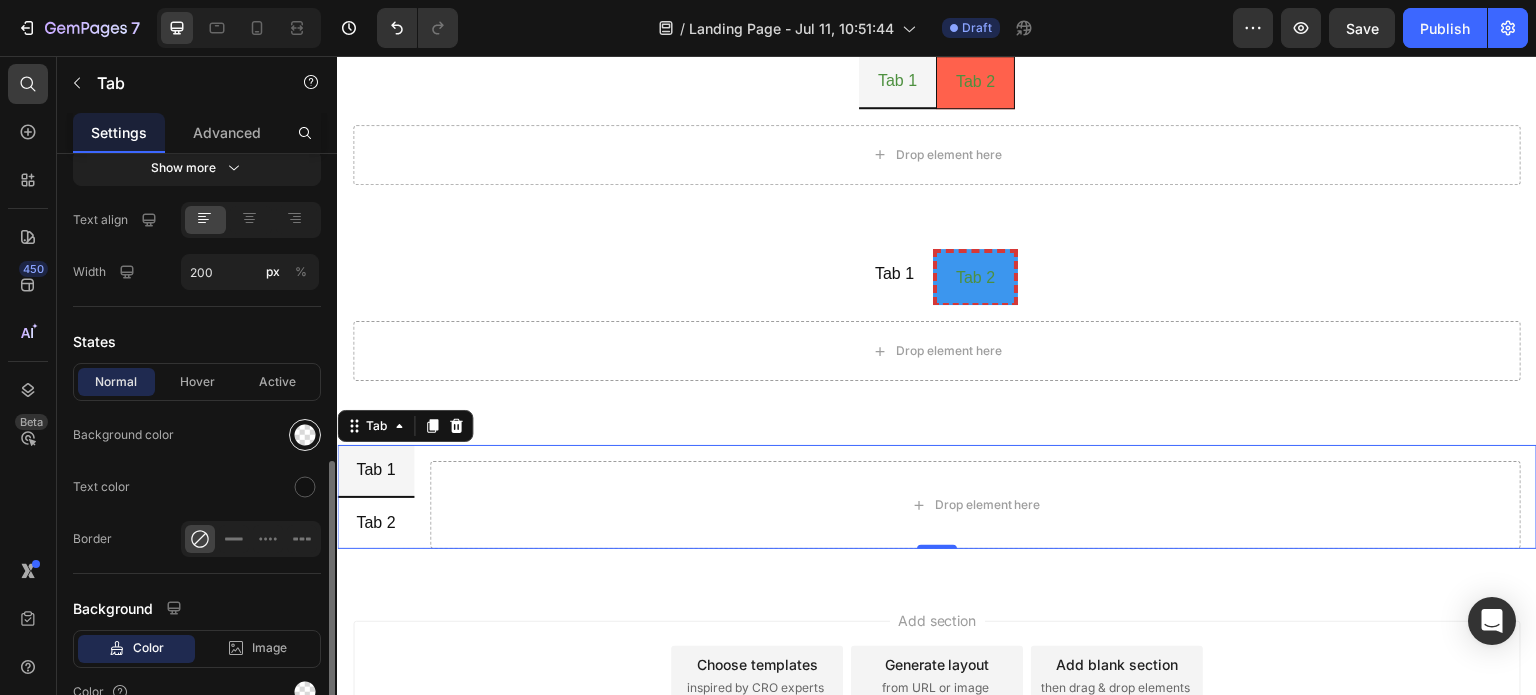 click 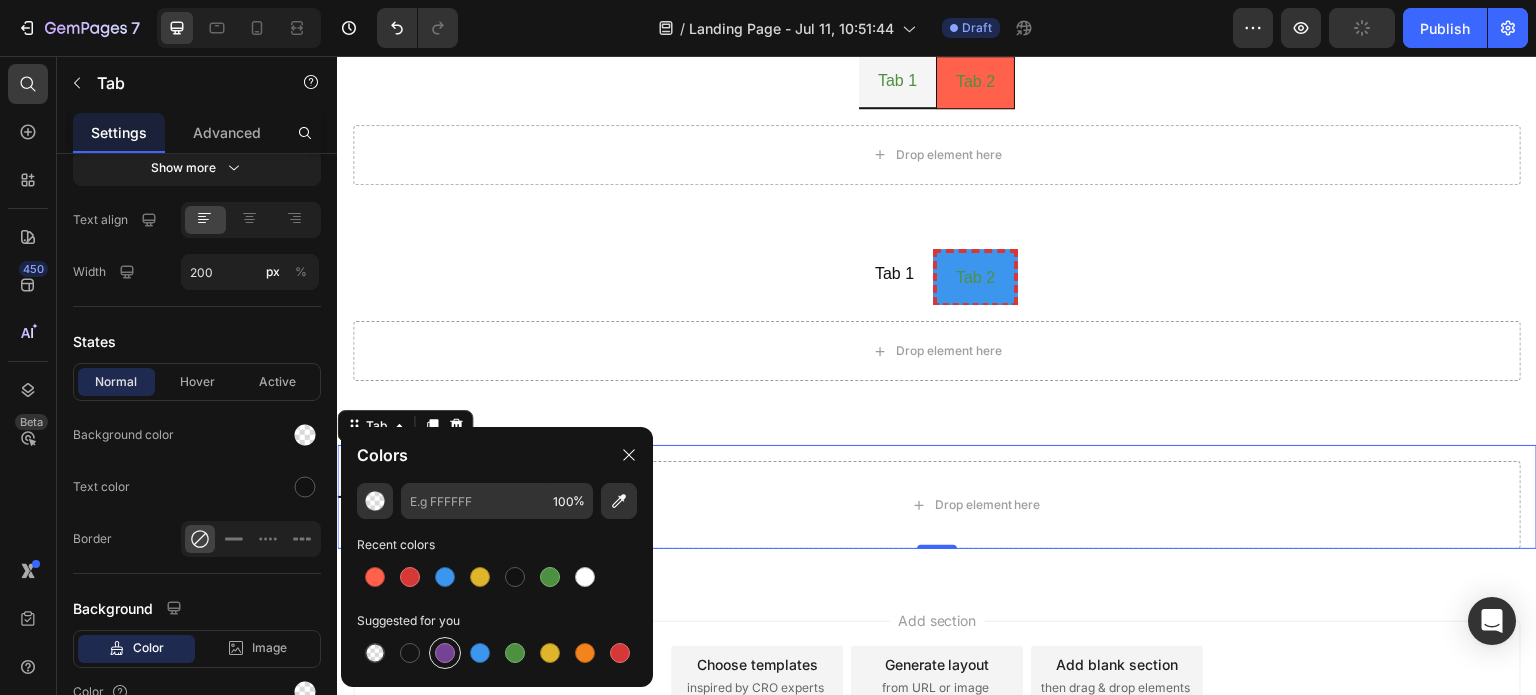 click at bounding box center (445, 653) 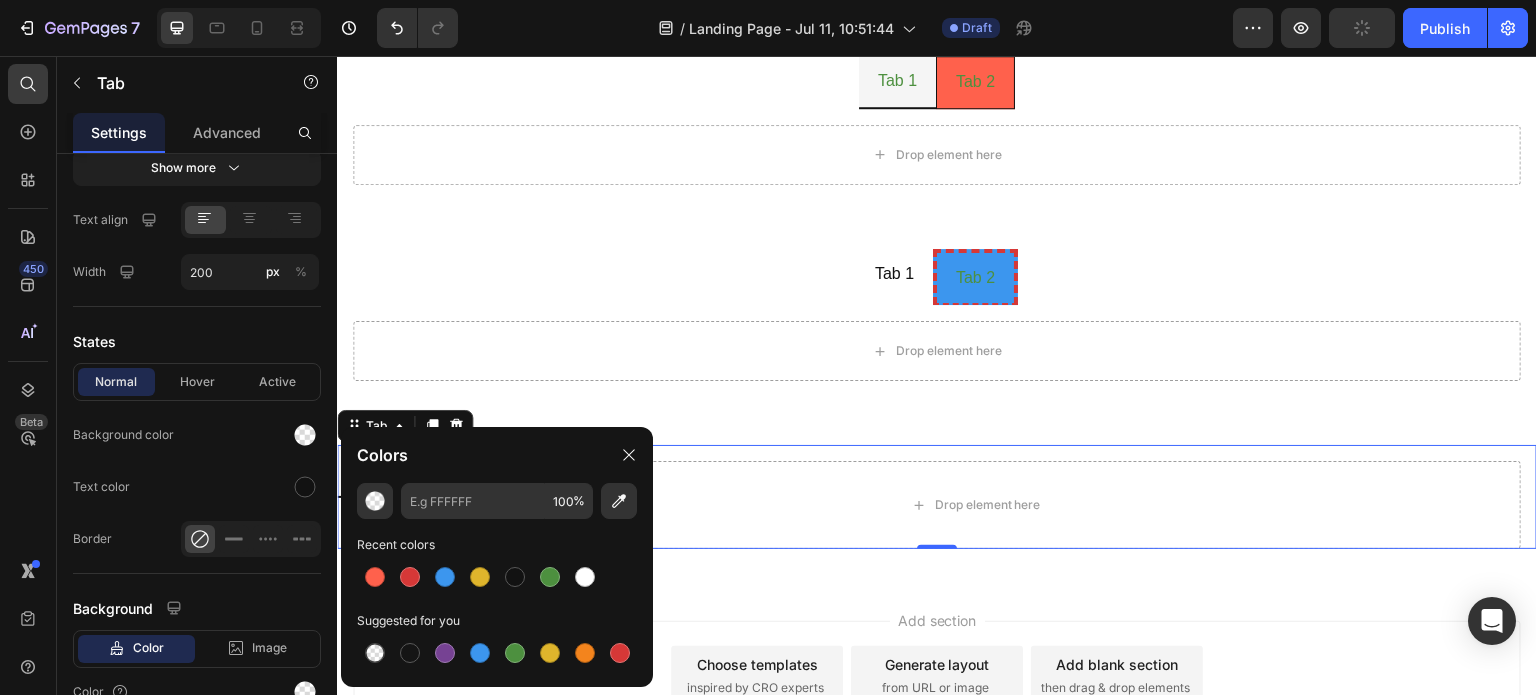 type on "764293" 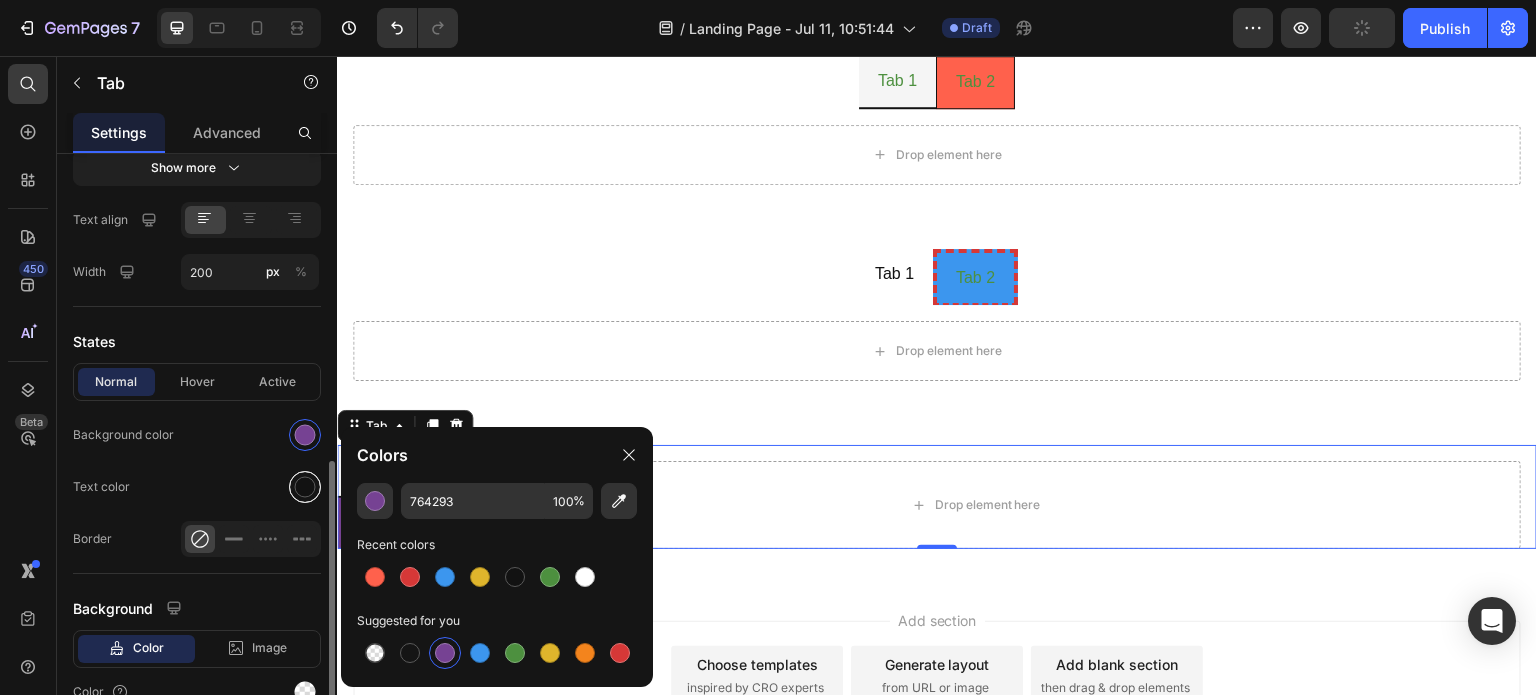 click at bounding box center (305, 487) 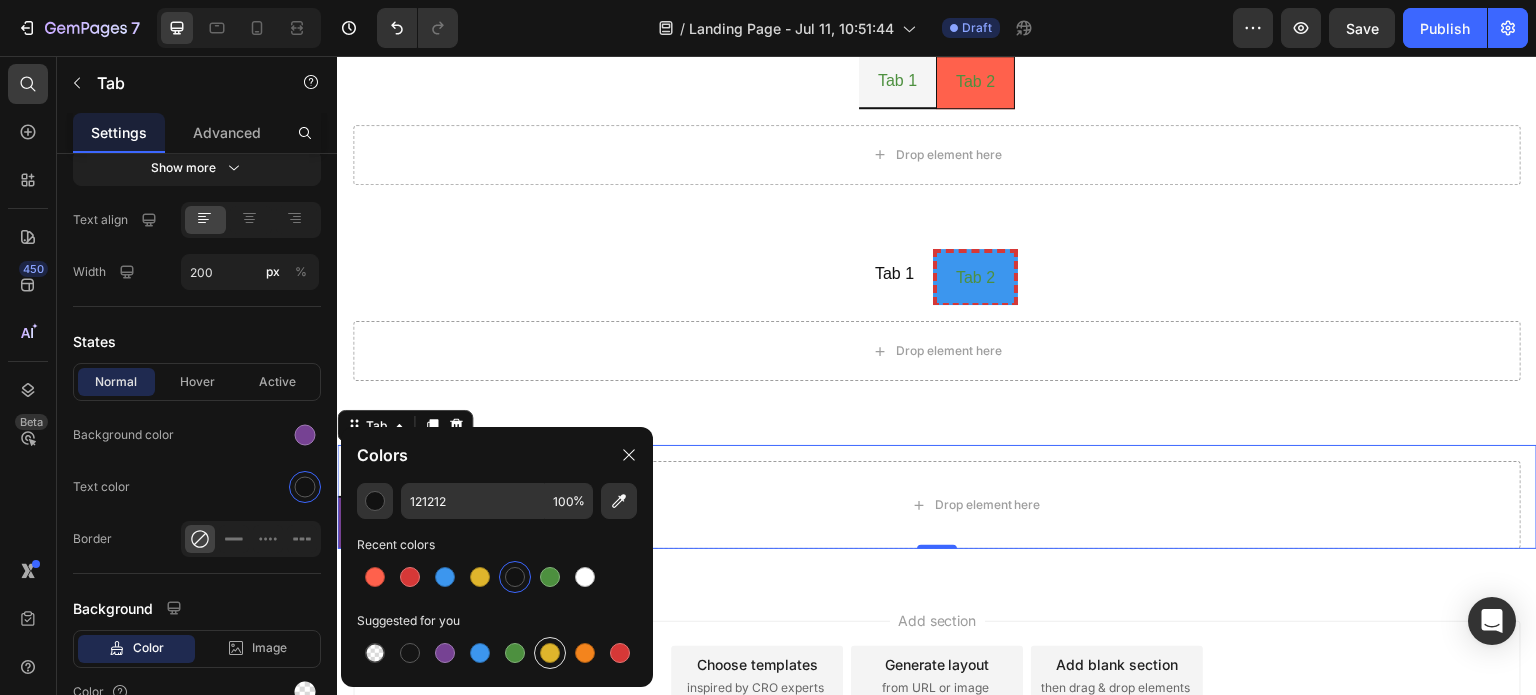 click at bounding box center [550, 653] 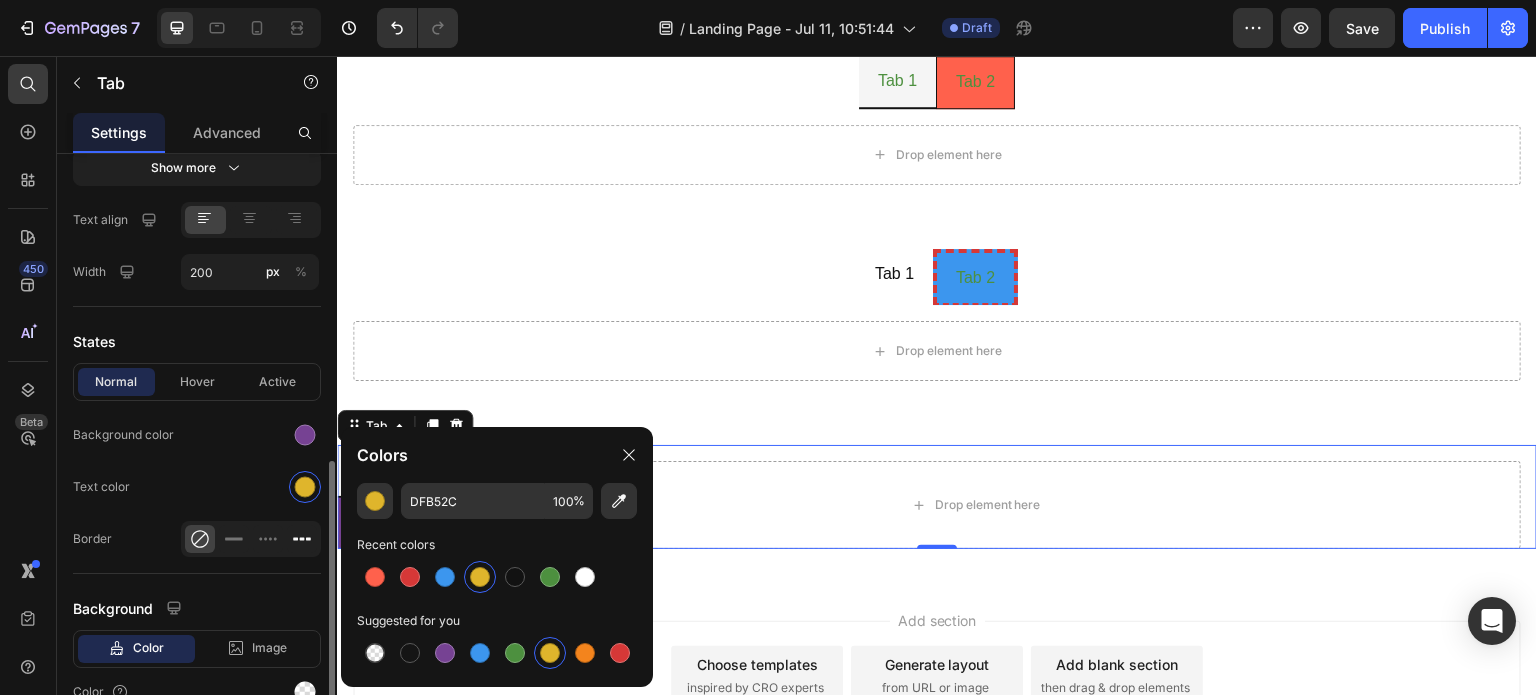 click 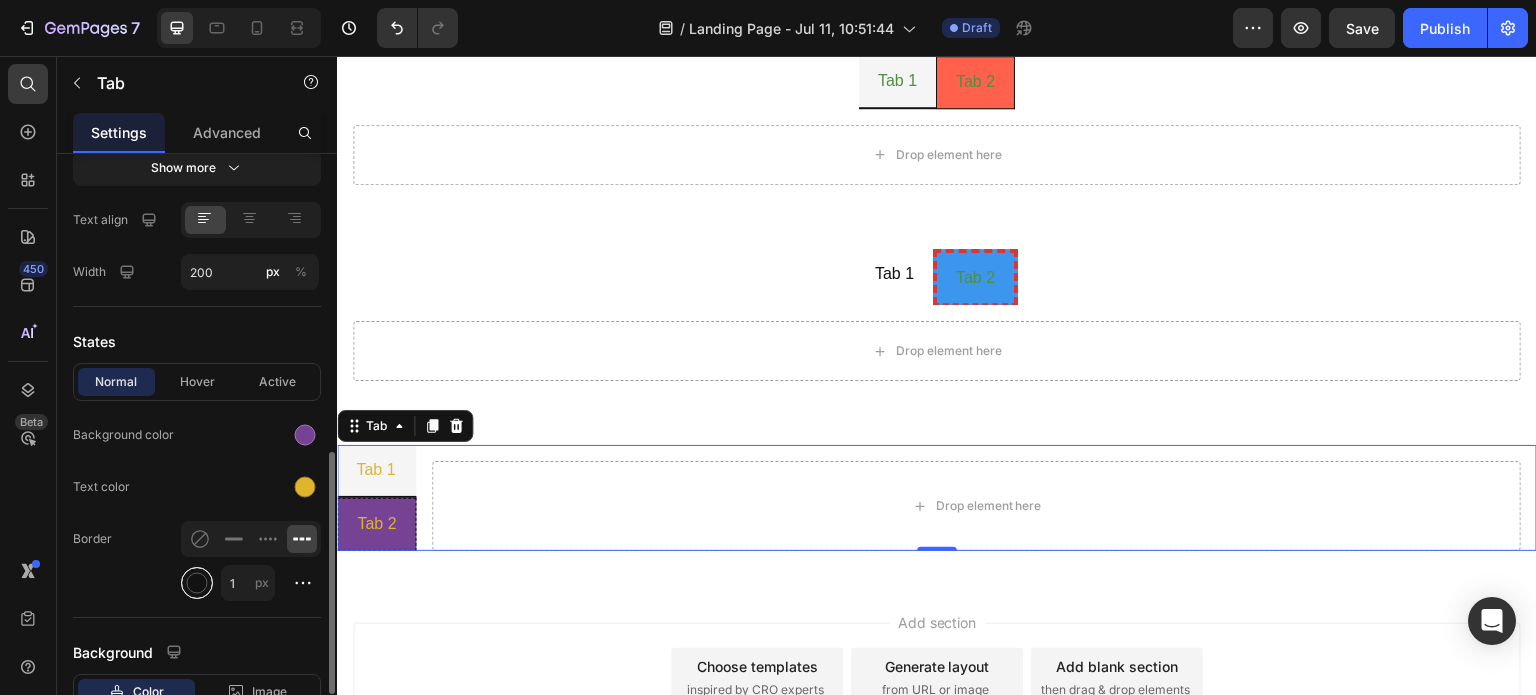 click at bounding box center (197, 583) 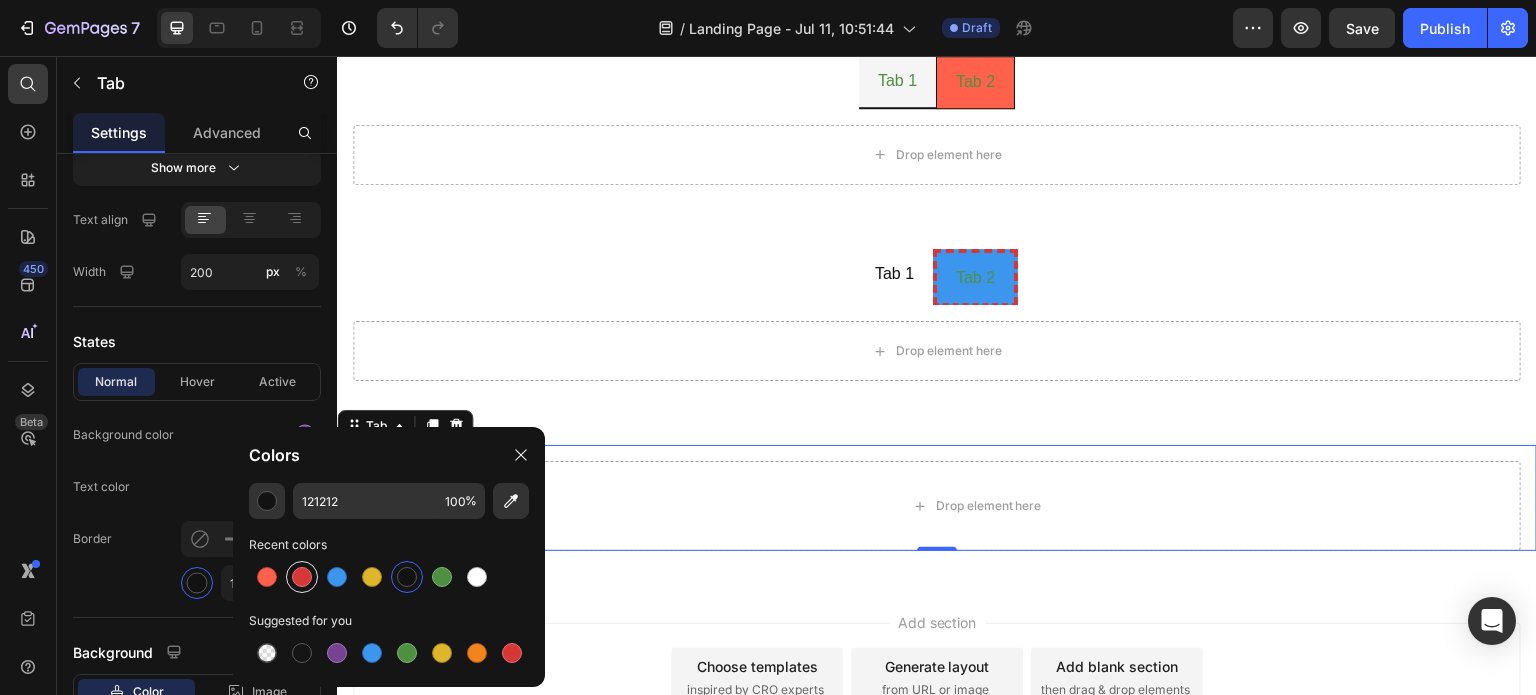 click at bounding box center (302, 577) 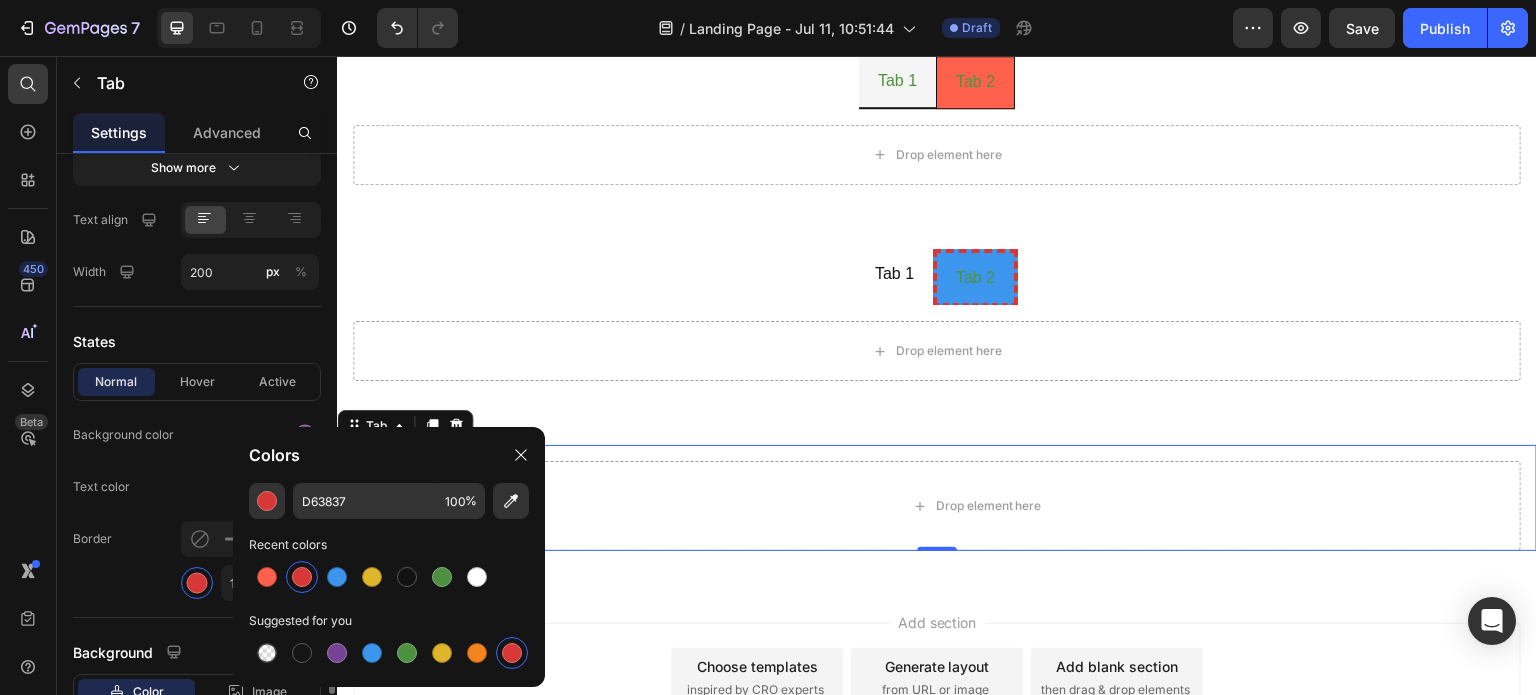 click on "Text color" 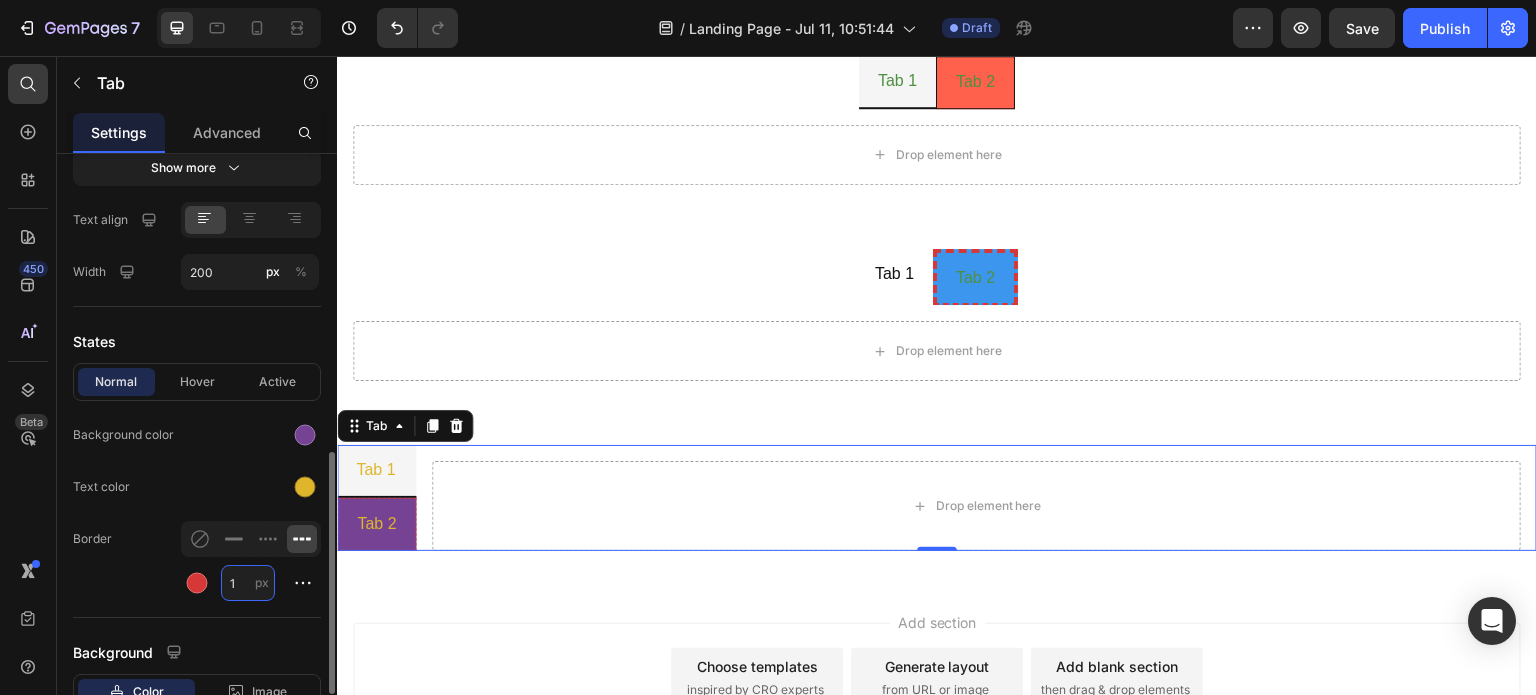 click on "1" at bounding box center (248, 583) 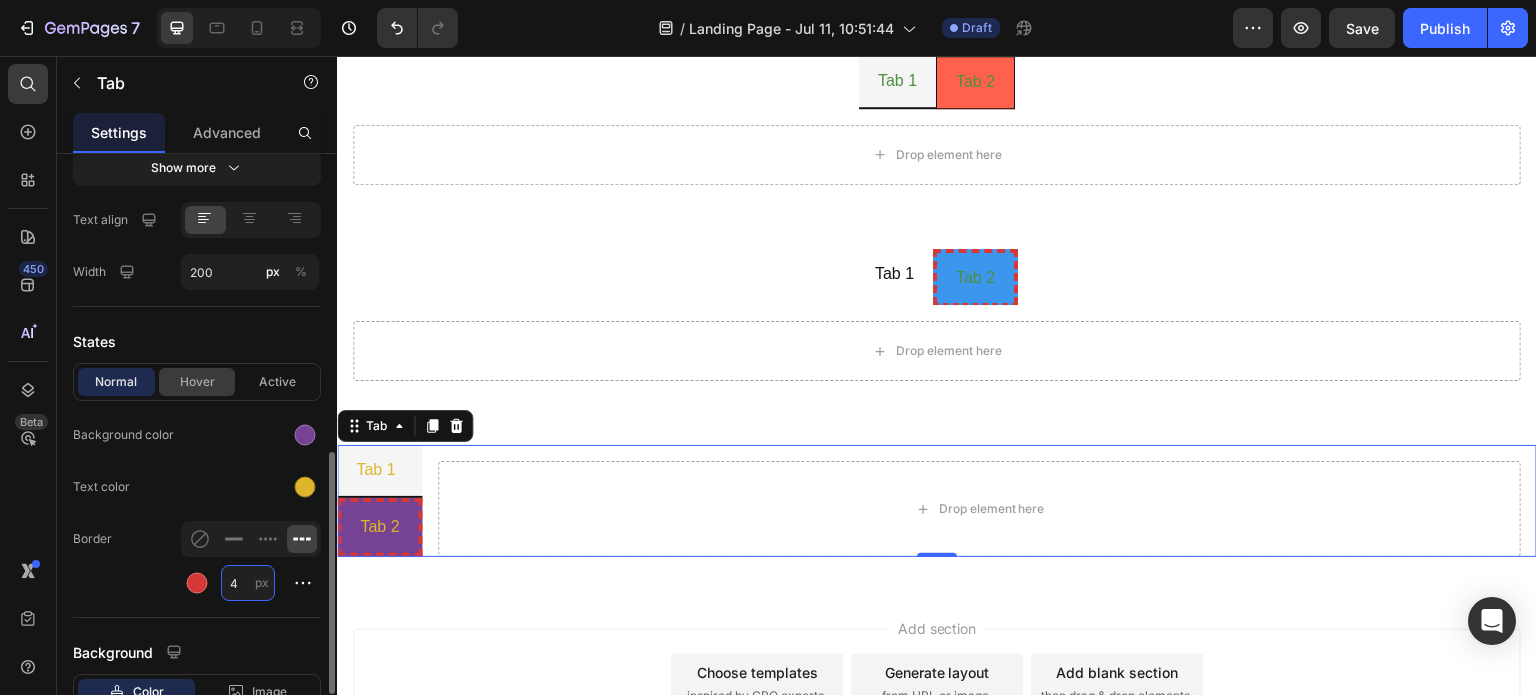 type on "4" 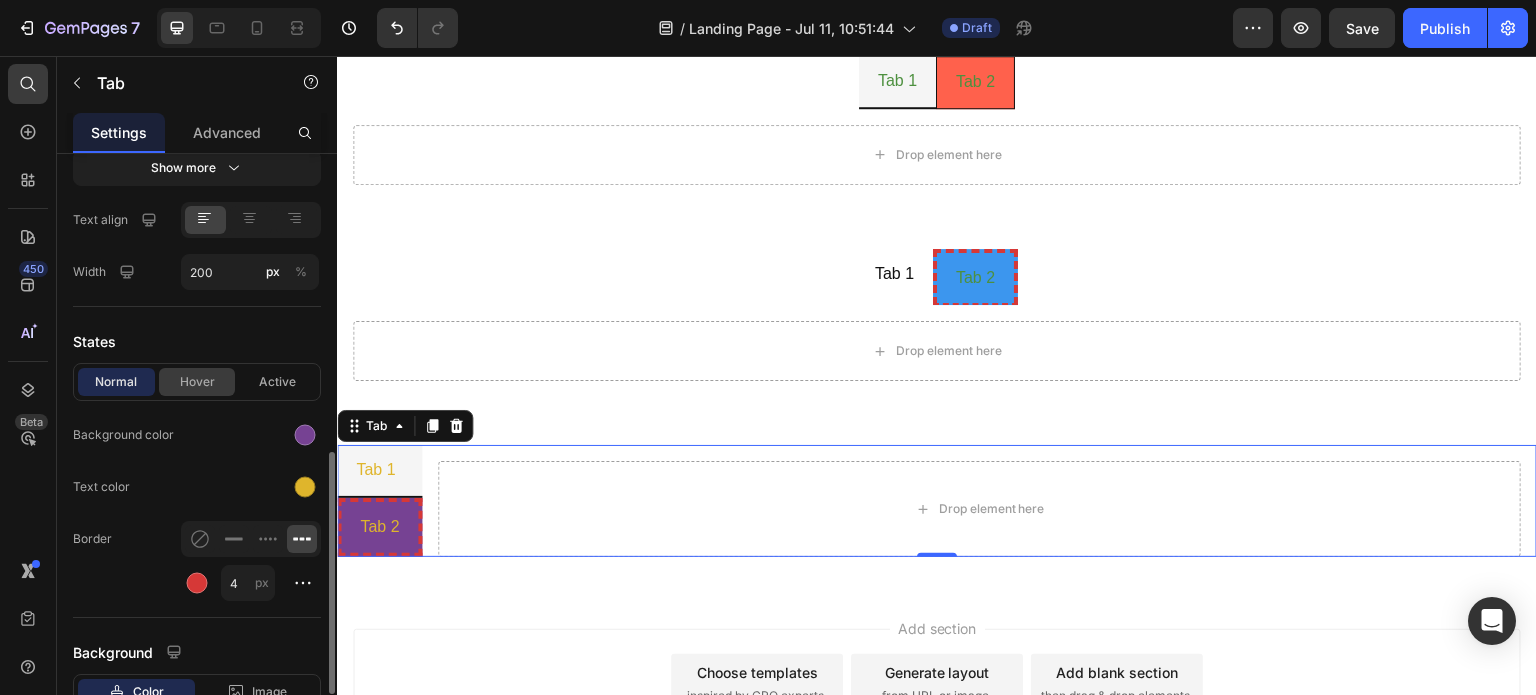 click on "Hover" at bounding box center (197, 382) 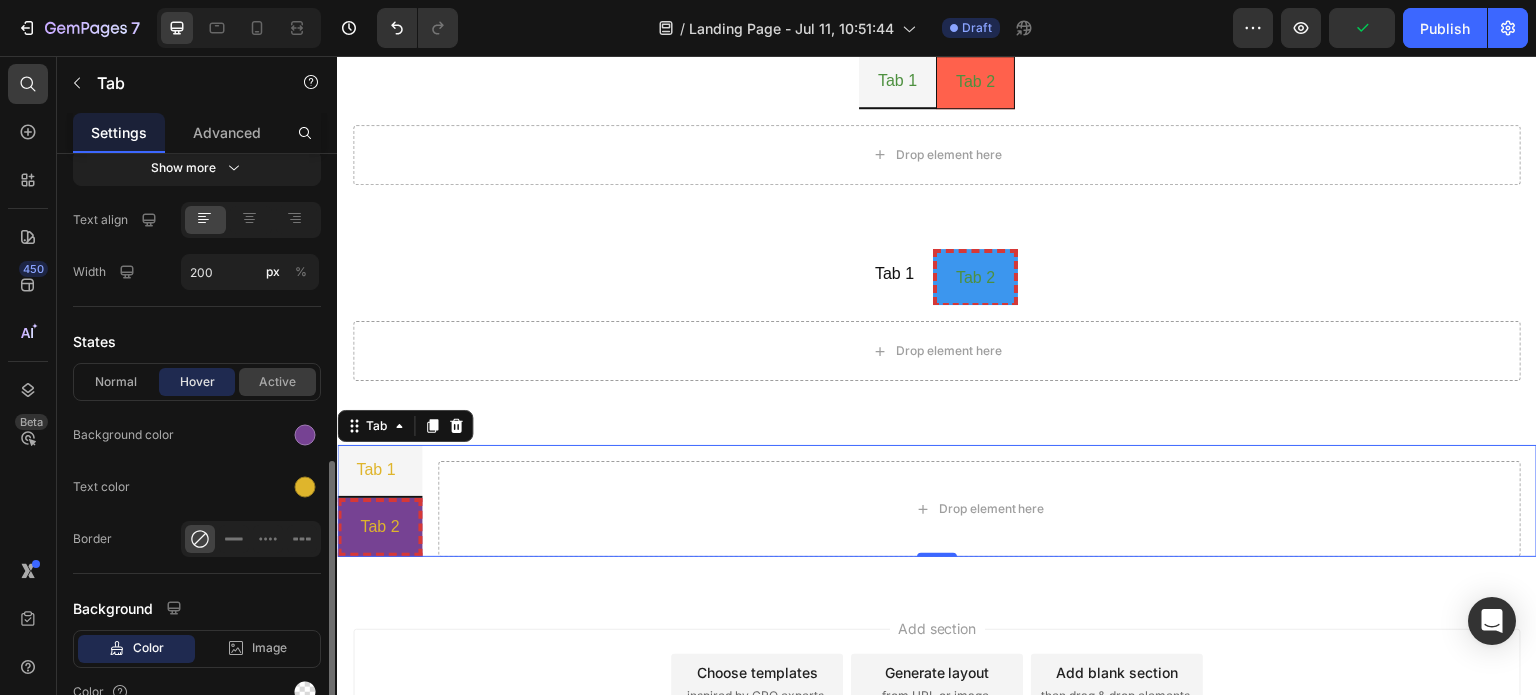 click on "Active" at bounding box center (277, 382) 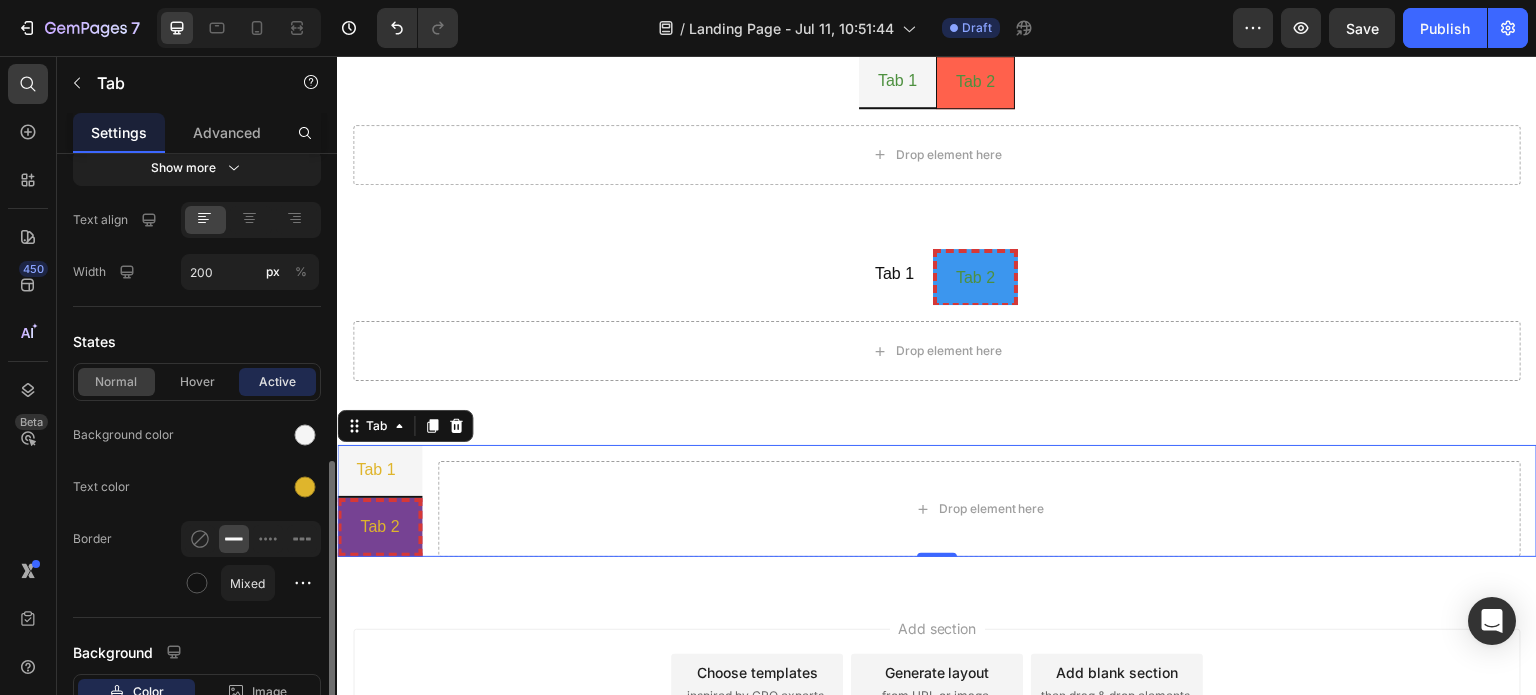 click on "Normal" at bounding box center (116, 382) 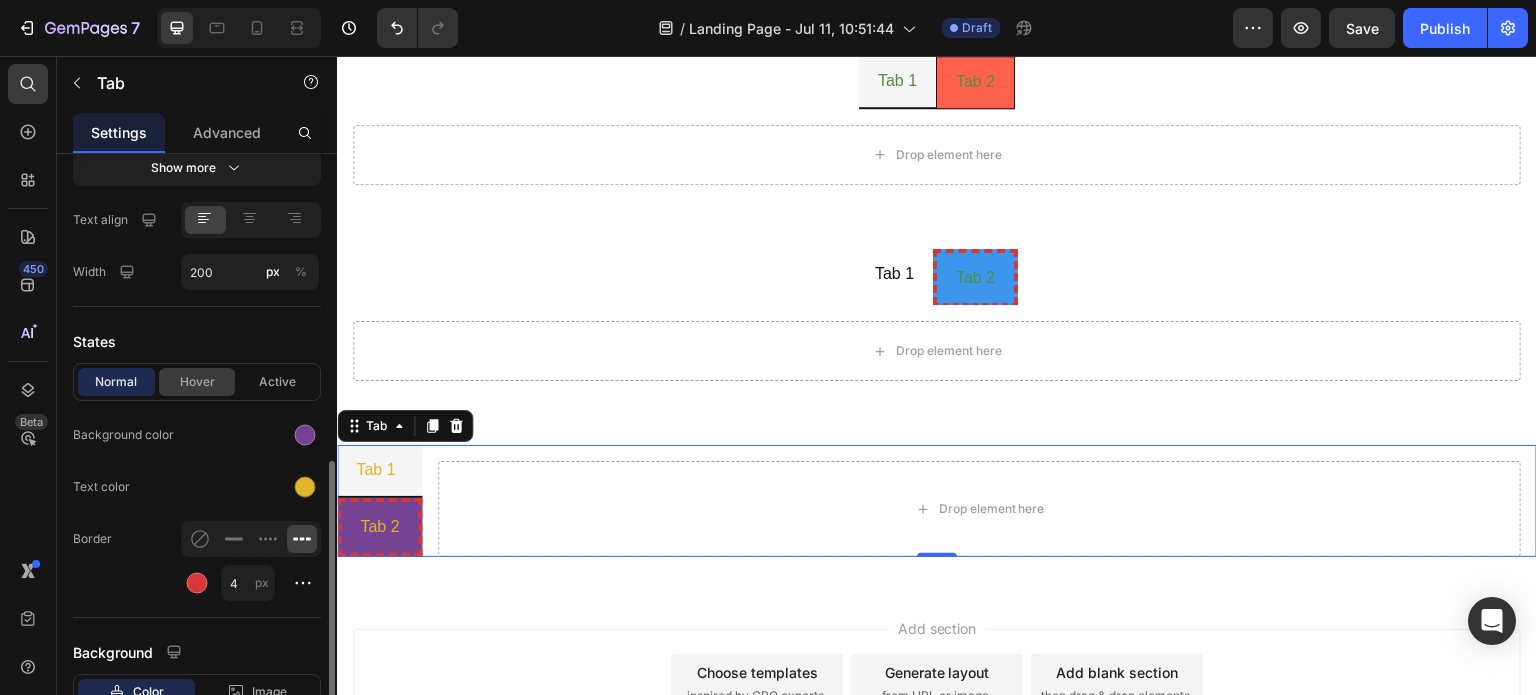 click on "Hover" at bounding box center (197, 382) 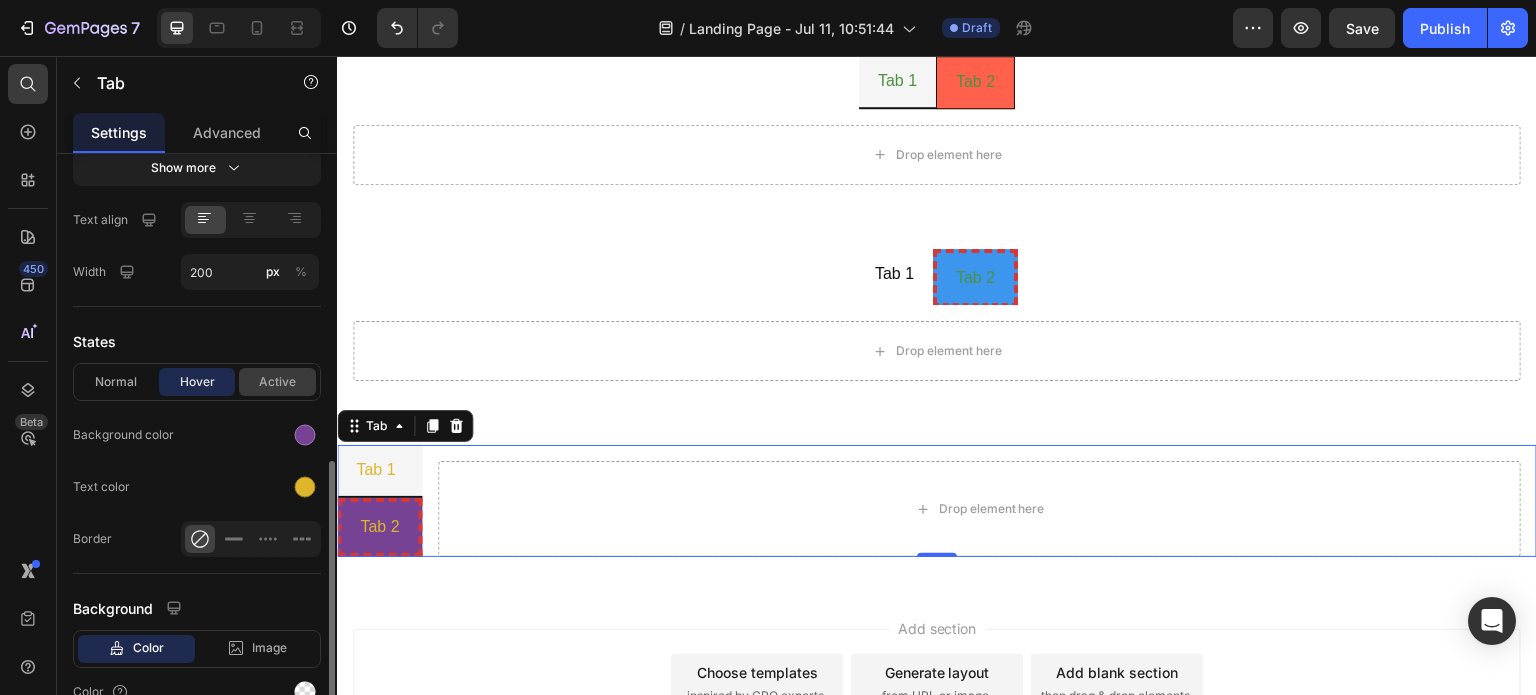 click on "Active" at bounding box center (277, 382) 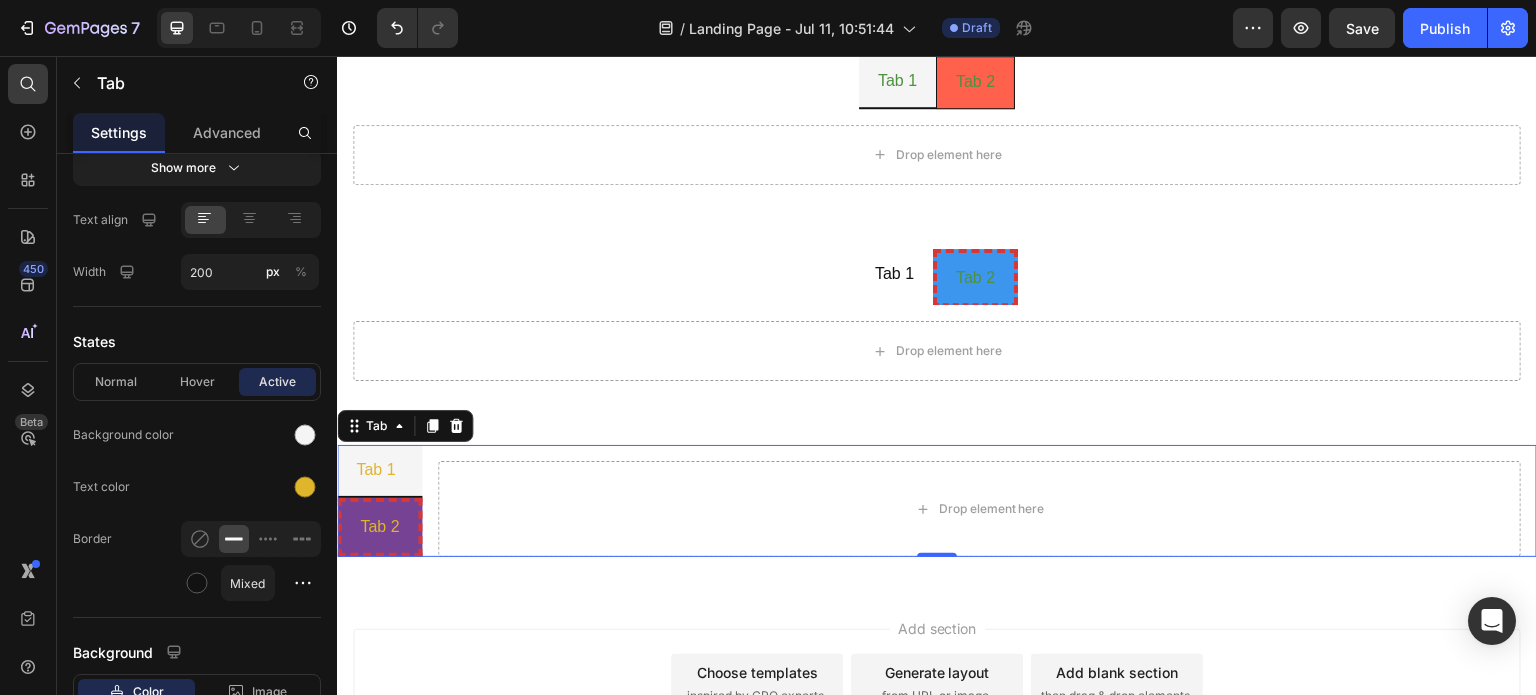 click on "Tab 1" at bounding box center [379, 471] 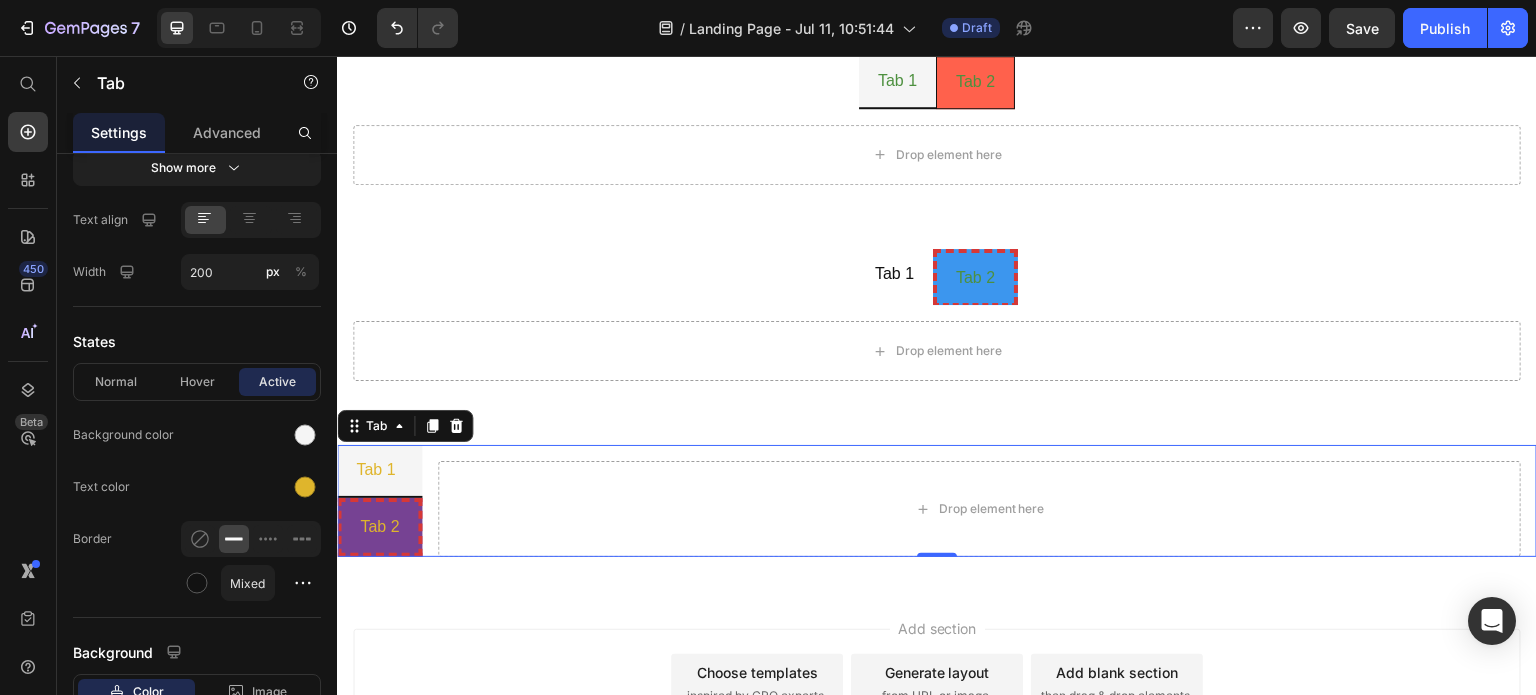 click on "Tab 1" at bounding box center [379, 471] 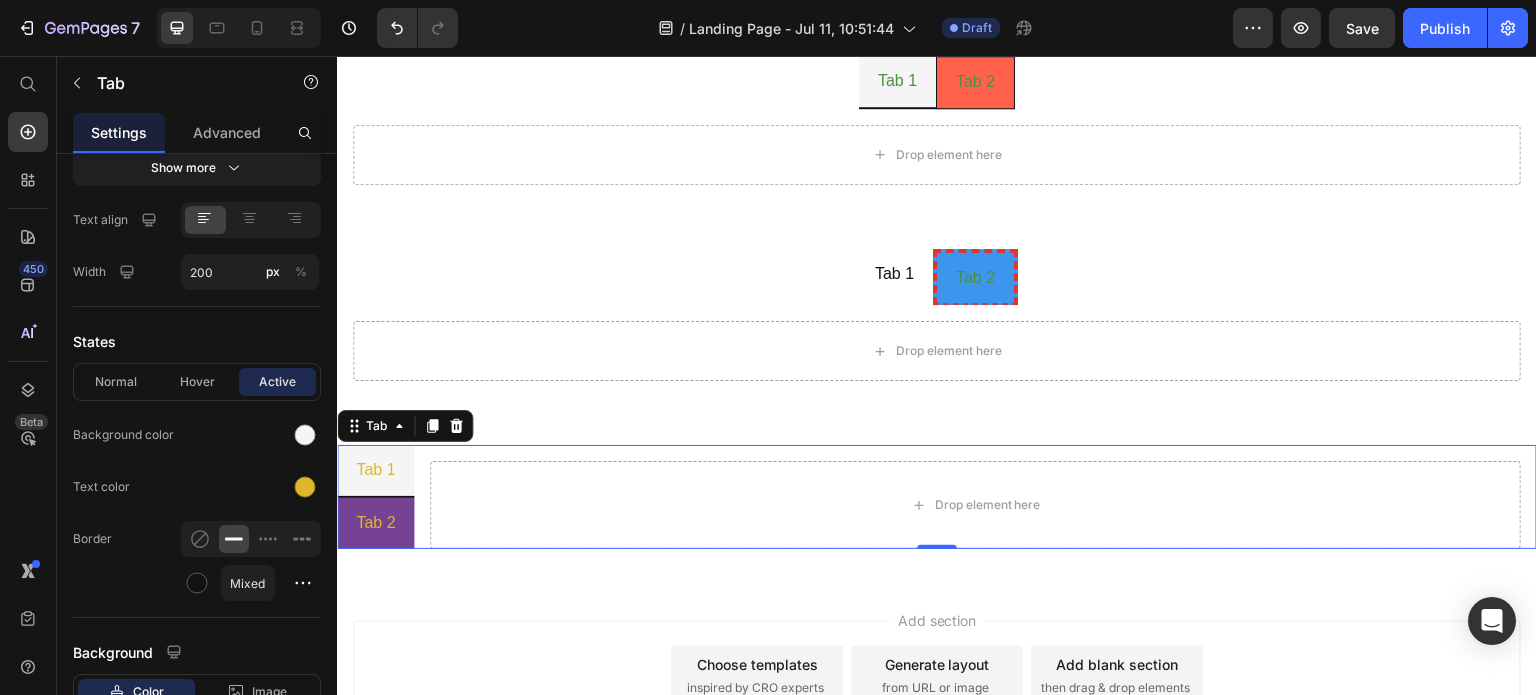 click on "Tab 2" at bounding box center [375, 523] 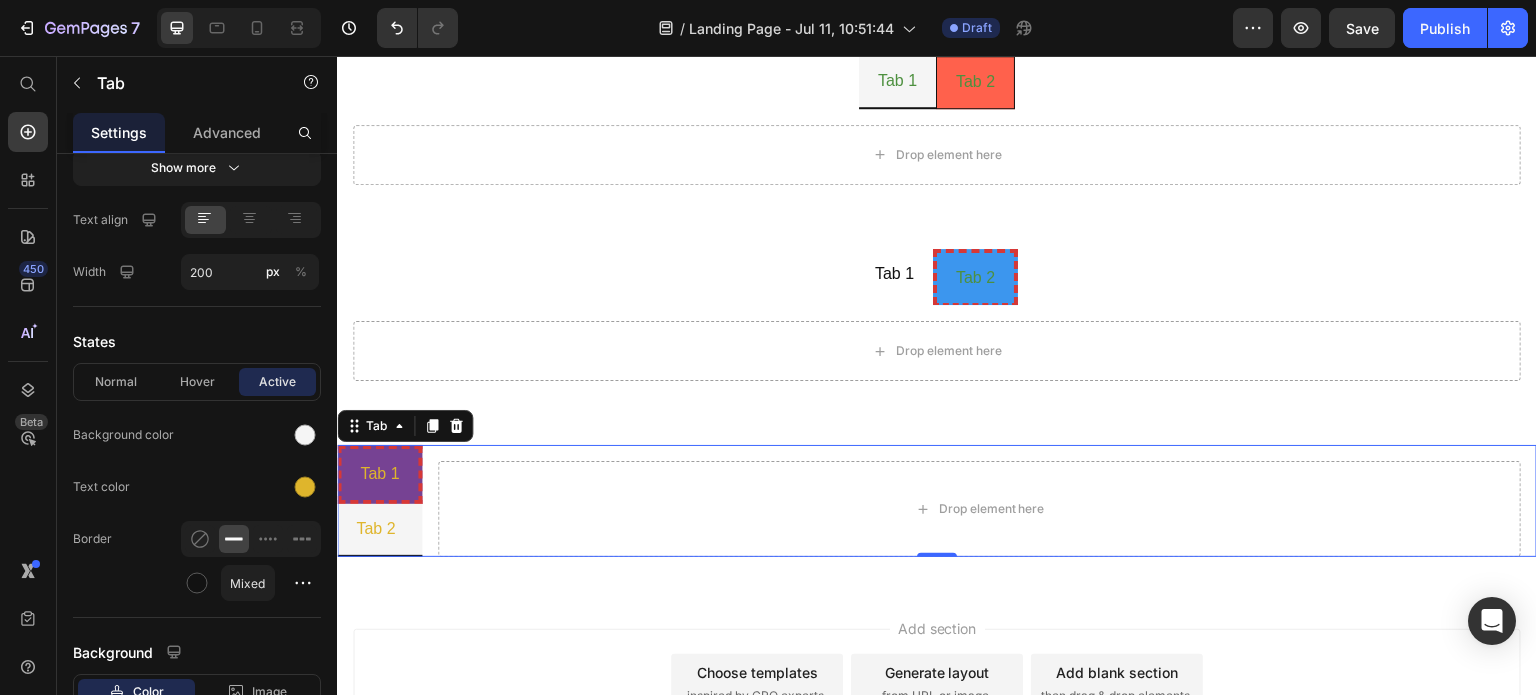 click on "Tab 2" at bounding box center [379, 530] 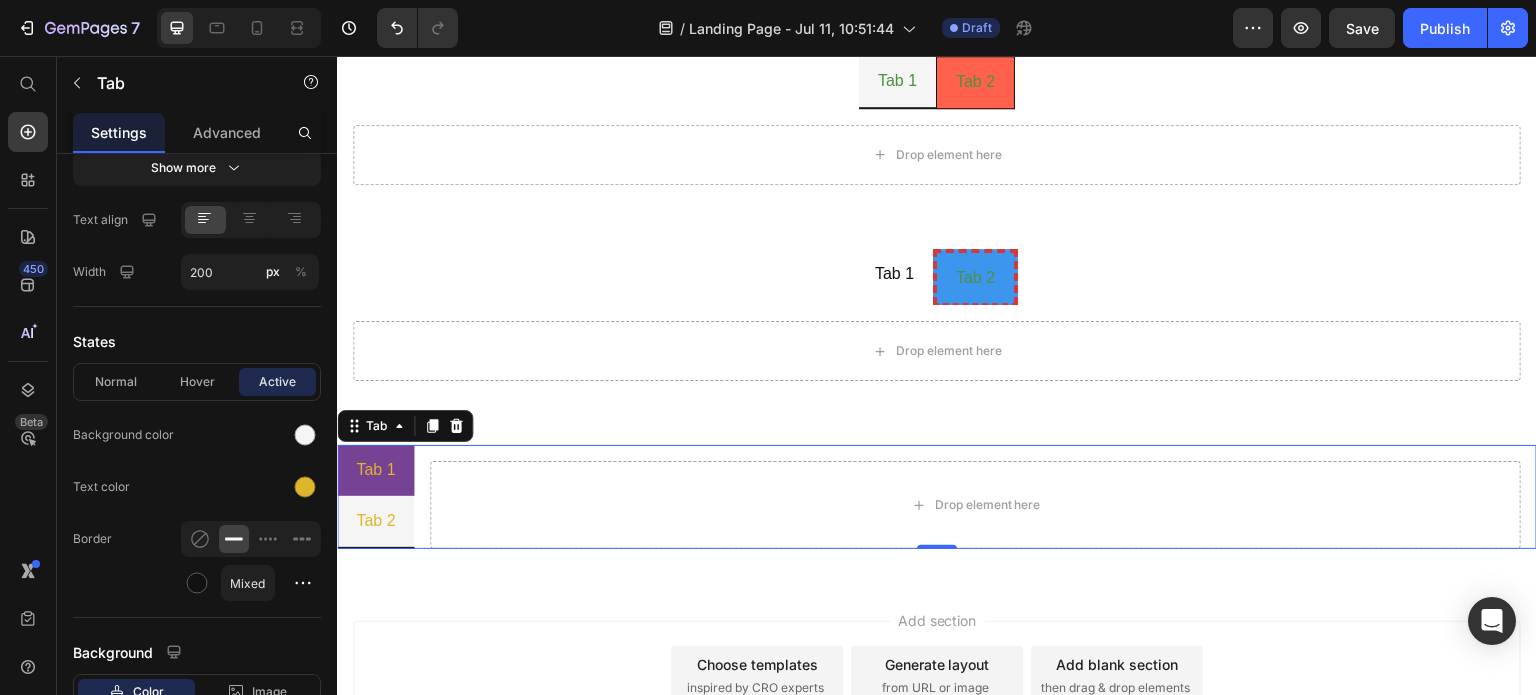 click on "Tab 1" at bounding box center (375, 470) 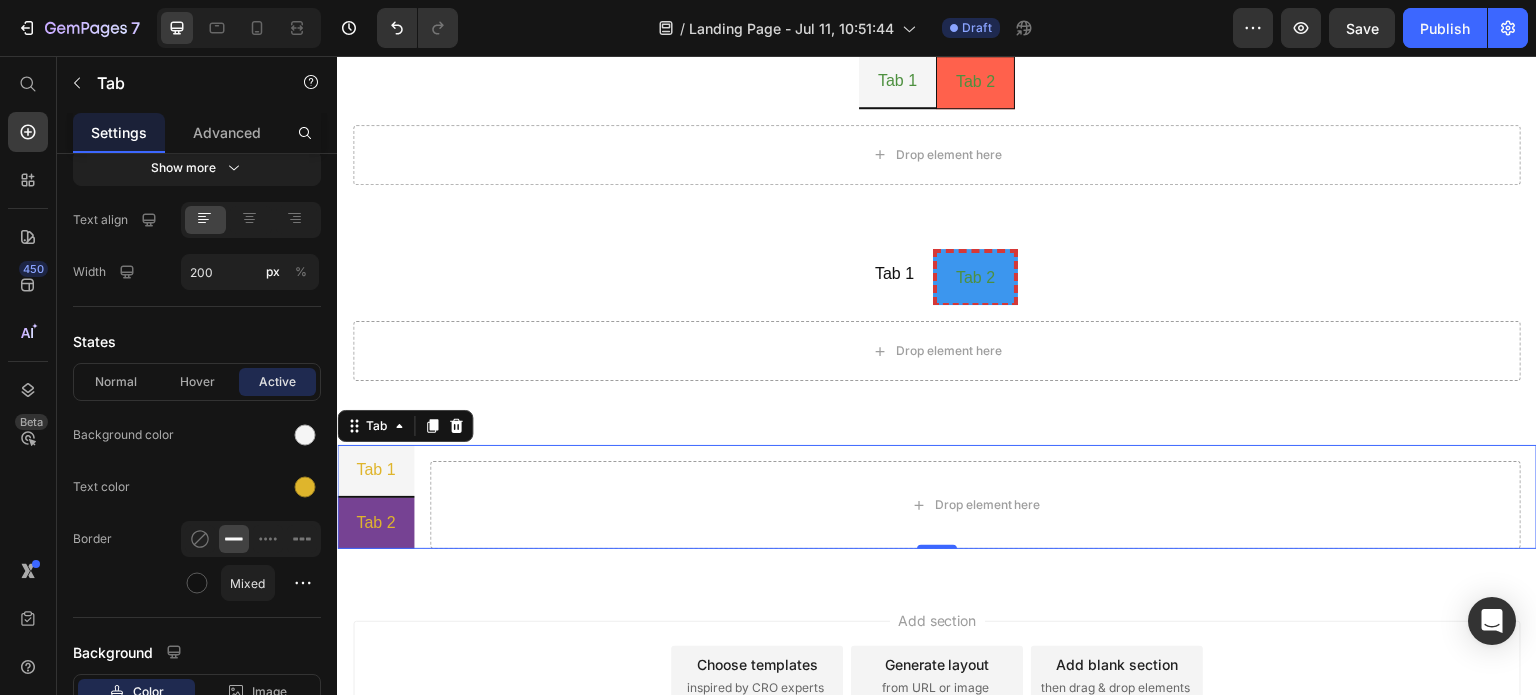 click on "Tab 2" at bounding box center (375, 523) 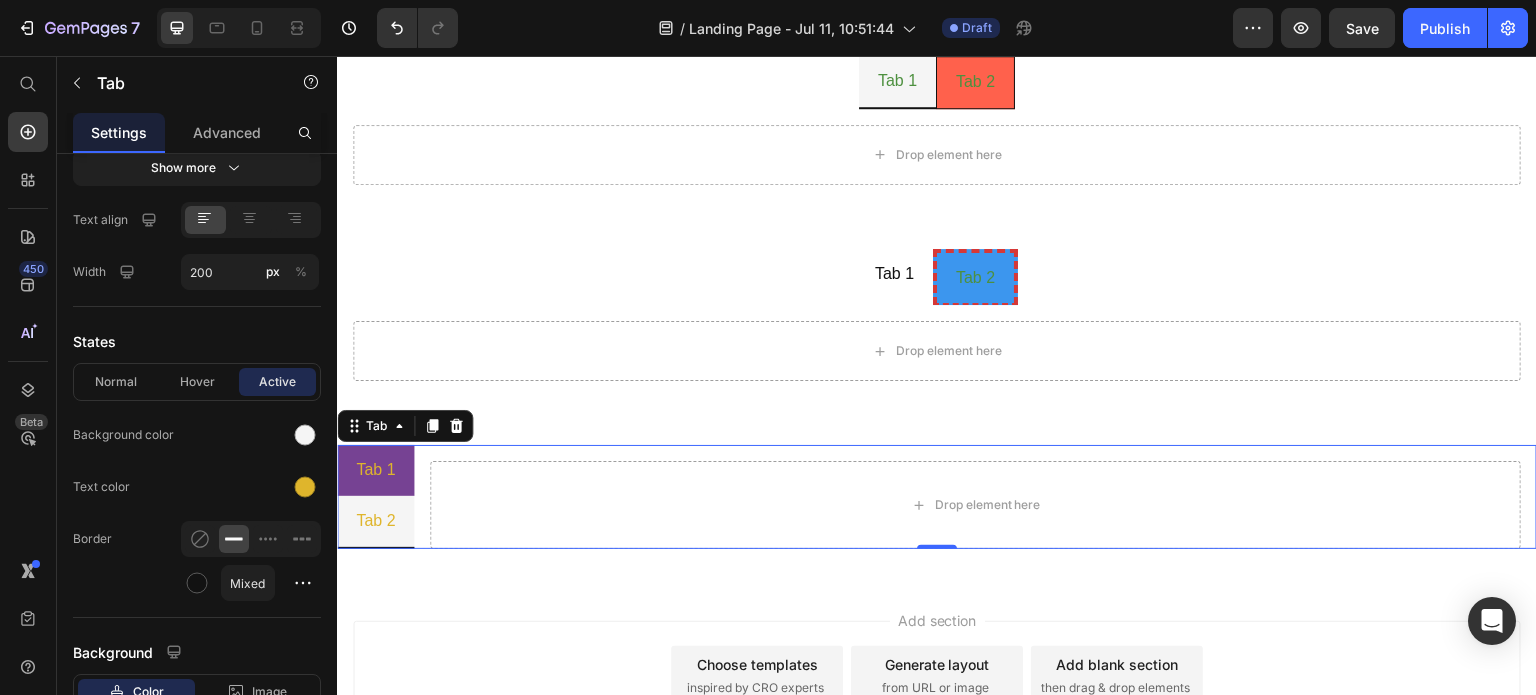 click on "Tab 1" at bounding box center (375, 470) 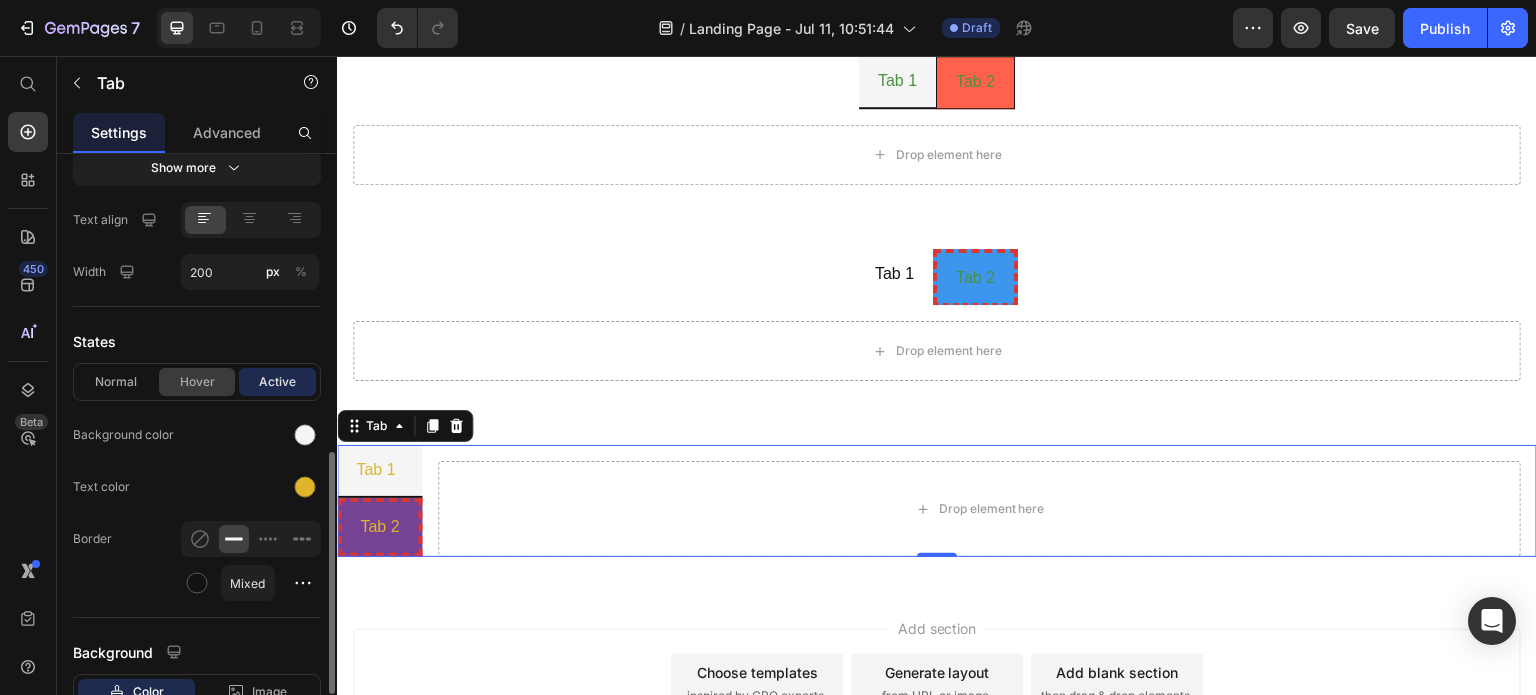 scroll, scrollTop: 835, scrollLeft: 0, axis: vertical 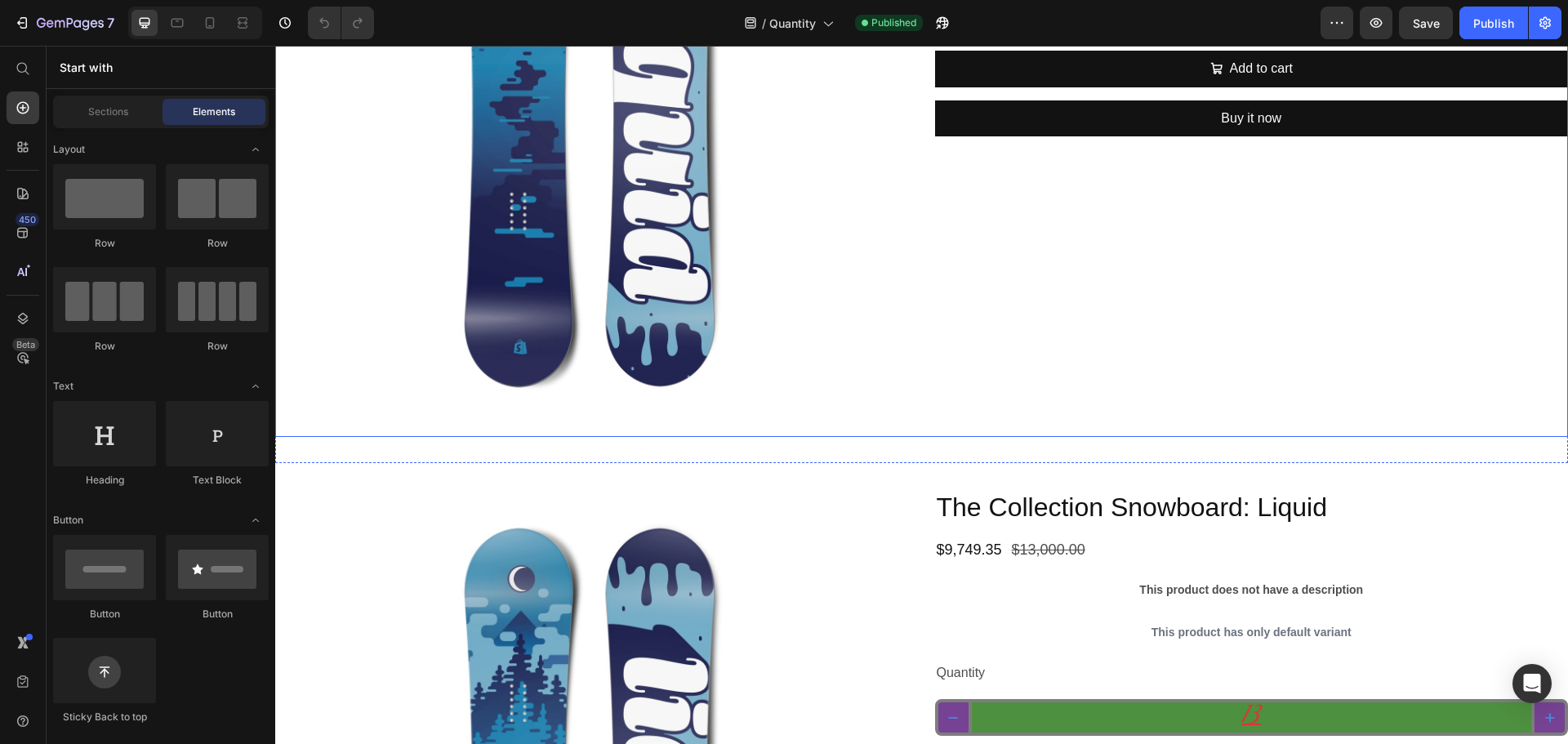 type on "4" 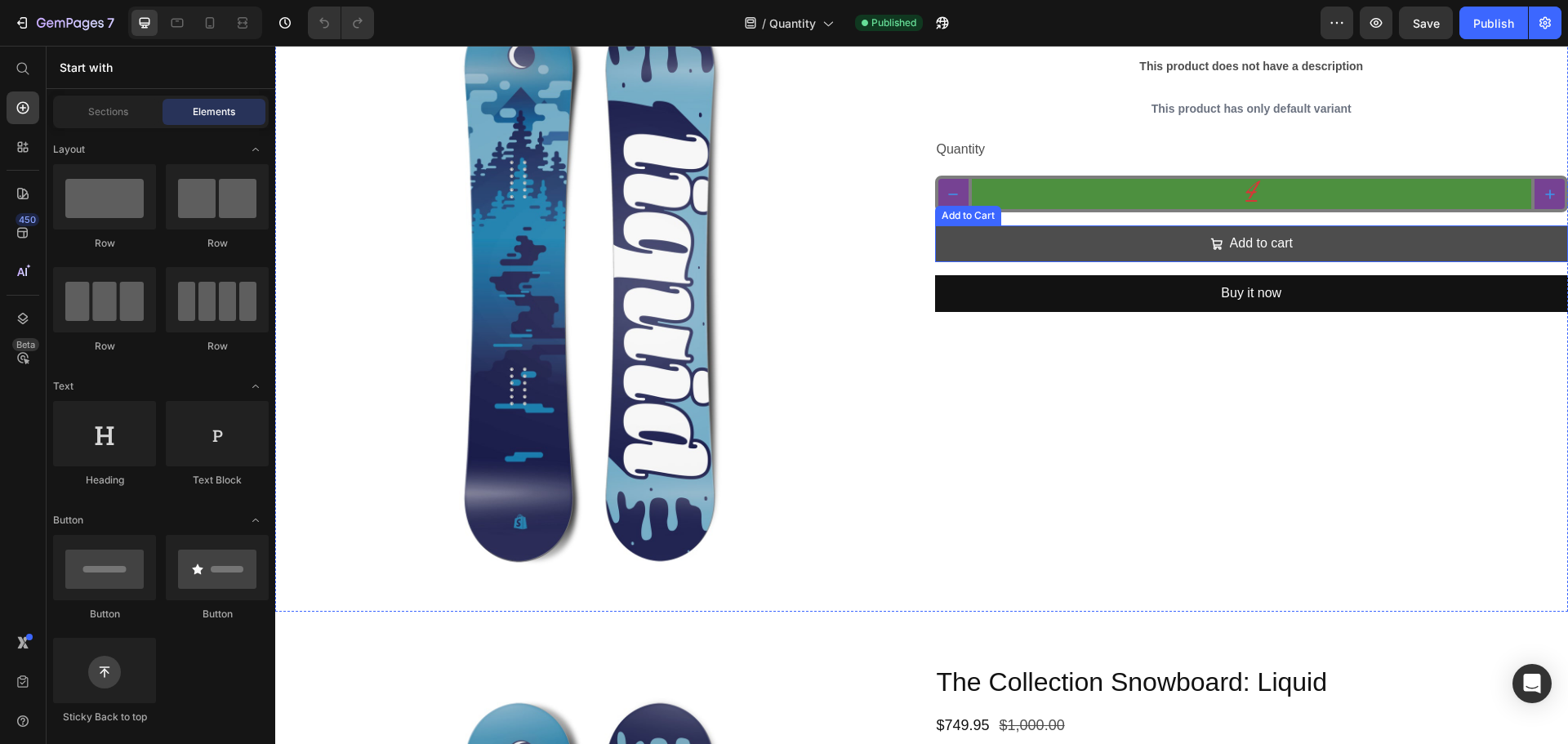type on "5" 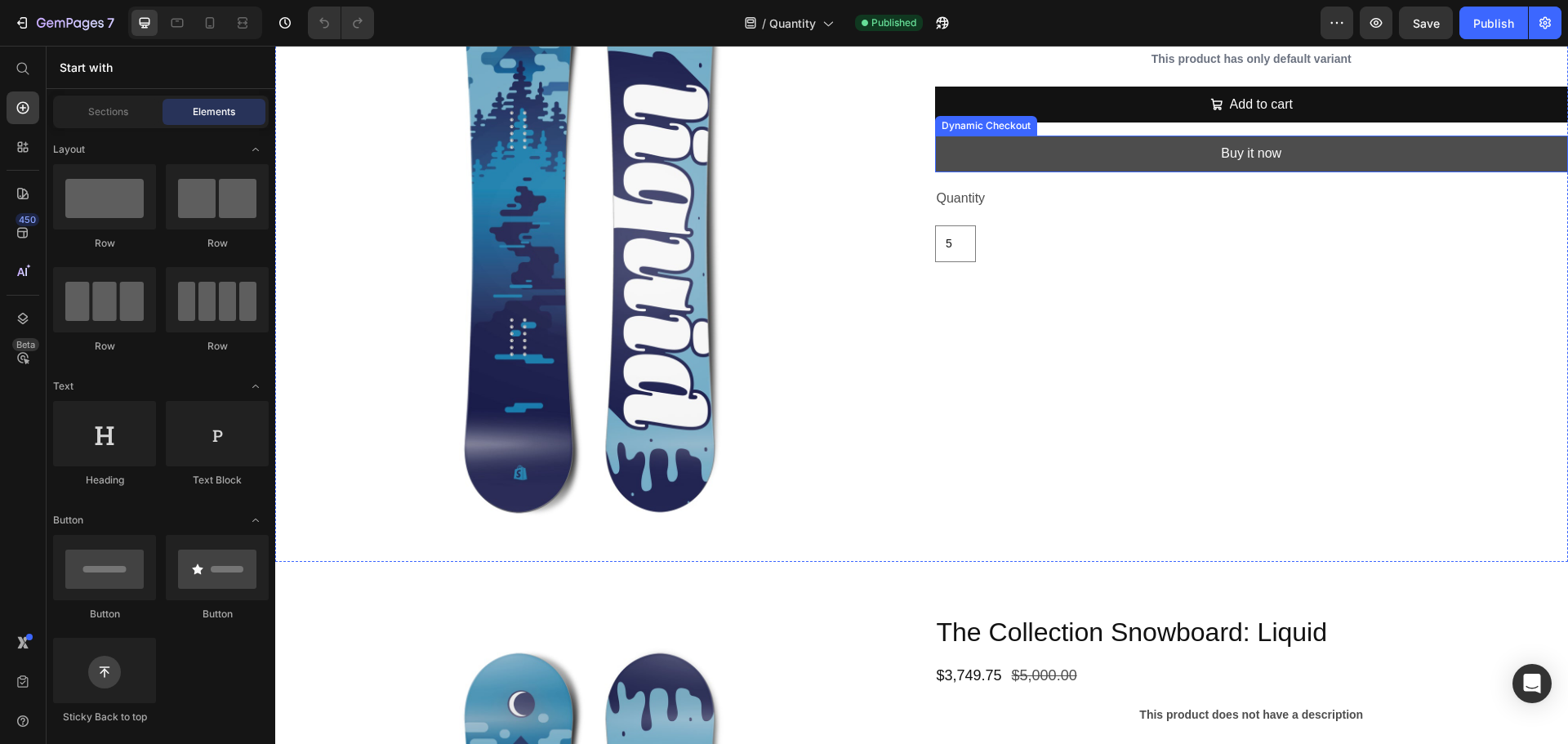 type on "3" 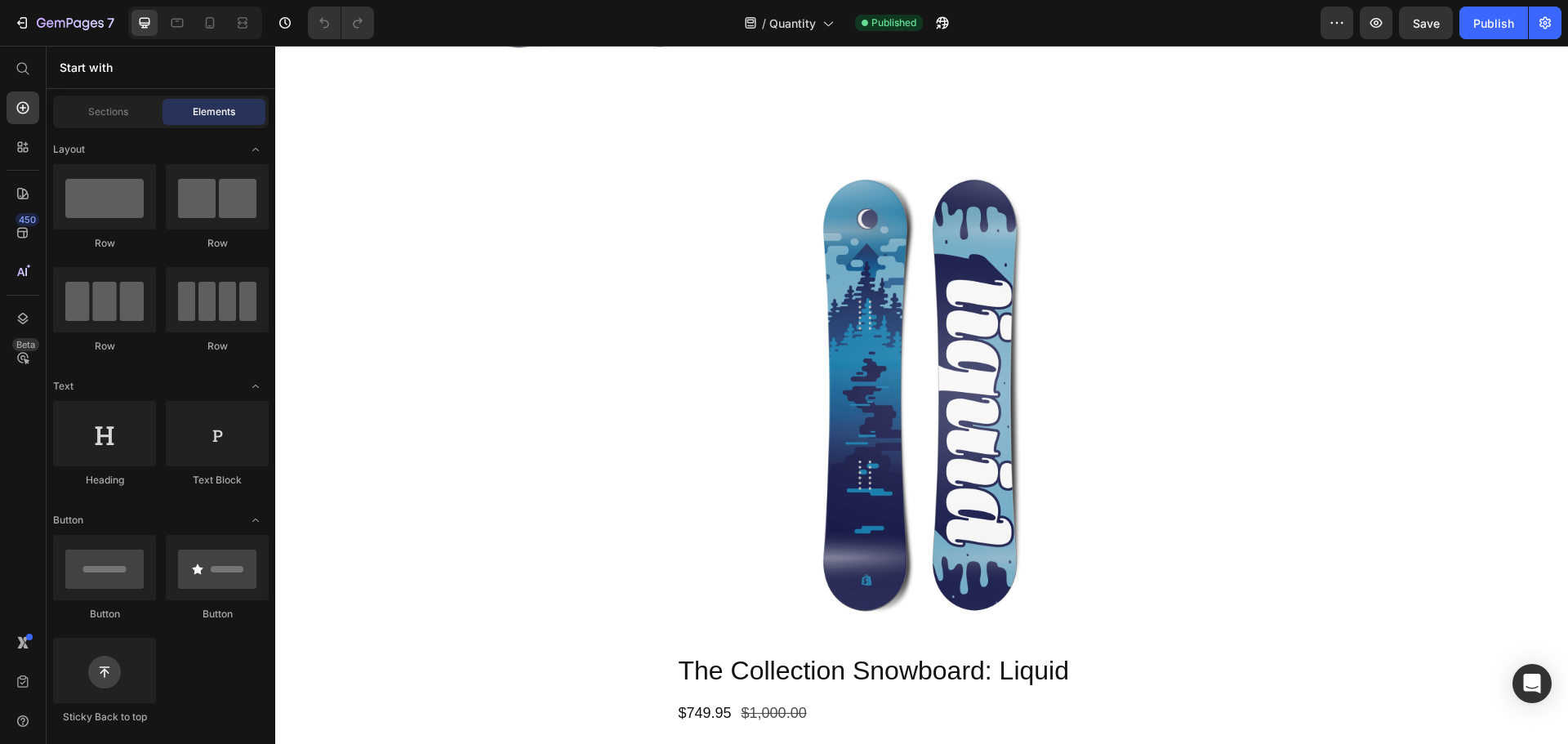 type on "1" 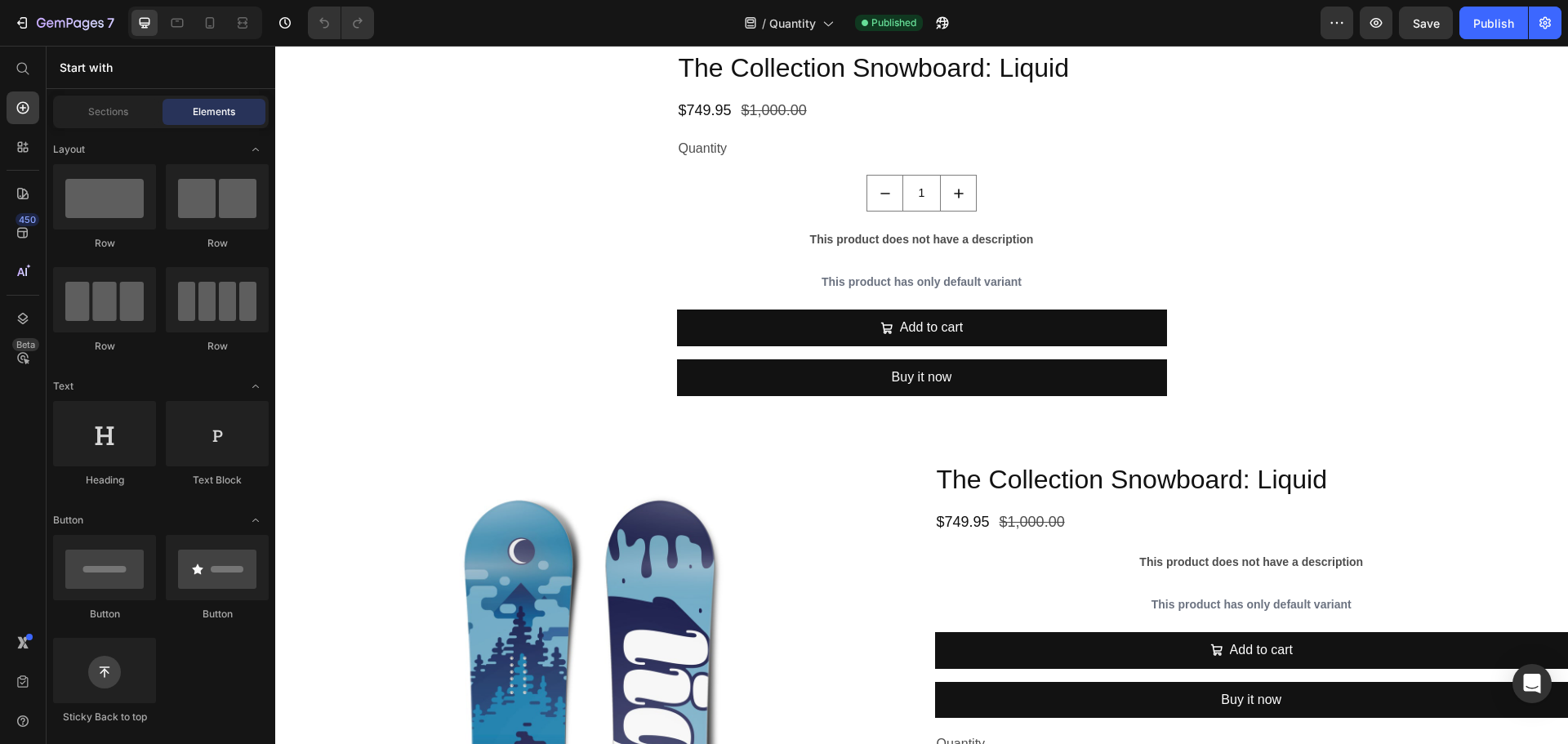 type on "3.4" 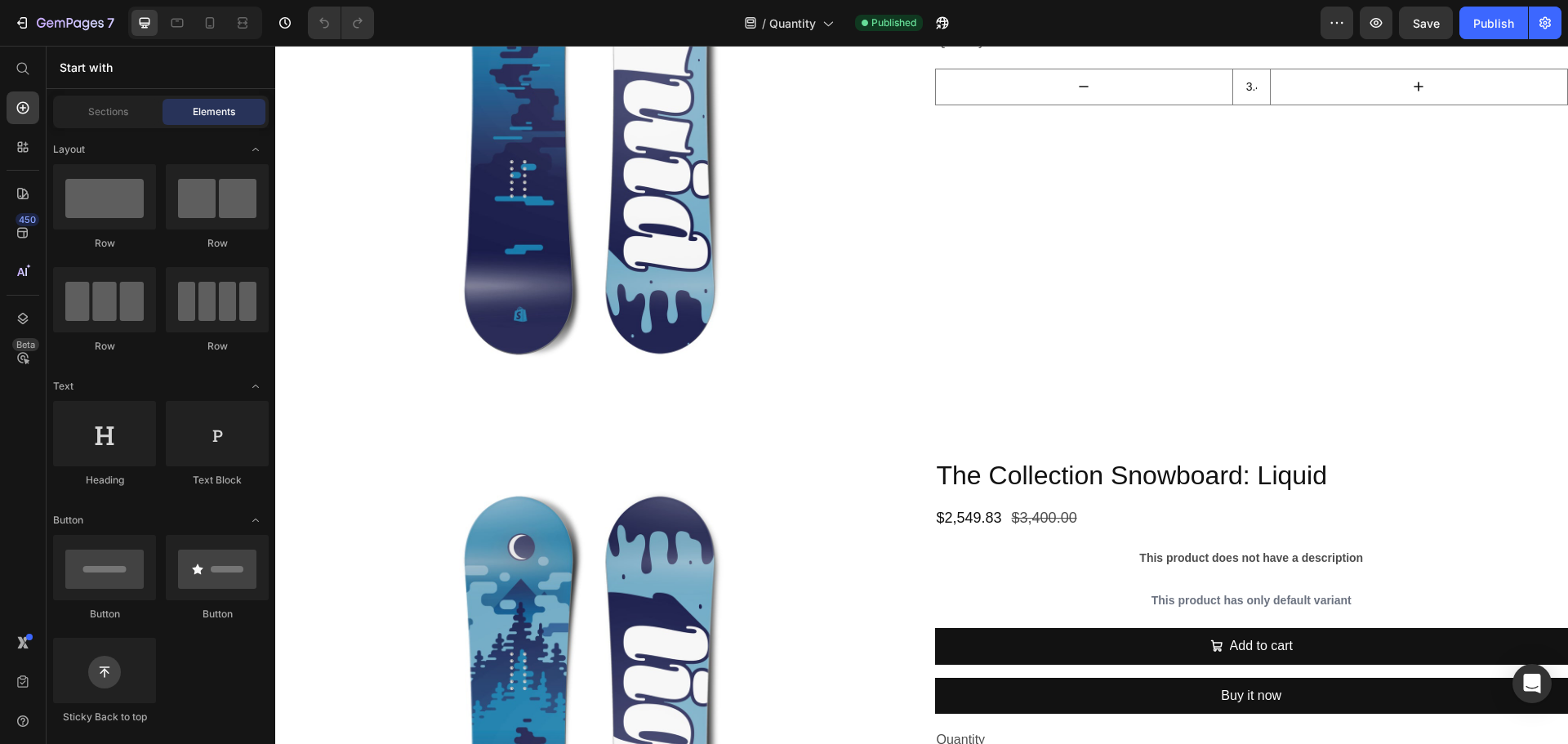 type on "1" 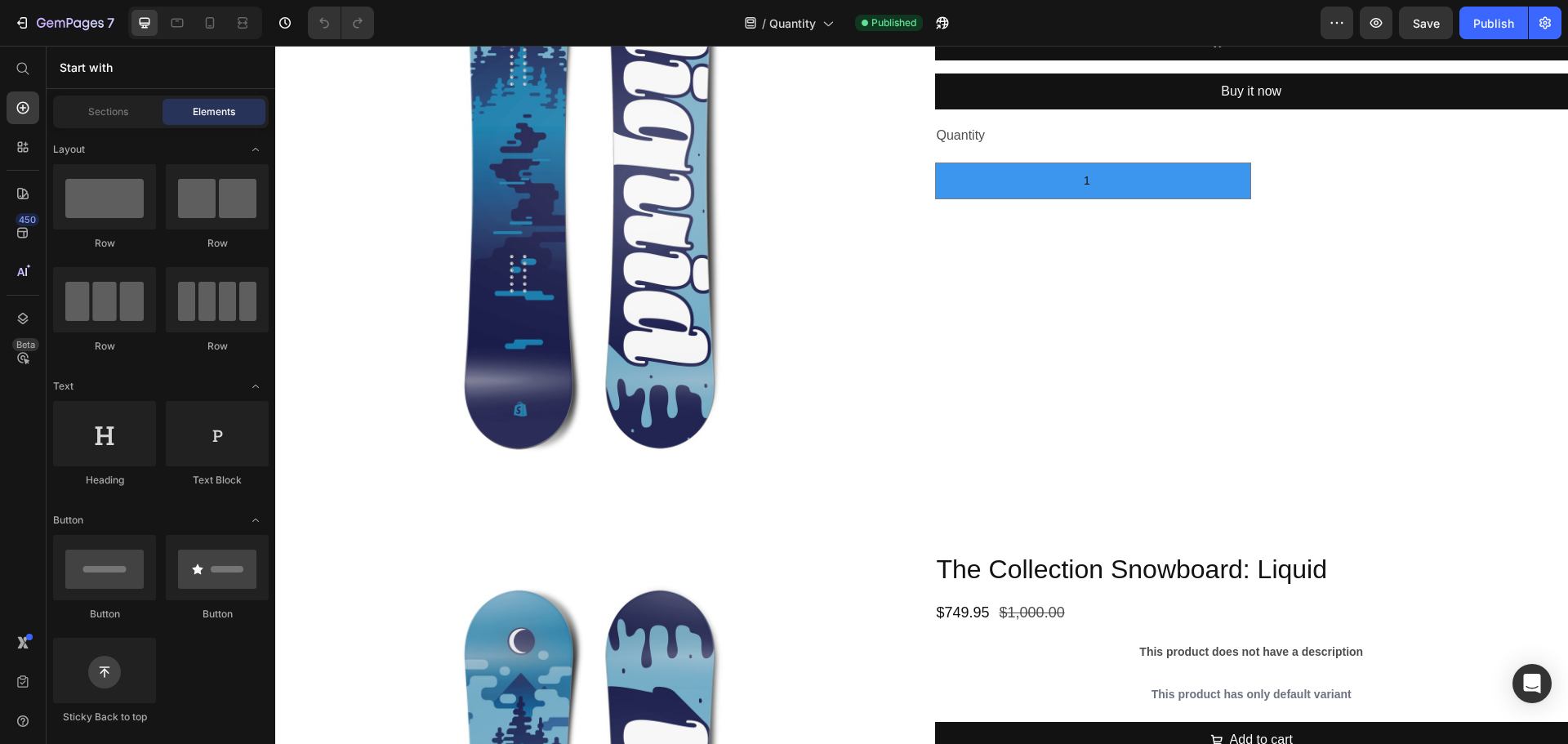 type on "4" 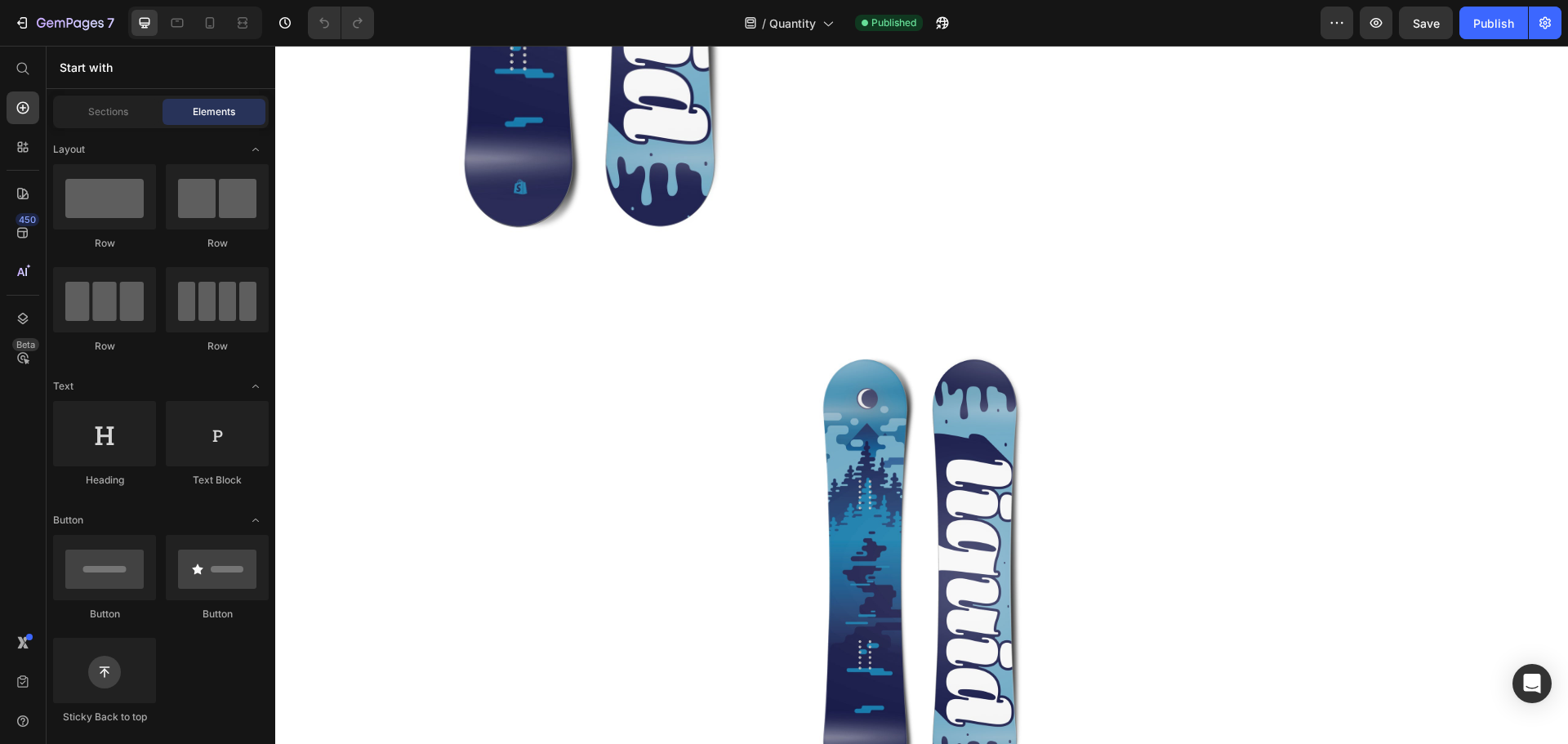 type on "13" 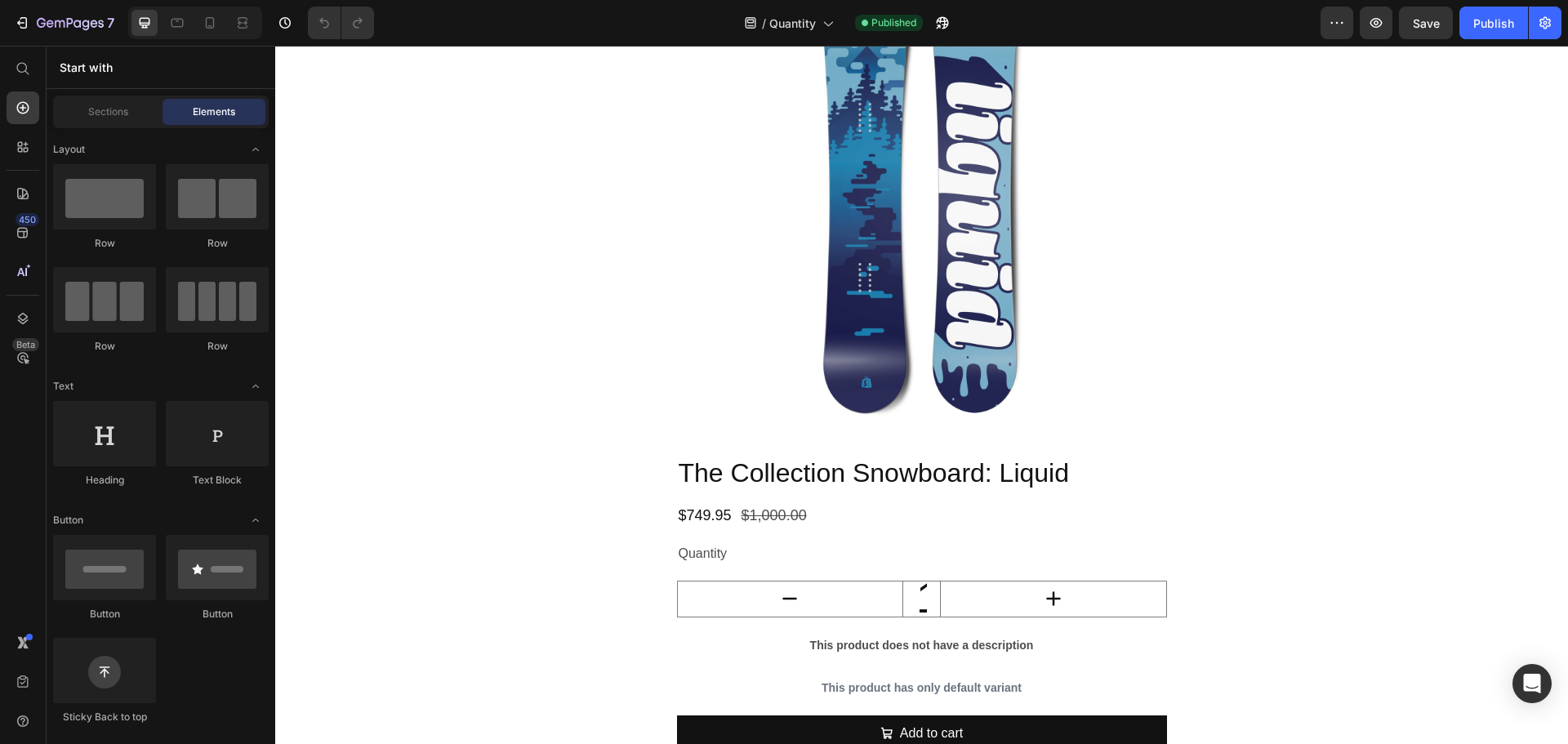 type on "1" 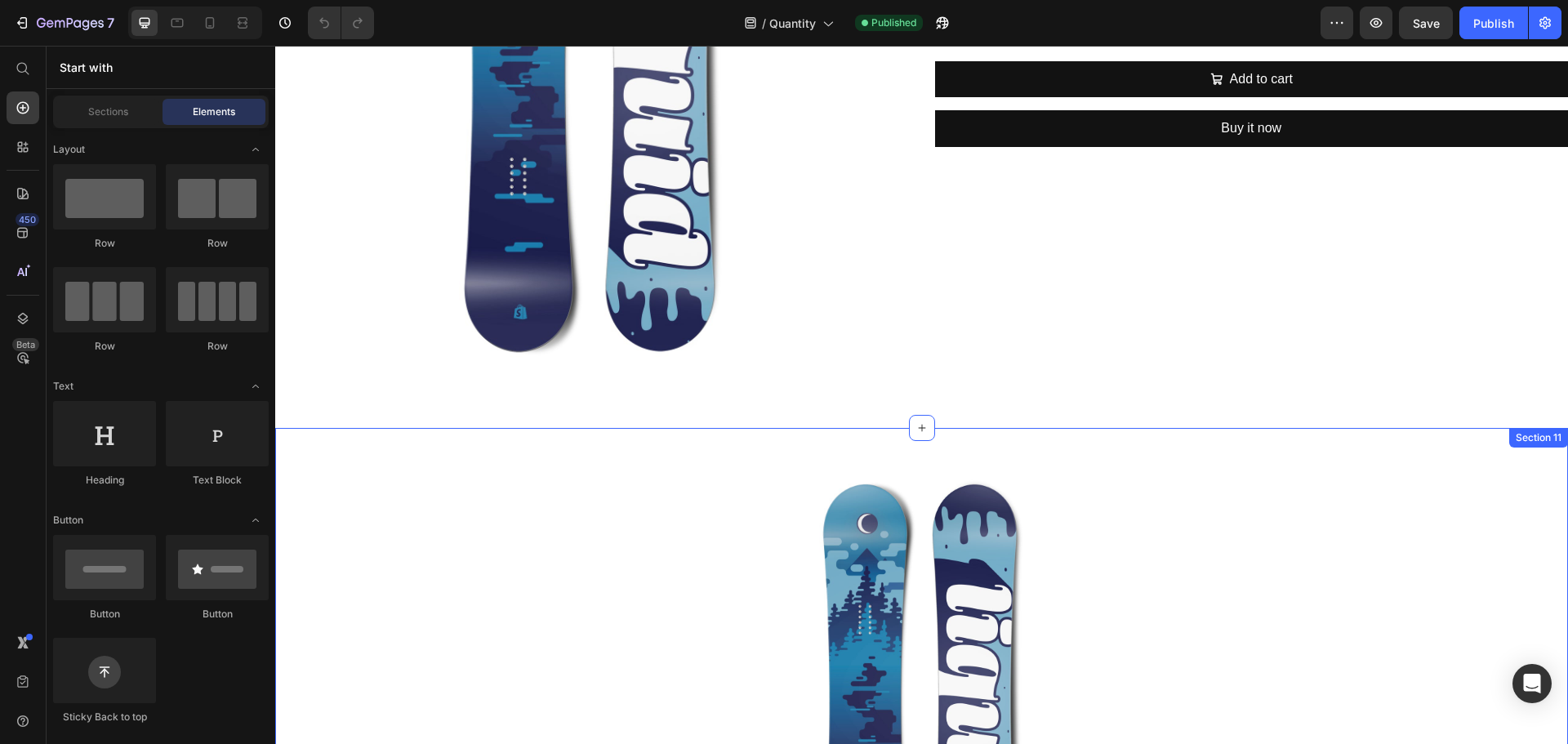 type on "1" 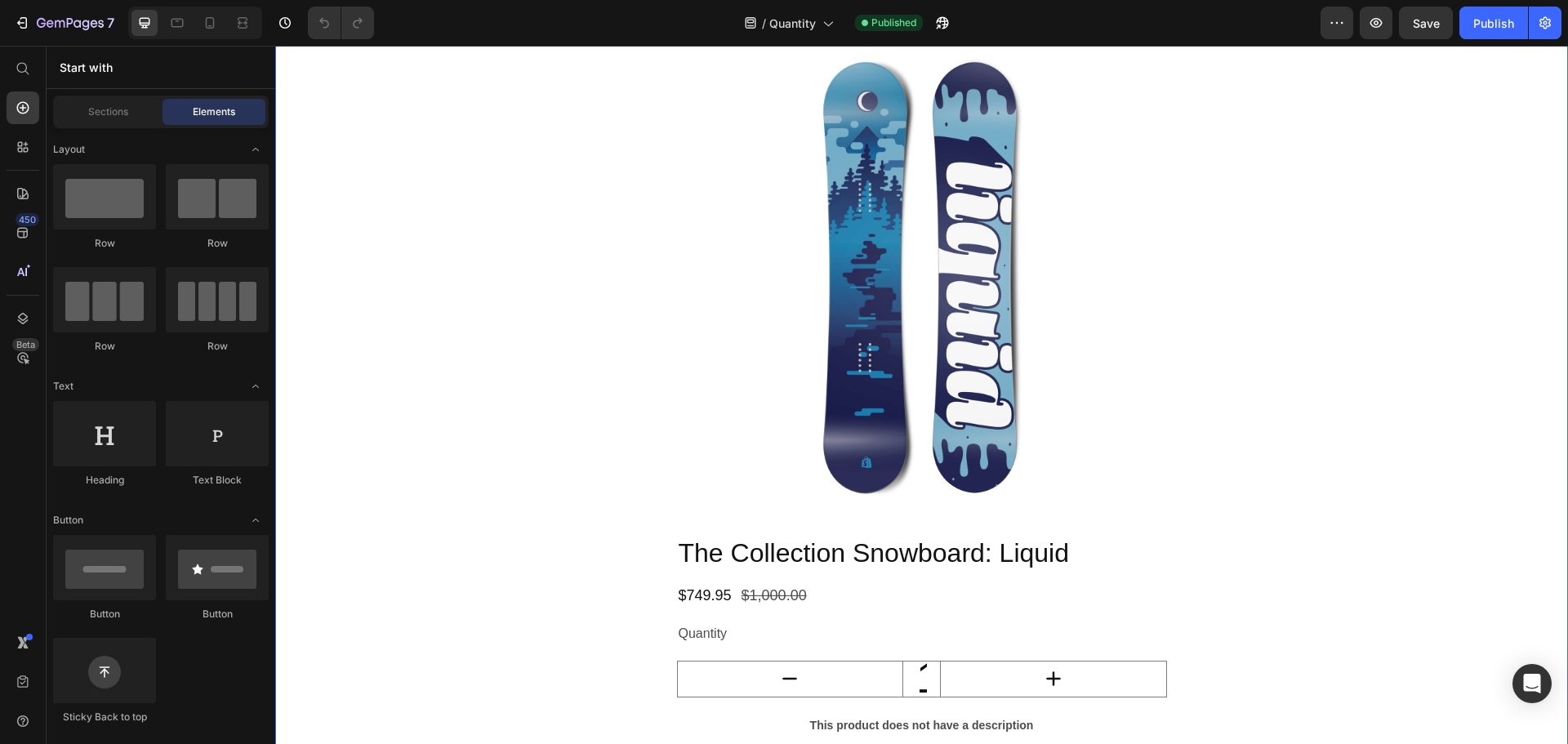 type on "3.4" 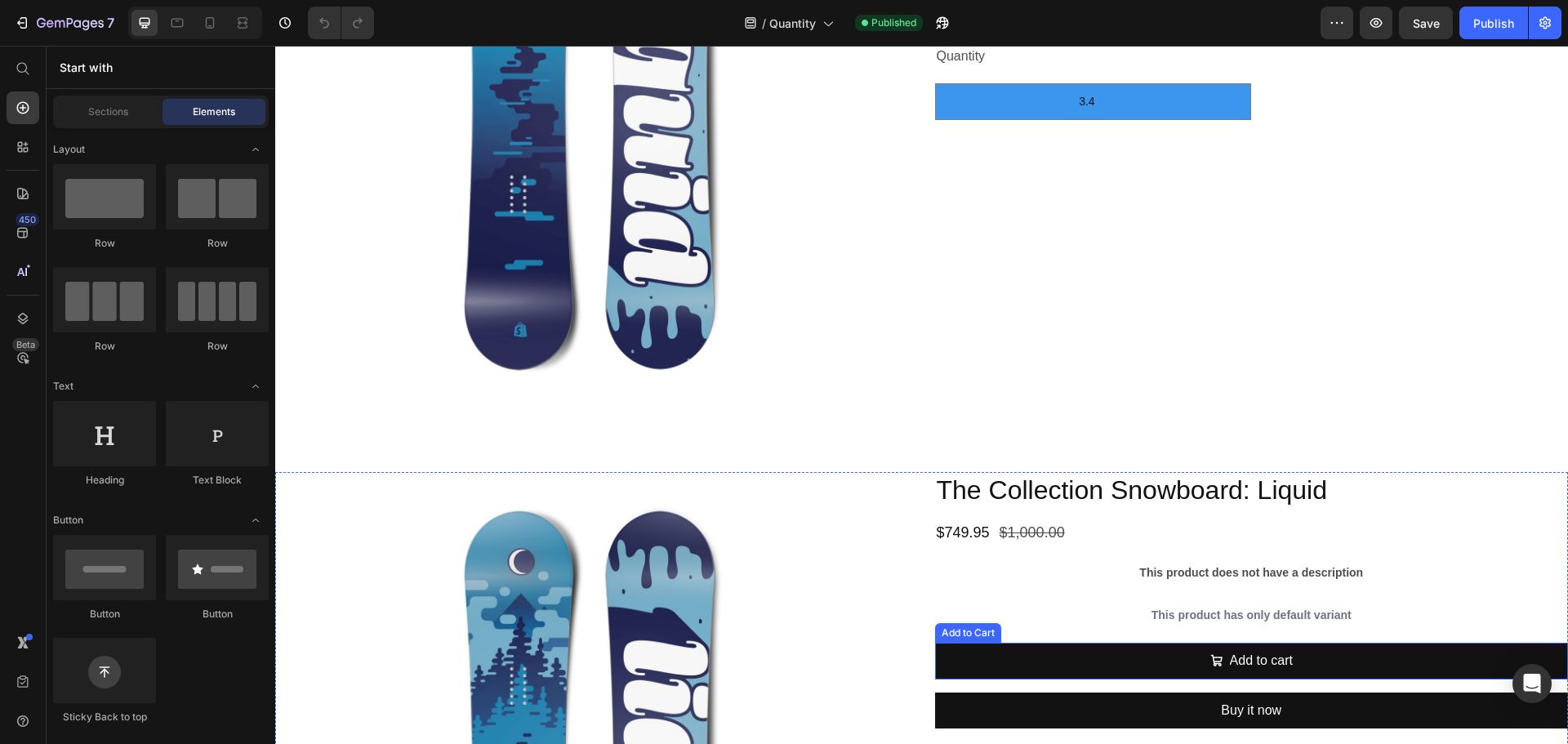 type on "1" 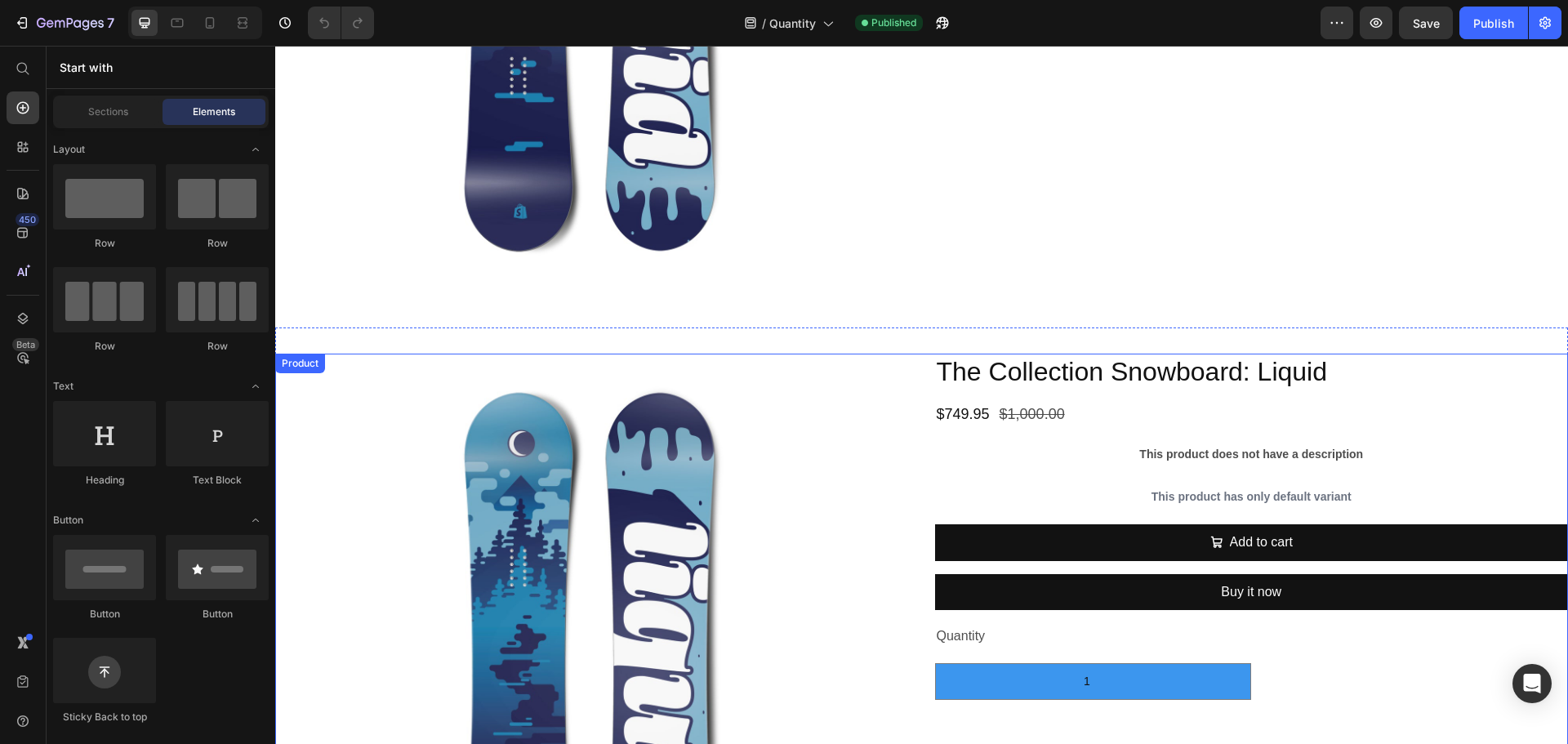 type on "3" 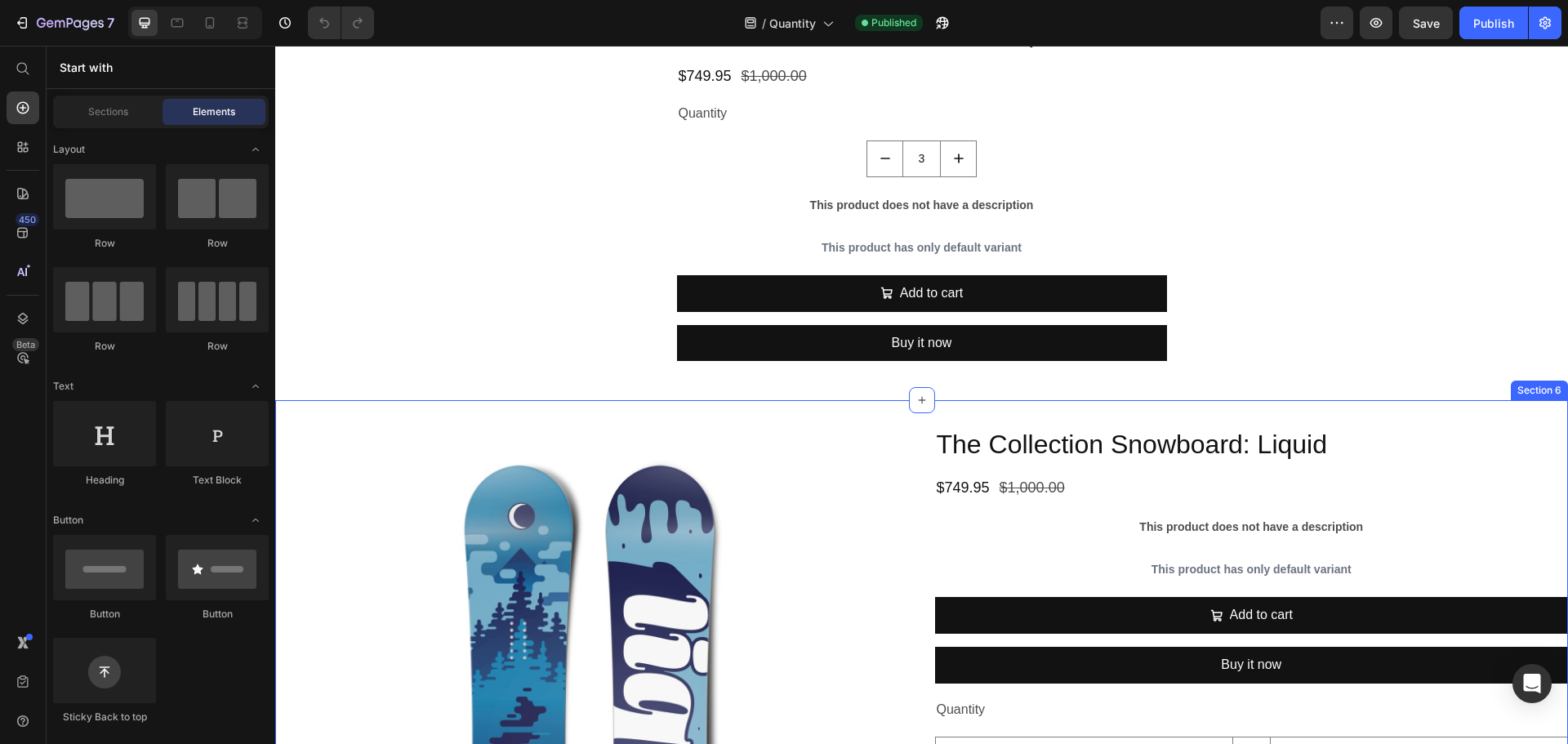 type on "1" 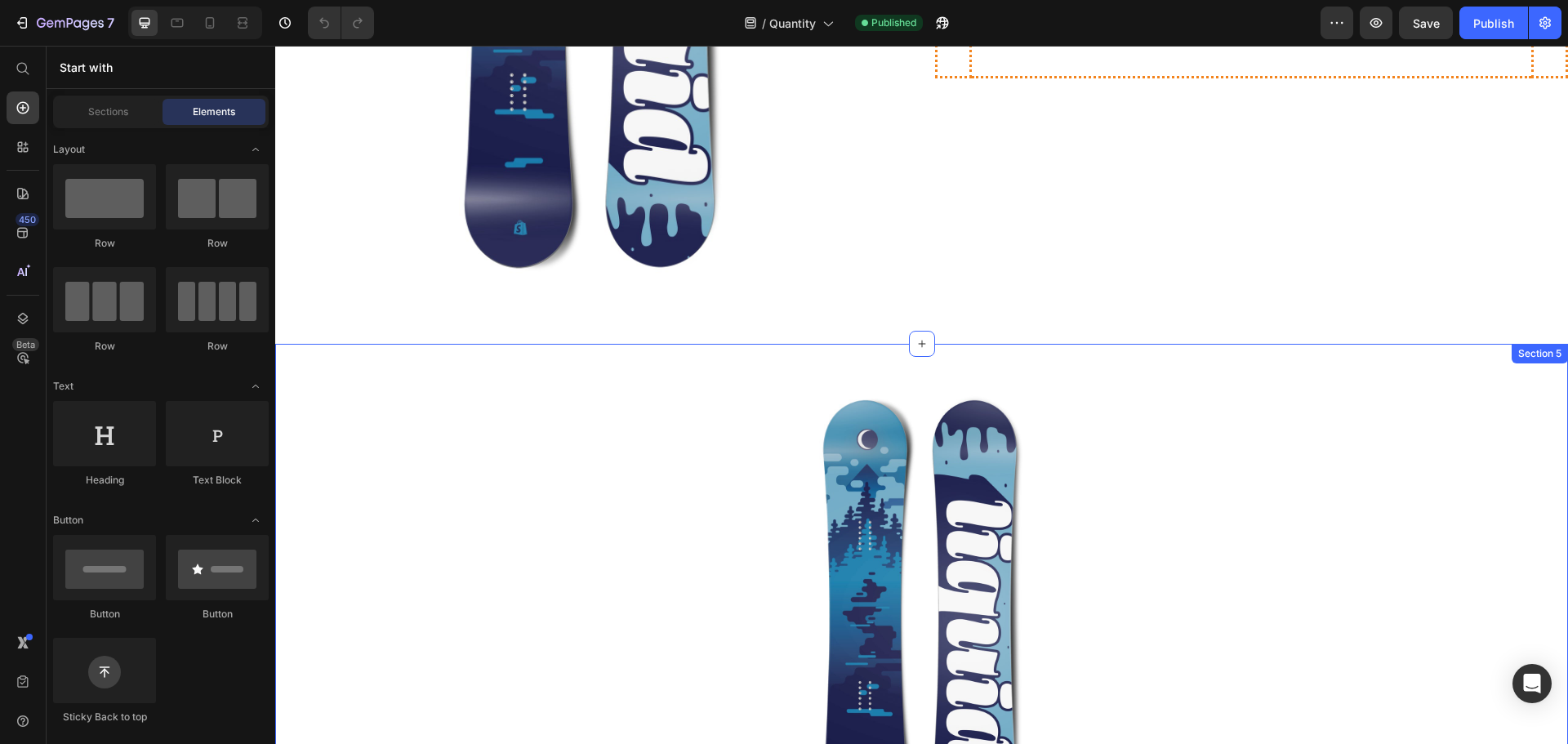 type on "4" 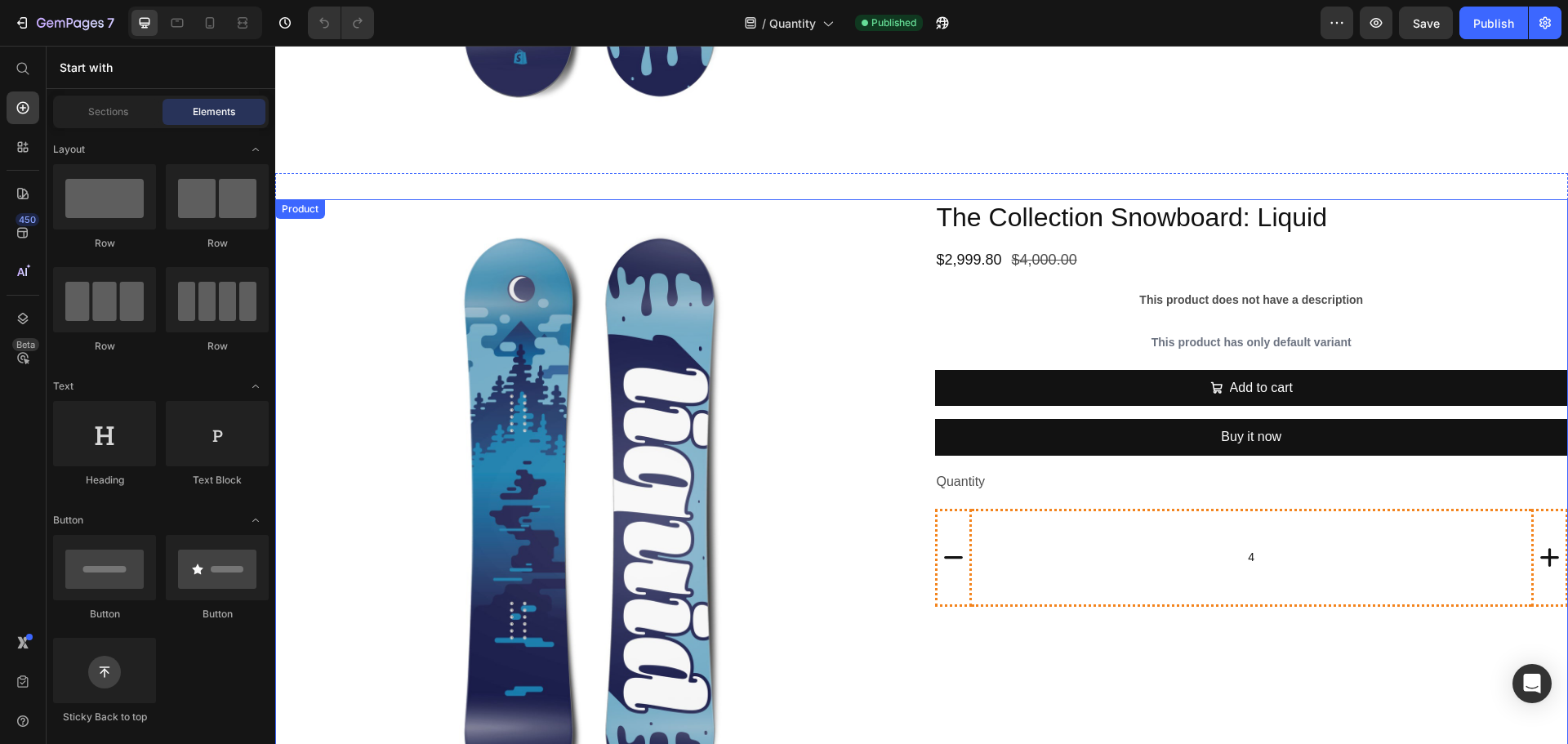 type on "1" 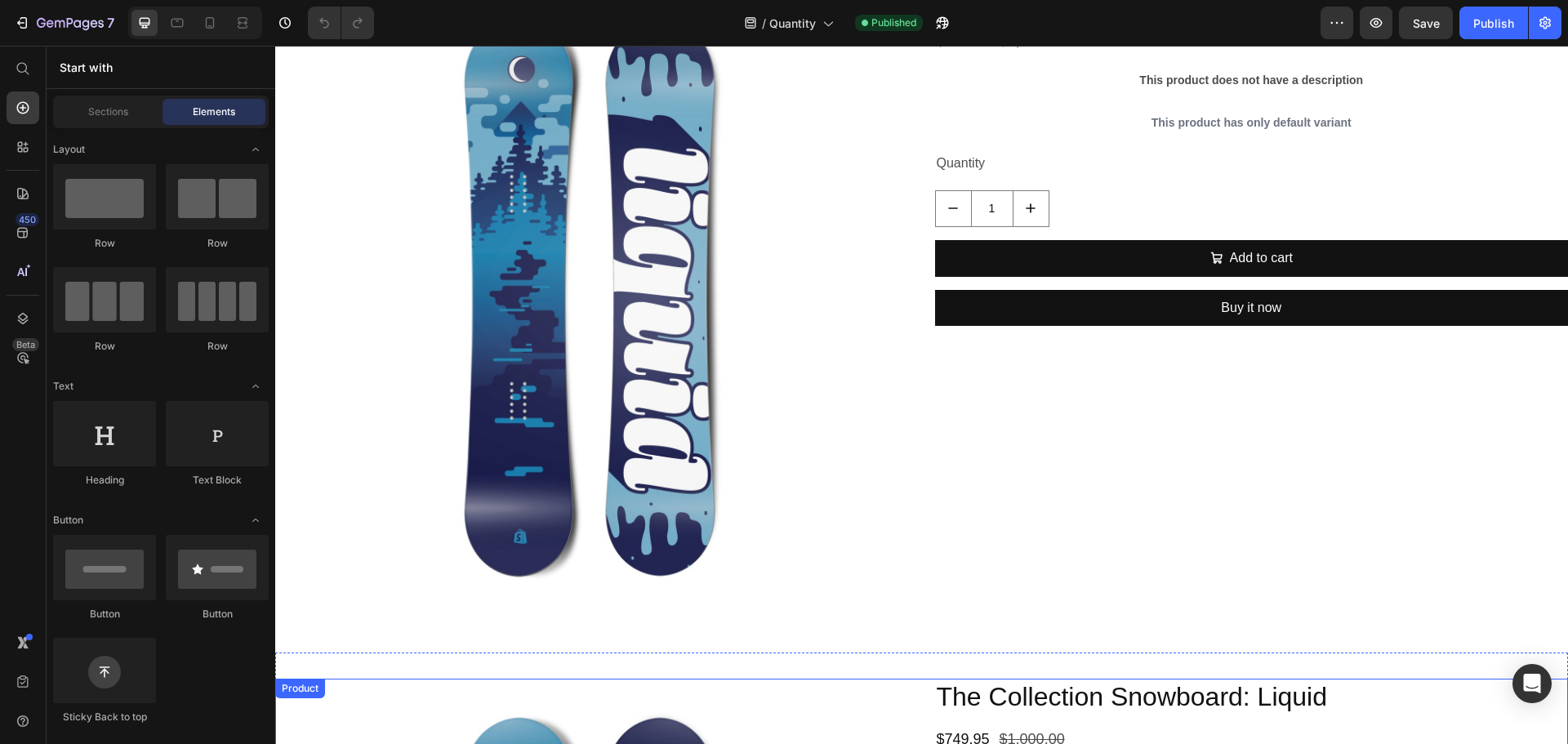 scroll, scrollTop: 0, scrollLeft: 0, axis: both 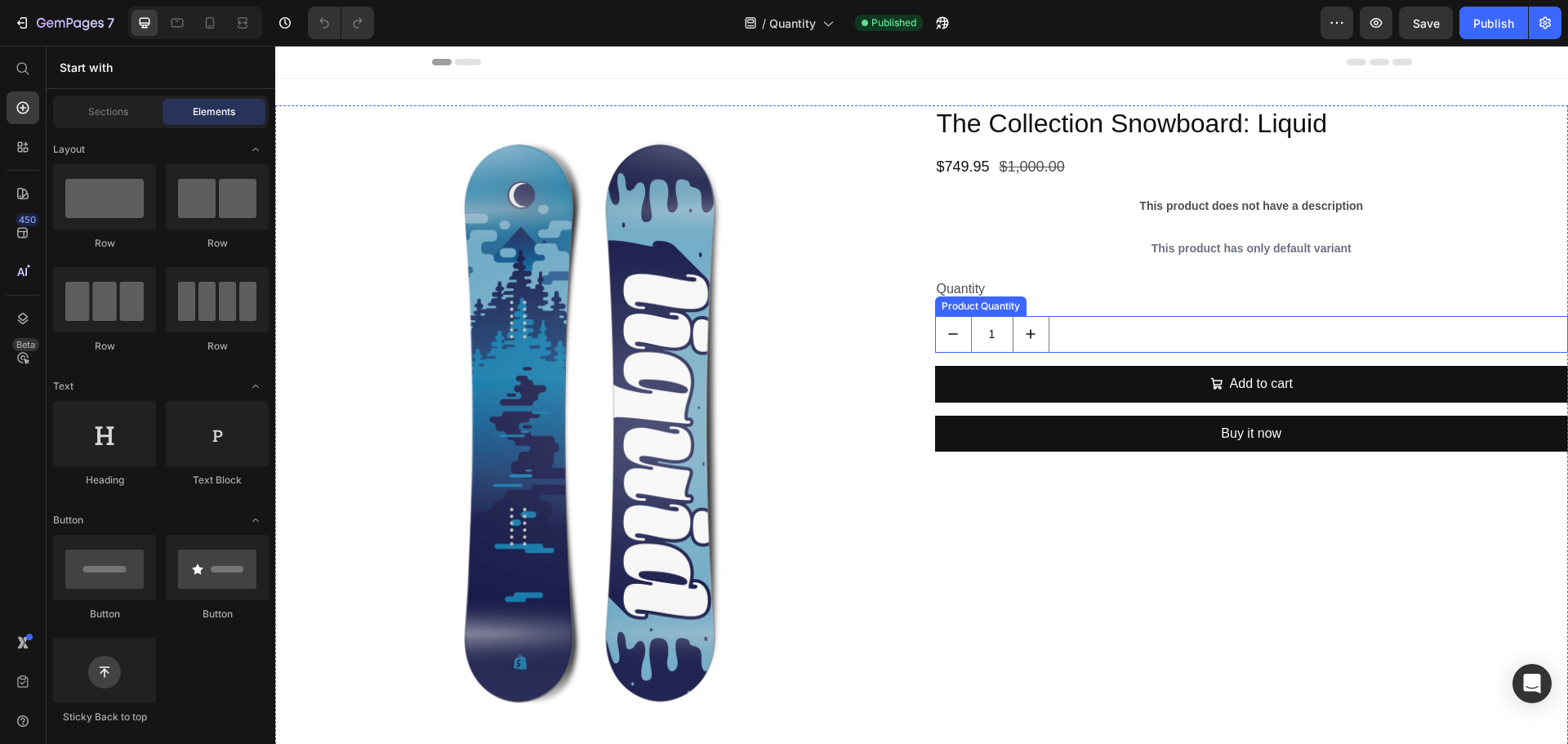 click on "1" at bounding box center (1252, 334) 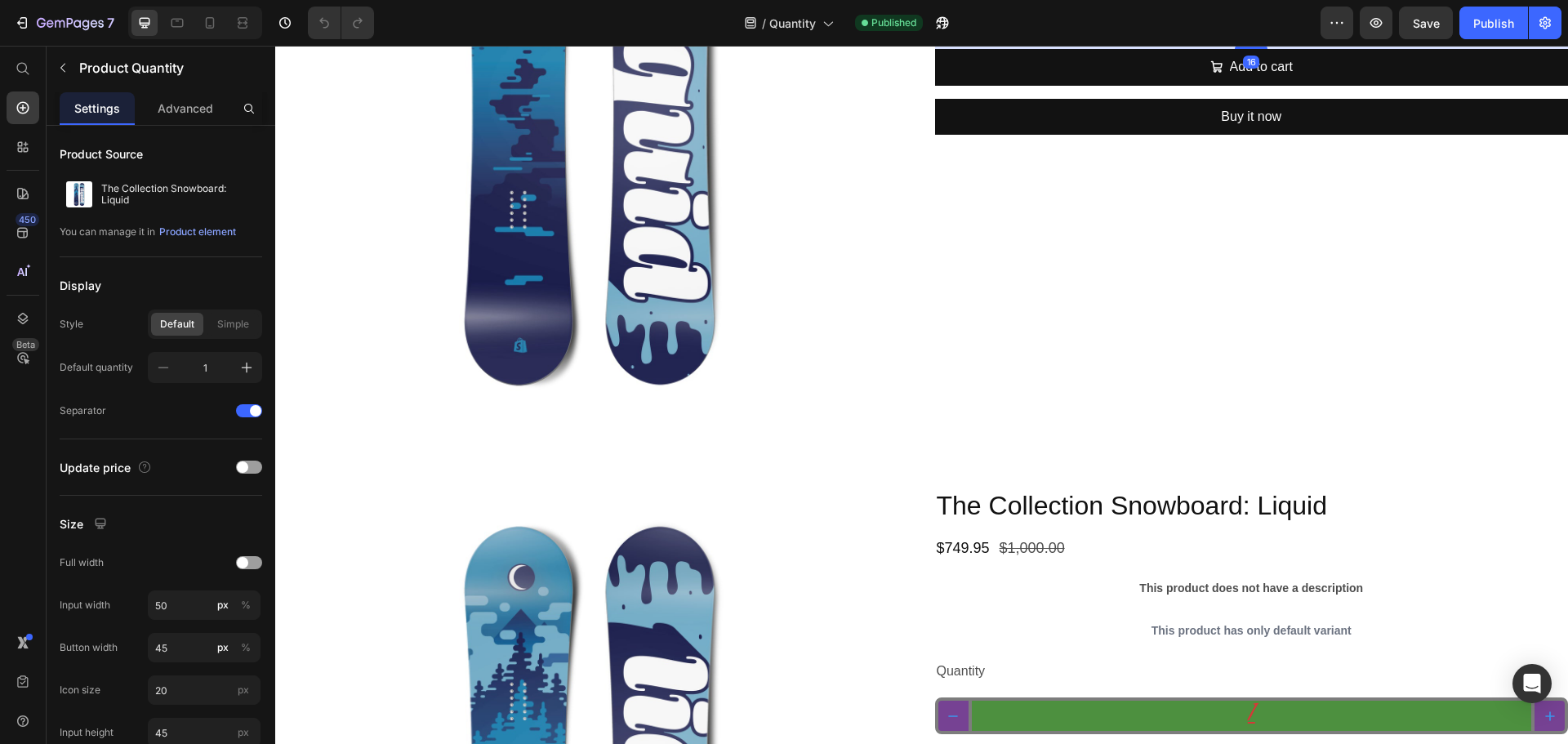 type on "4" 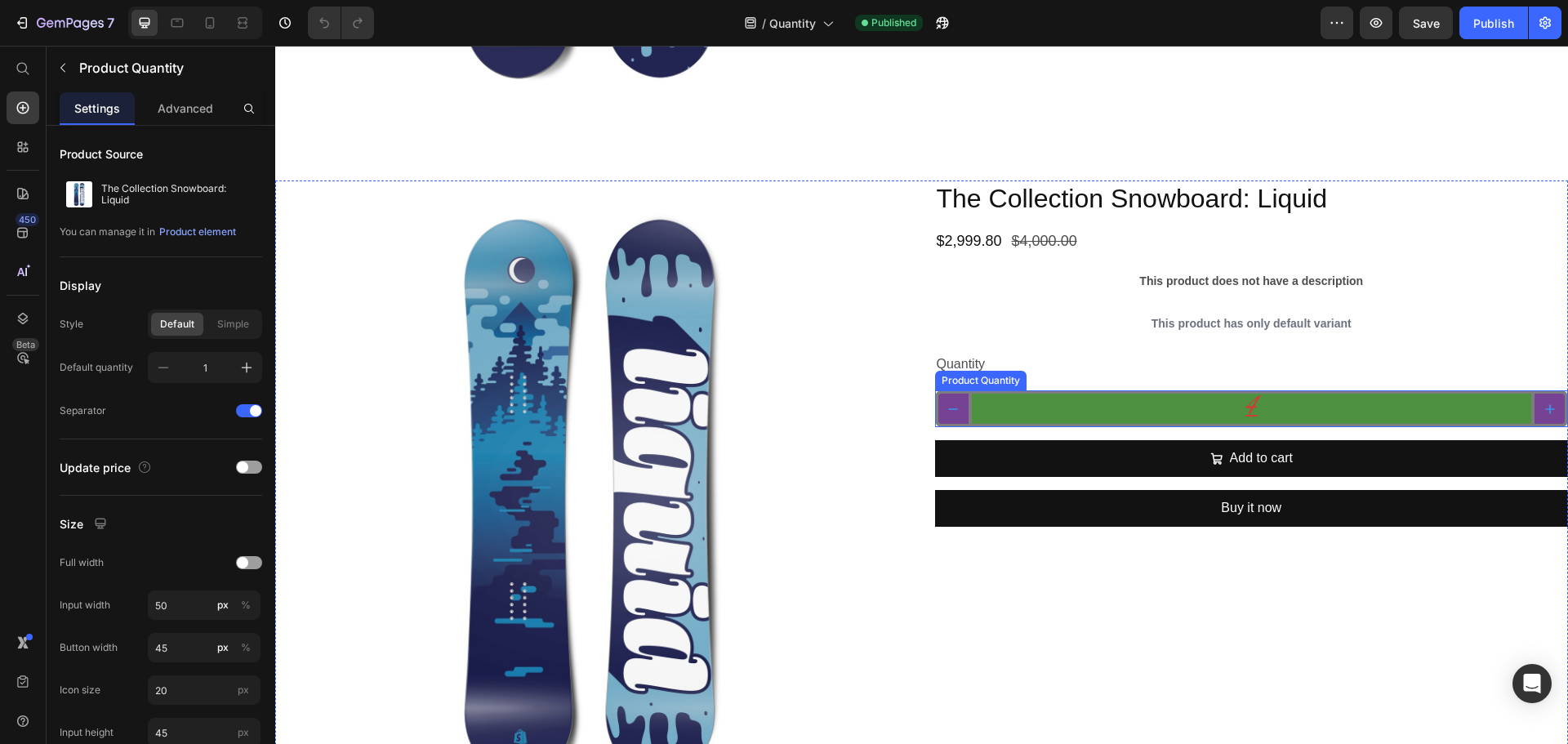 scroll, scrollTop: 653, scrollLeft: 0, axis: vertical 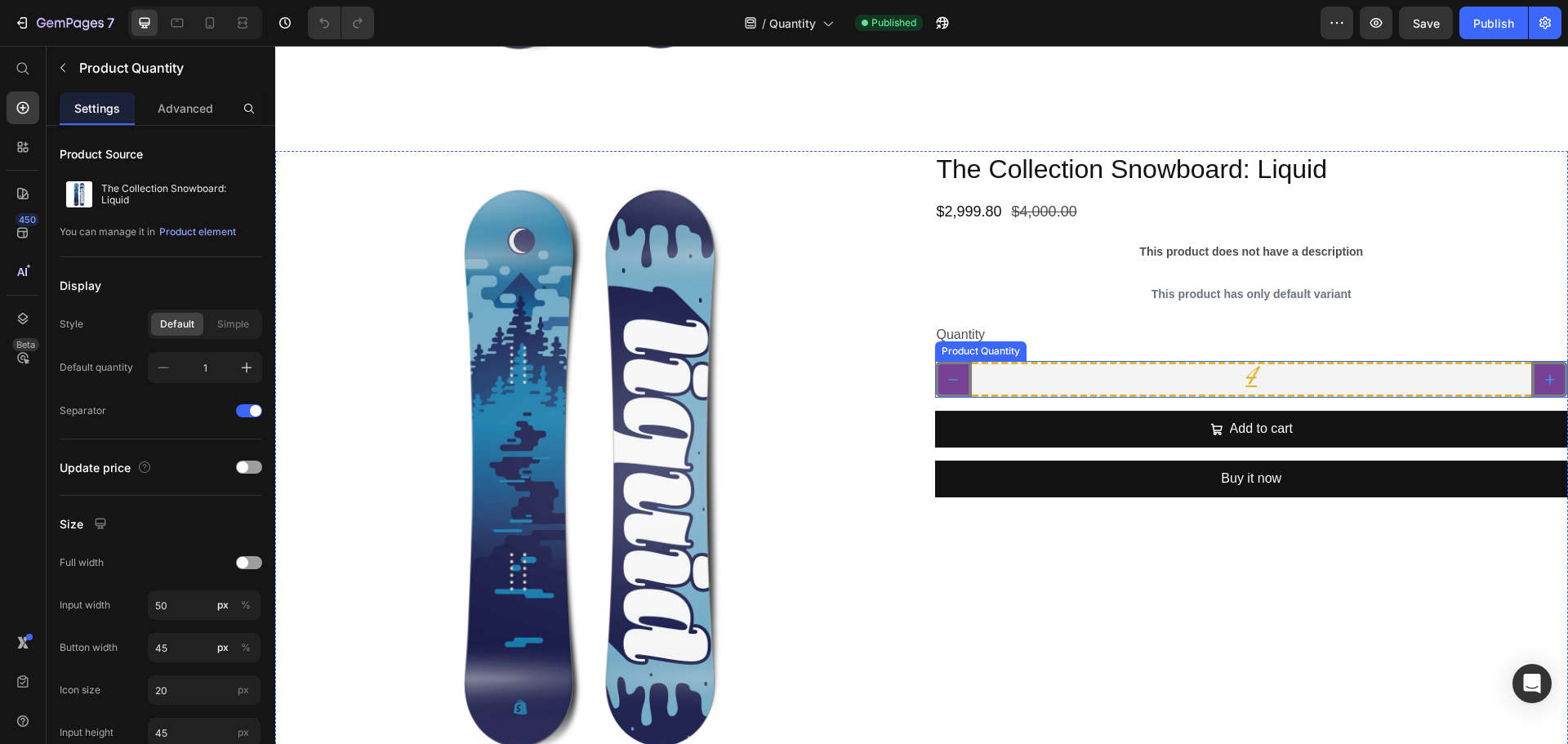 click on "4" at bounding box center [1252, 379] 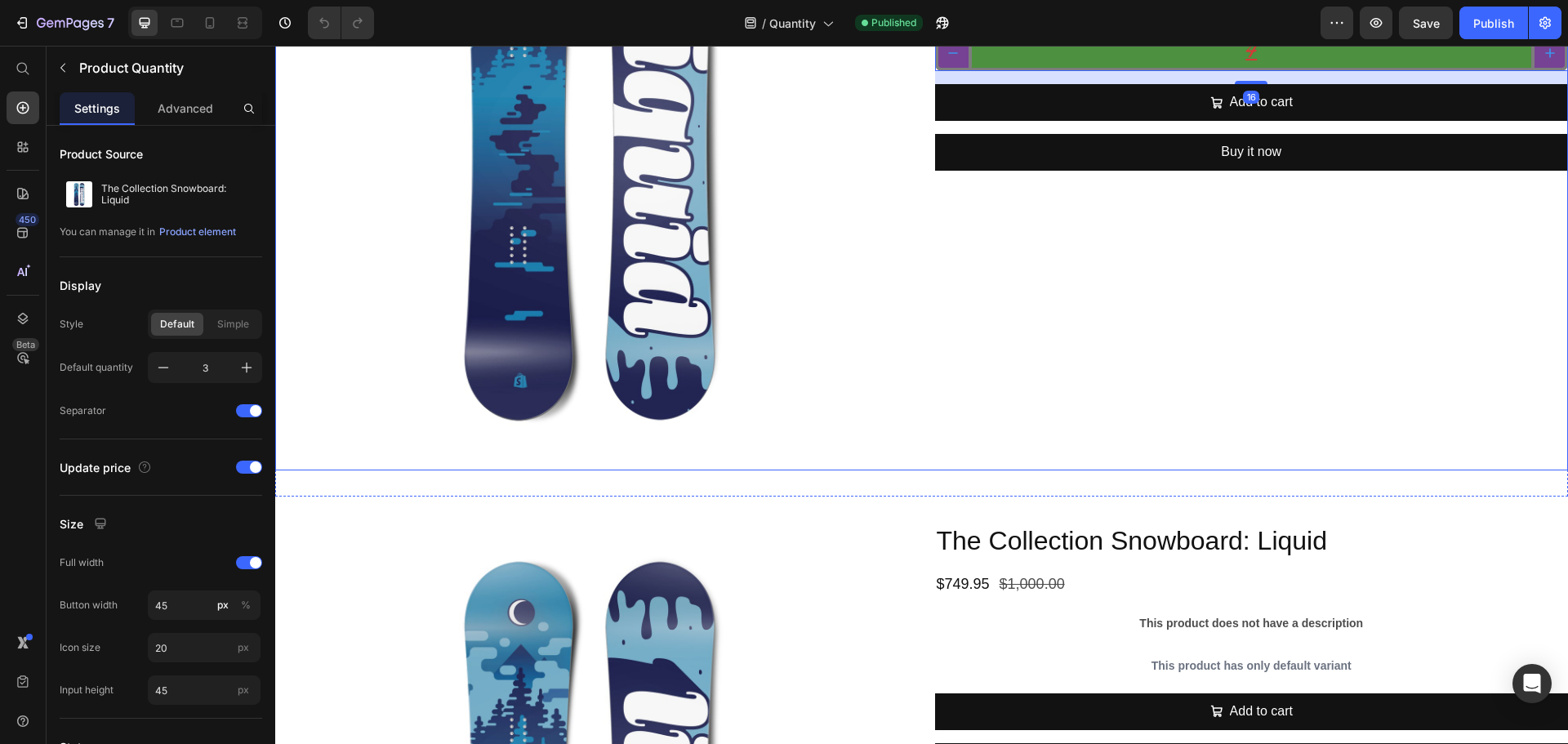 type on "5" 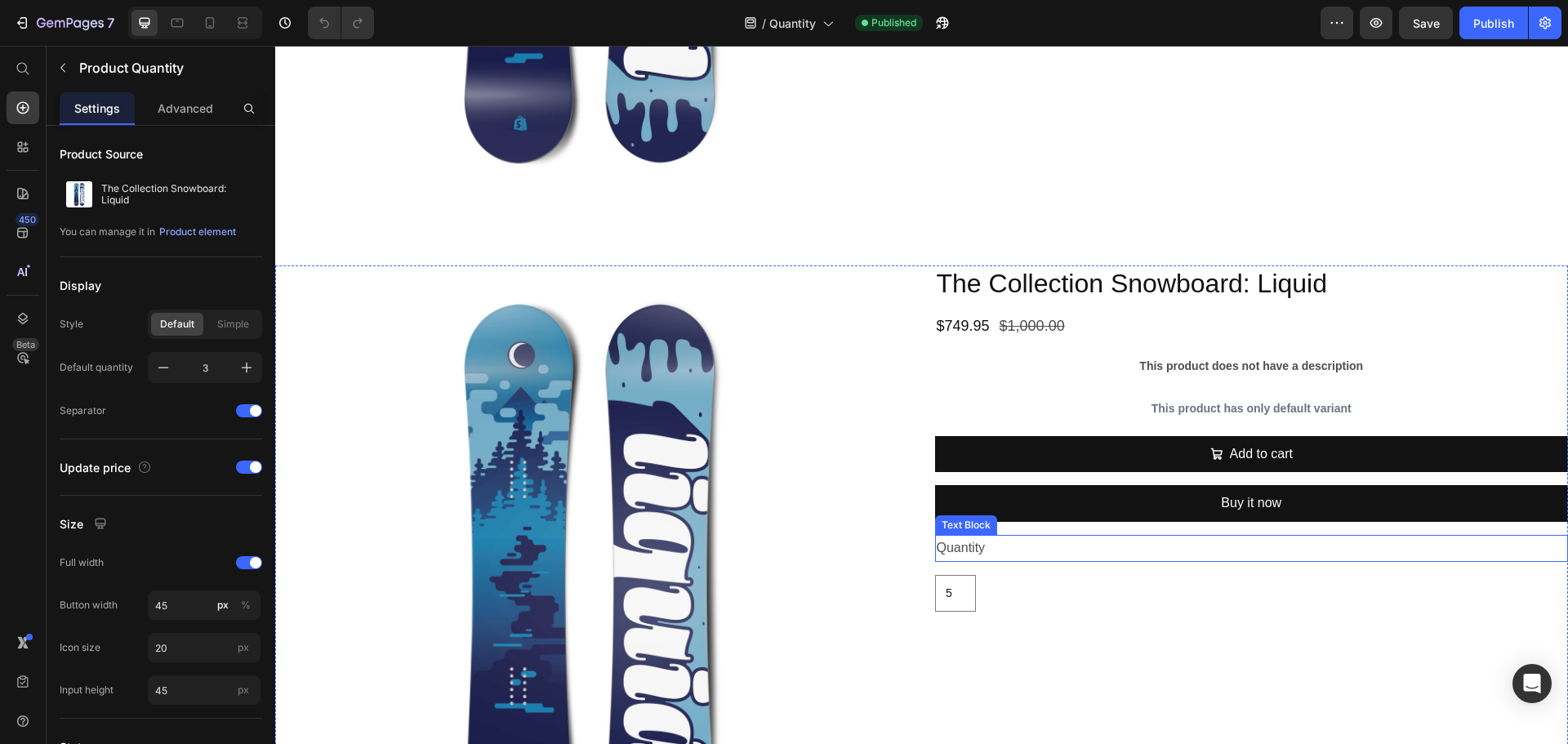 scroll, scrollTop: 1388, scrollLeft: 0, axis: vertical 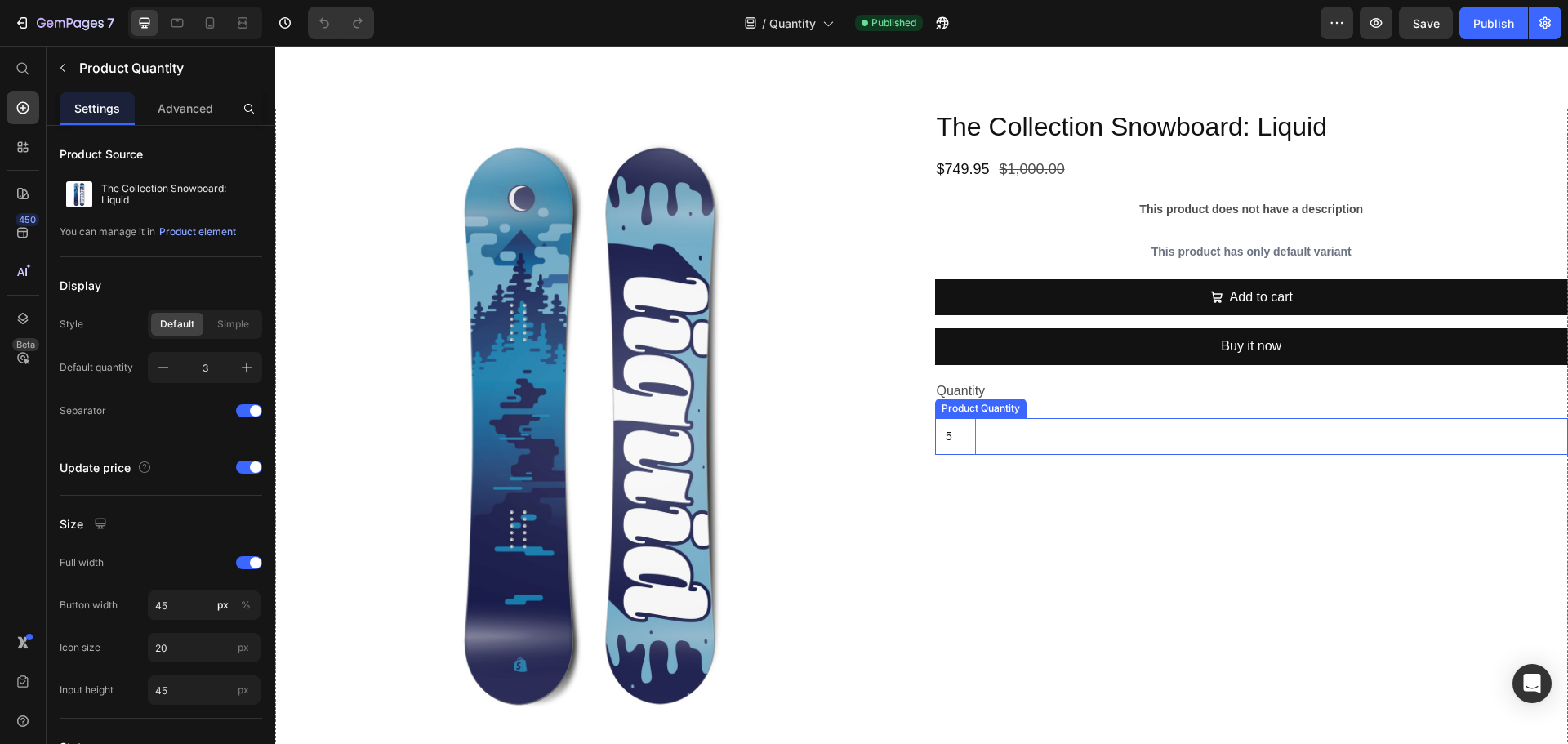 click on "5" at bounding box center (1252, 436) 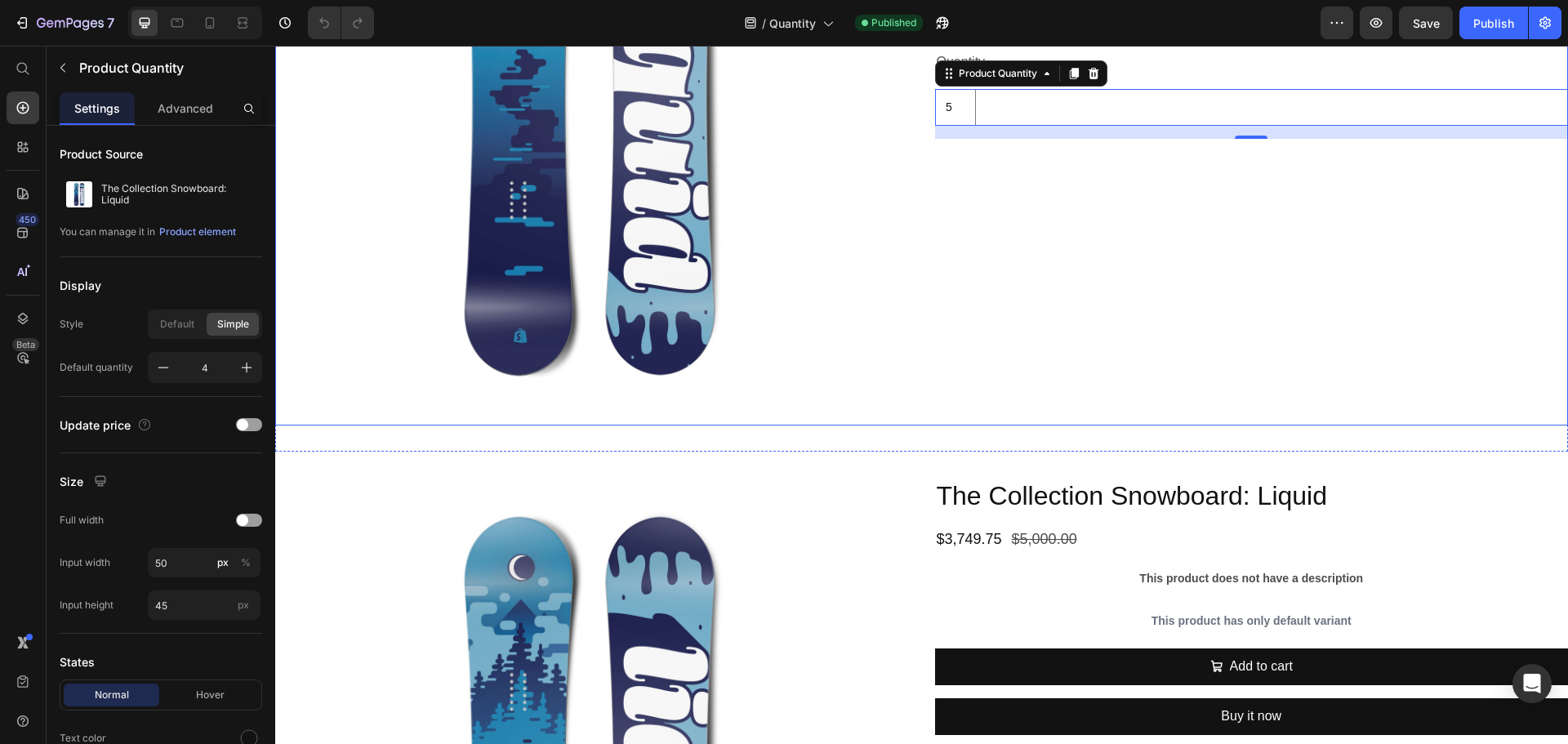 type on "3" 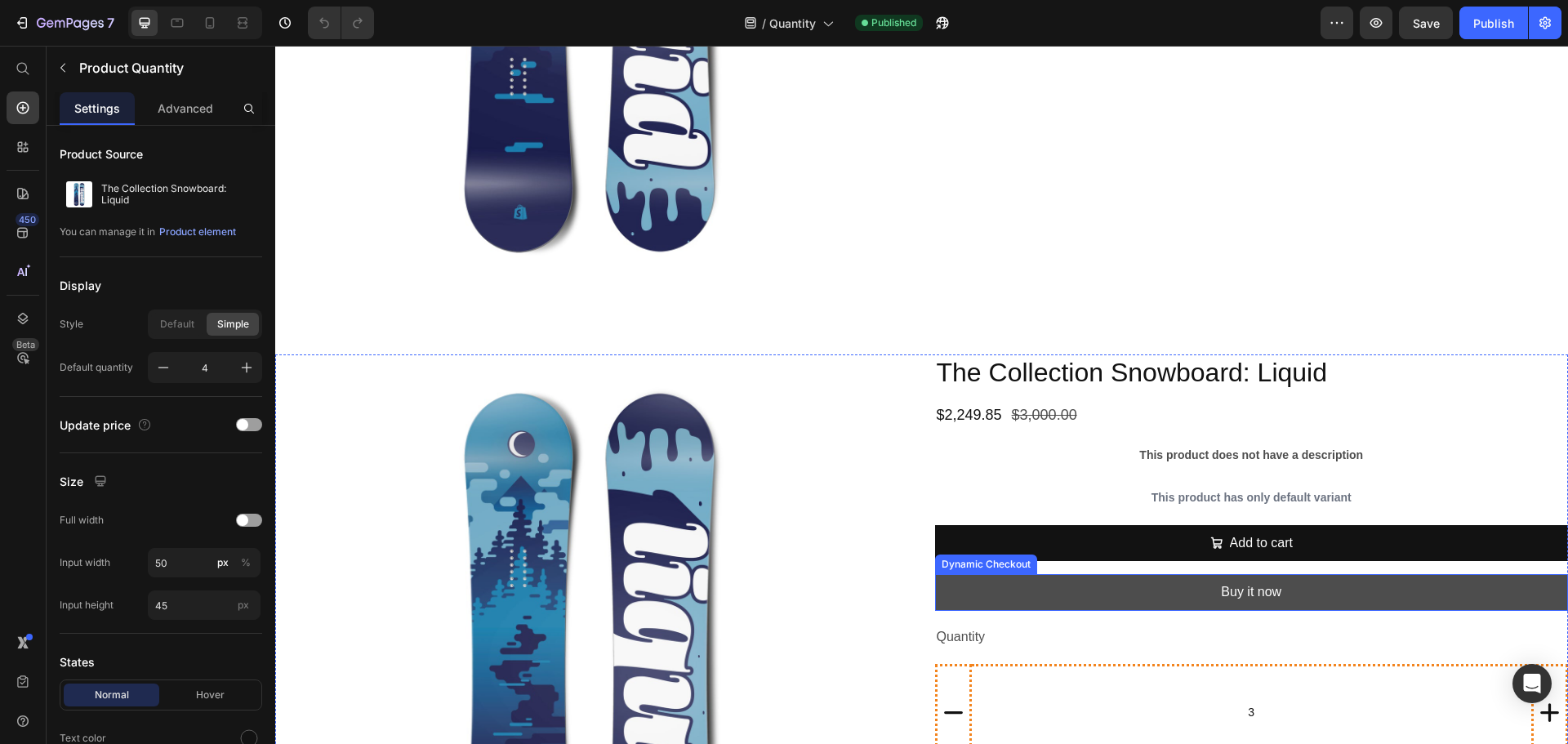 type on "1" 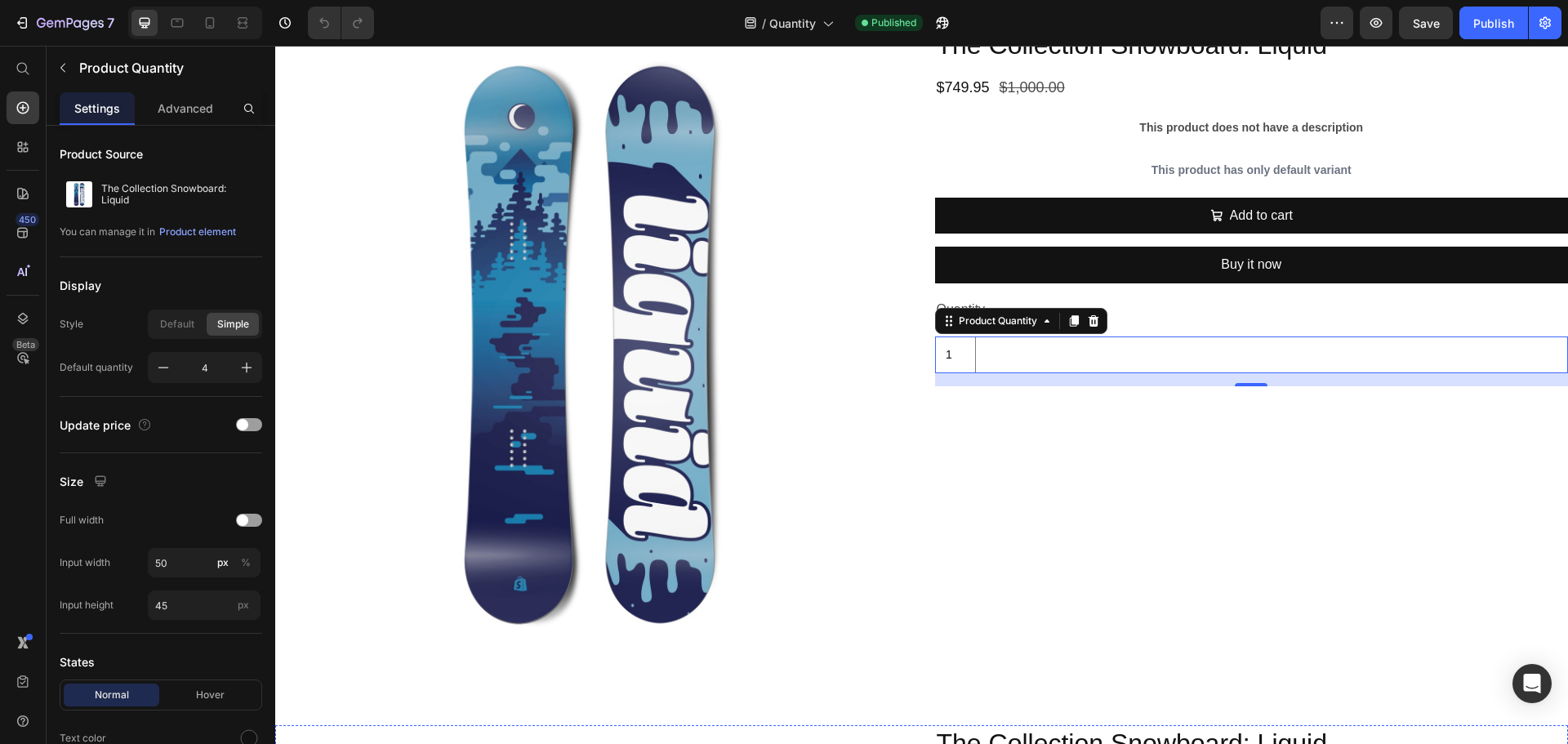 scroll, scrollTop: 1388, scrollLeft: 0, axis: vertical 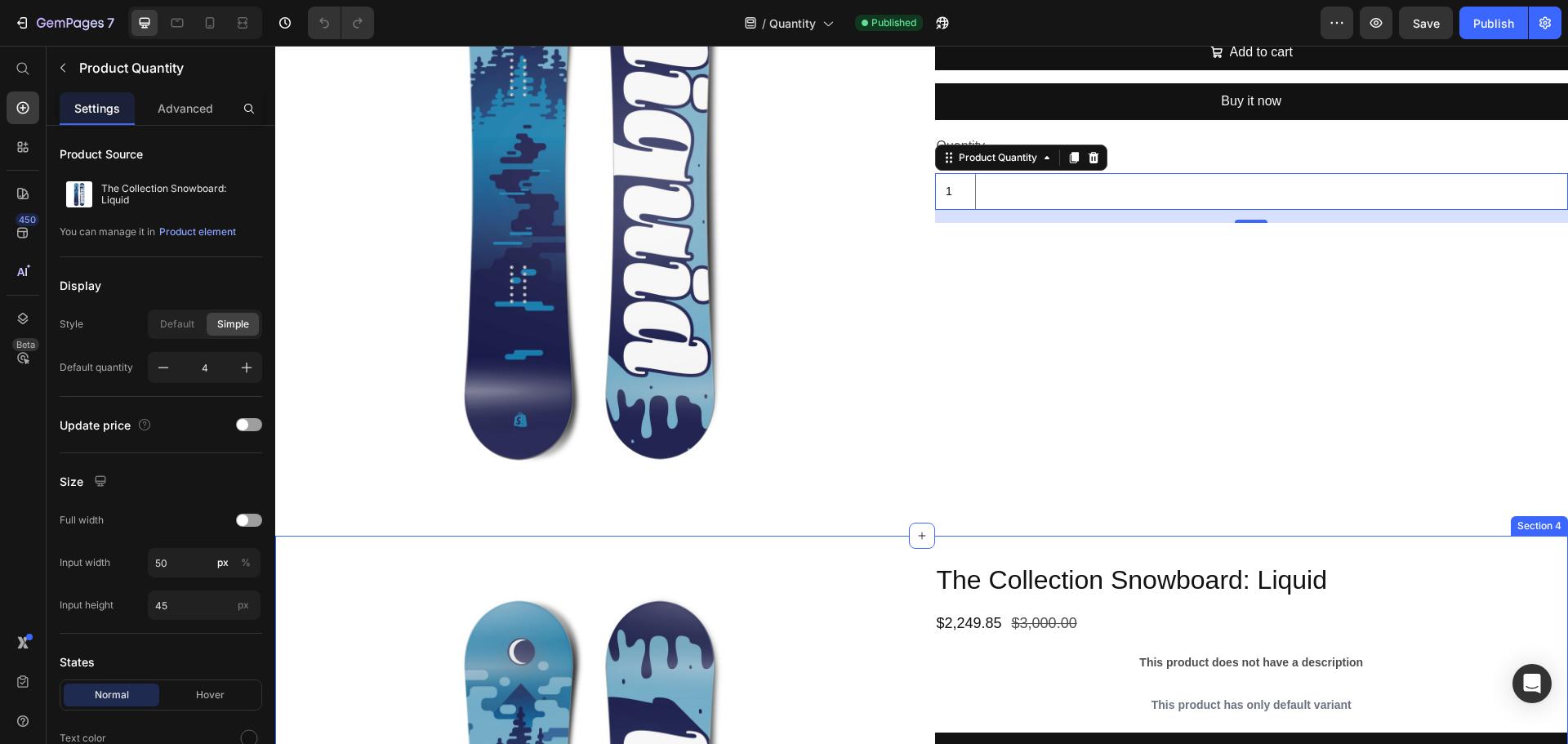 type on "3" 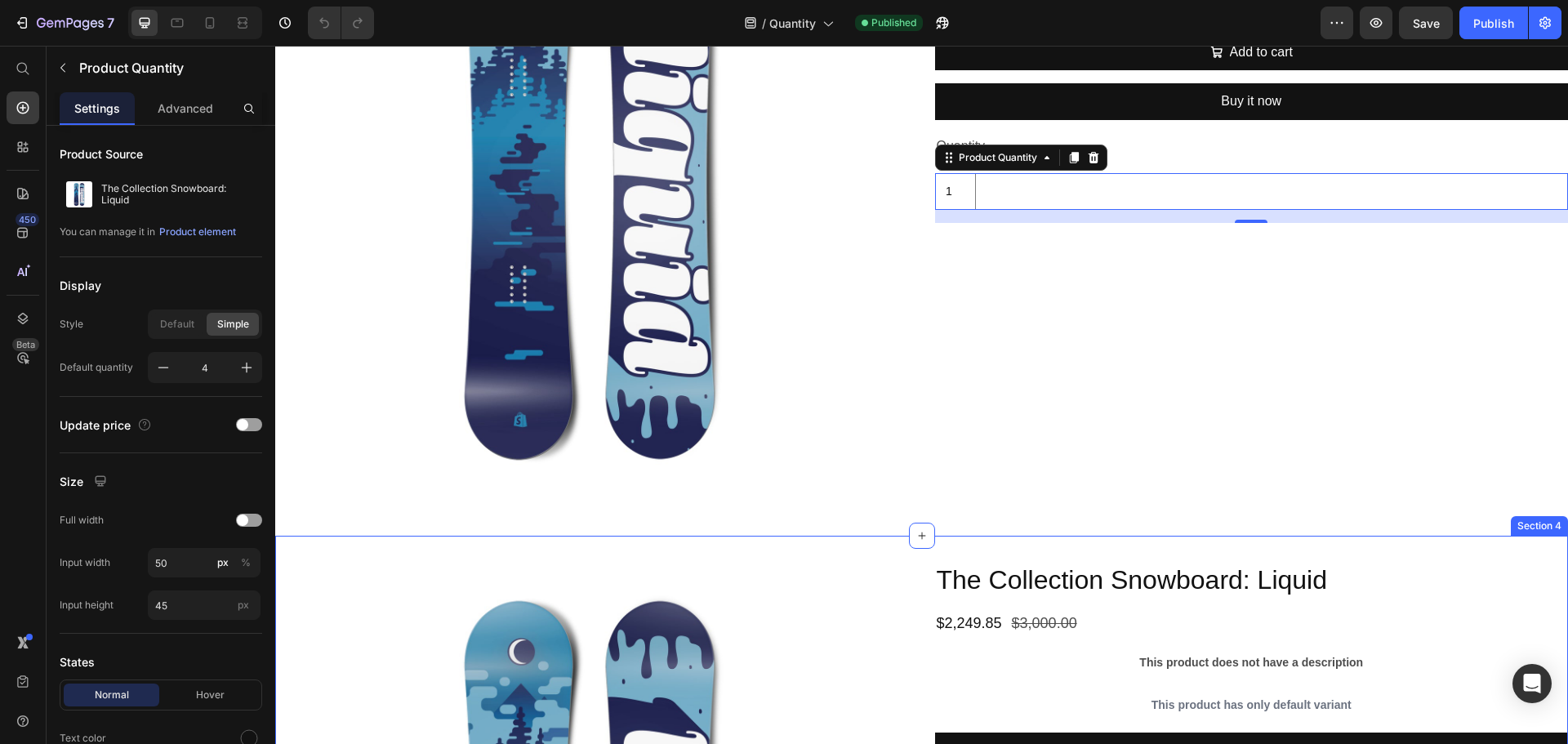 type on "3" 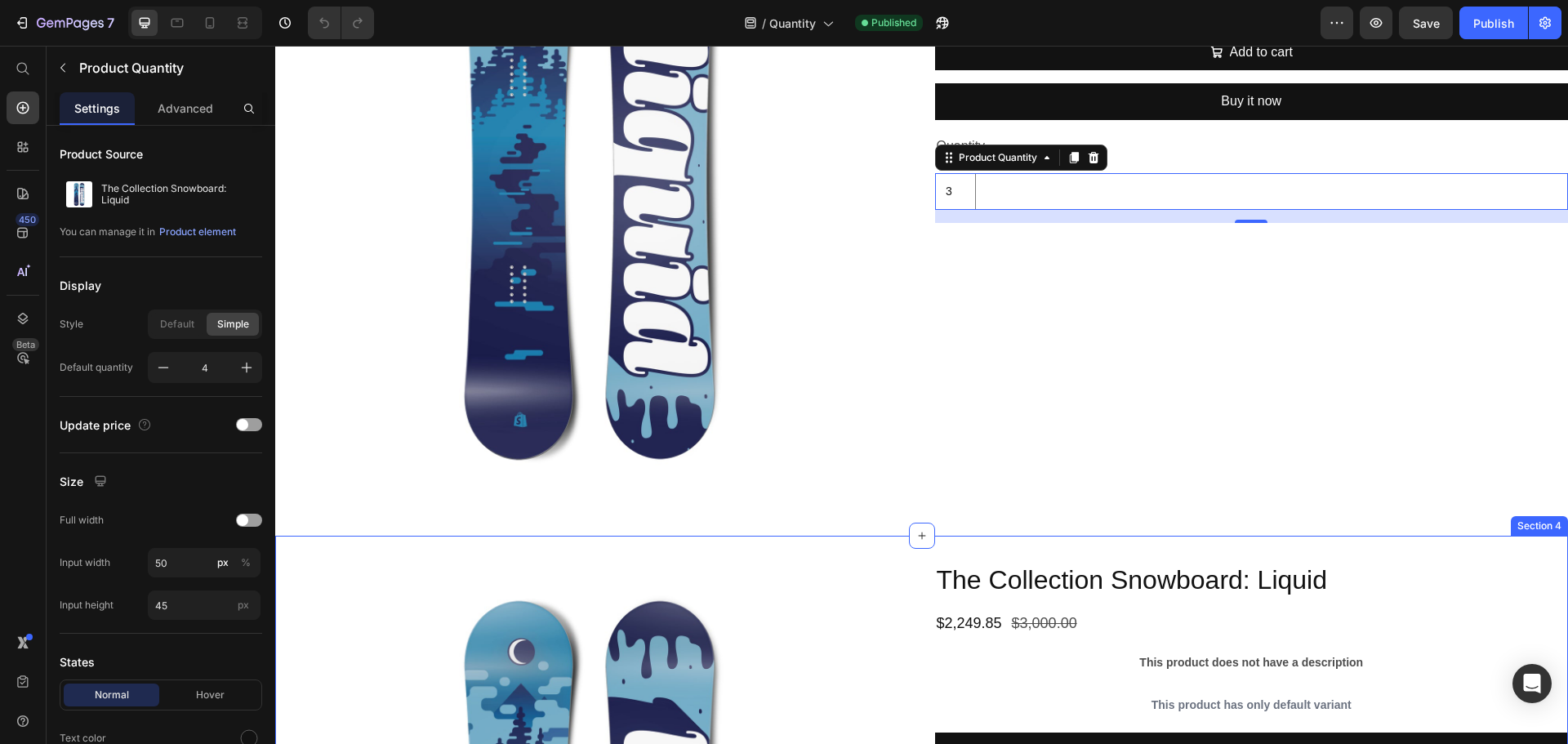 scroll, scrollTop: 1470, scrollLeft: 0, axis: vertical 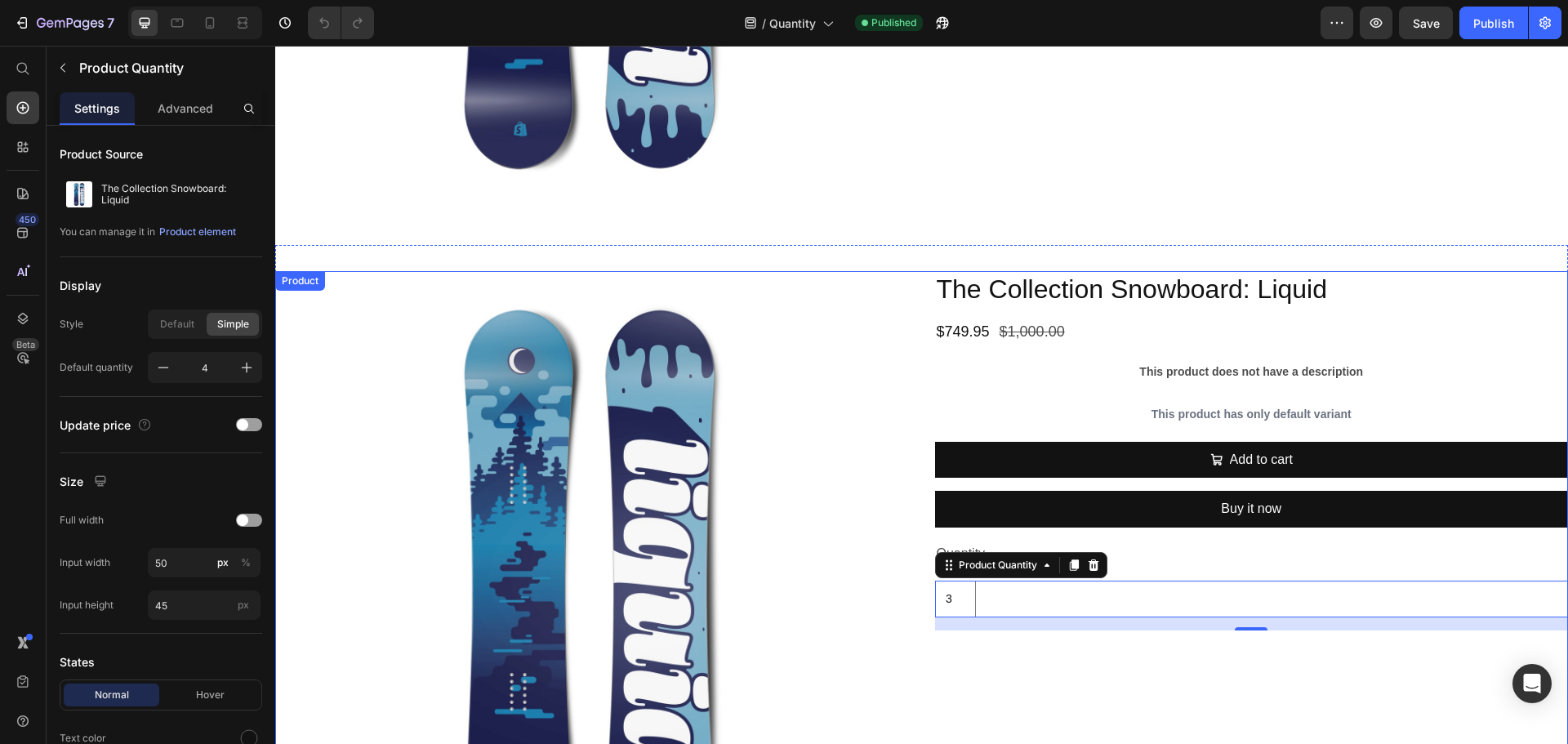 type on "1" 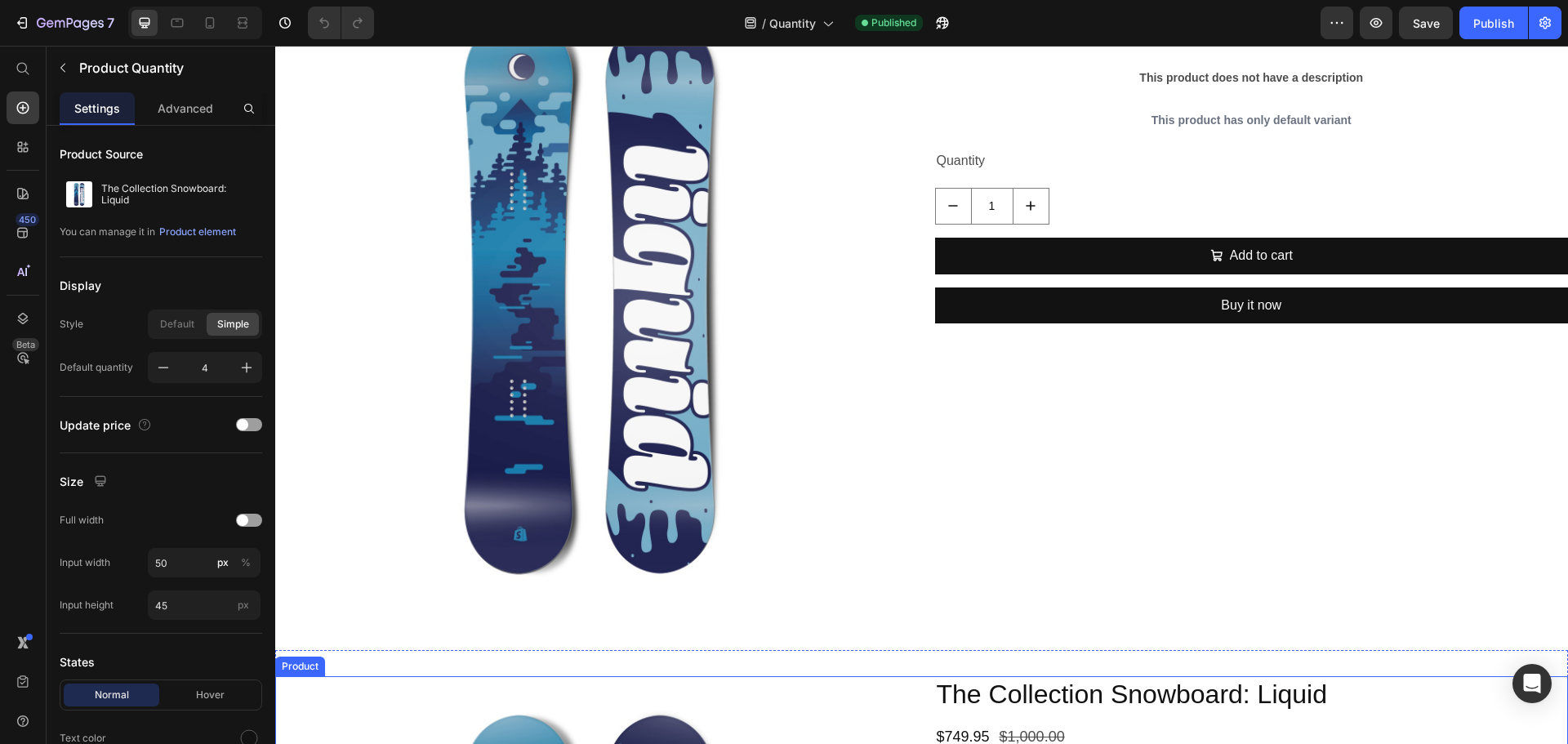 scroll, scrollTop: 0, scrollLeft: 0, axis: both 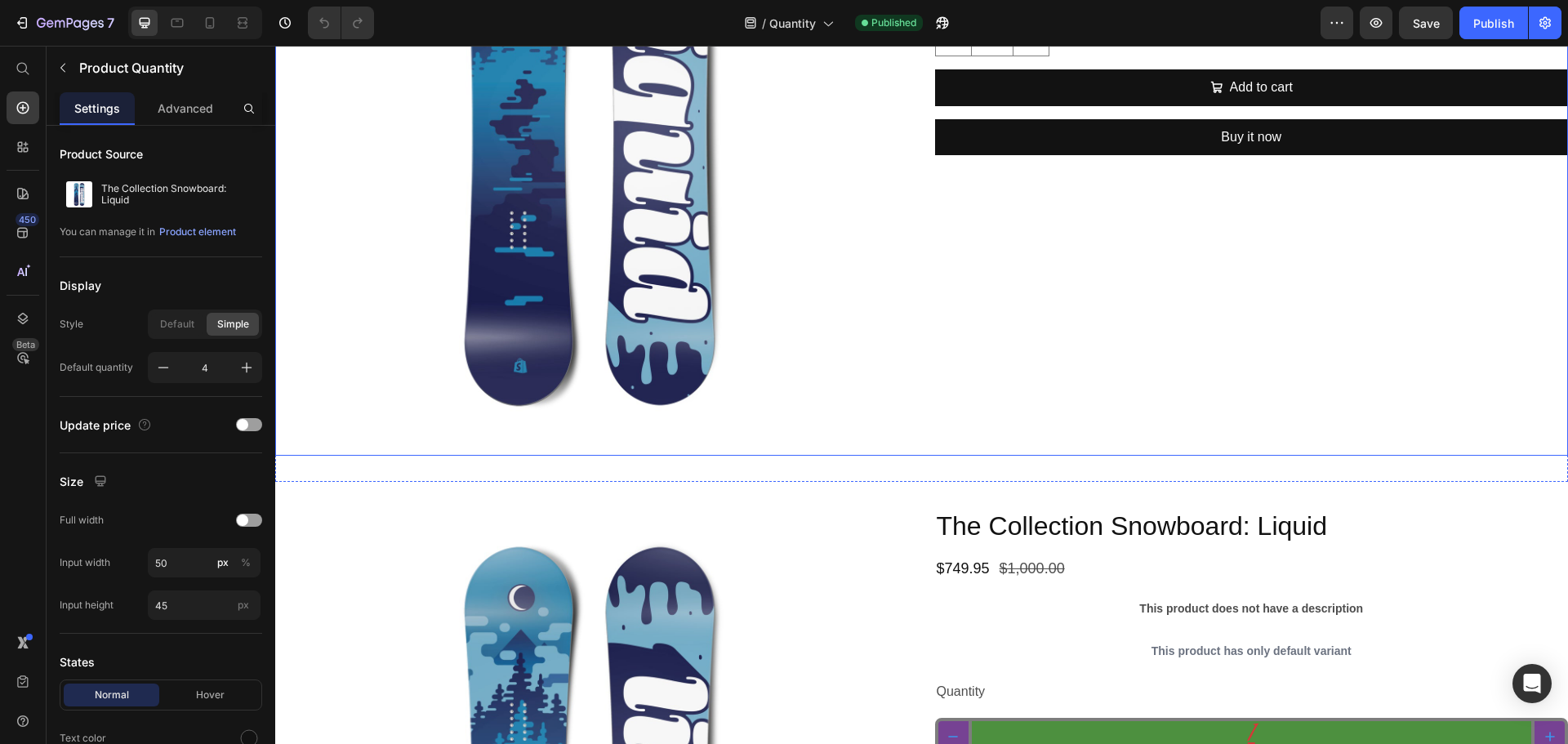 type on "4" 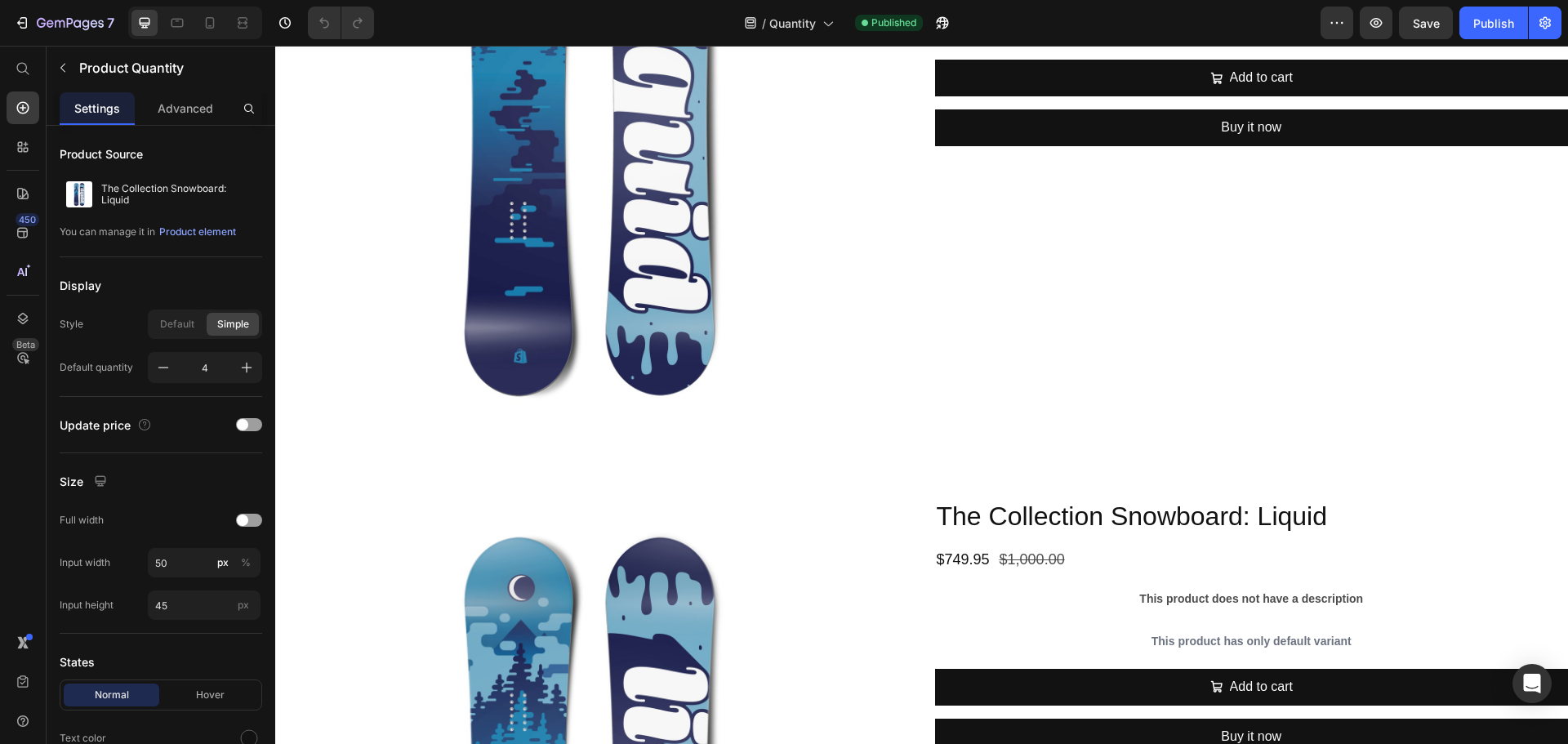 type on "5" 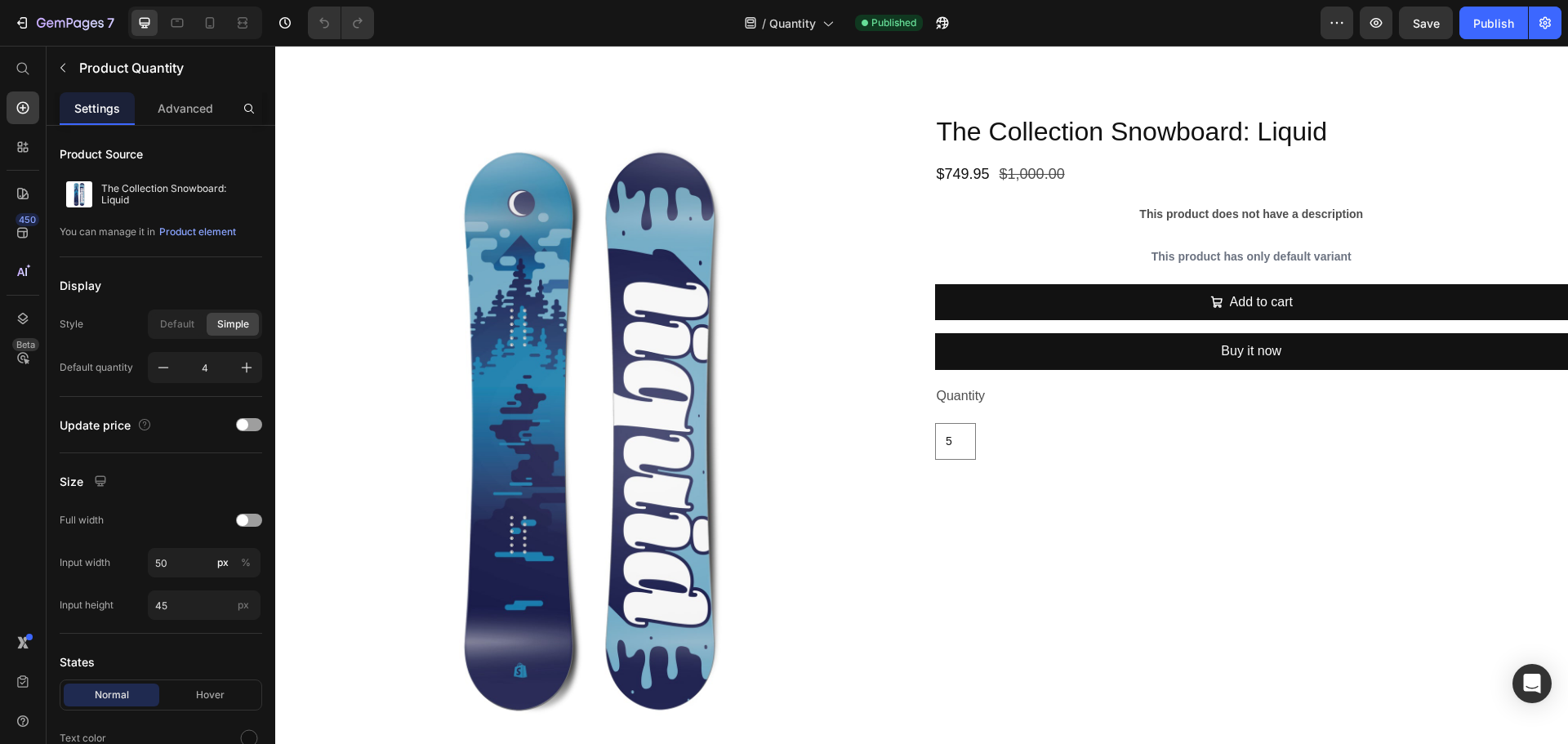 scroll, scrollTop: 1388, scrollLeft: 0, axis: vertical 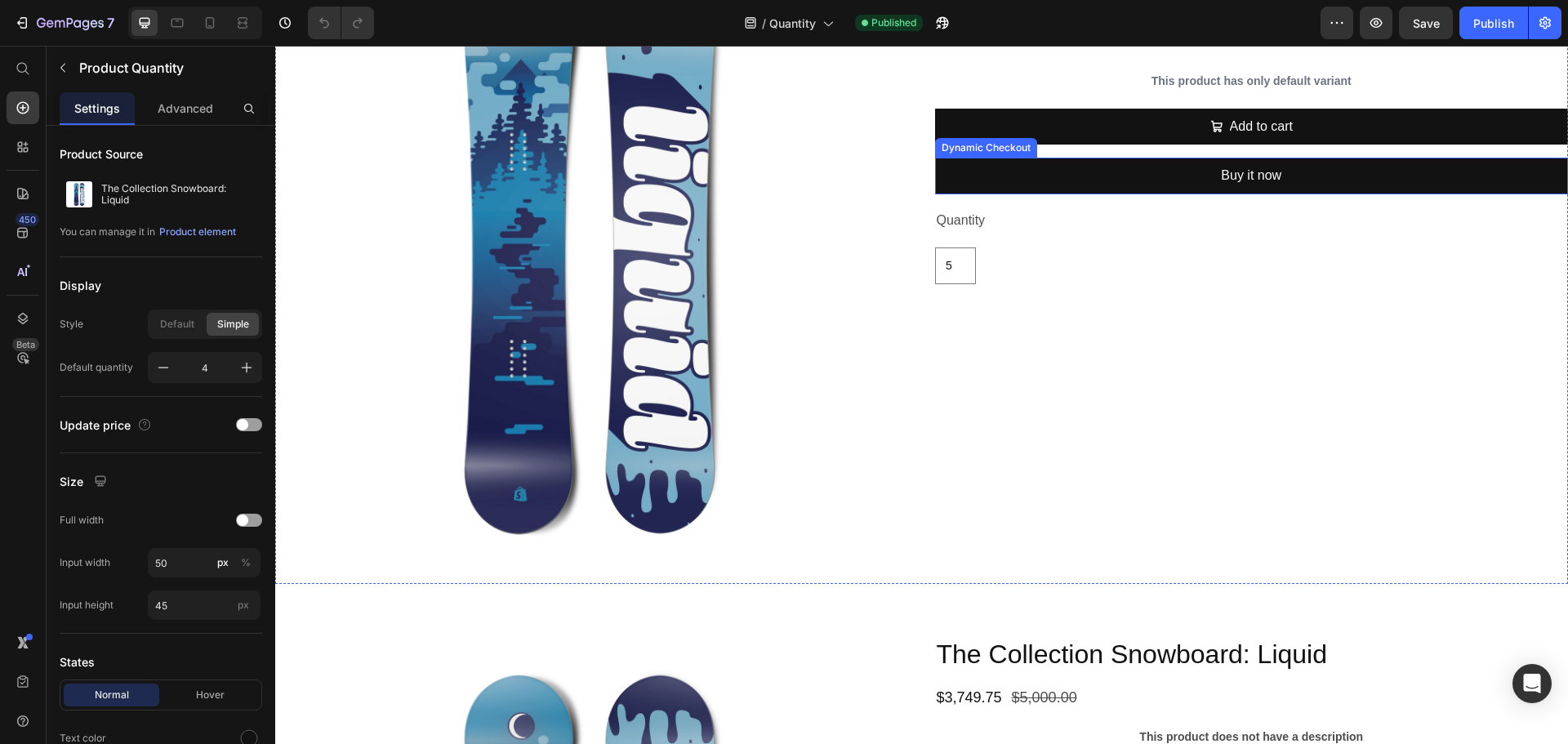 type on "3" 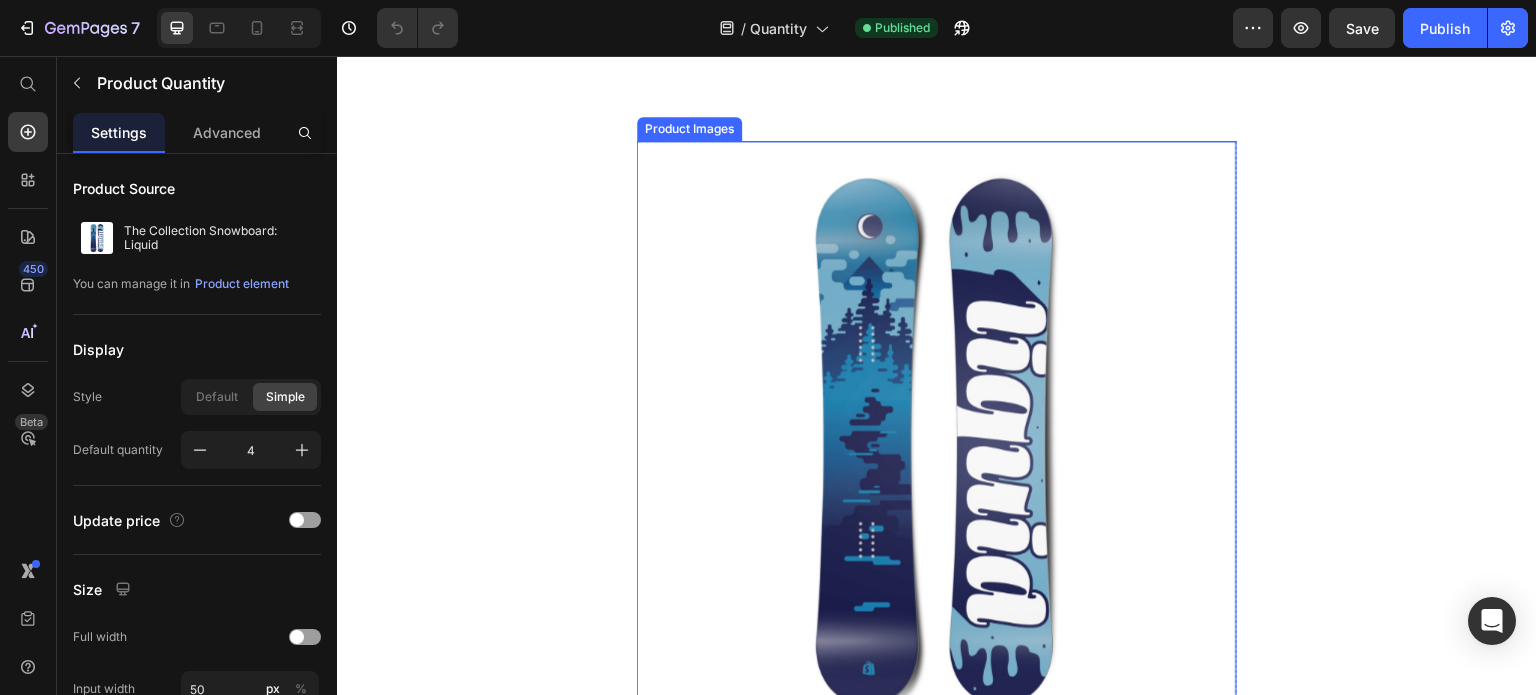 scroll, scrollTop: 3015, scrollLeft: 0, axis: vertical 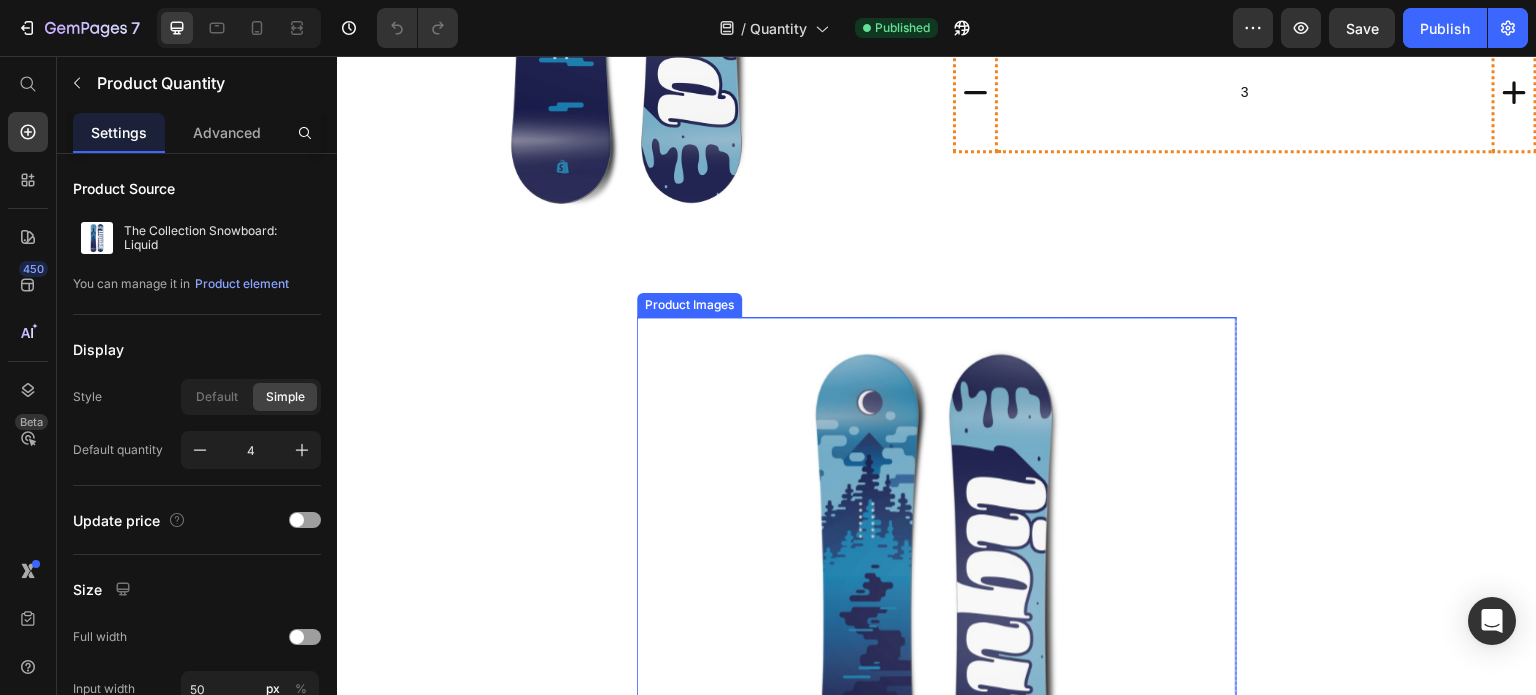 type on "1" 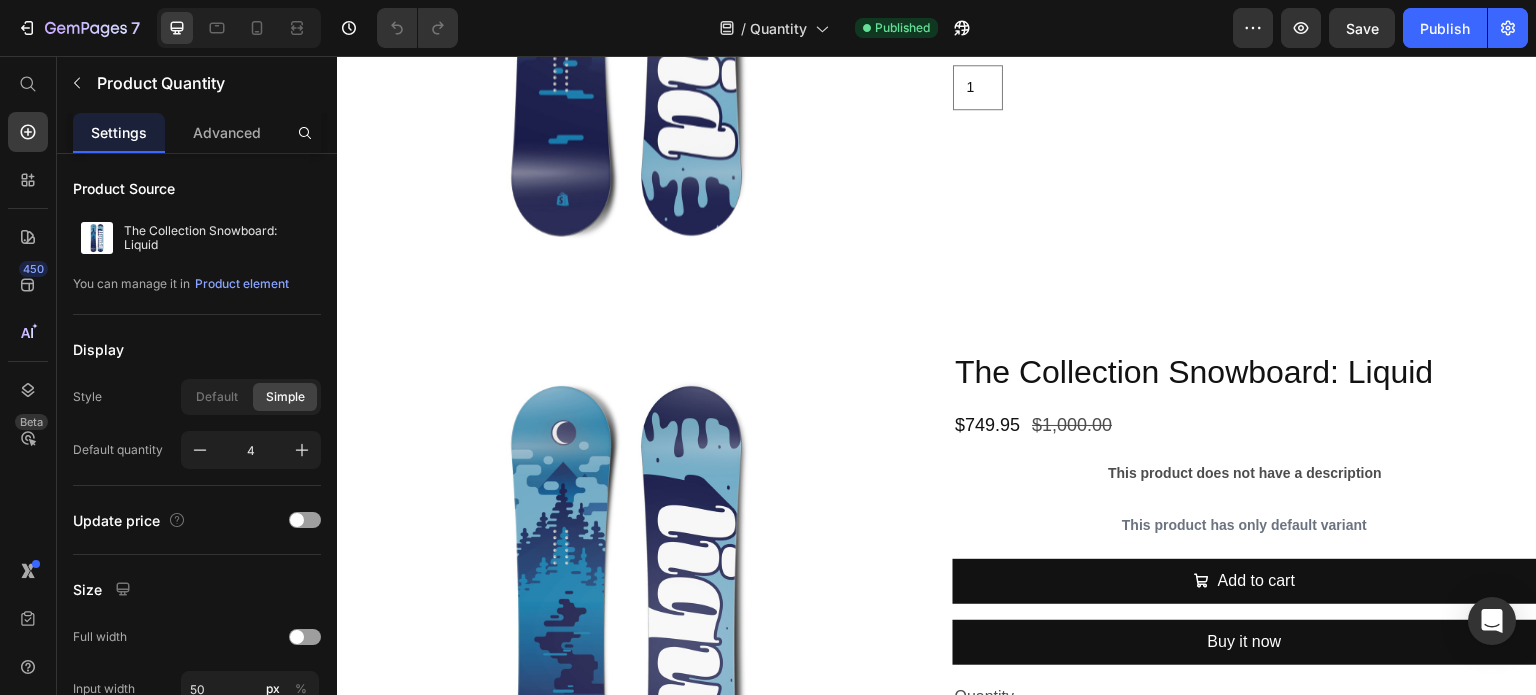 type on "3" 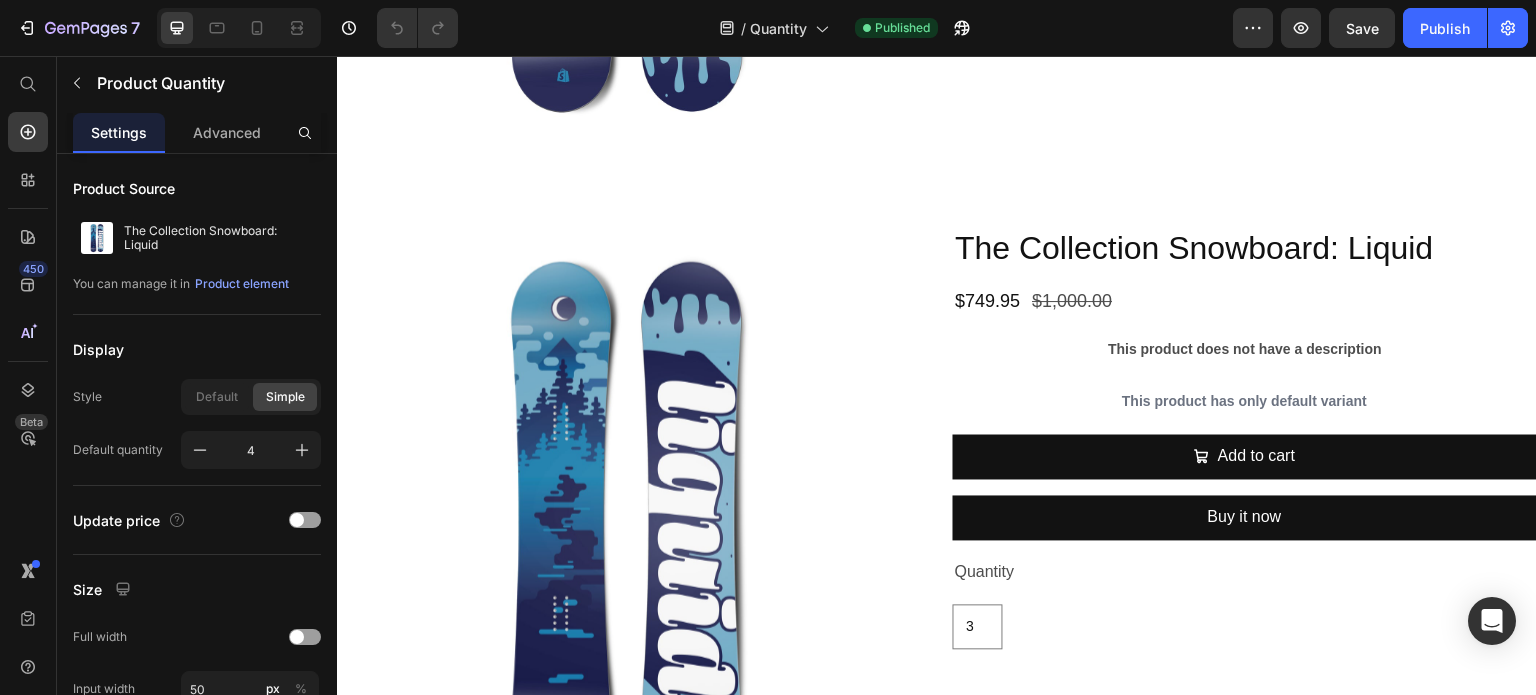 type on "1" 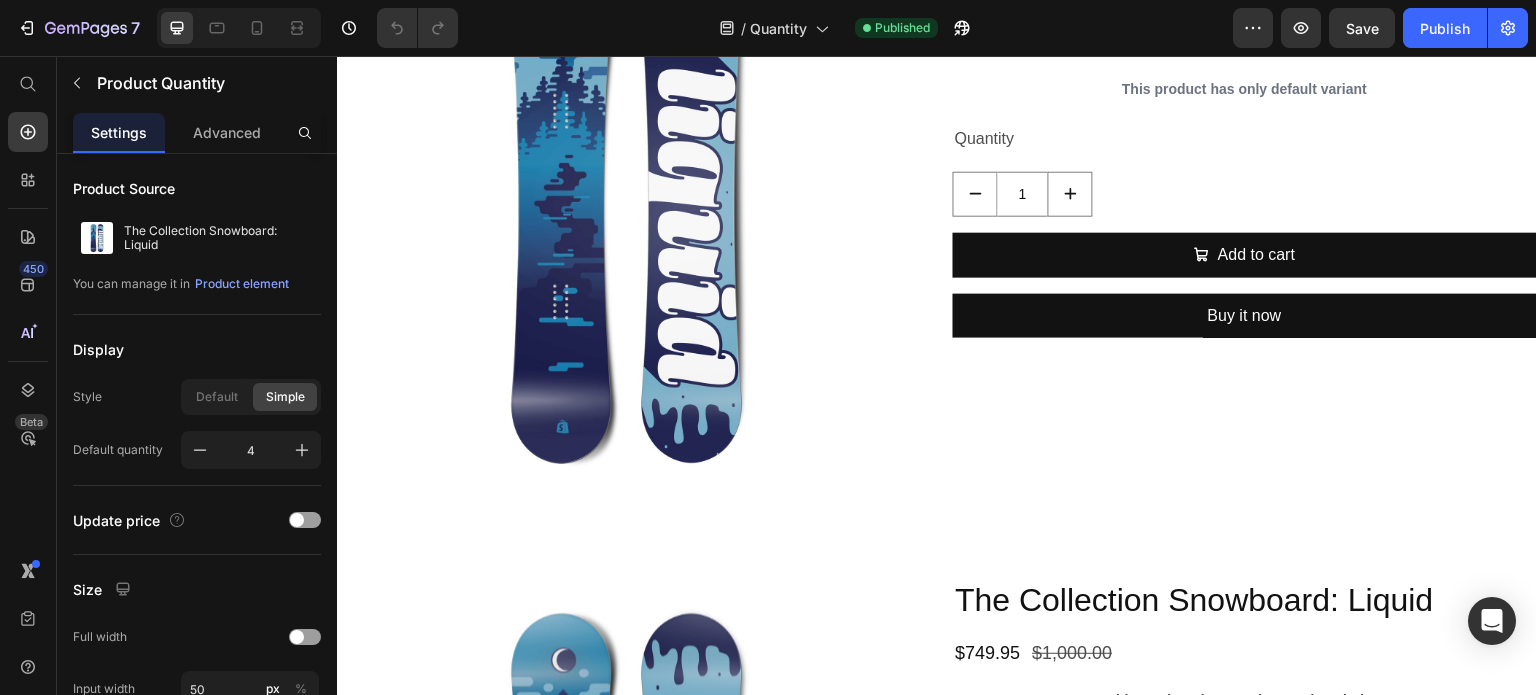 scroll, scrollTop: 0, scrollLeft: 0, axis: both 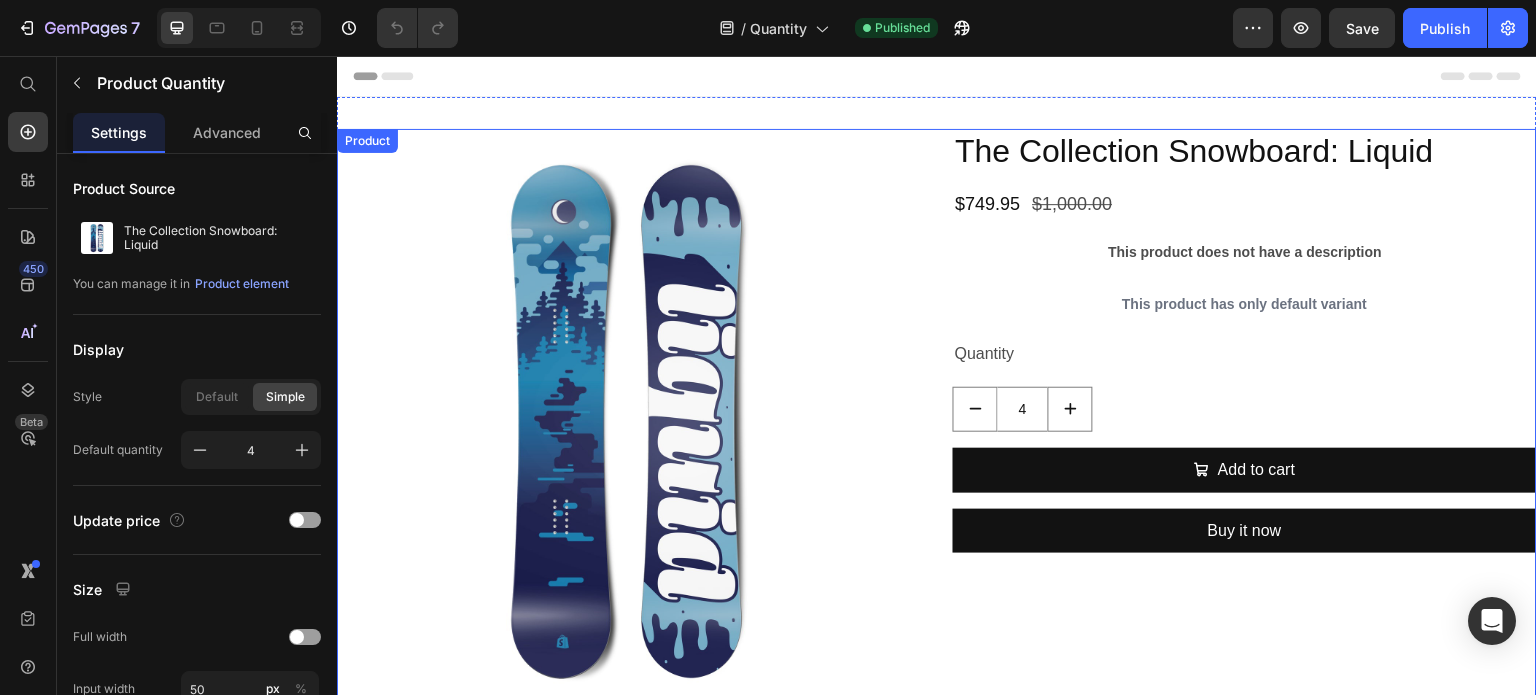 type on "4" 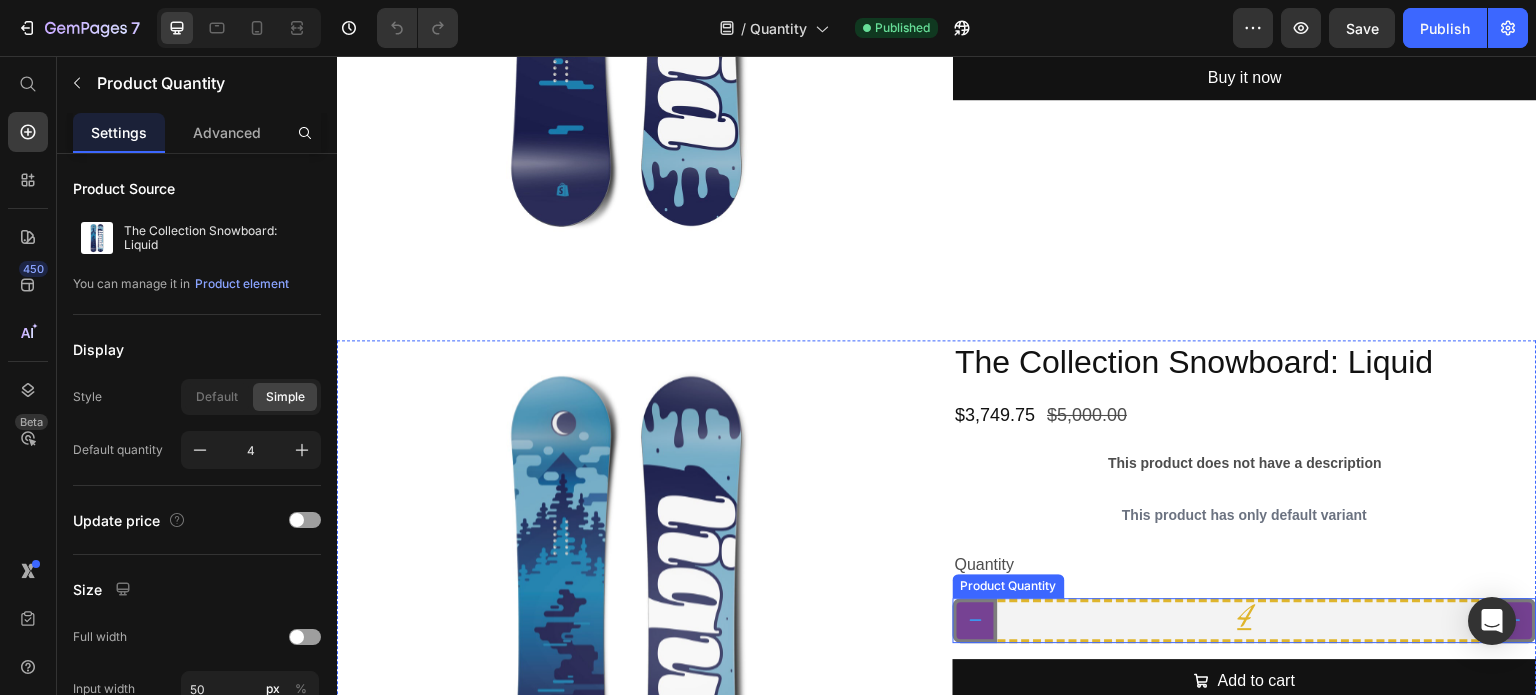 type on "5" 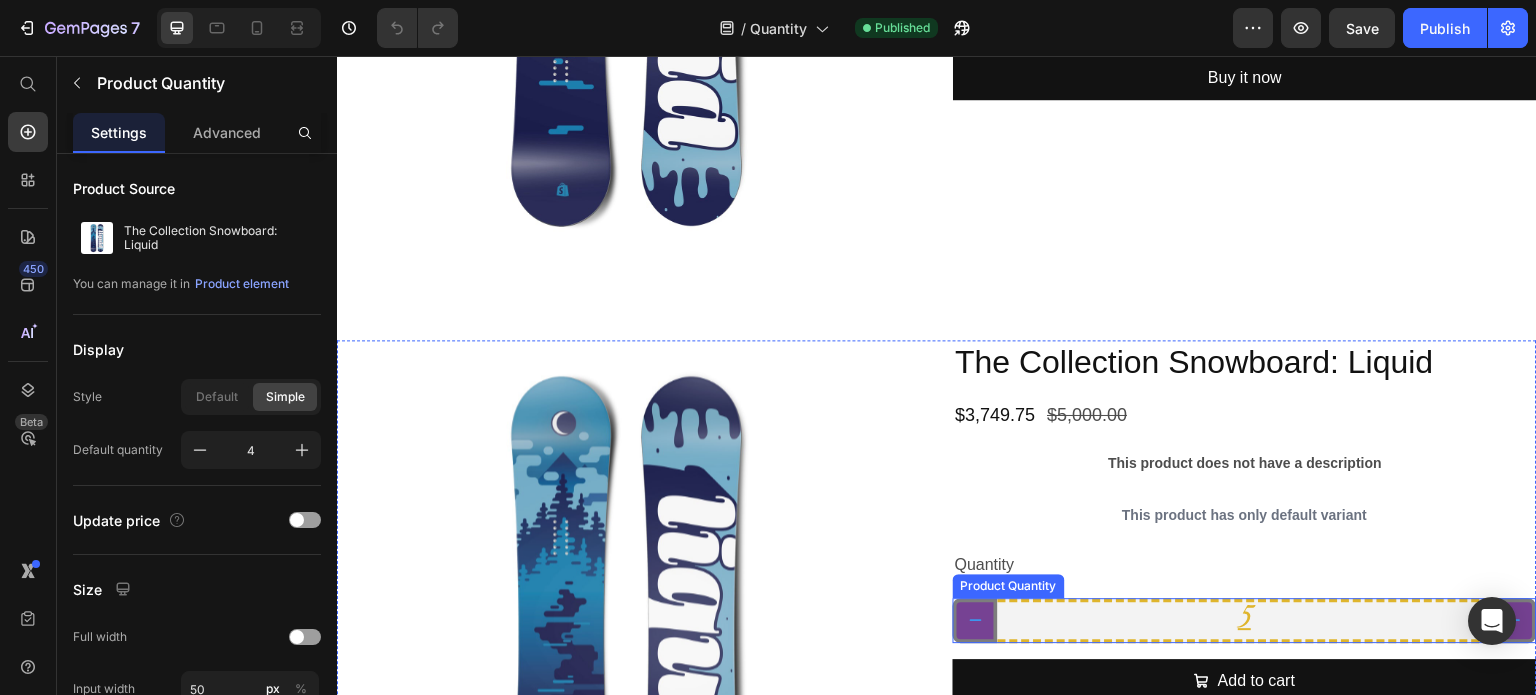 scroll, scrollTop: 900, scrollLeft: 0, axis: vertical 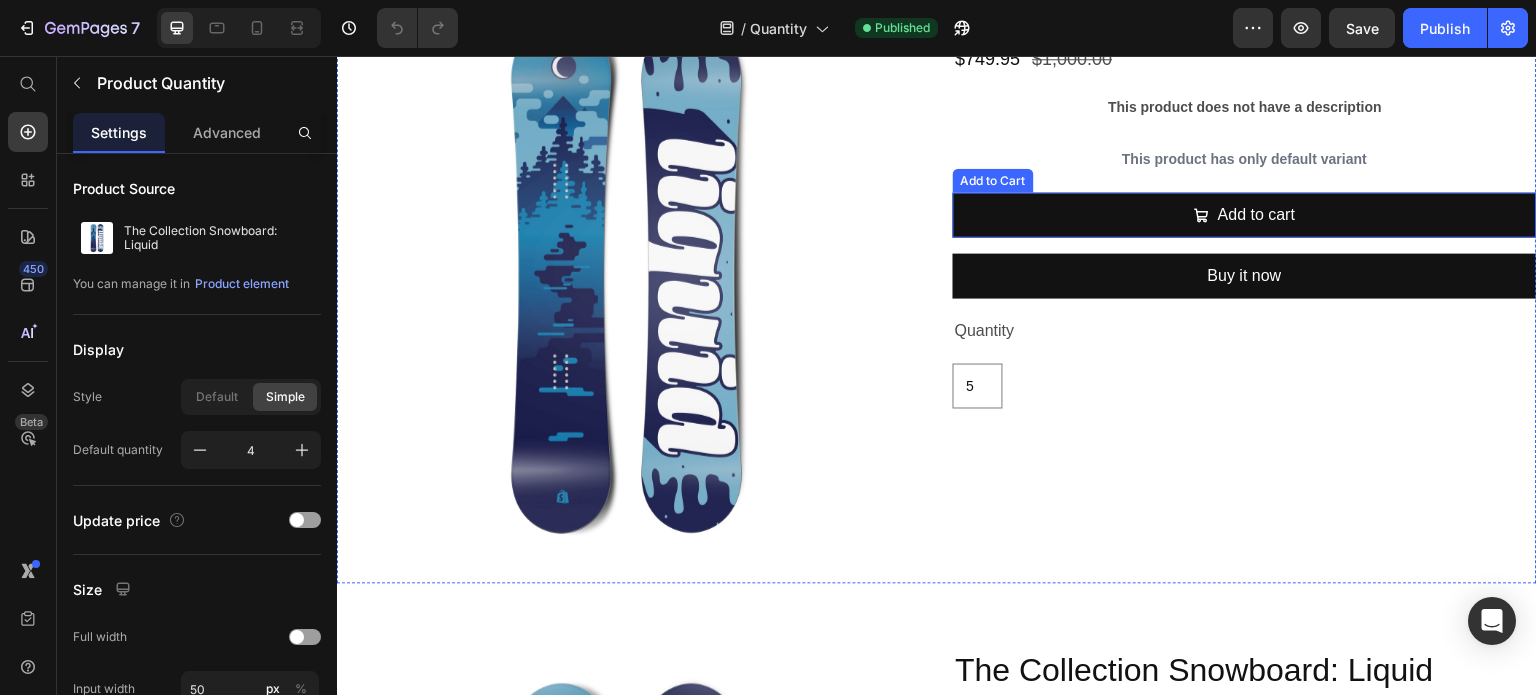 type on "3" 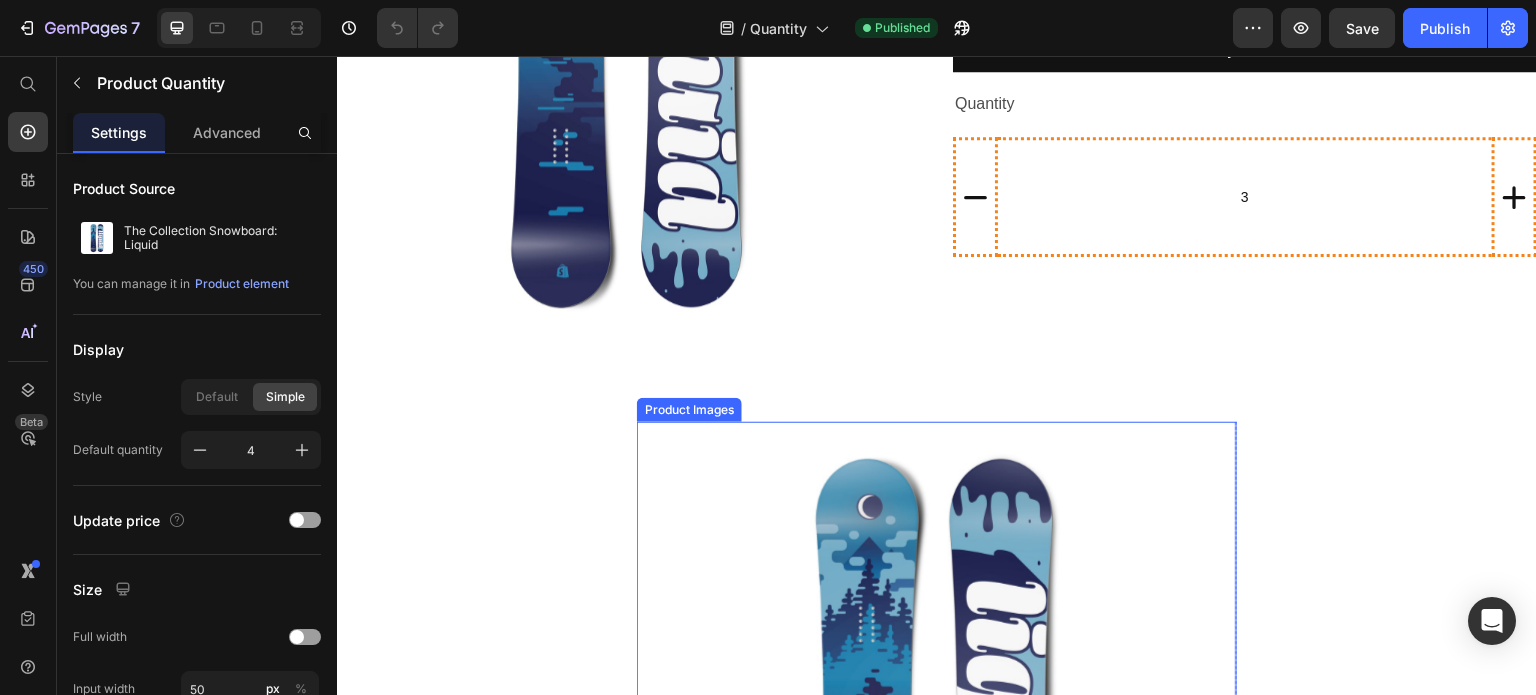 scroll, scrollTop: 2300, scrollLeft: 0, axis: vertical 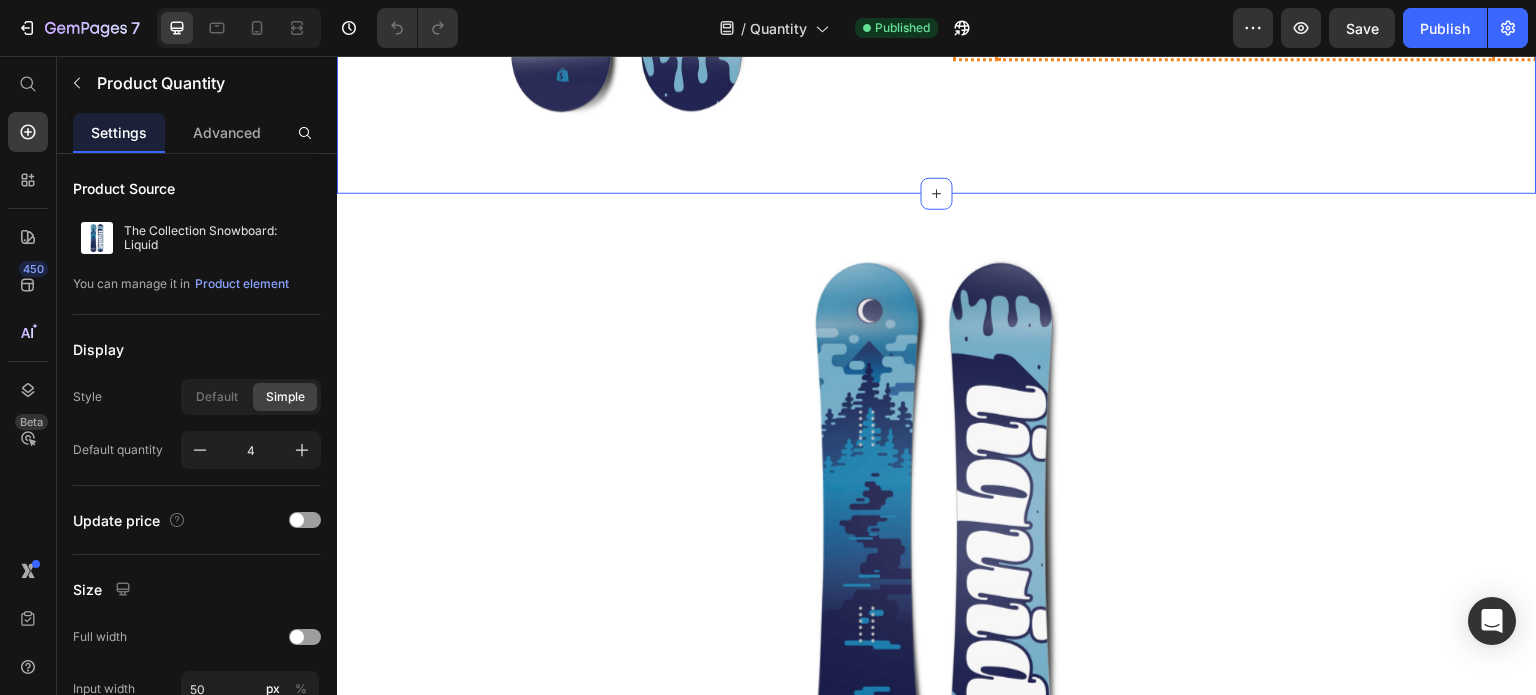 type on "1" 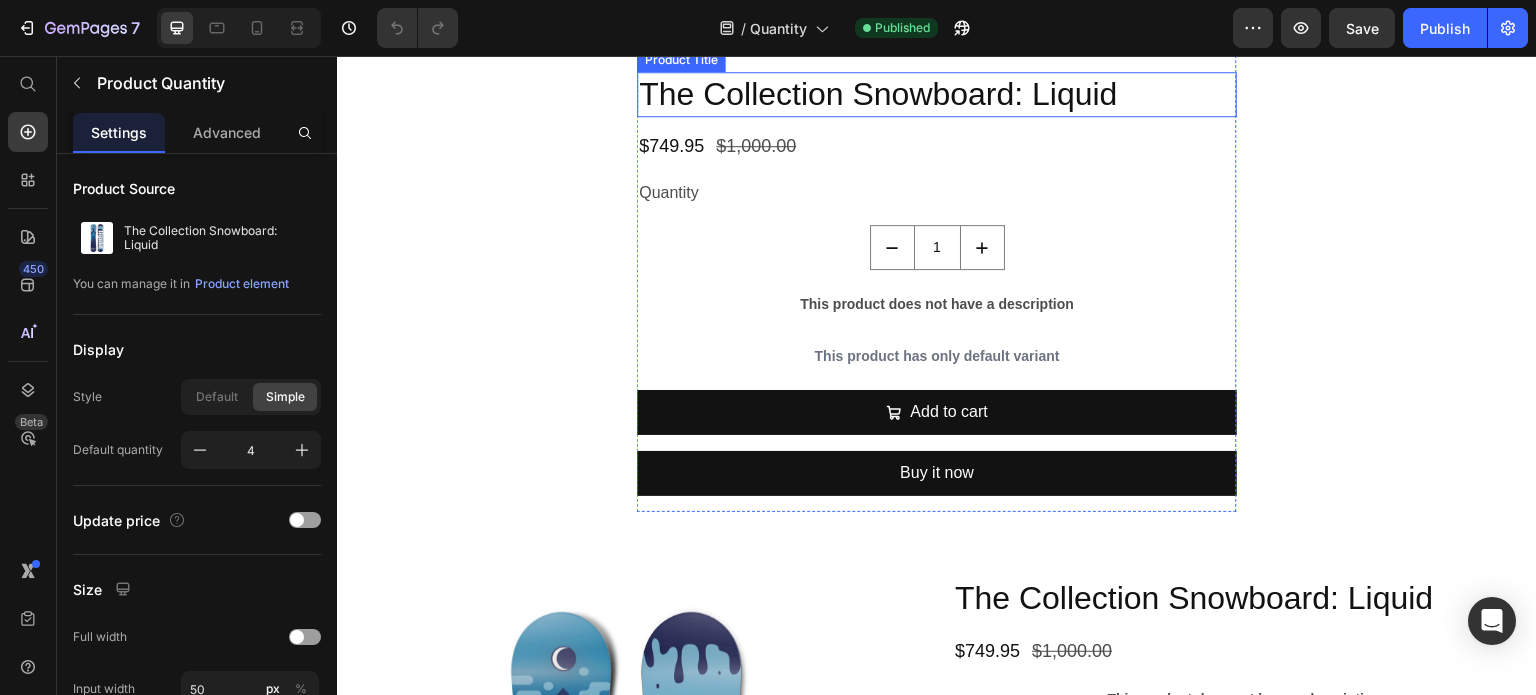 scroll, scrollTop: 3300, scrollLeft: 0, axis: vertical 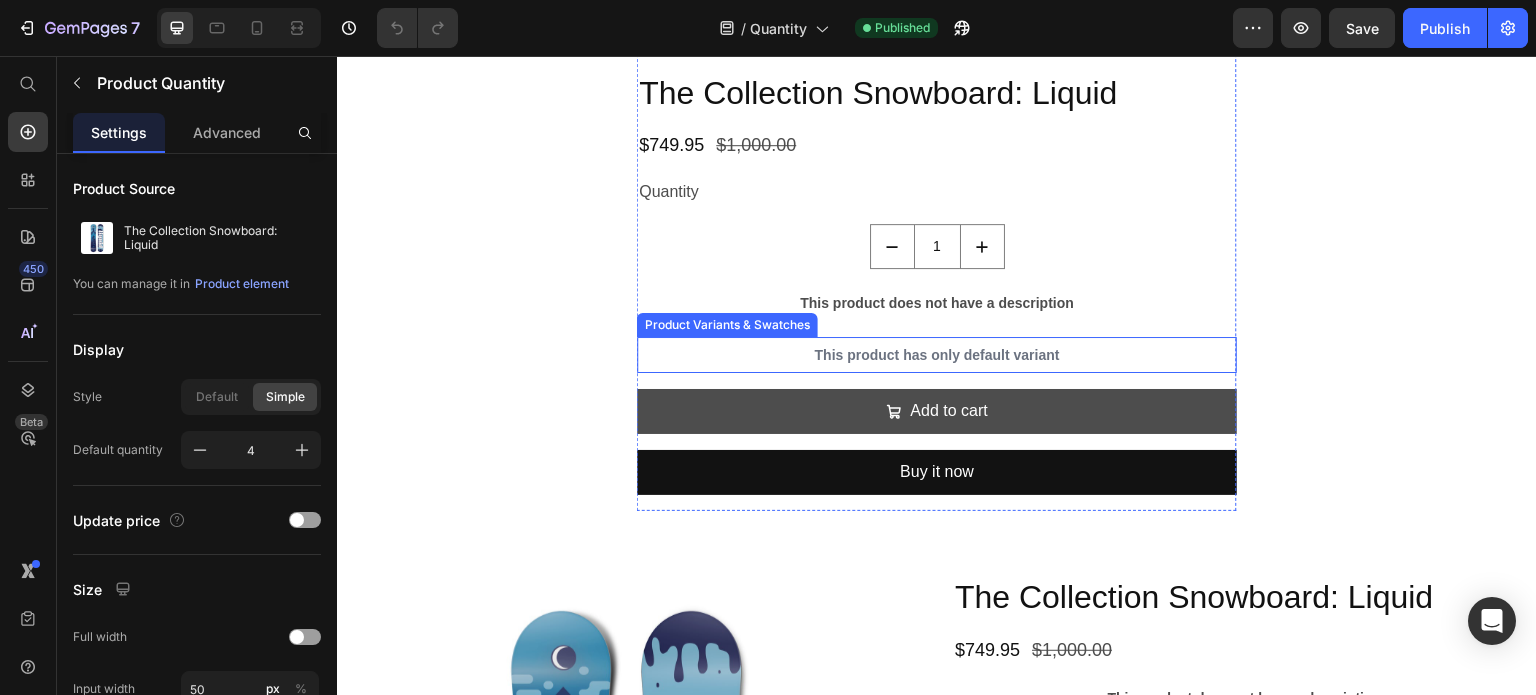 type on "3.4" 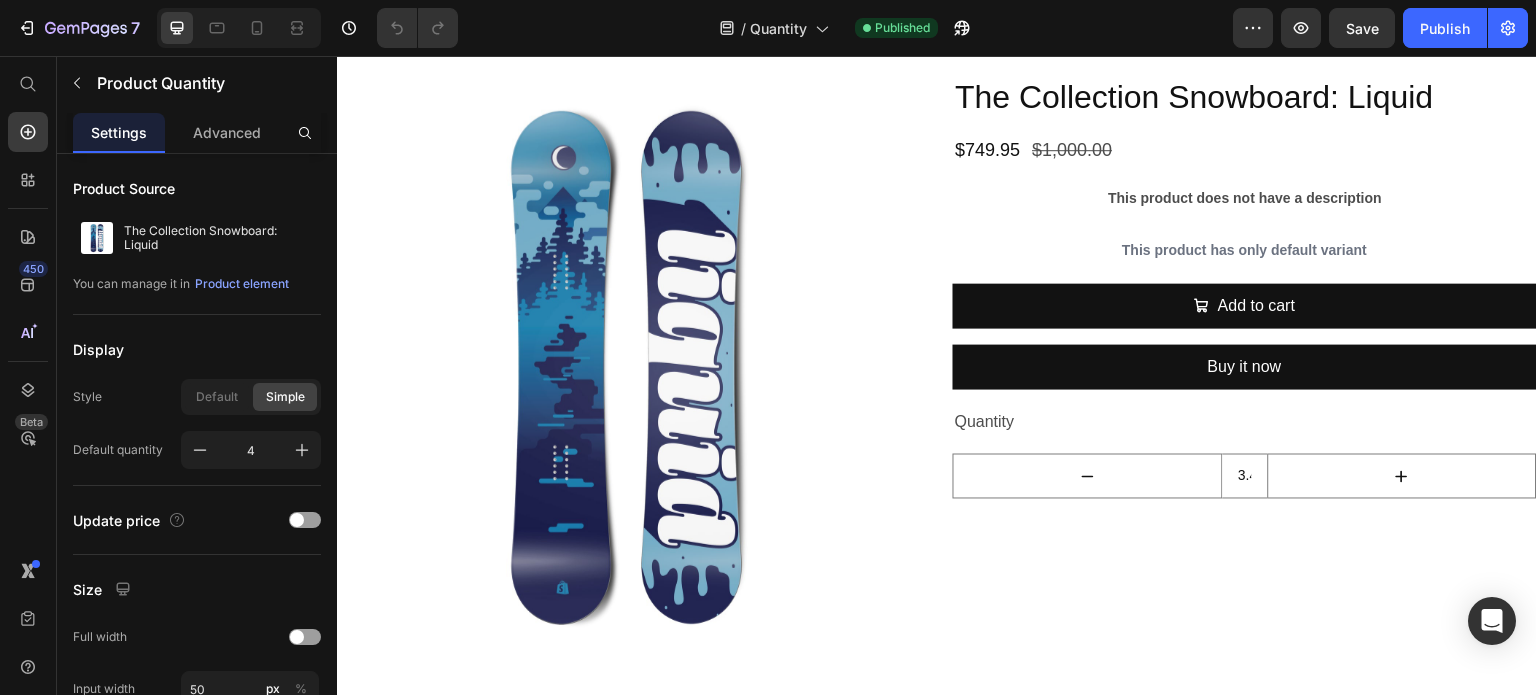 type on "1" 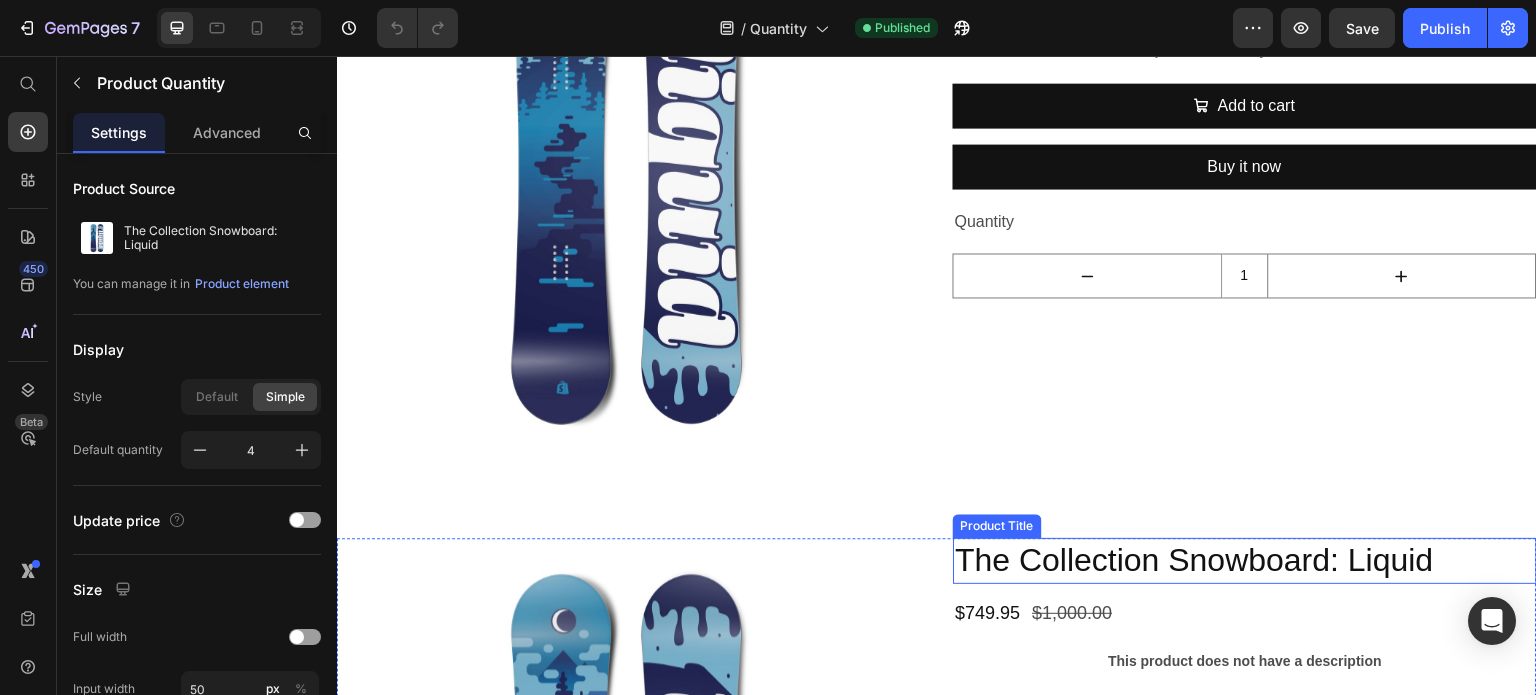 scroll, scrollTop: 4000, scrollLeft: 0, axis: vertical 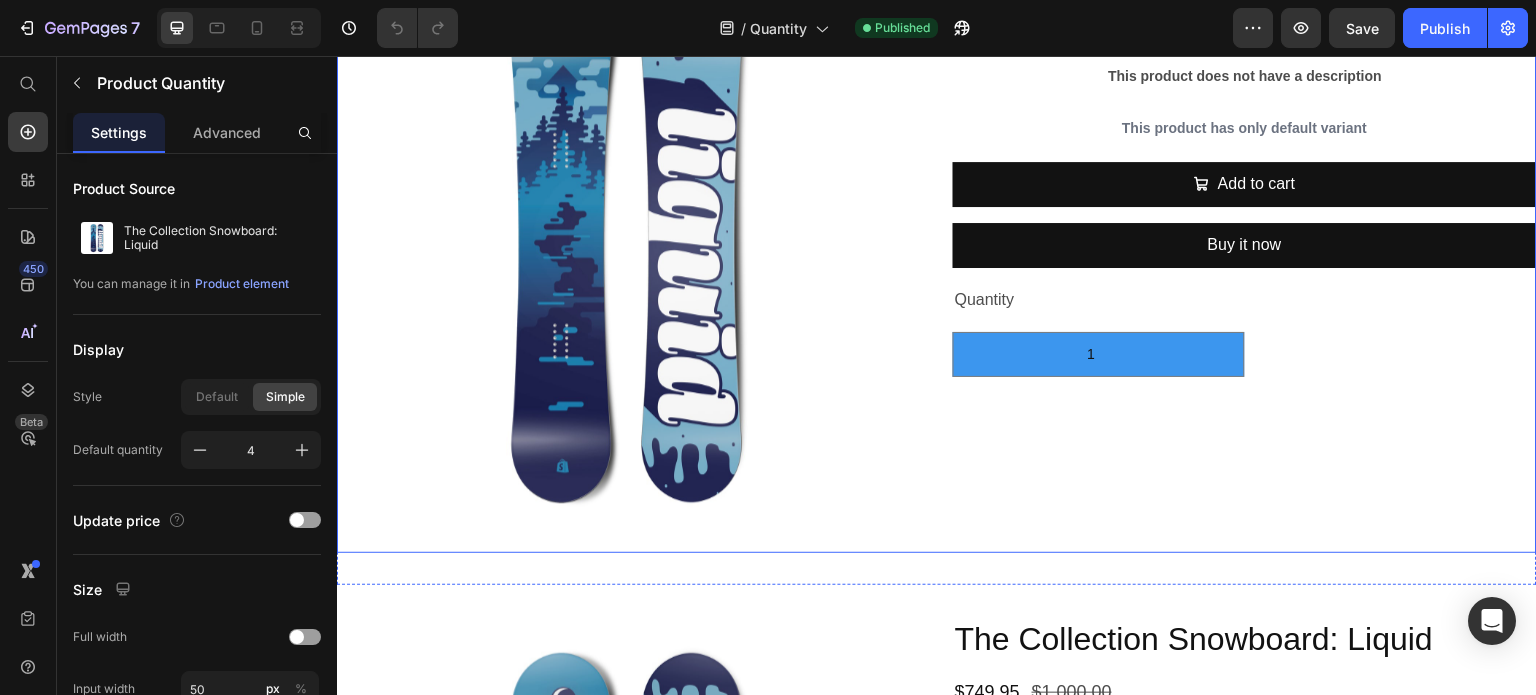 type on "4" 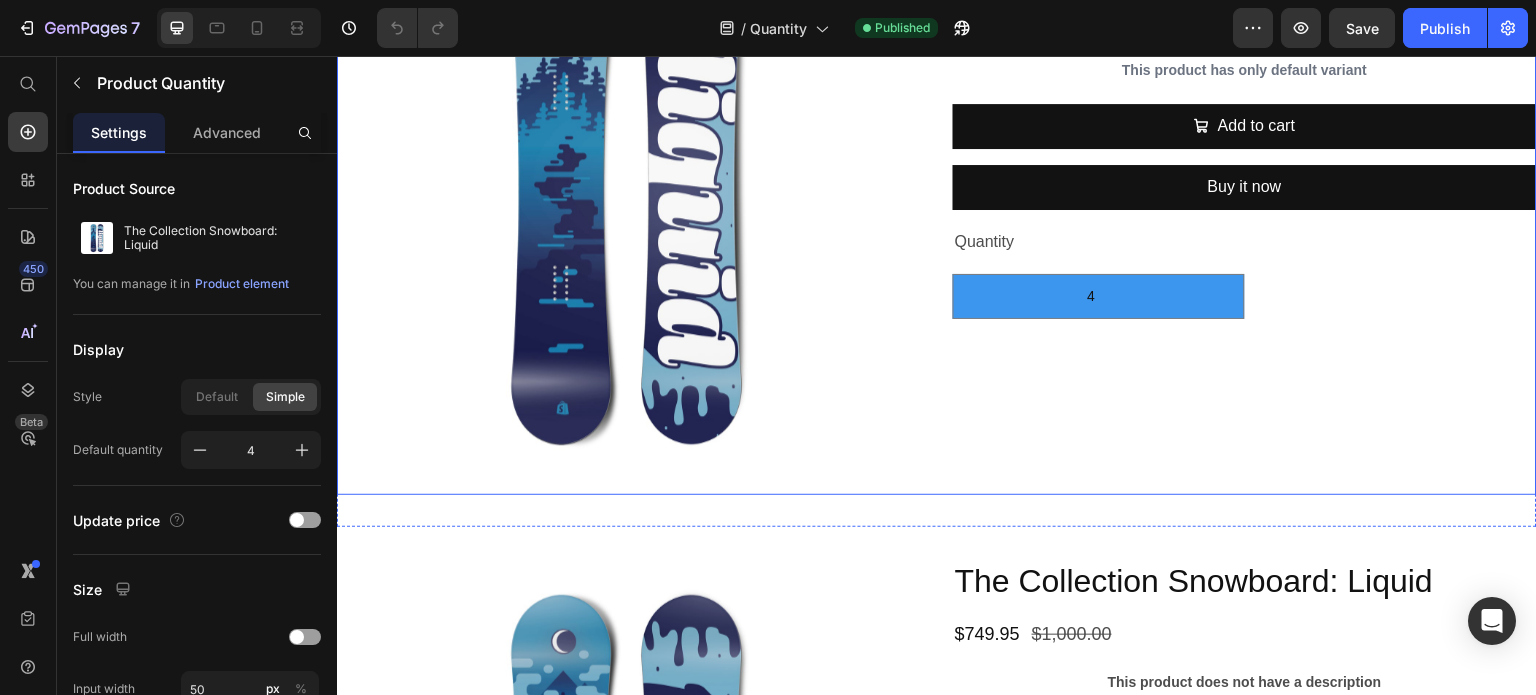 scroll, scrollTop: 4600, scrollLeft: 0, axis: vertical 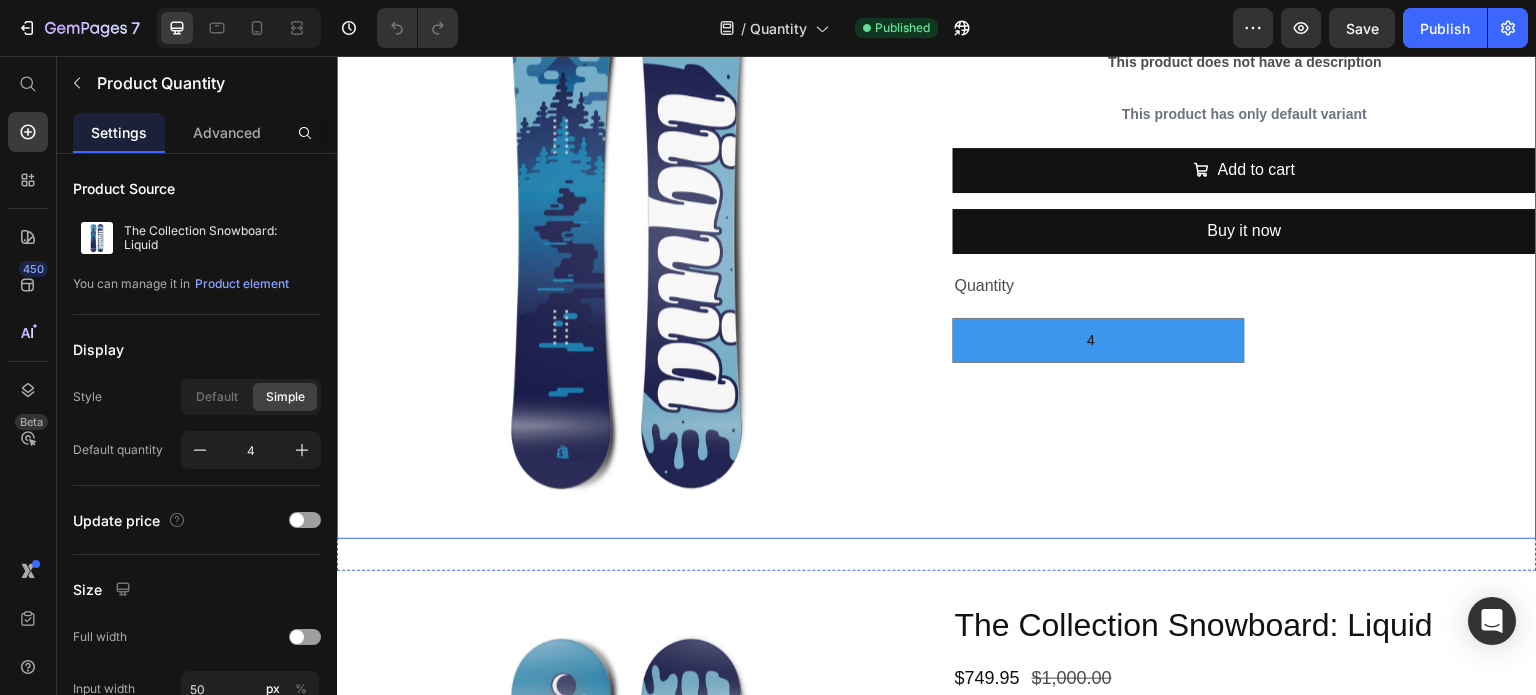 type on "4" 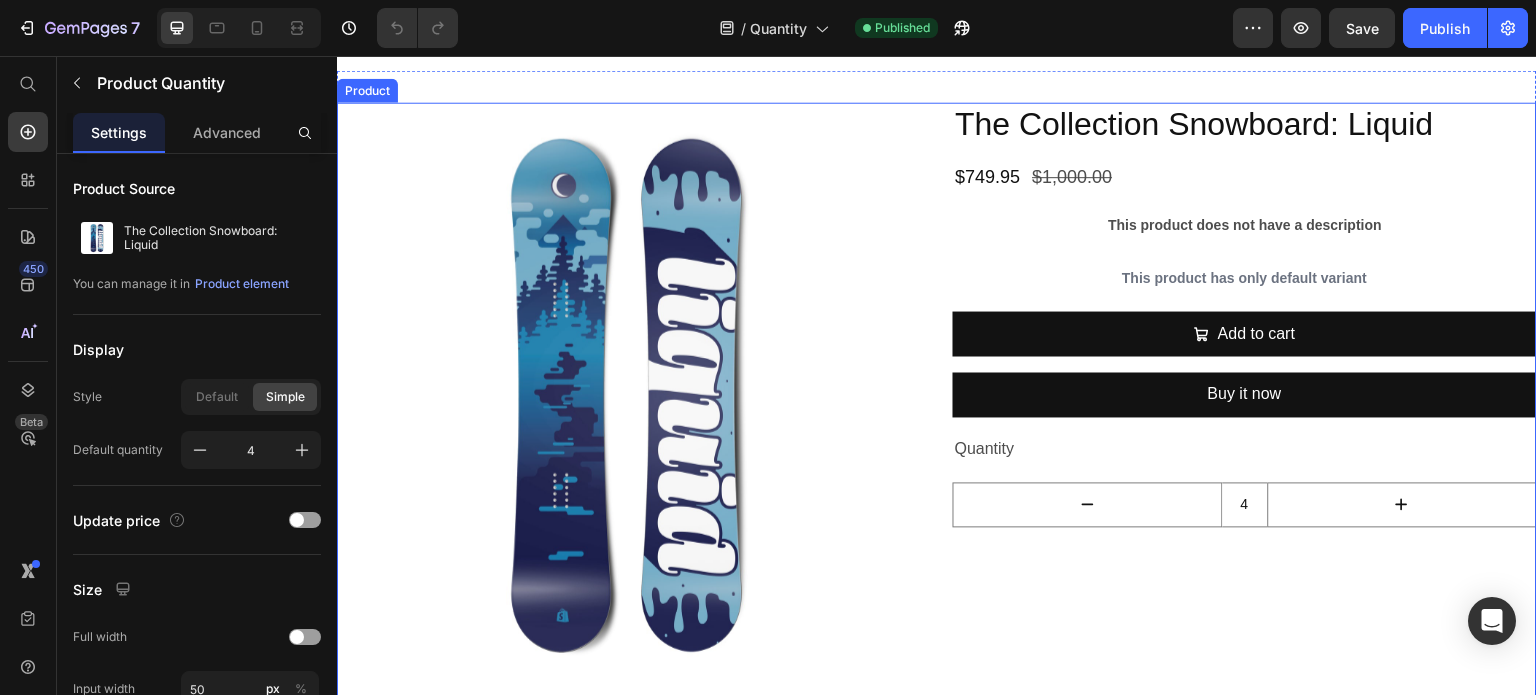 scroll, scrollTop: 5300, scrollLeft: 0, axis: vertical 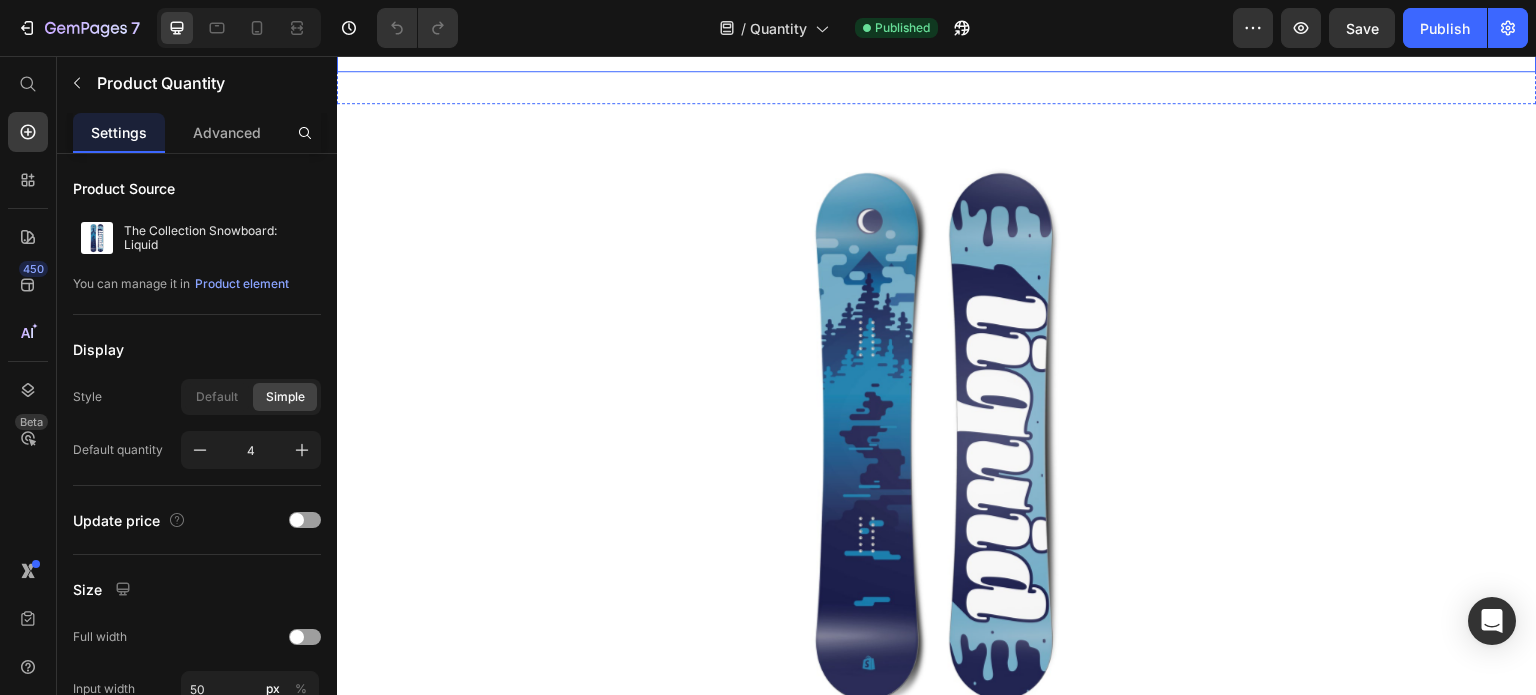 type on "13" 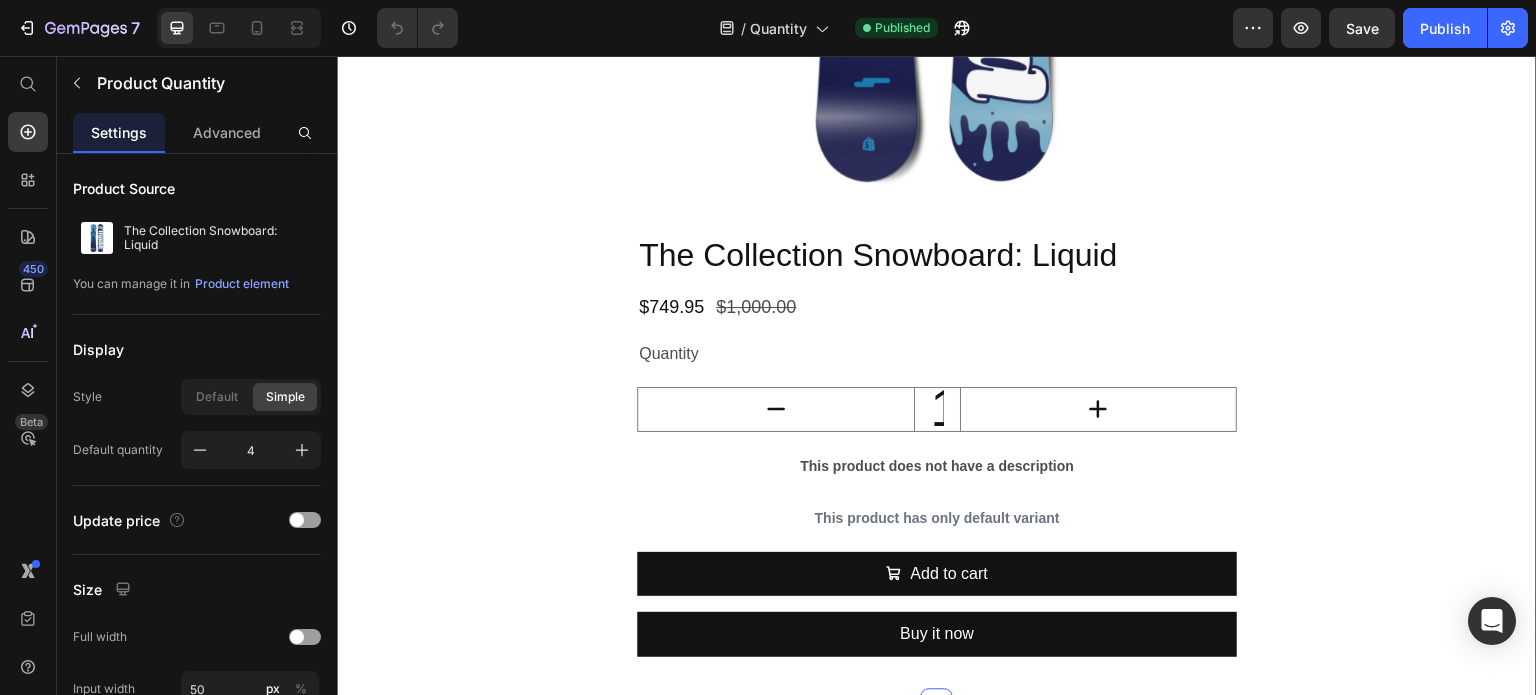 type on "1" 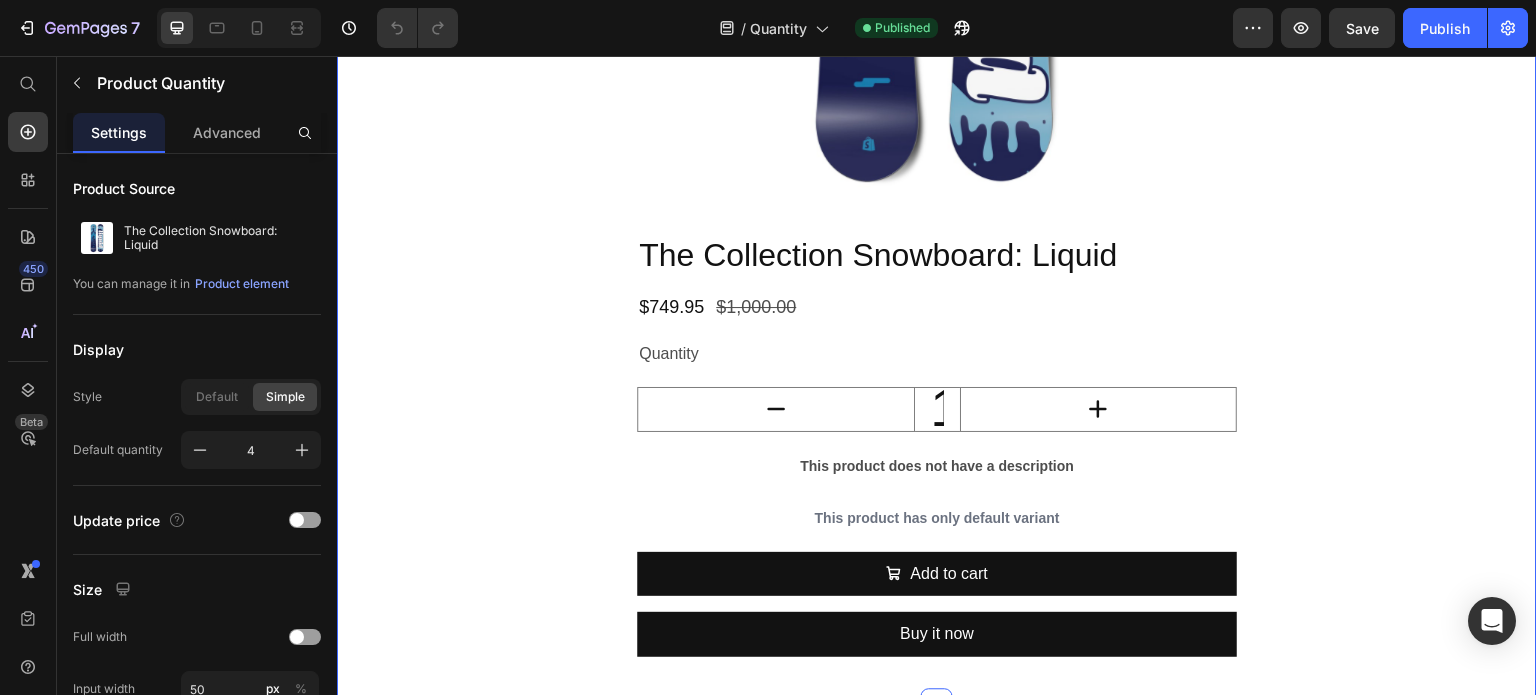 type on "1" 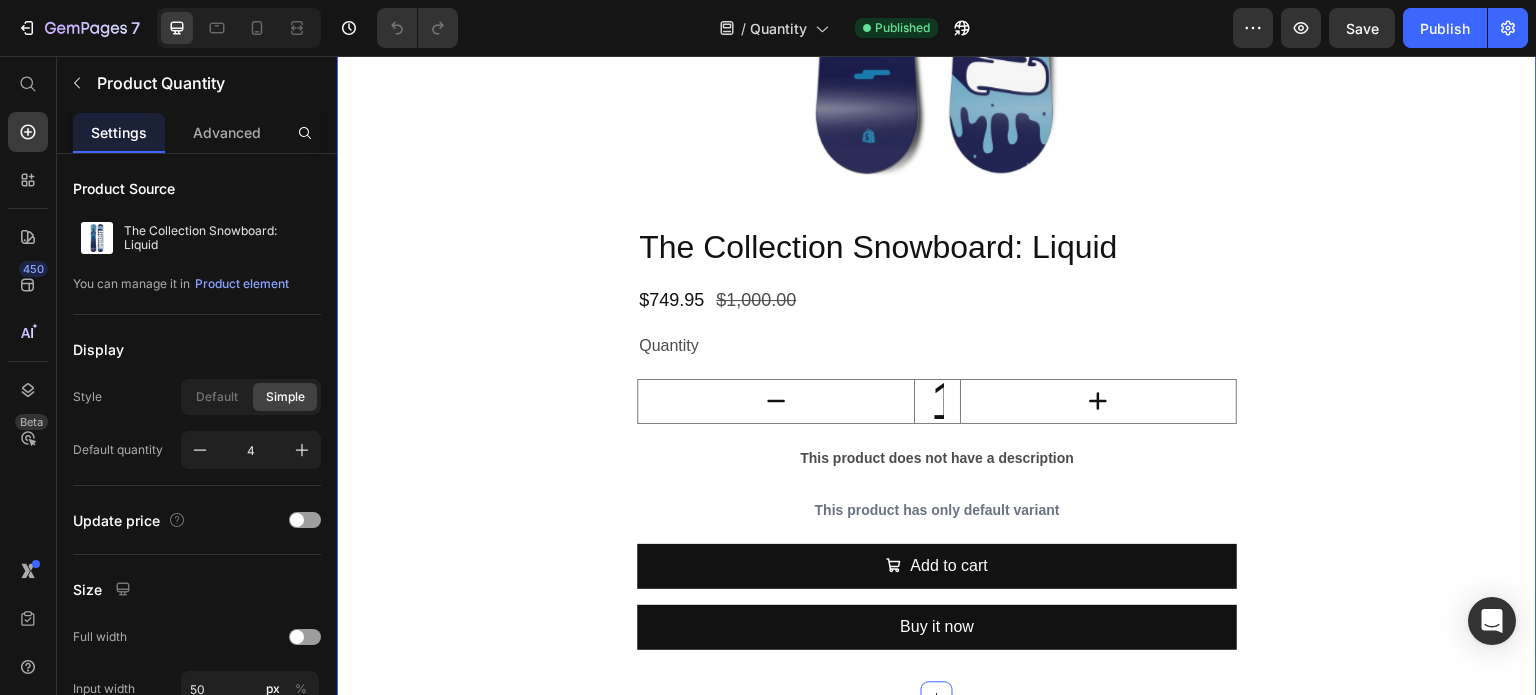 scroll, scrollTop: 6500, scrollLeft: 0, axis: vertical 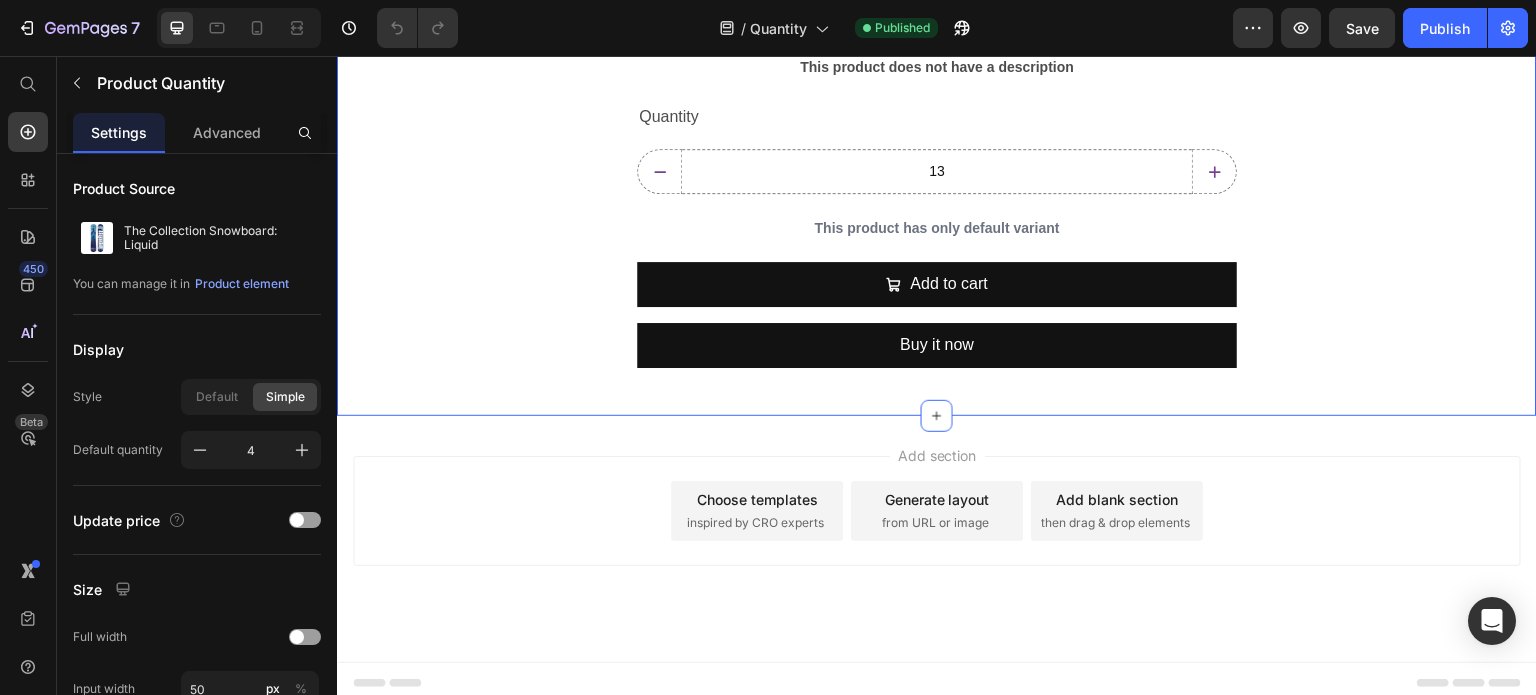 type on "13" 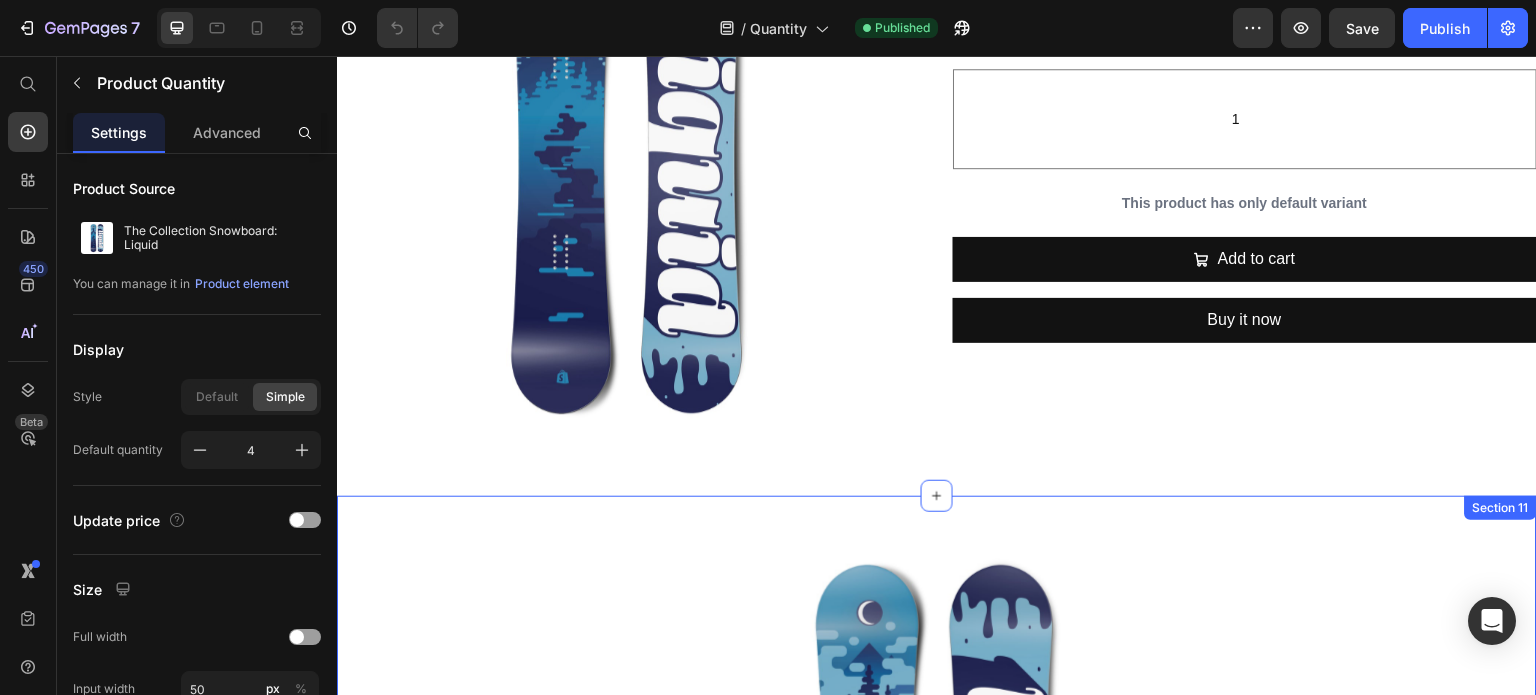 type on "1" 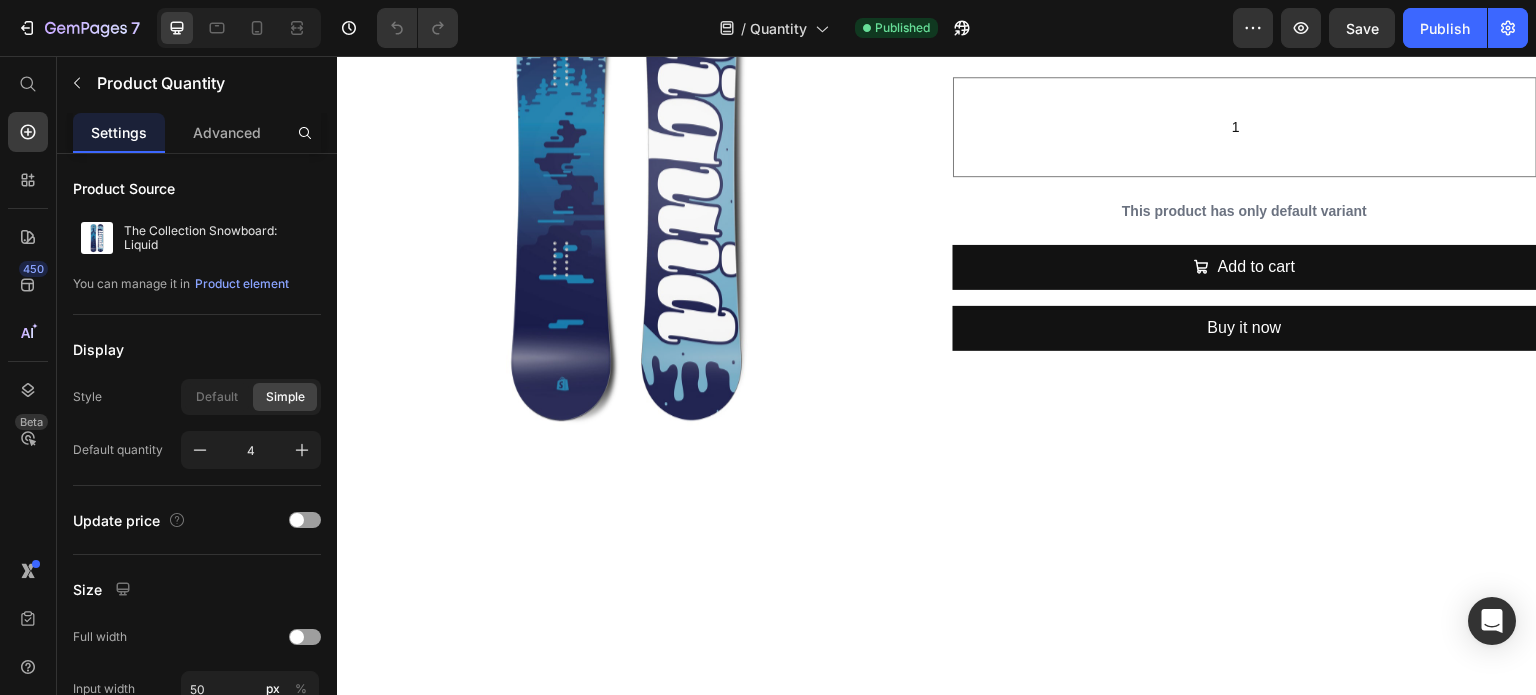 scroll, scrollTop: 6051, scrollLeft: 0, axis: vertical 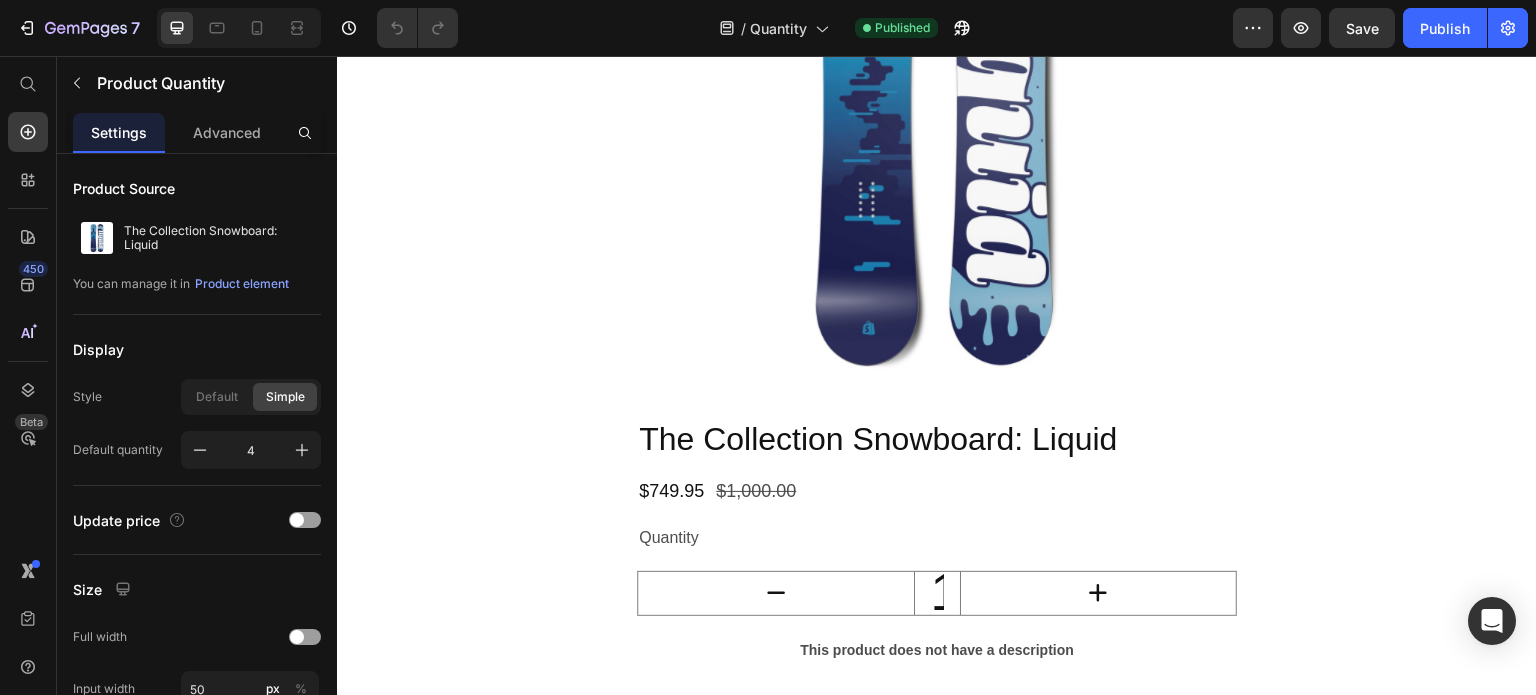 type on "3.4" 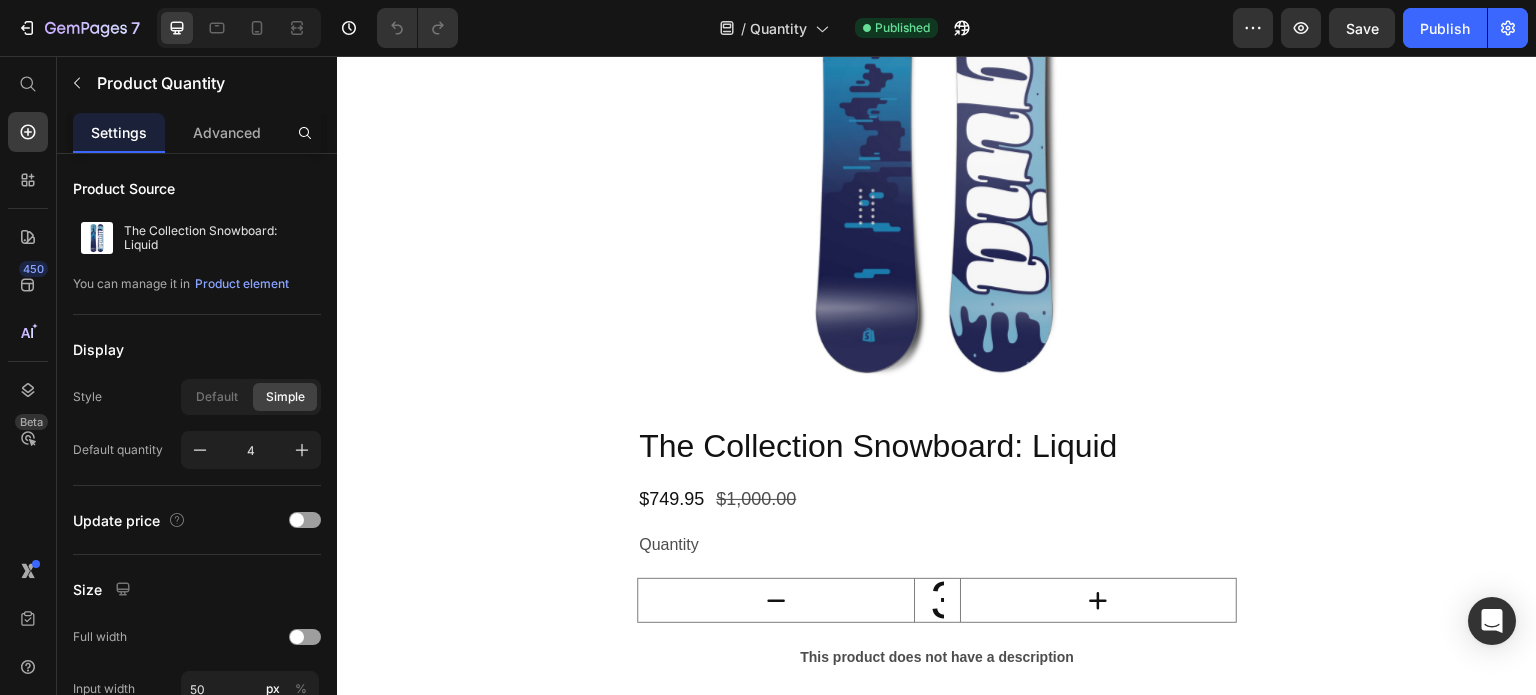 type on "1" 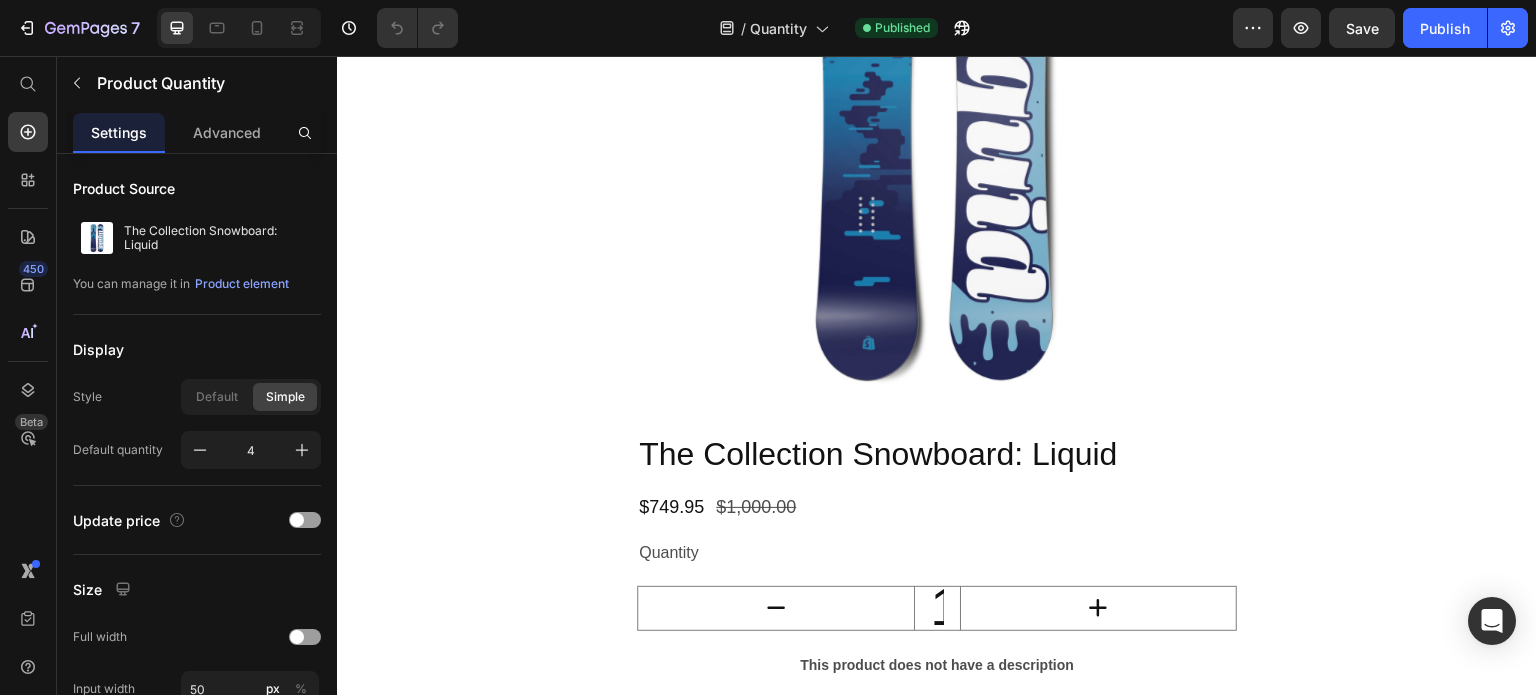 scroll, scrollTop: 4020, scrollLeft: 0, axis: vertical 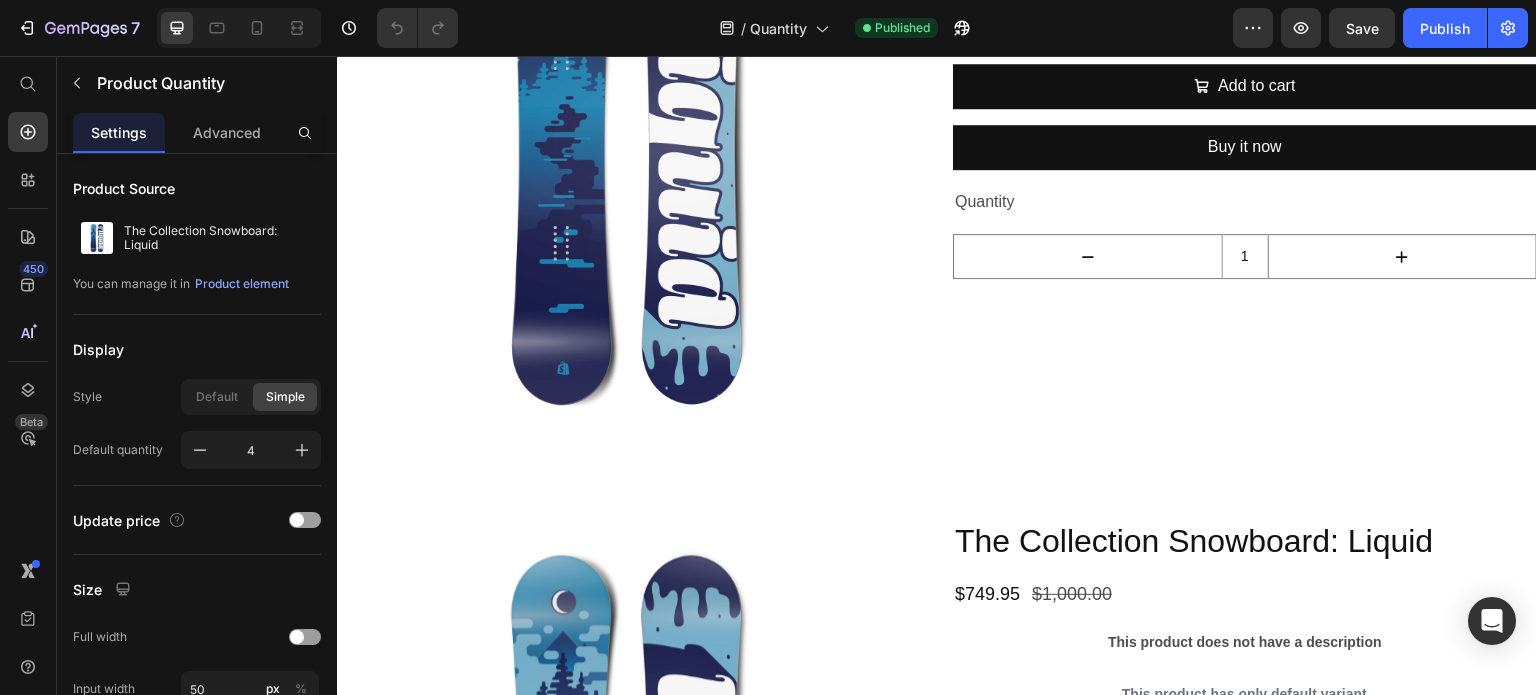 type on "3" 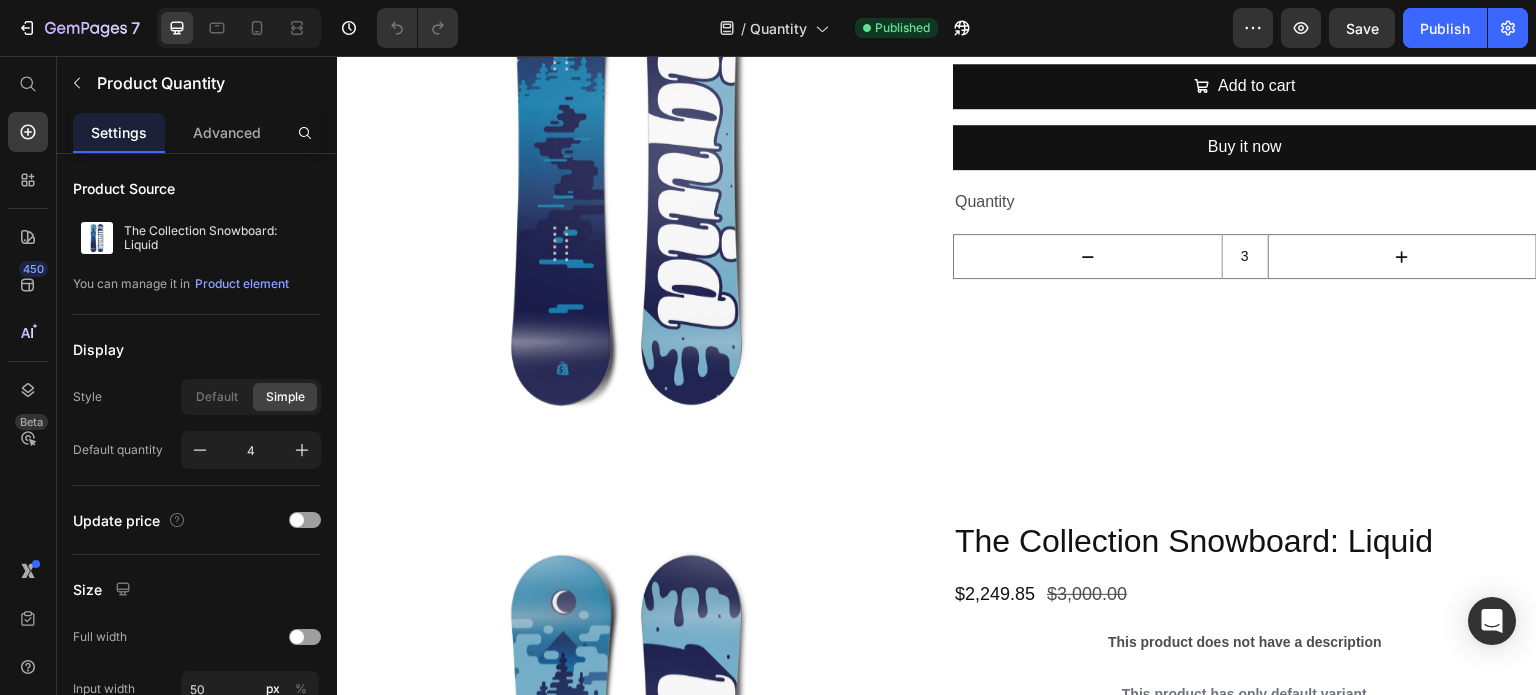 type on "1" 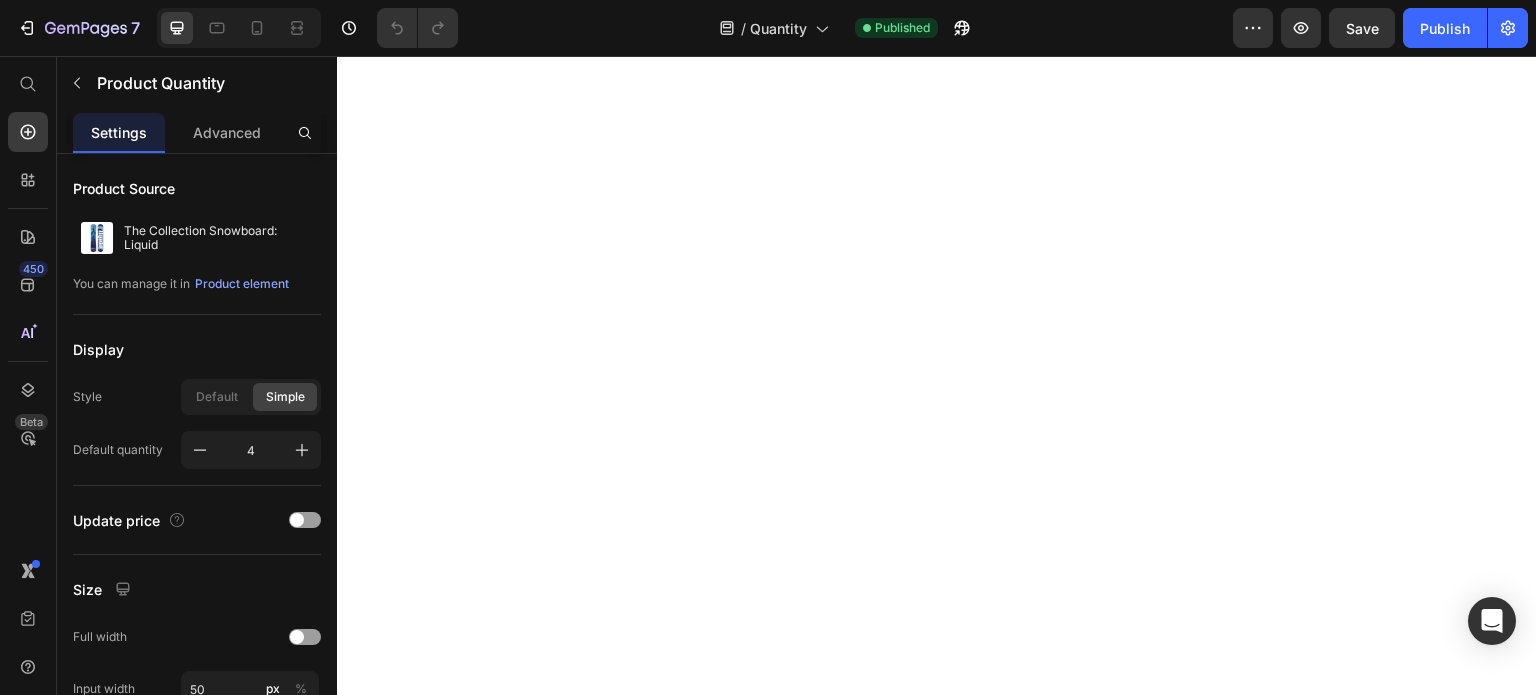 scroll, scrollTop: 640, scrollLeft: 0, axis: vertical 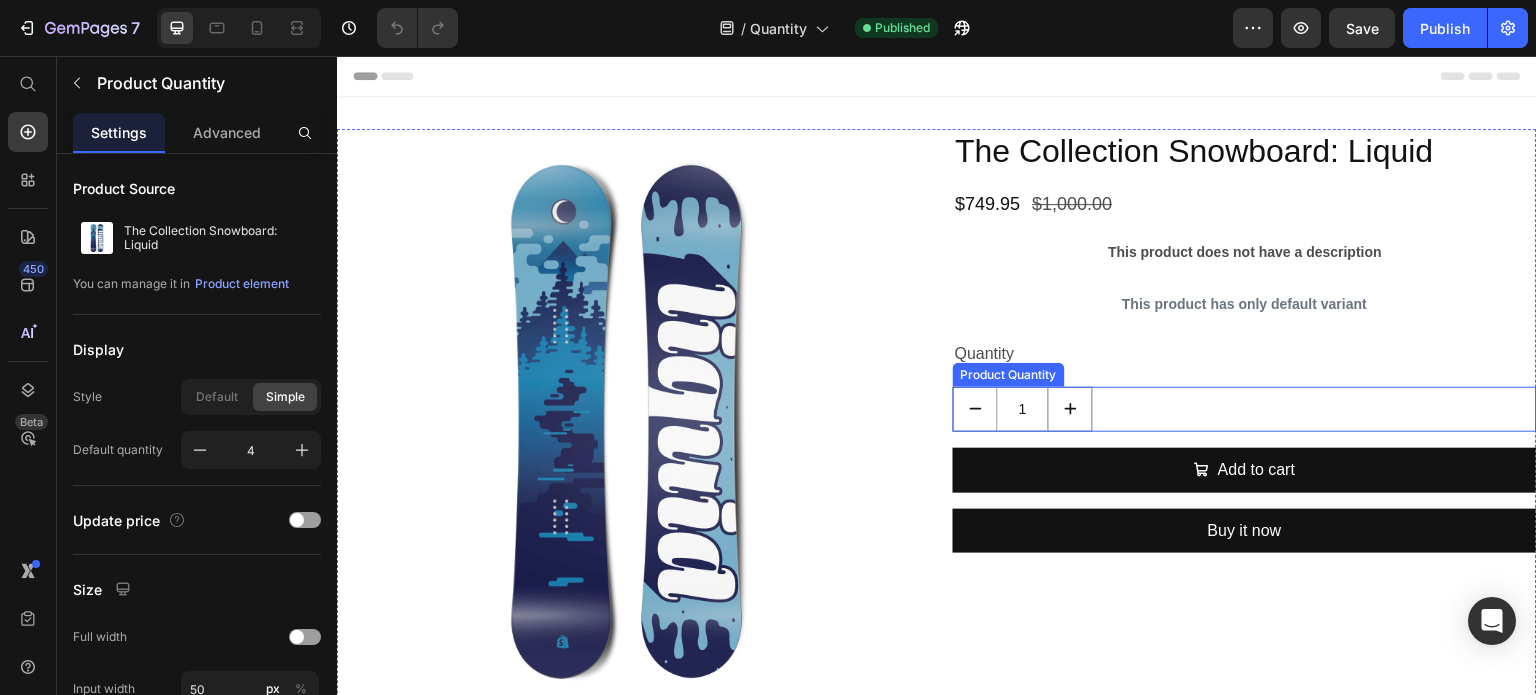 drag, startPoint x: 1103, startPoint y: 412, endPoint x: 1167, endPoint y: 407, distance: 64.195015 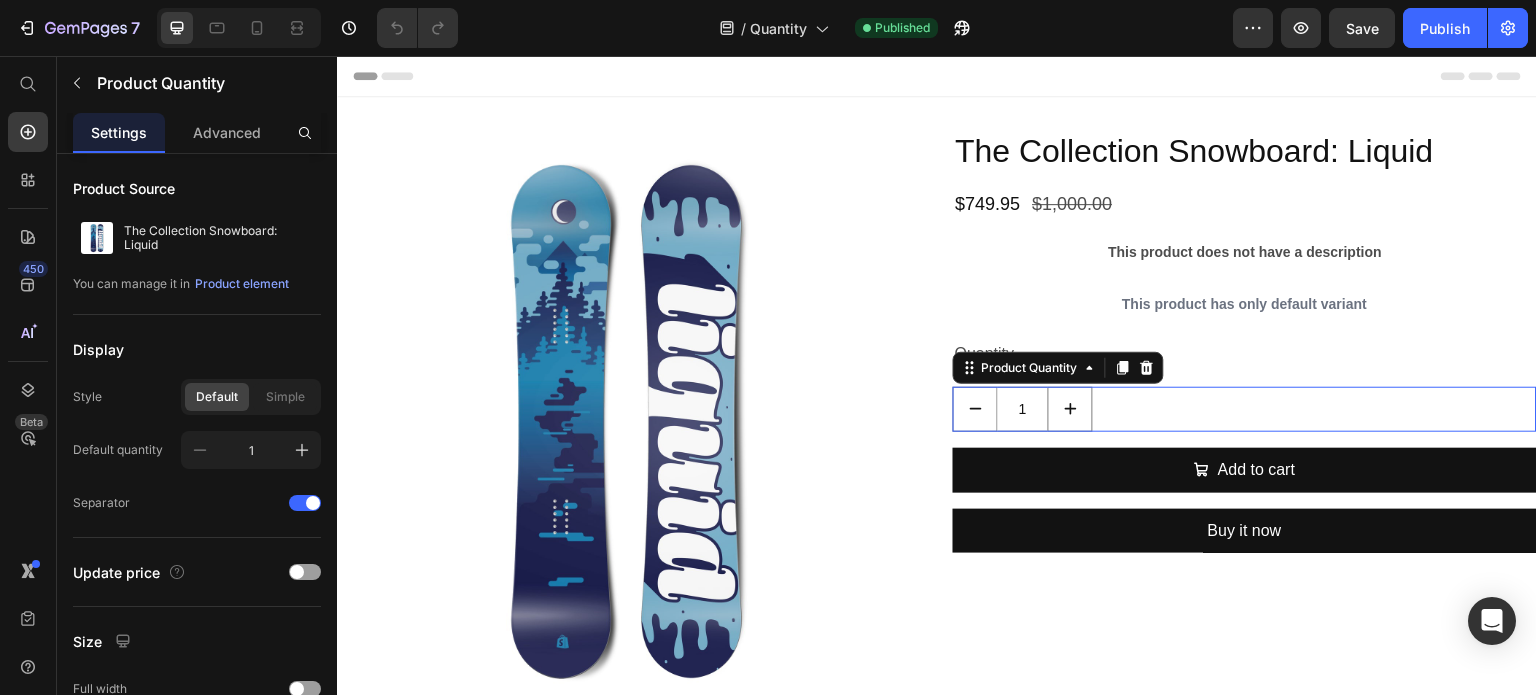 type on "4" 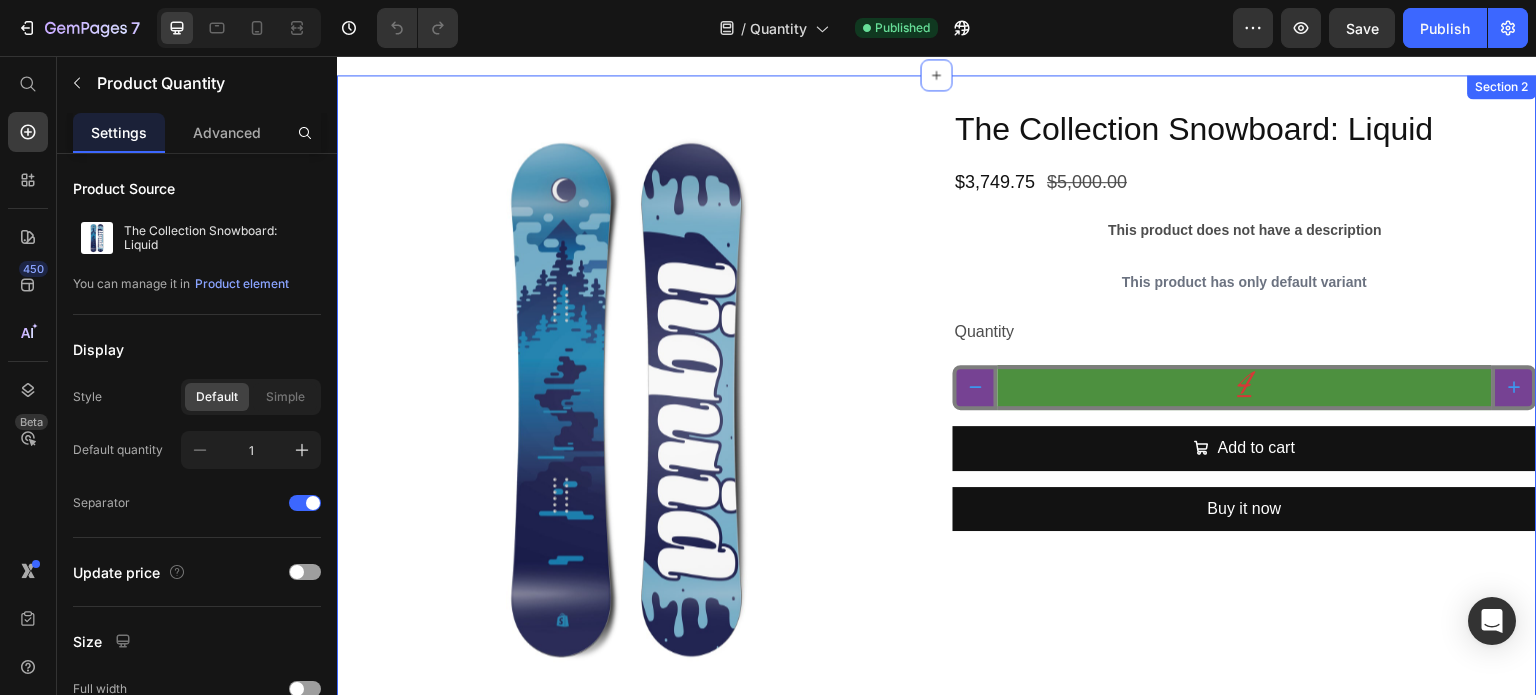 type on "5" 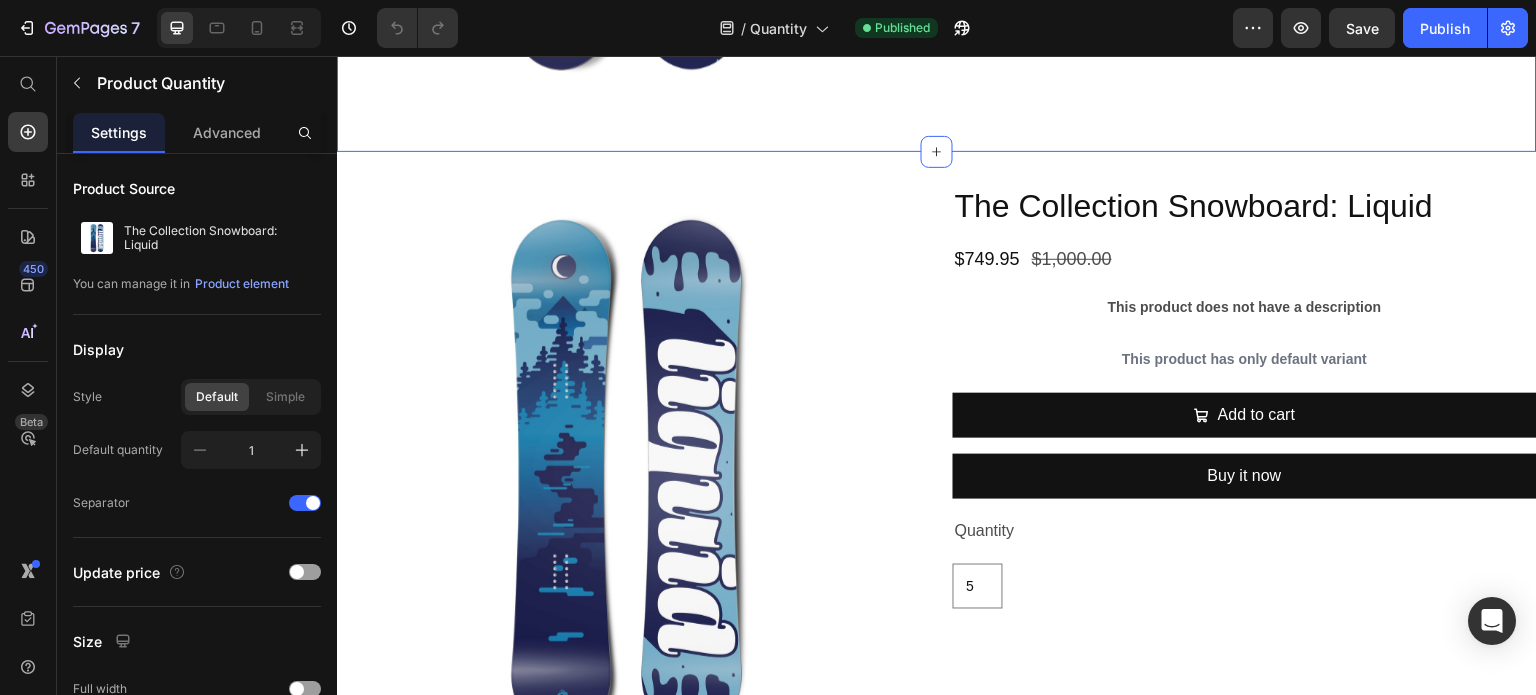 scroll, scrollTop: 1300, scrollLeft: 0, axis: vertical 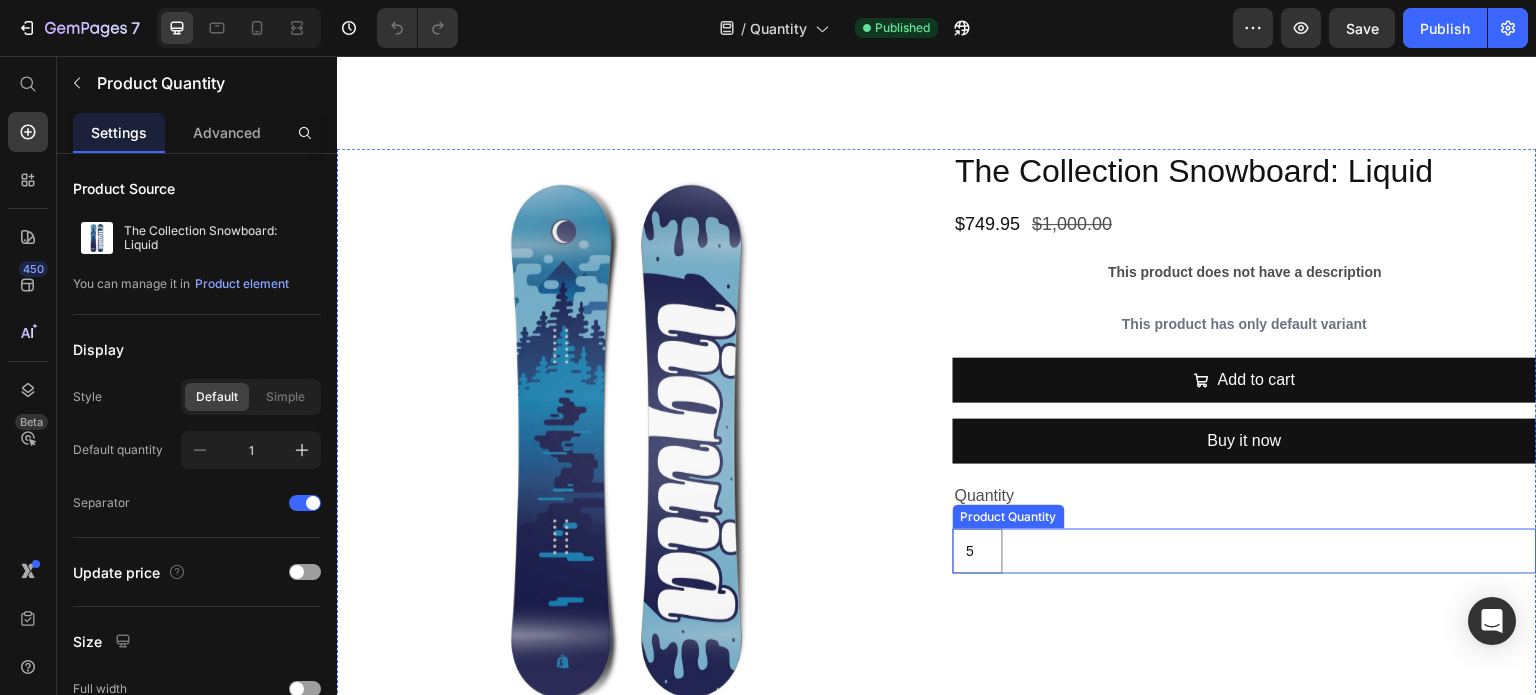 click on "5" at bounding box center (1245, 551) 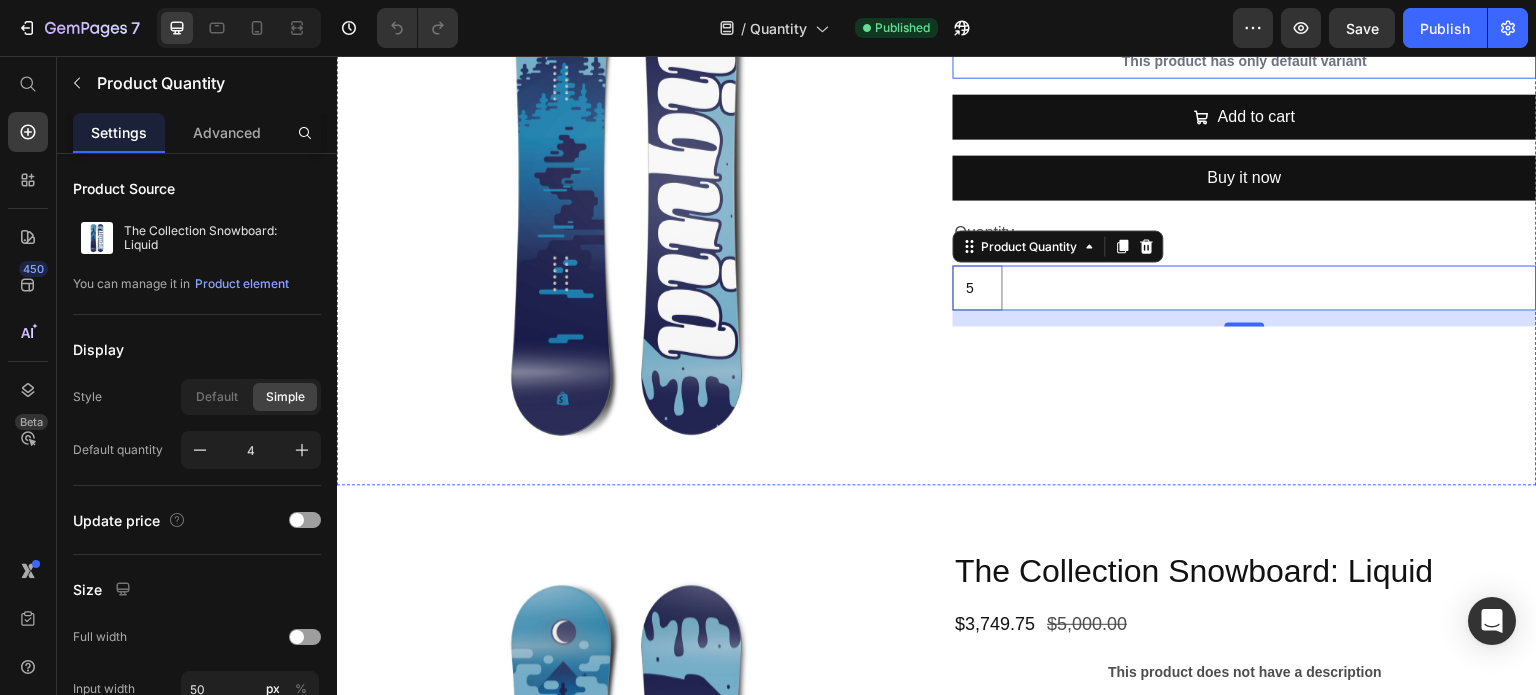 type on "3" 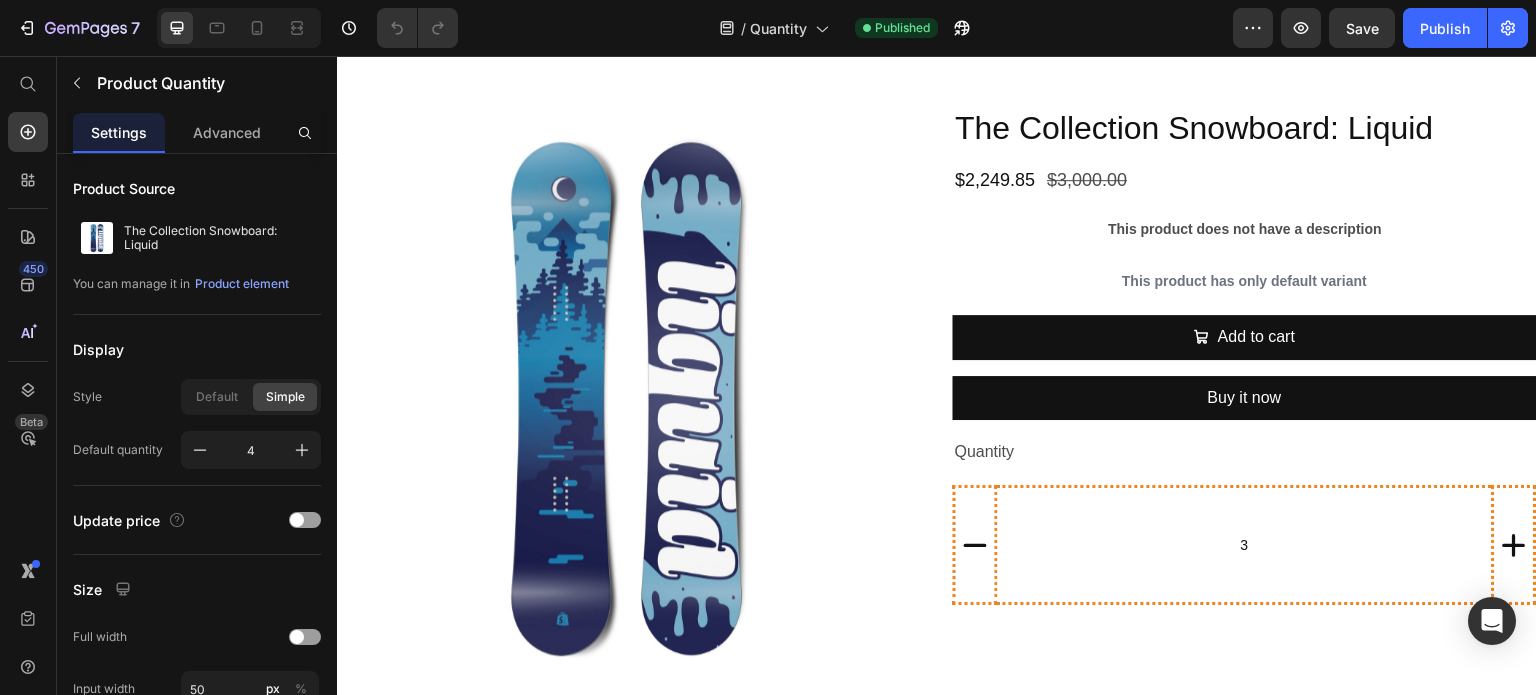 scroll, scrollTop: 2100, scrollLeft: 0, axis: vertical 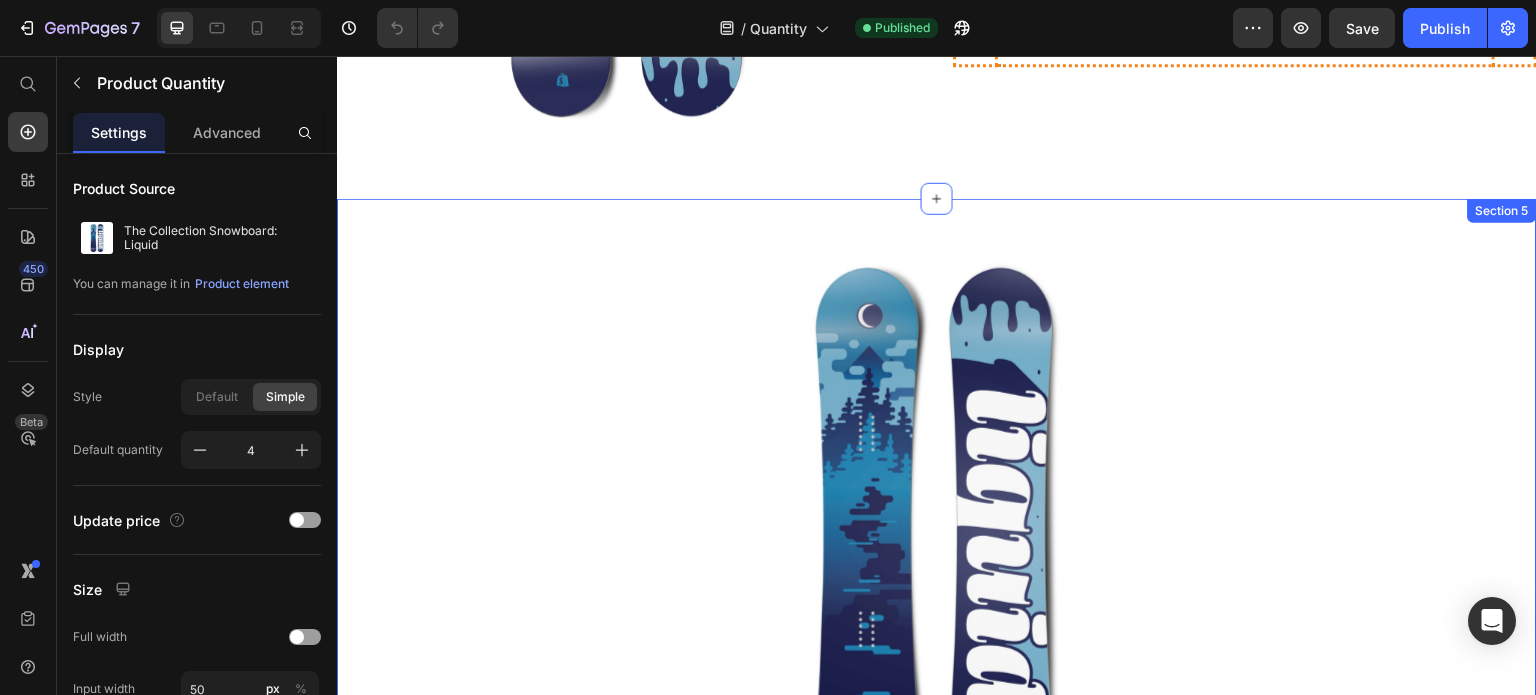 type on "1" 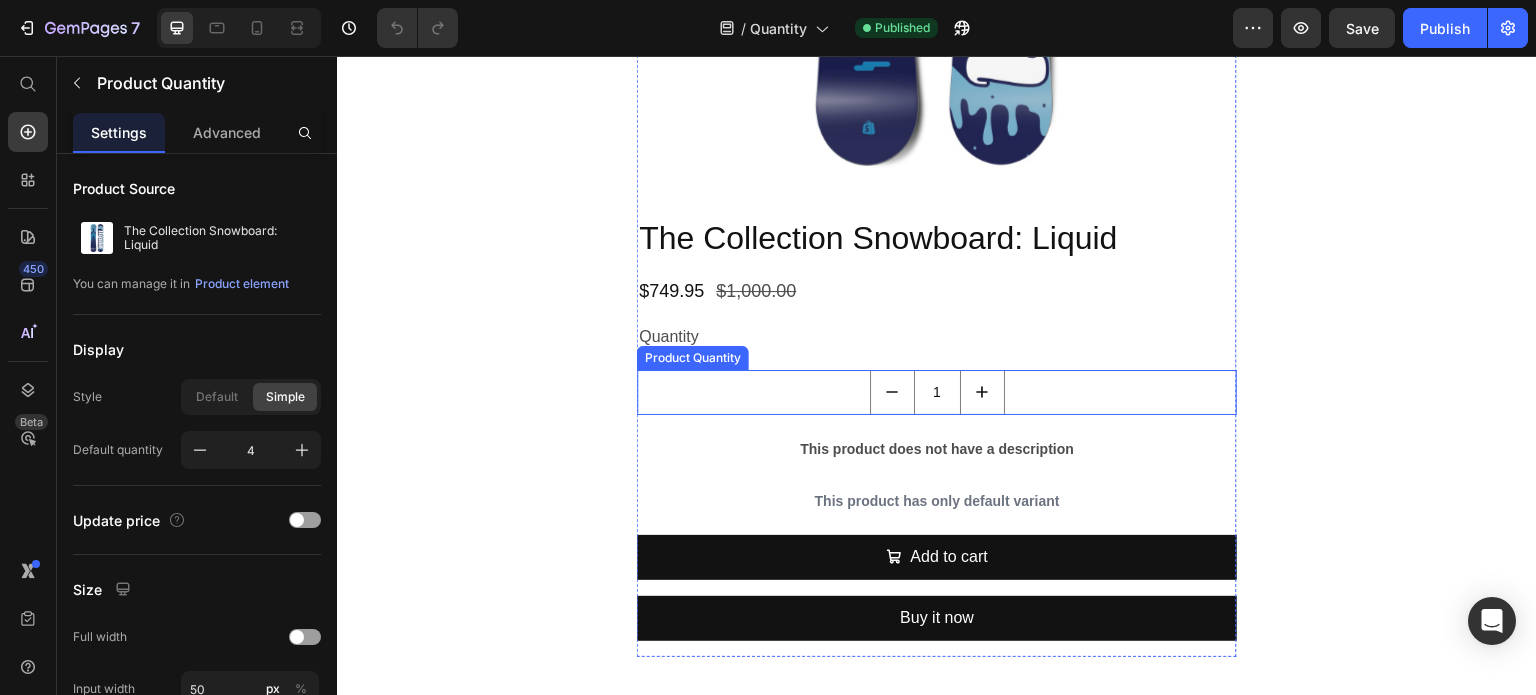 scroll, scrollTop: 3200, scrollLeft: 0, axis: vertical 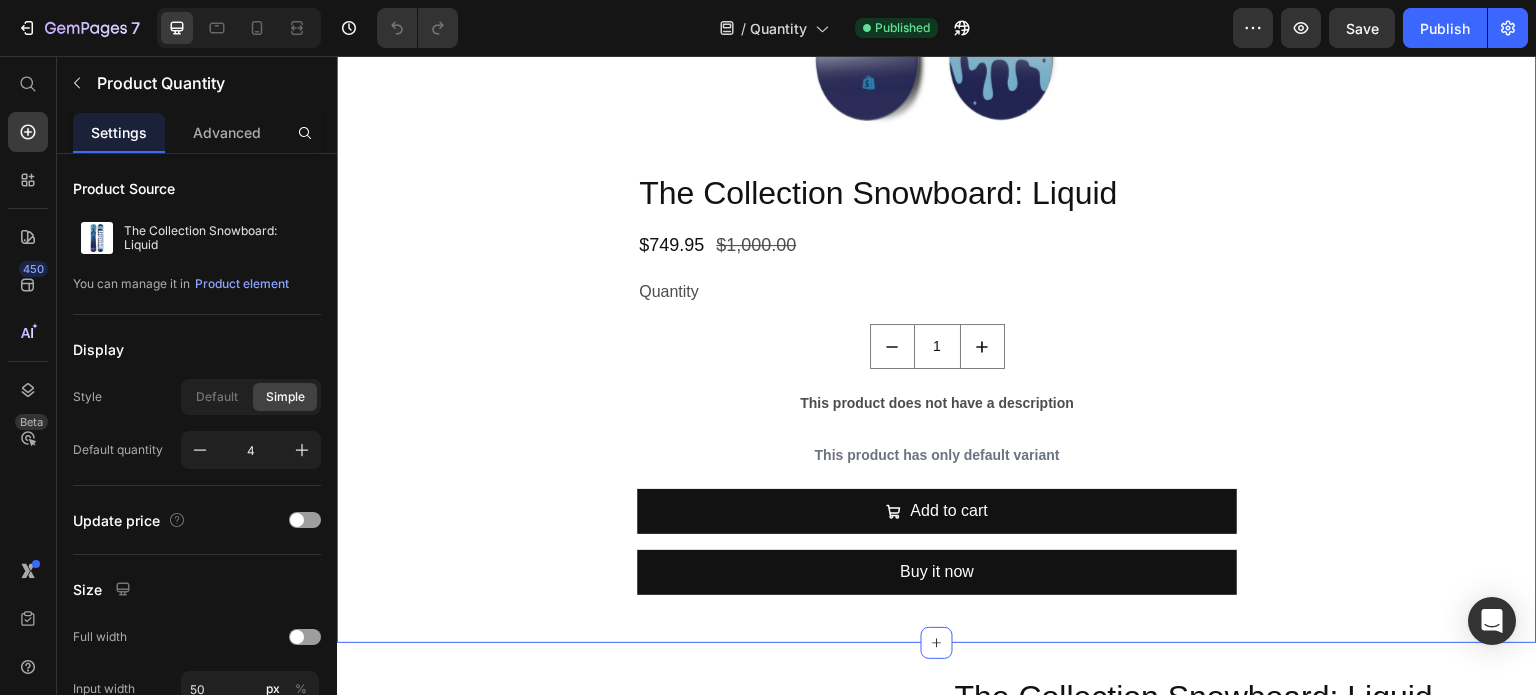 type on "3.4" 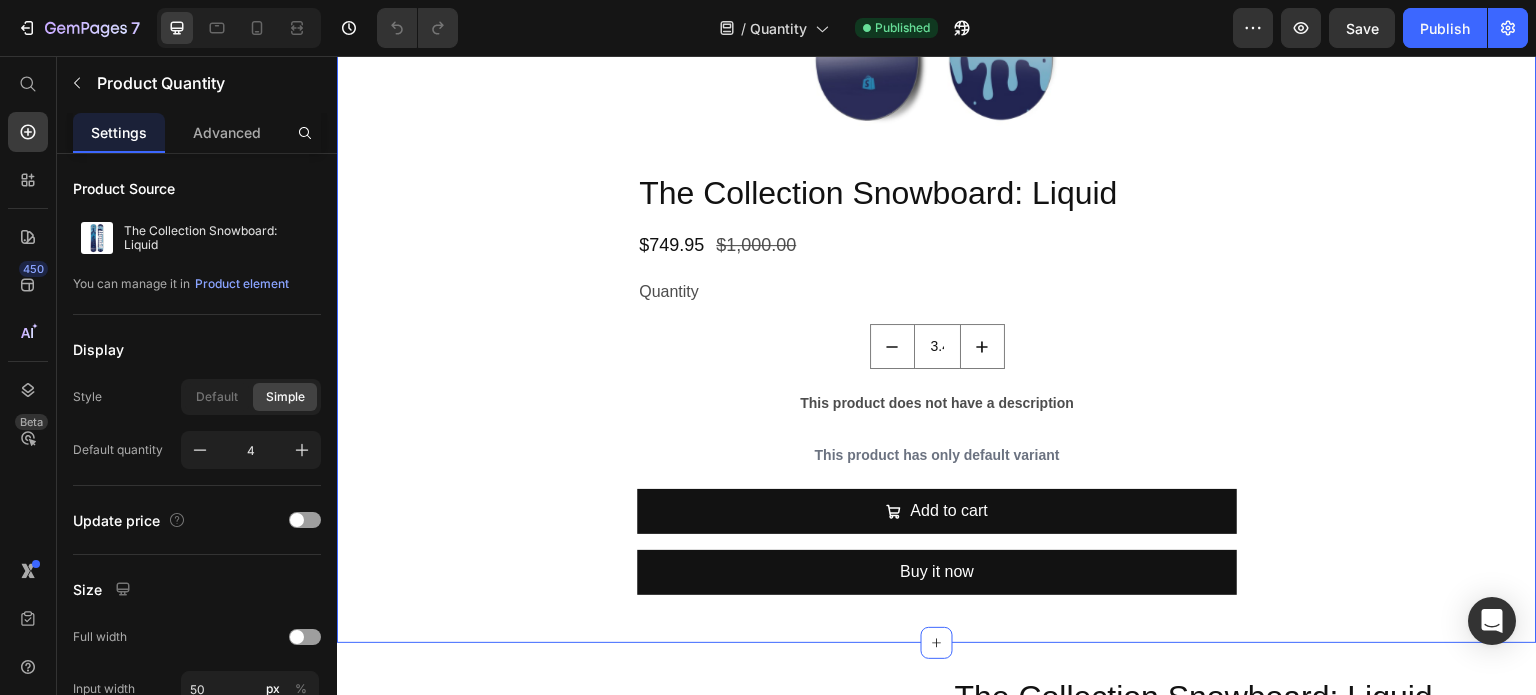 scroll, scrollTop: 4387, scrollLeft: 0, axis: vertical 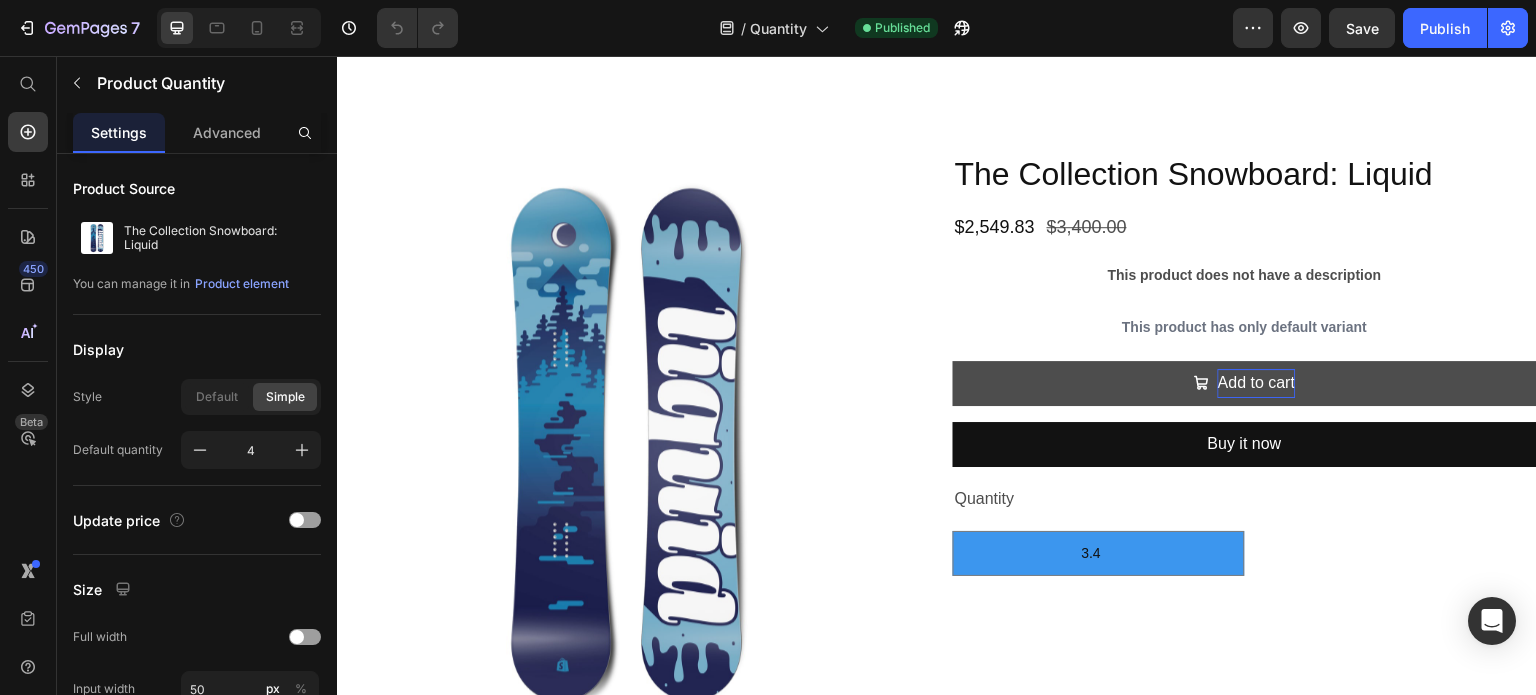 type on "1" 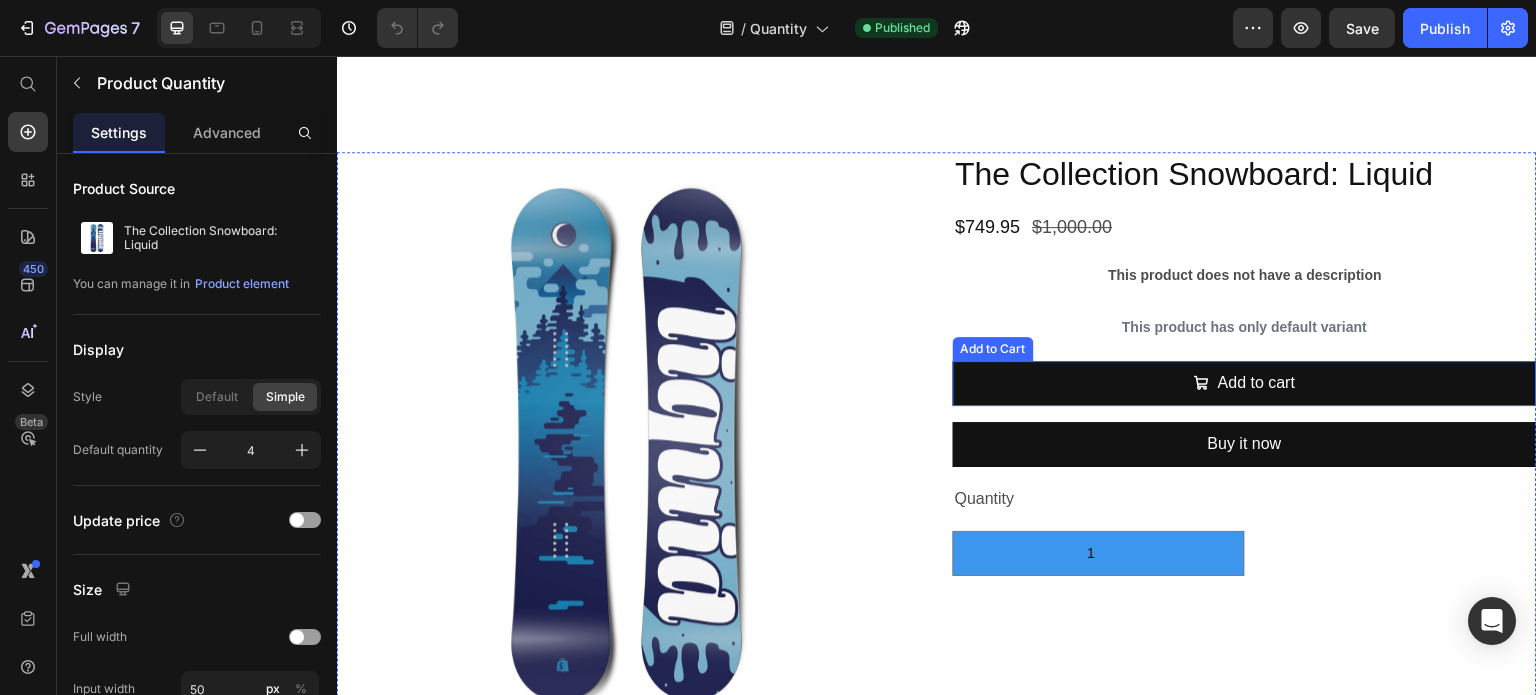 type on "4" 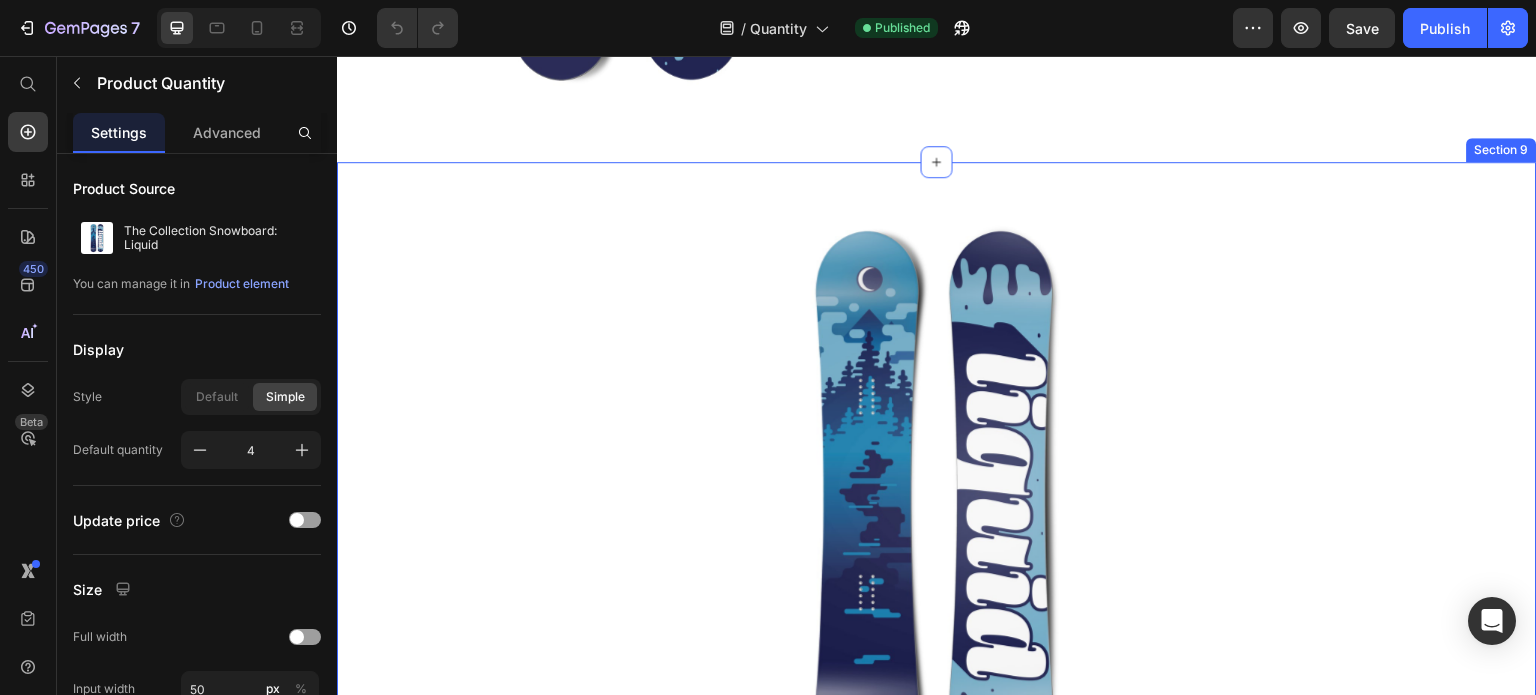 type on "13" 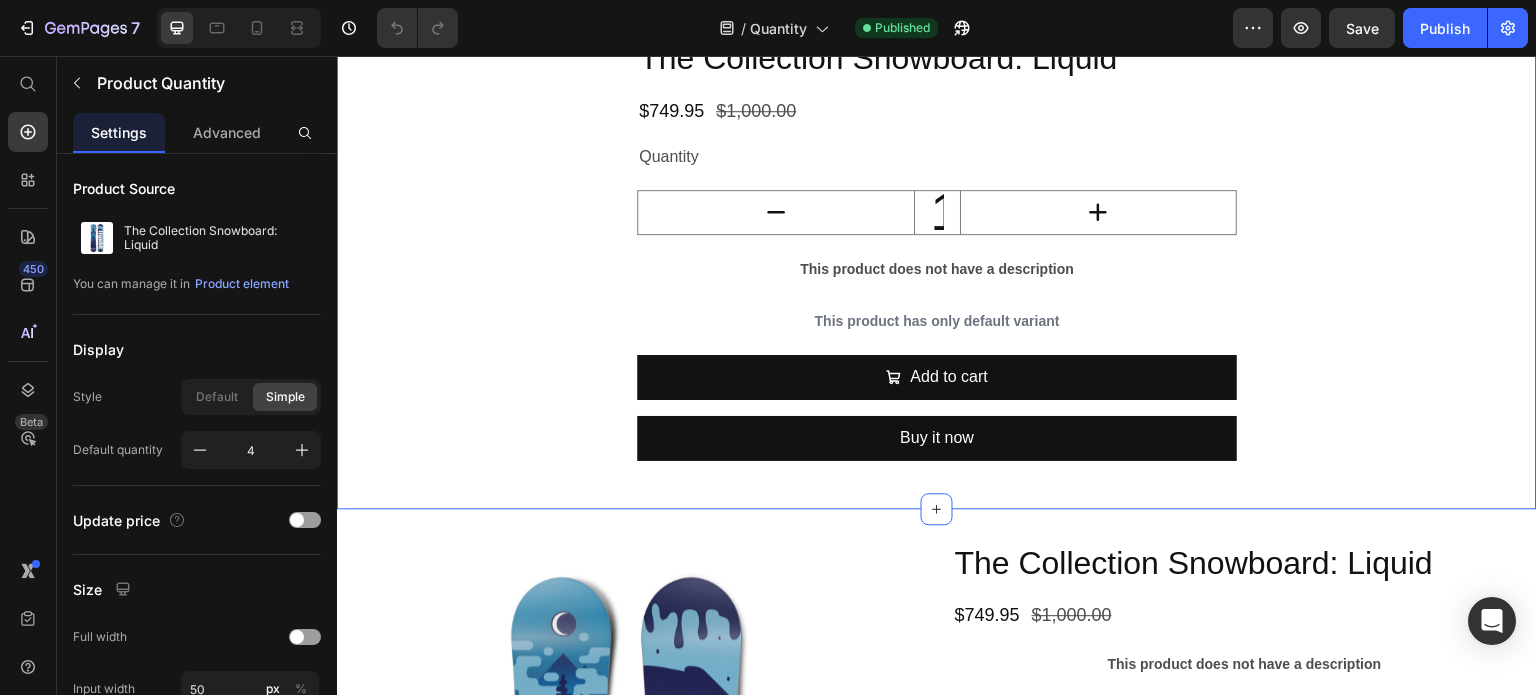 type on "1" 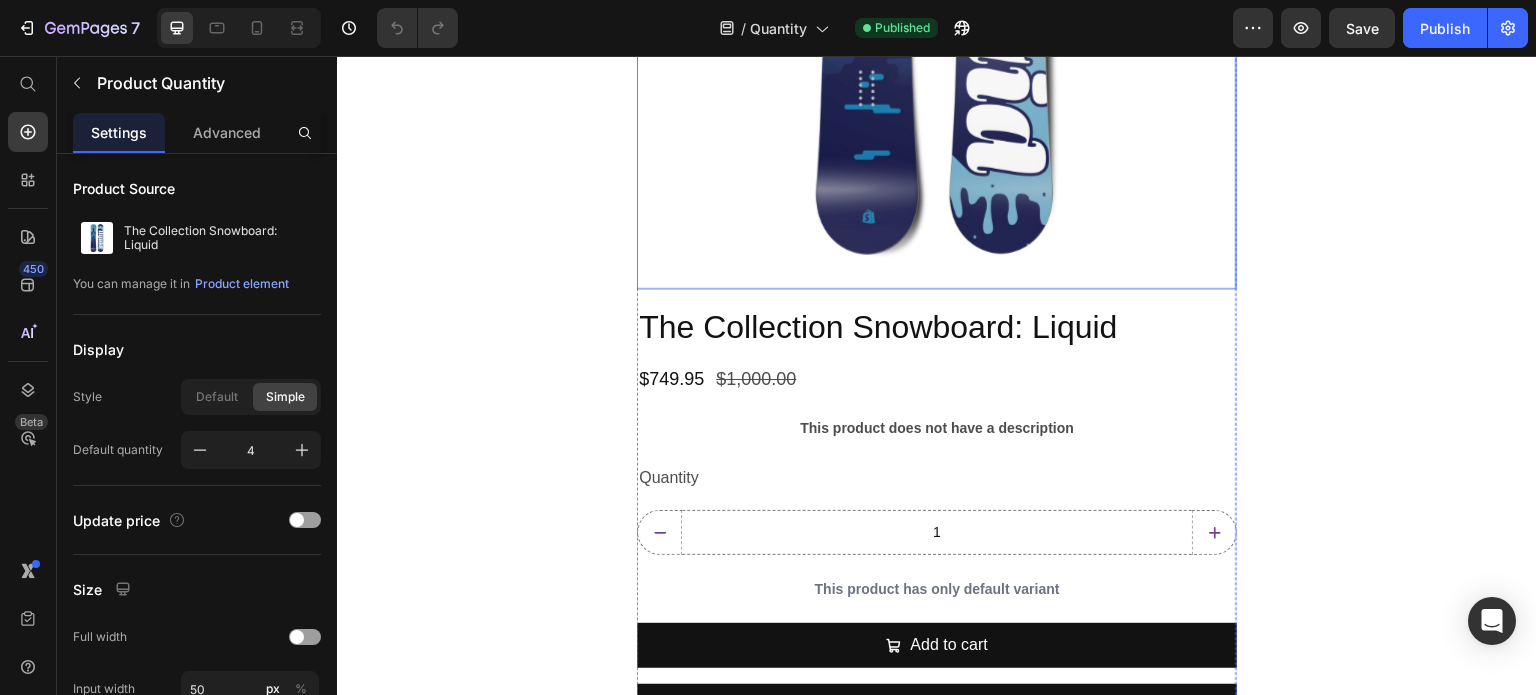 scroll, scrollTop: 8100, scrollLeft: 0, axis: vertical 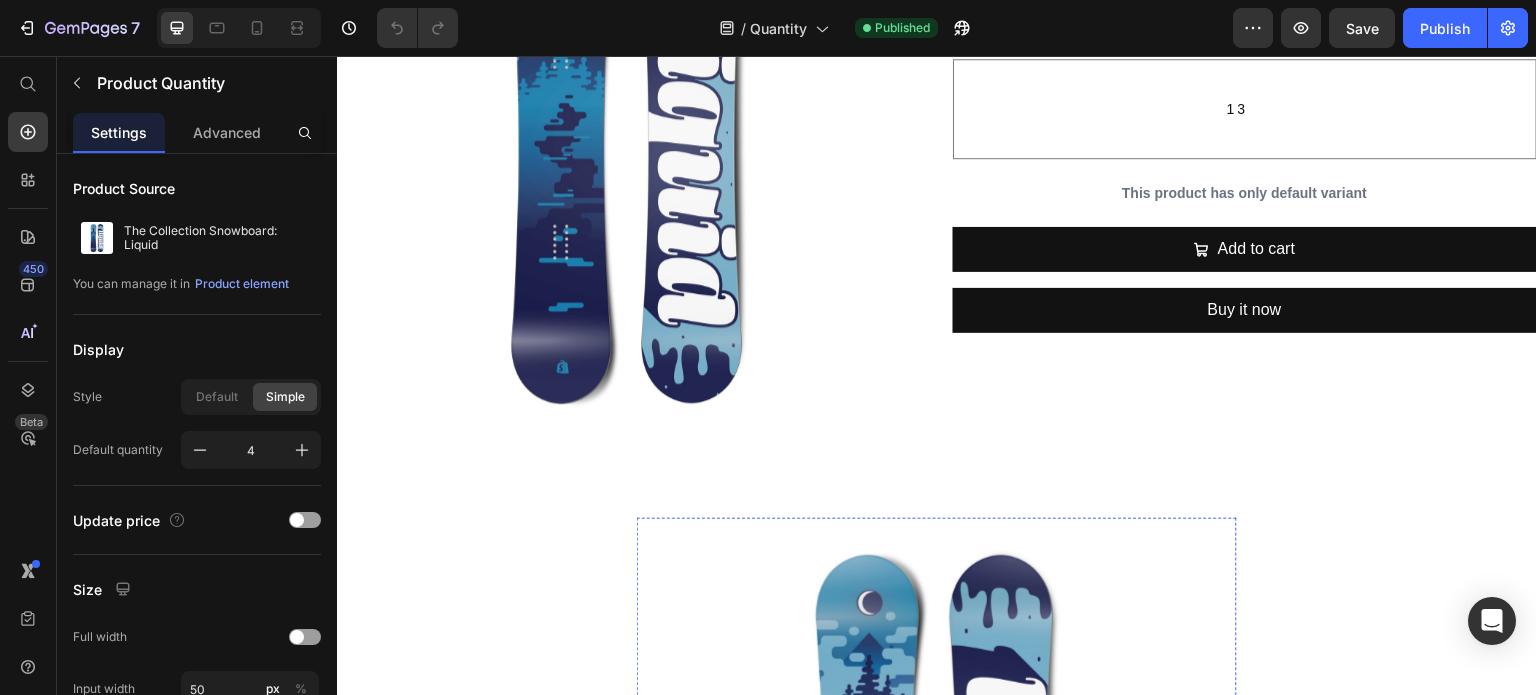 type on "1" 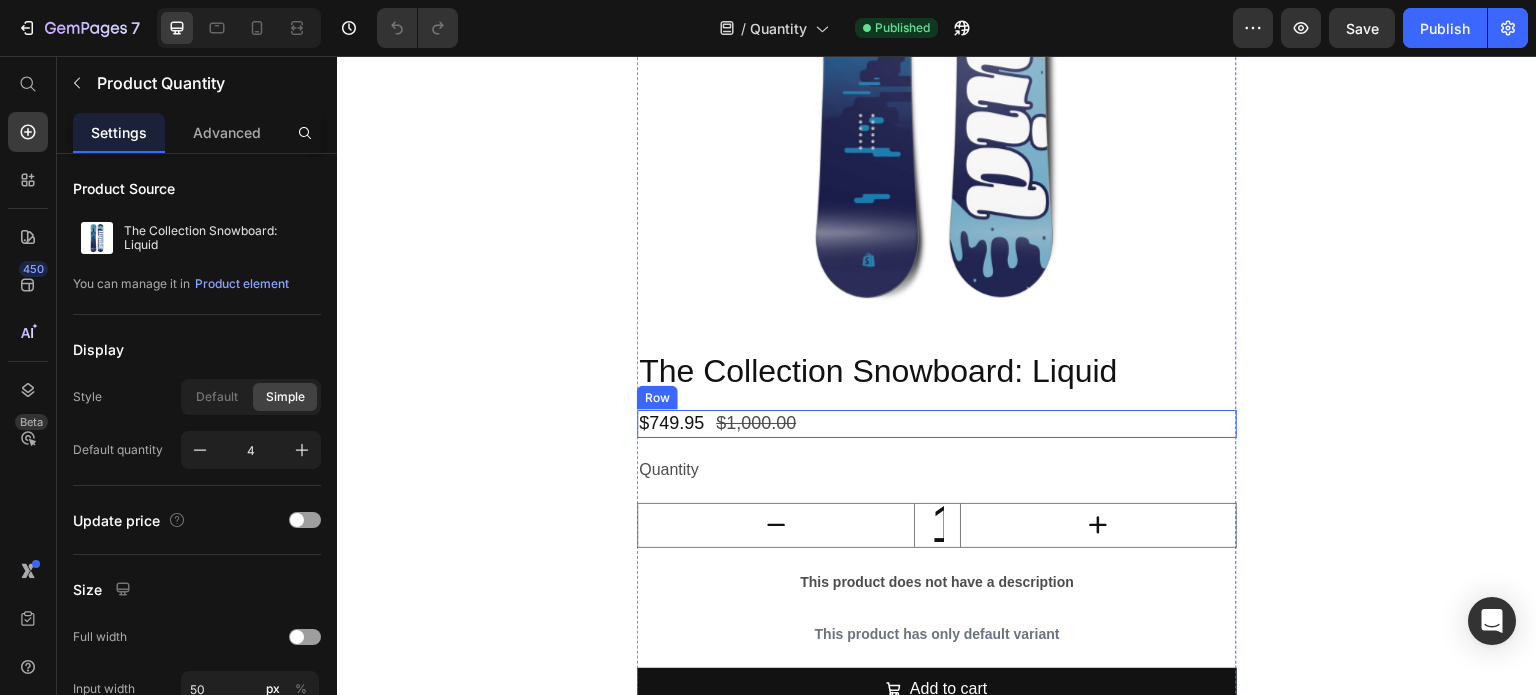 scroll, scrollTop: 6100, scrollLeft: 0, axis: vertical 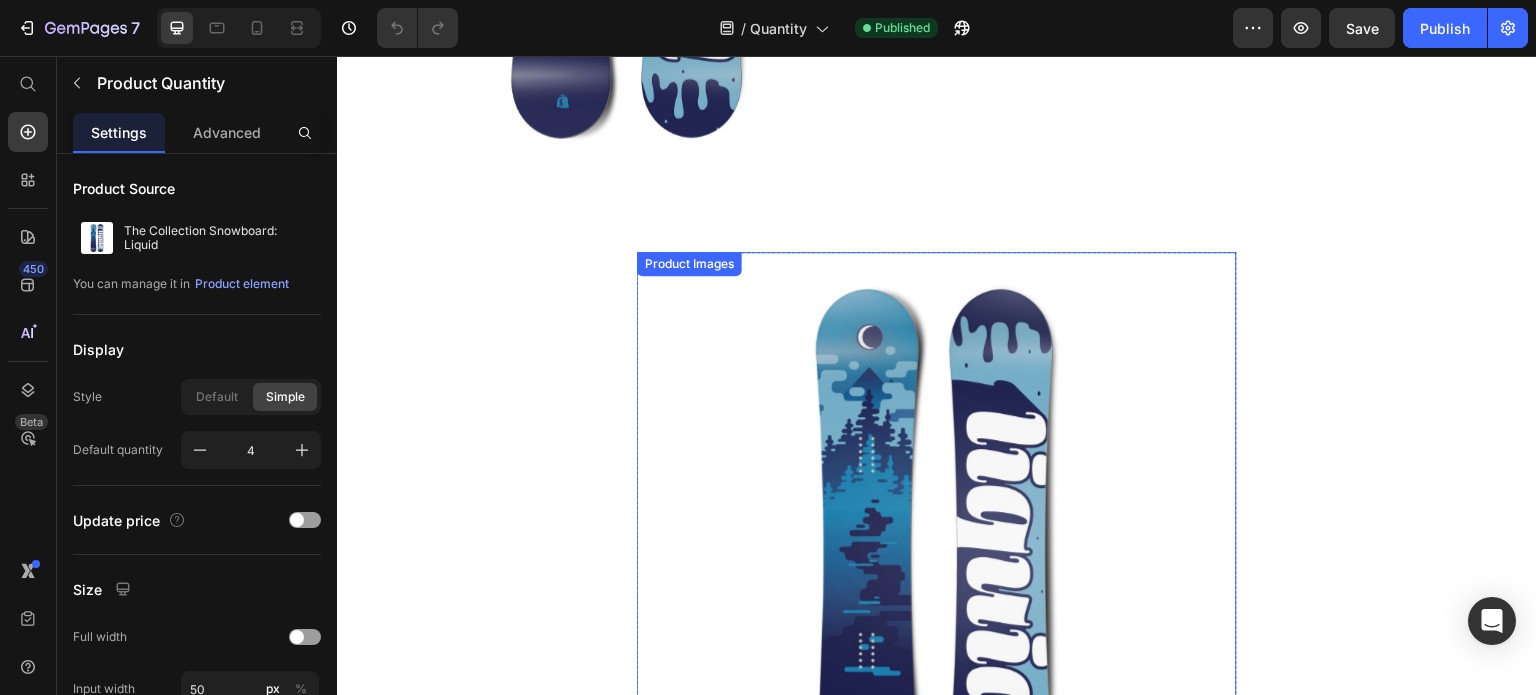 type on "3.4" 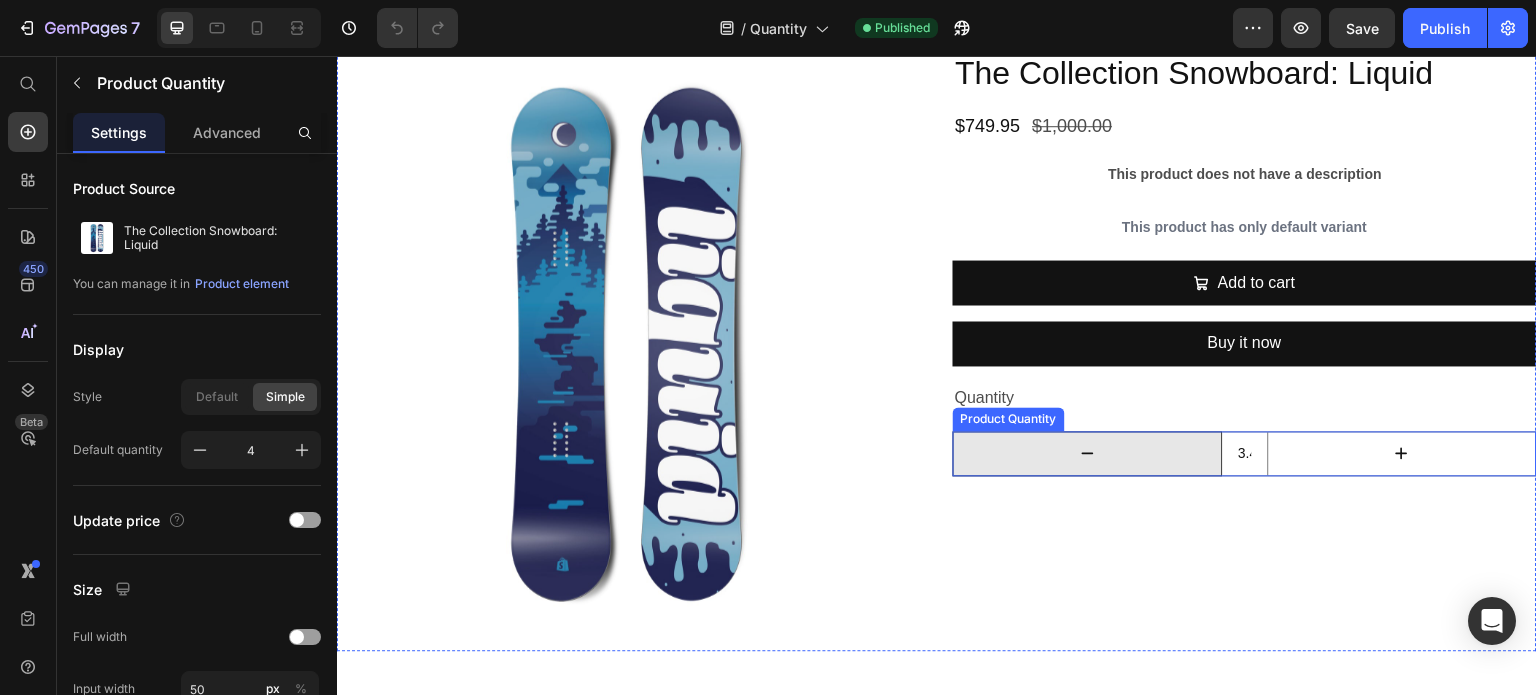 scroll, scrollTop: 5200, scrollLeft: 0, axis: vertical 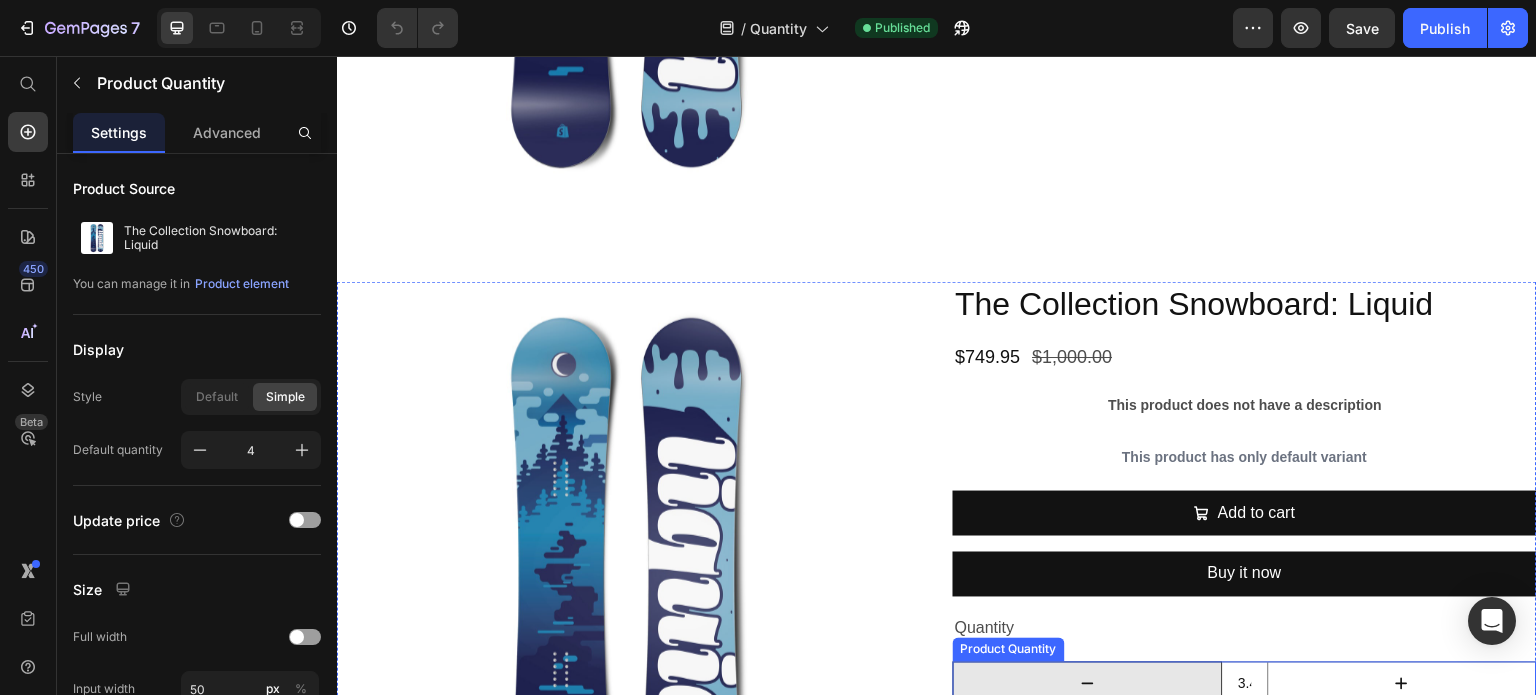 type on "1" 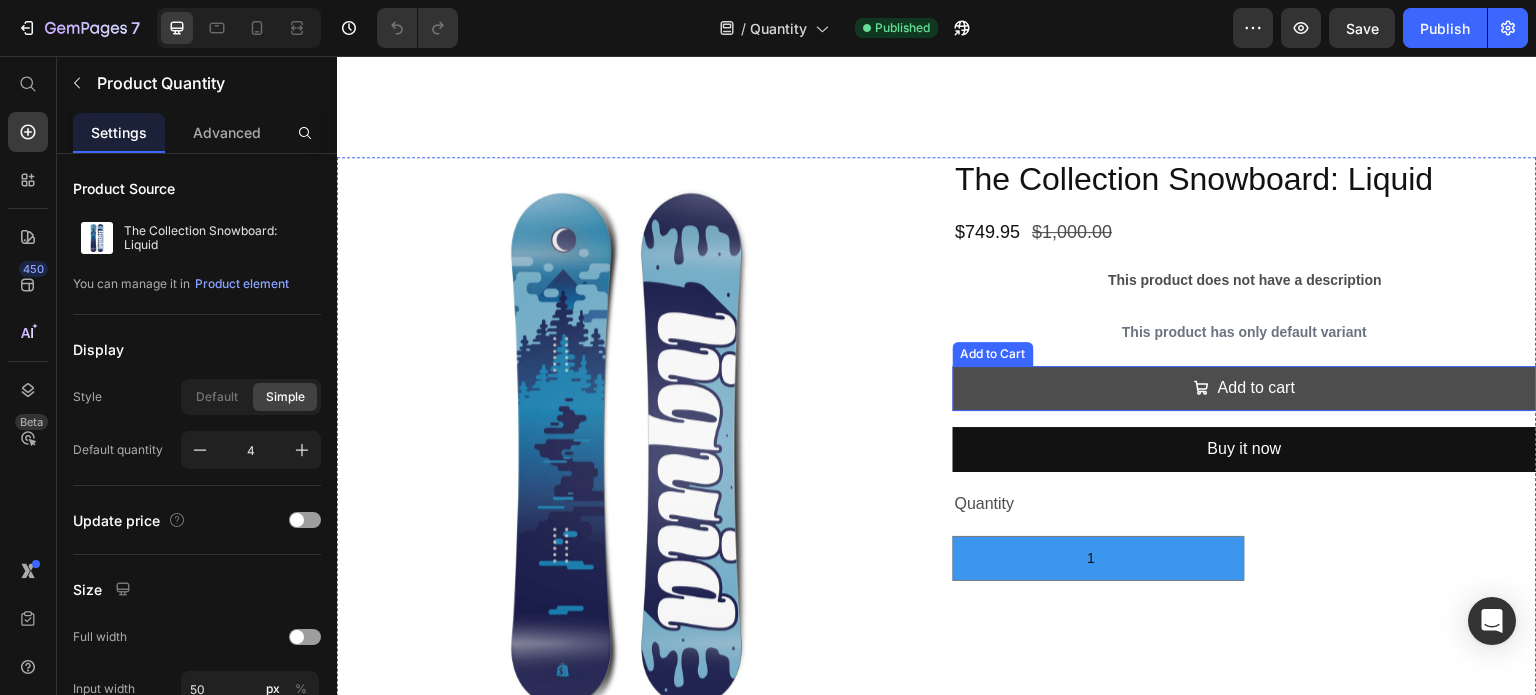 scroll, scrollTop: 4500, scrollLeft: 0, axis: vertical 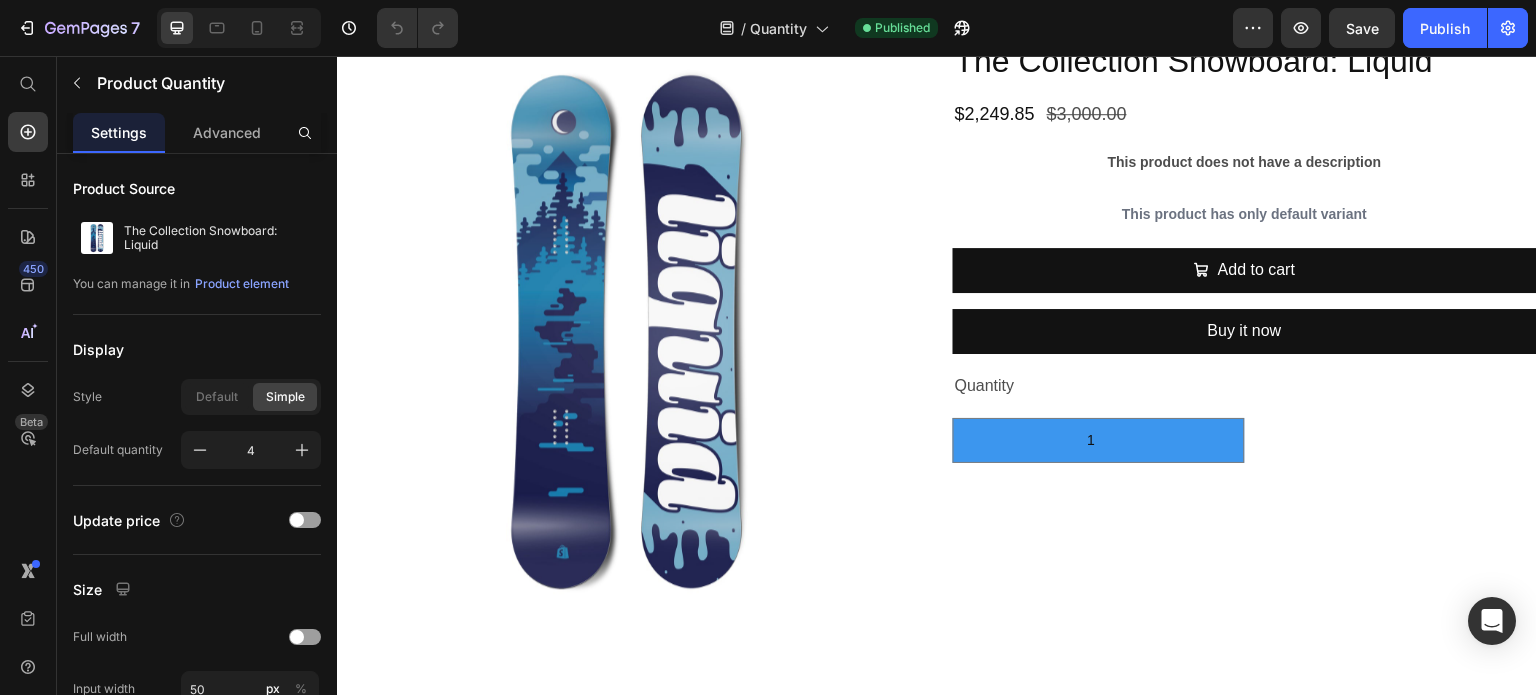 type on "3" 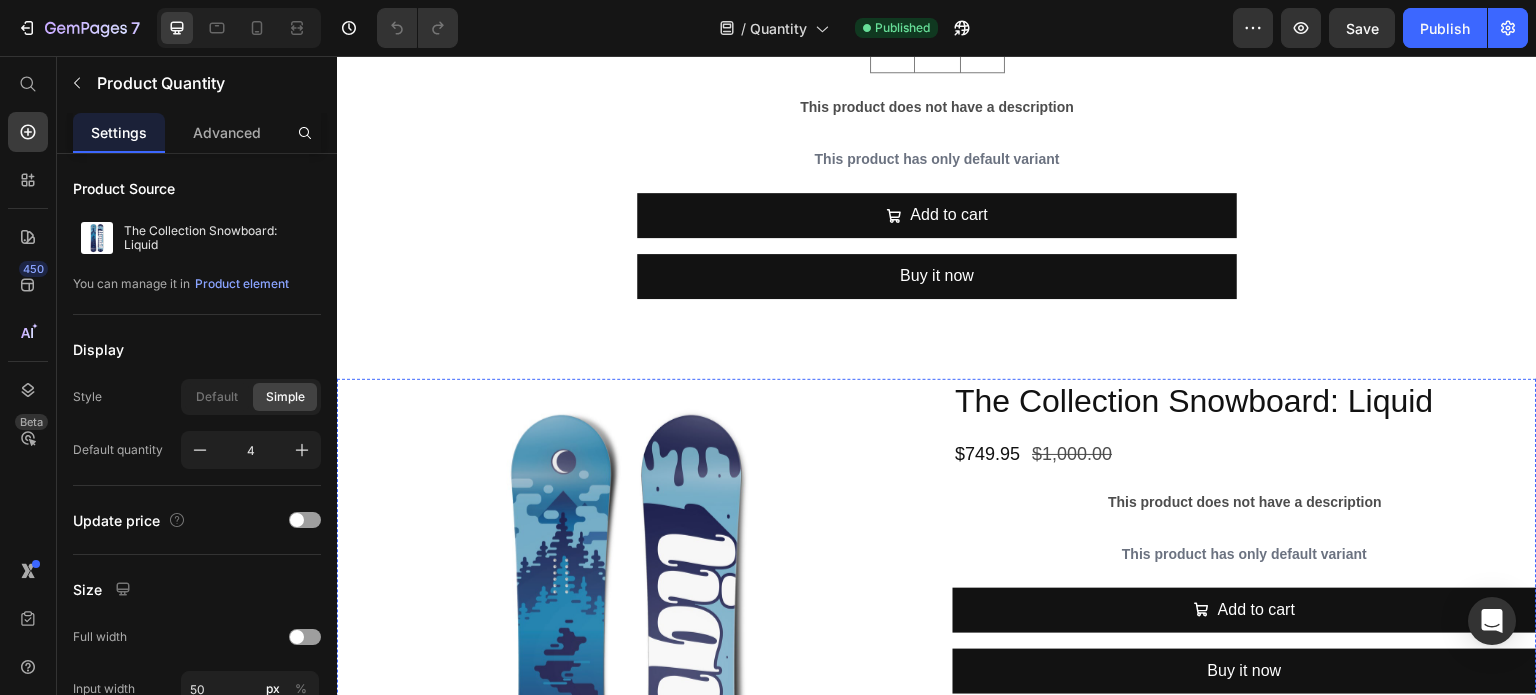 scroll, scrollTop: 3300, scrollLeft: 0, axis: vertical 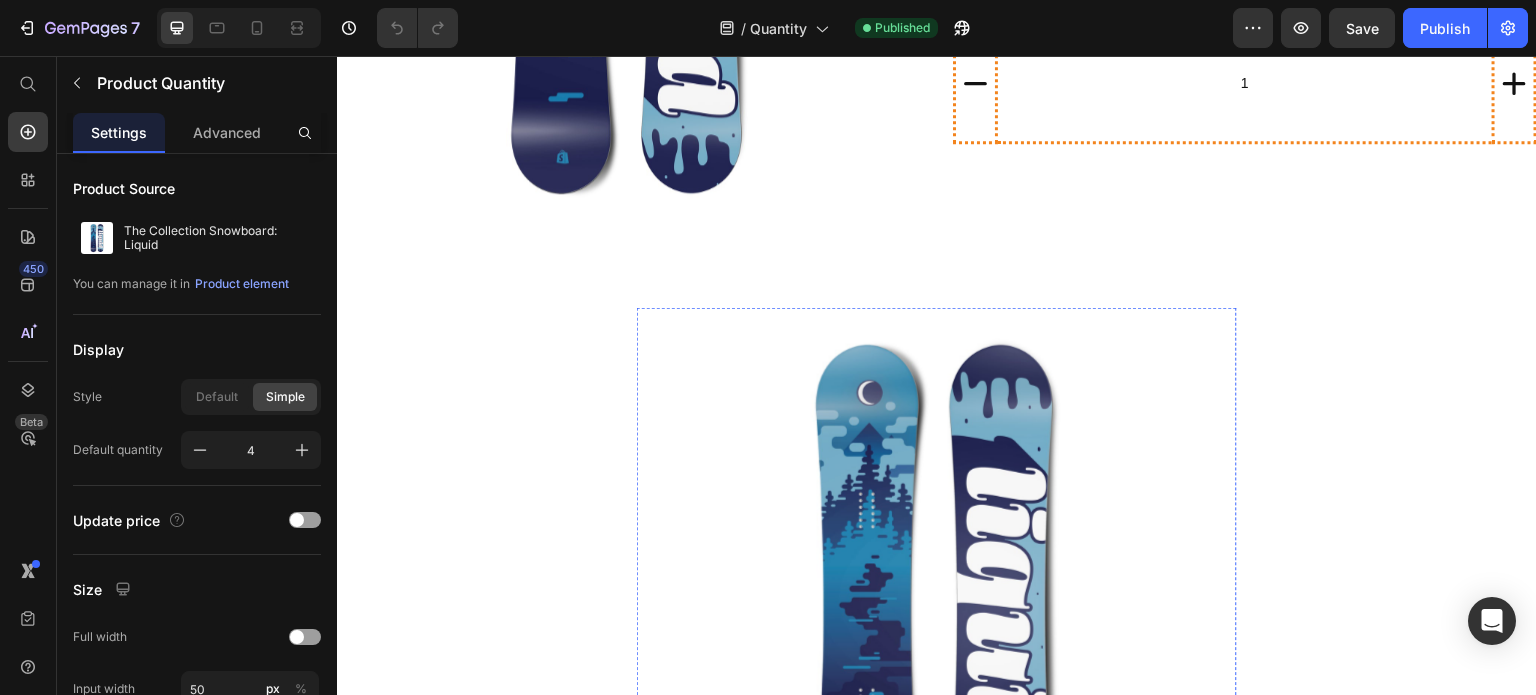 type on "4" 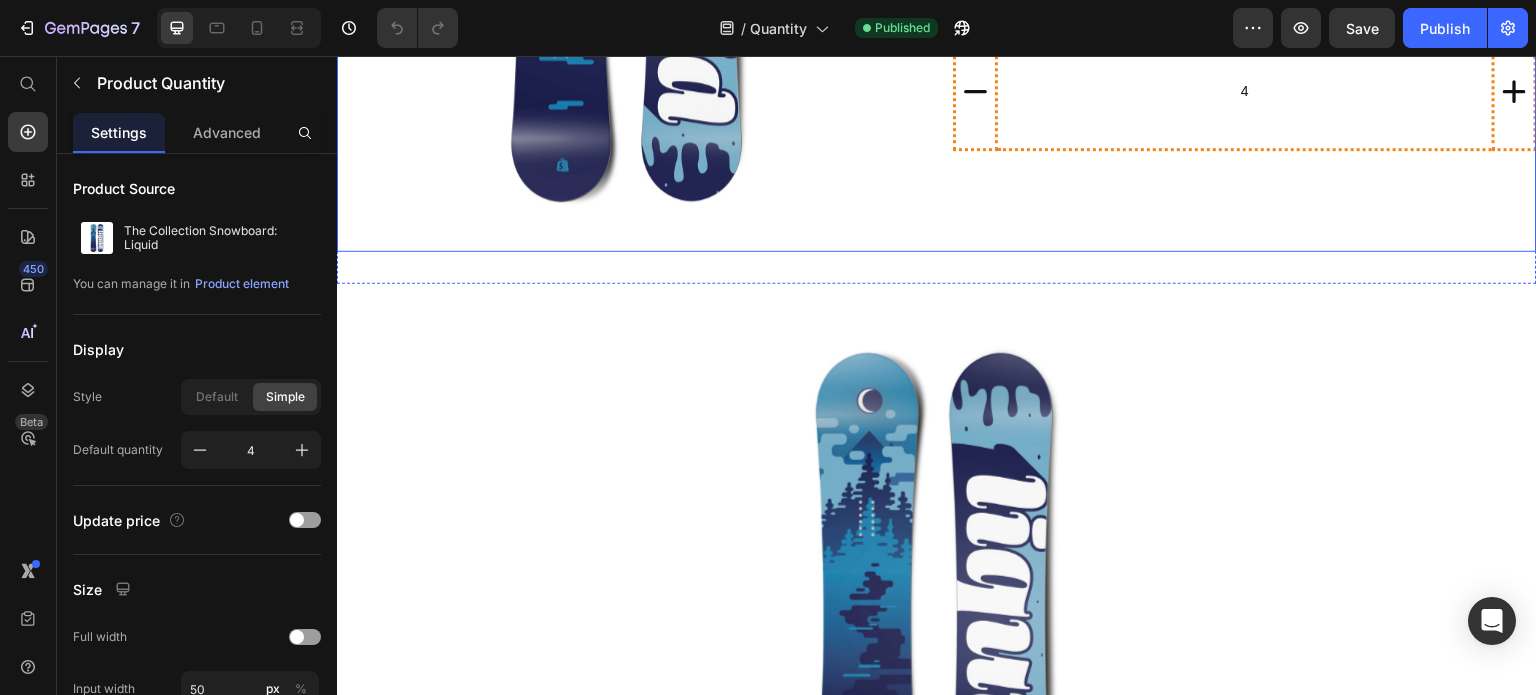 scroll, scrollTop: 2200, scrollLeft: 0, axis: vertical 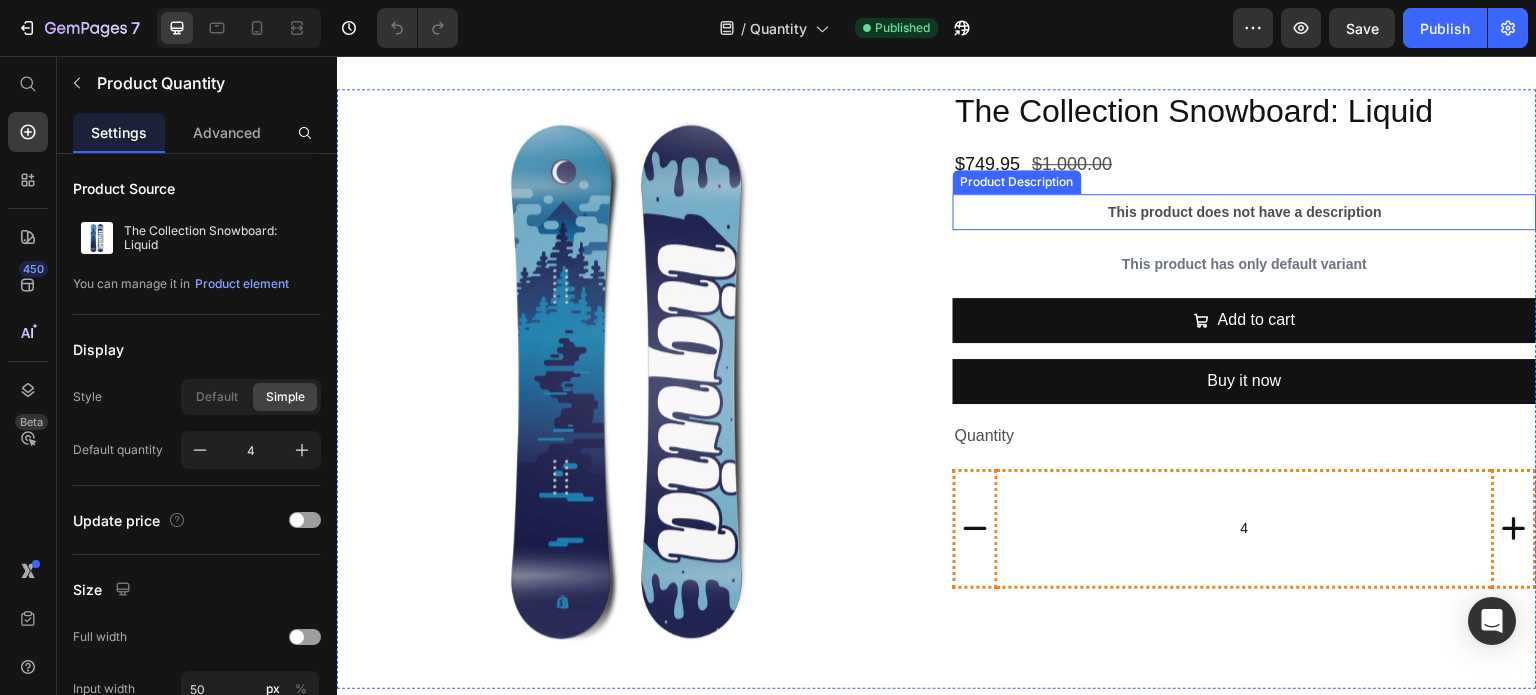 type on "1" 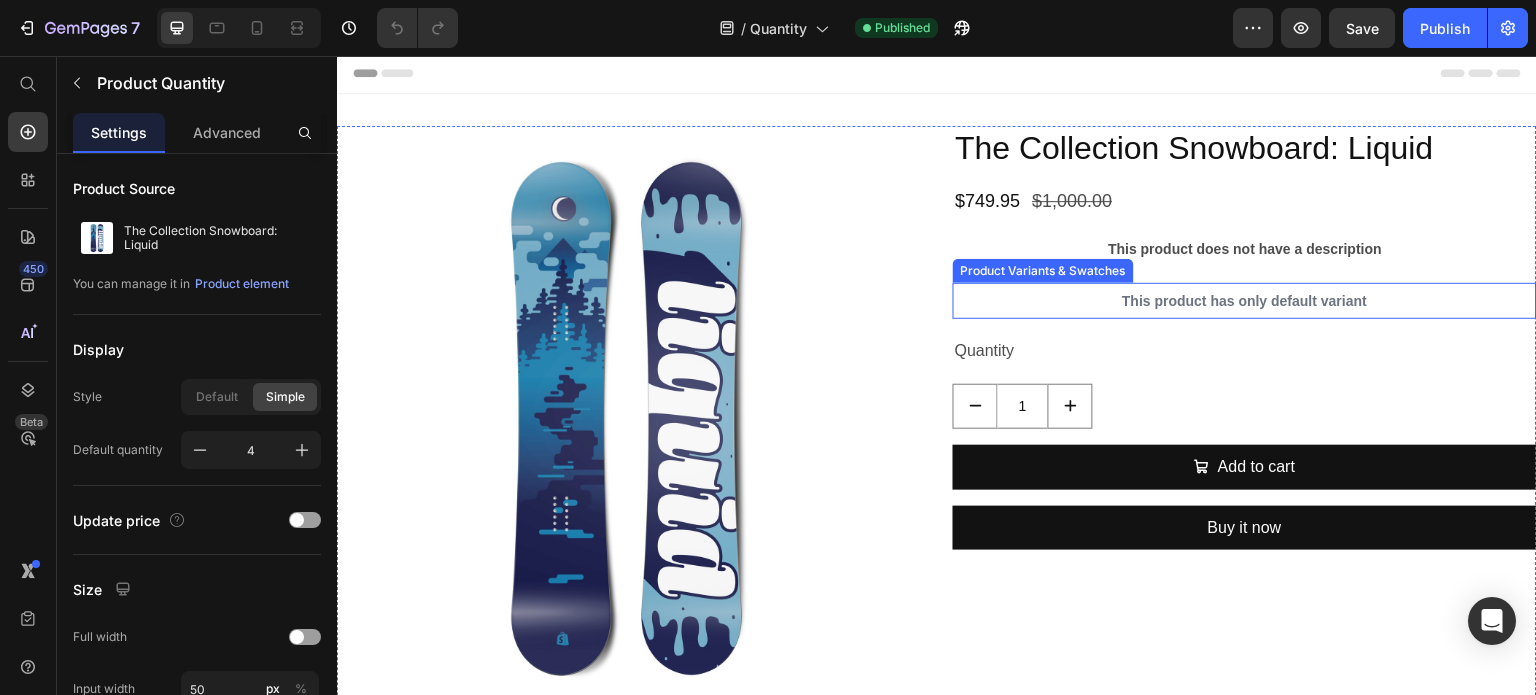 scroll, scrollTop: 0, scrollLeft: 0, axis: both 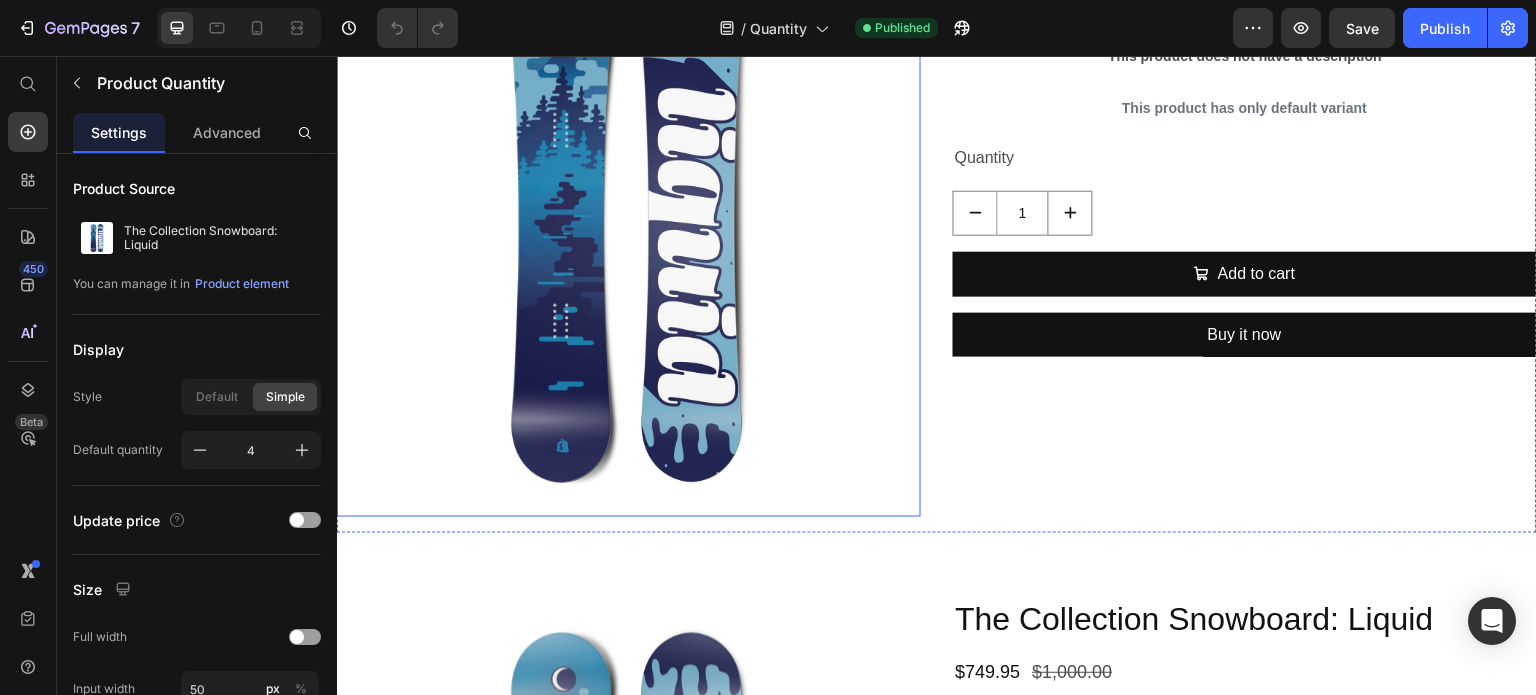 type on "4" 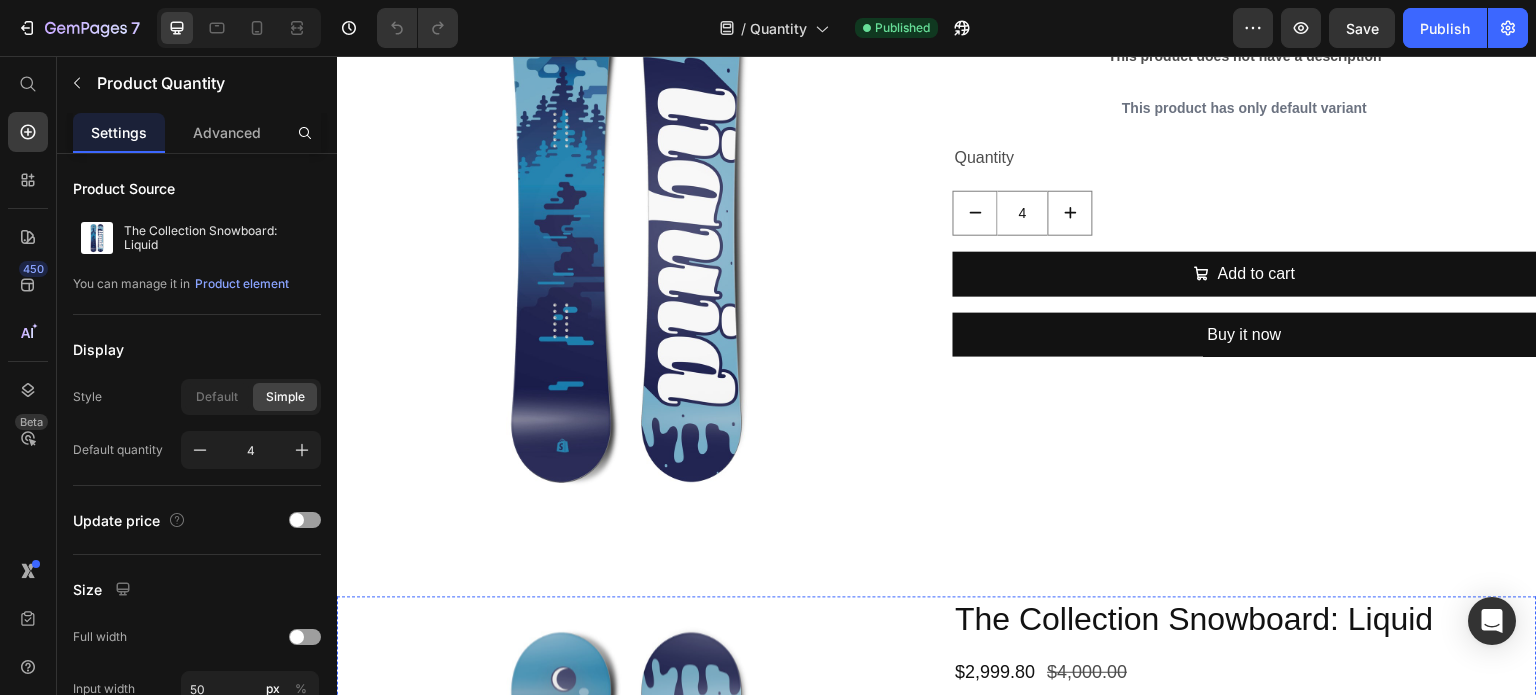 scroll, scrollTop: 400, scrollLeft: 0, axis: vertical 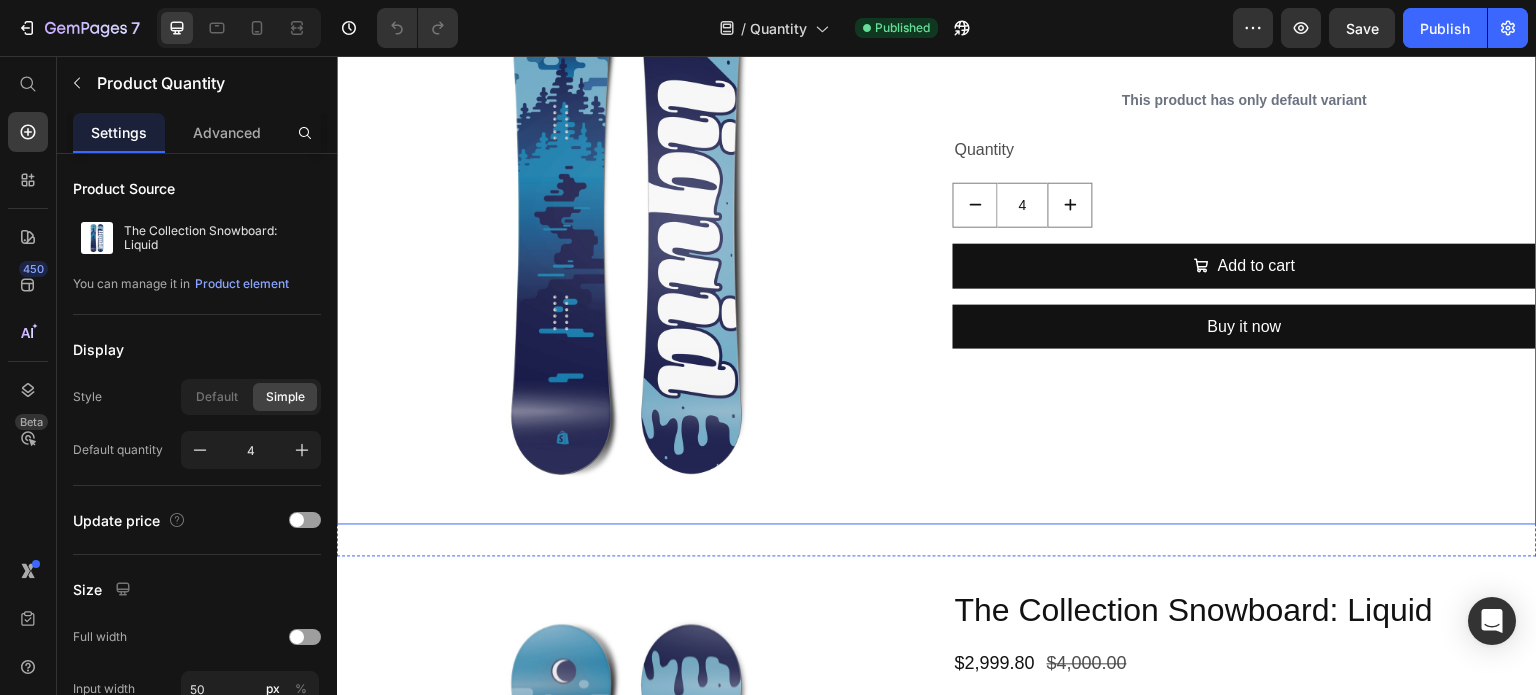 type on "4" 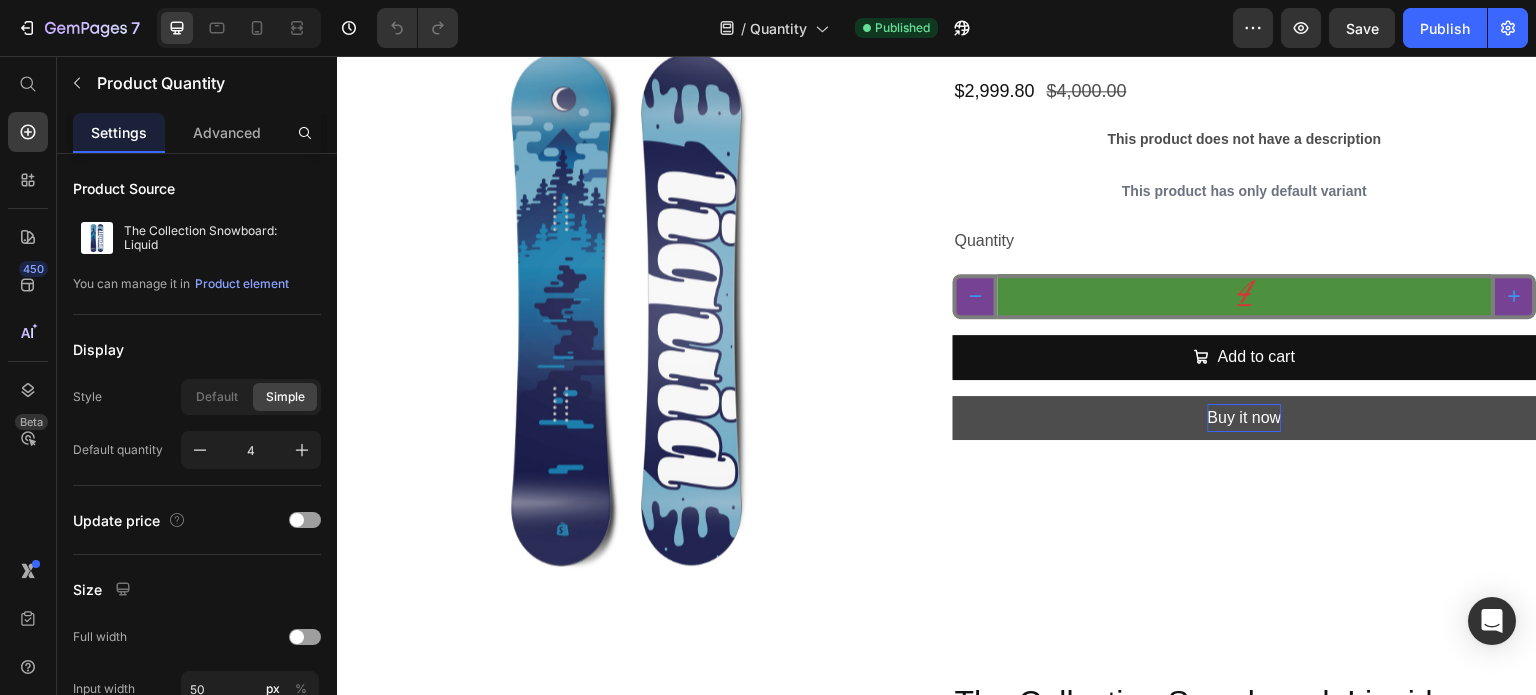 scroll, scrollTop: 800, scrollLeft: 0, axis: vertical 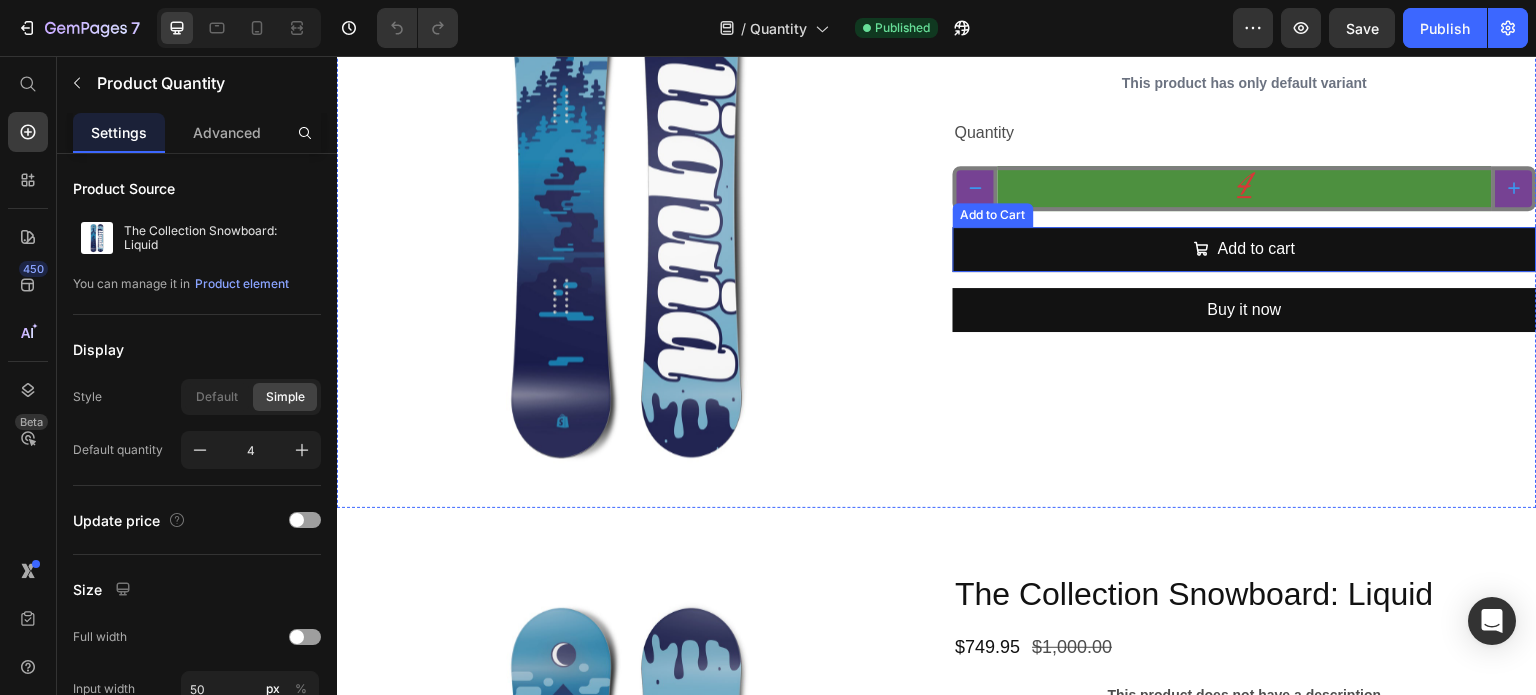 type on "5" 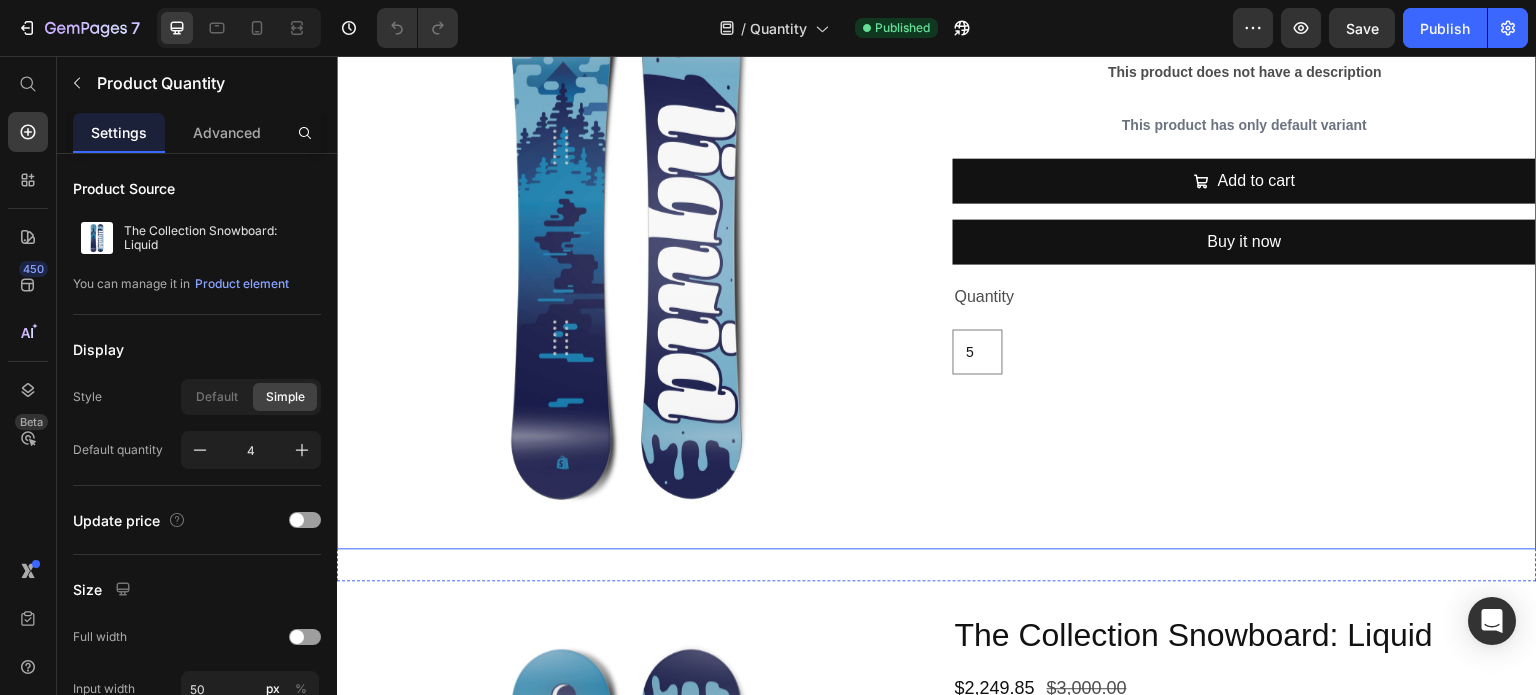type on "3" 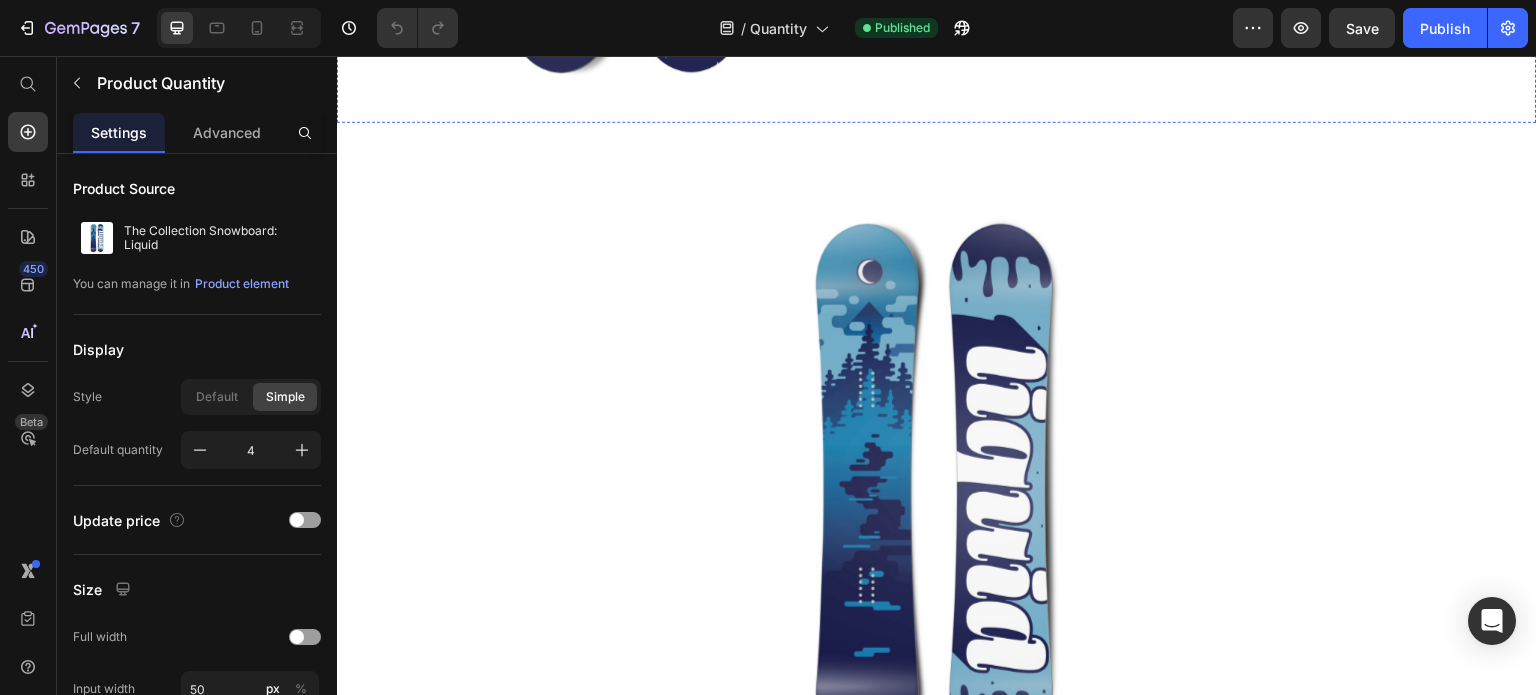scroll, scrollTop: 2600, scrollLeft: 0, axis: vertical 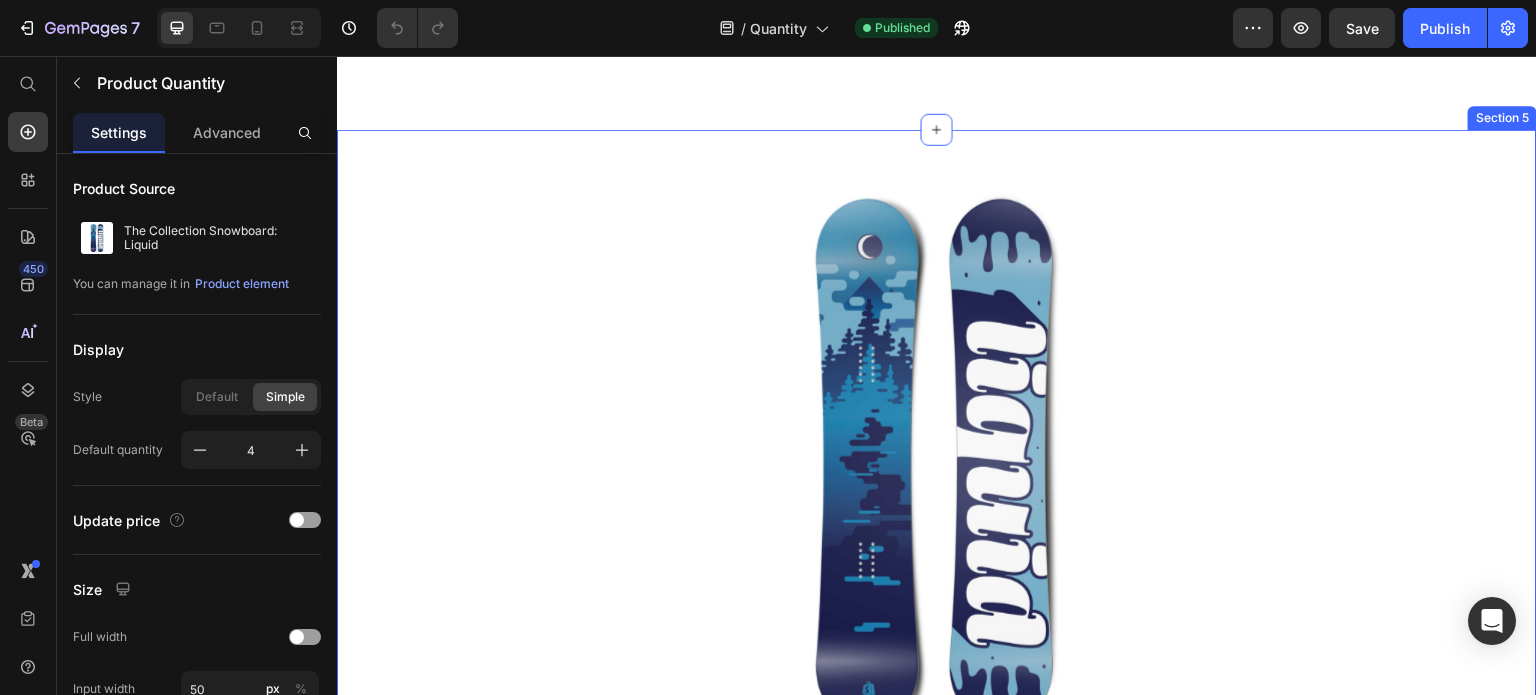 type on "1" 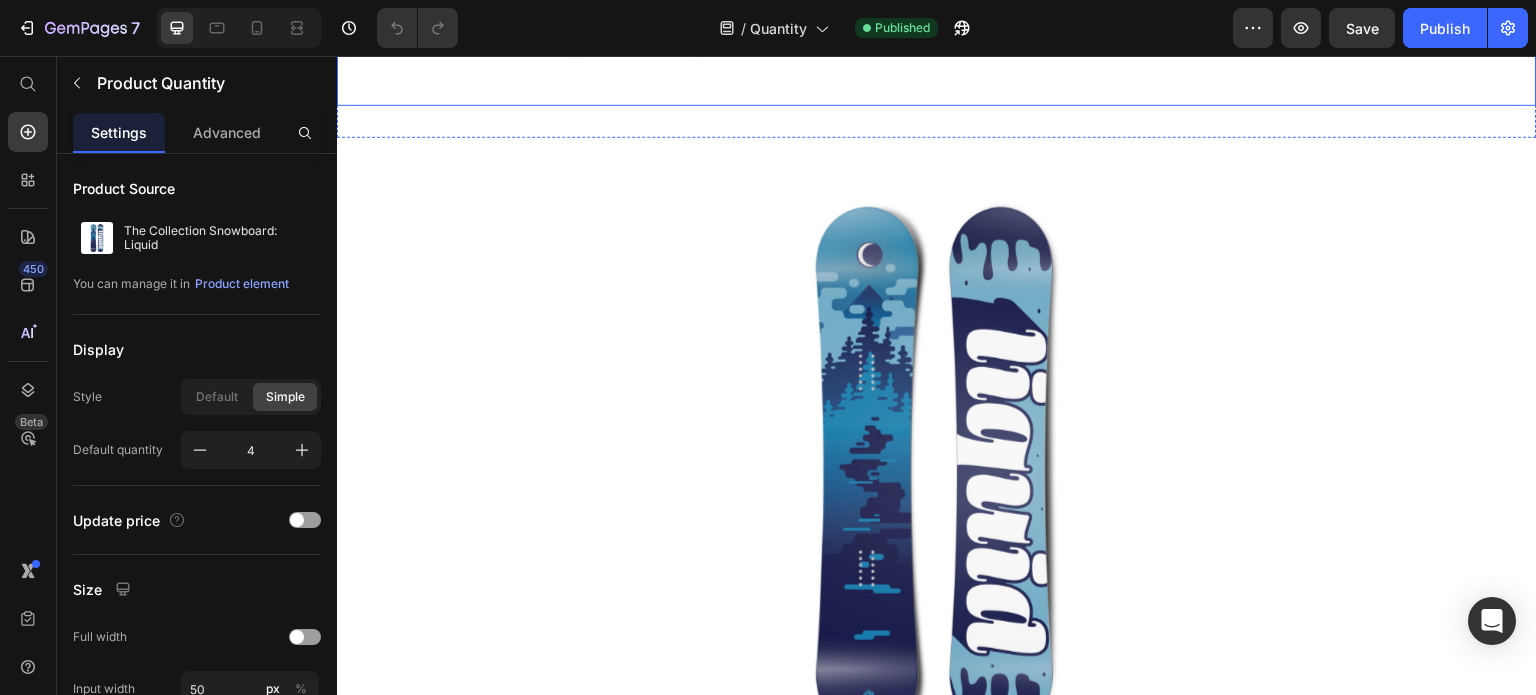 scroll, scrollTop: 2200, scrollLeft: 0, axis: vertical 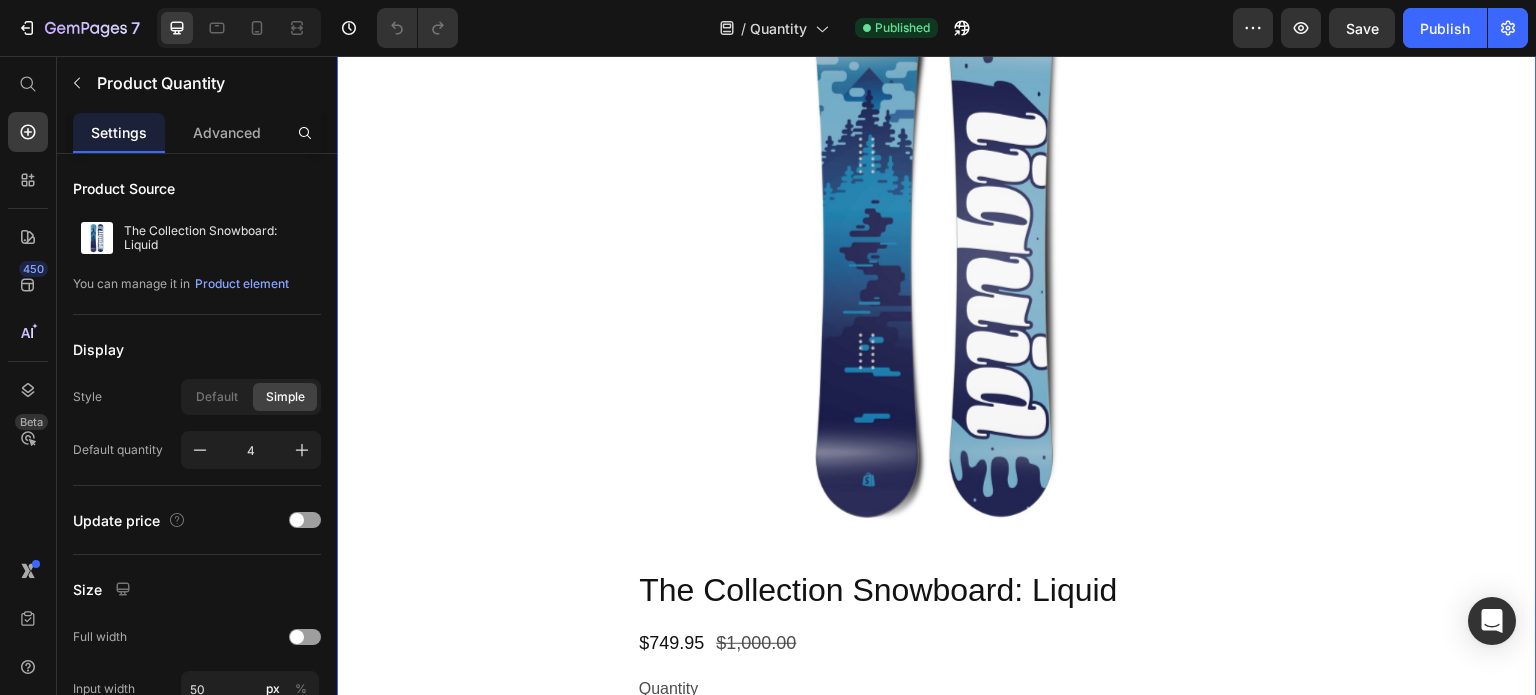 type on "4" 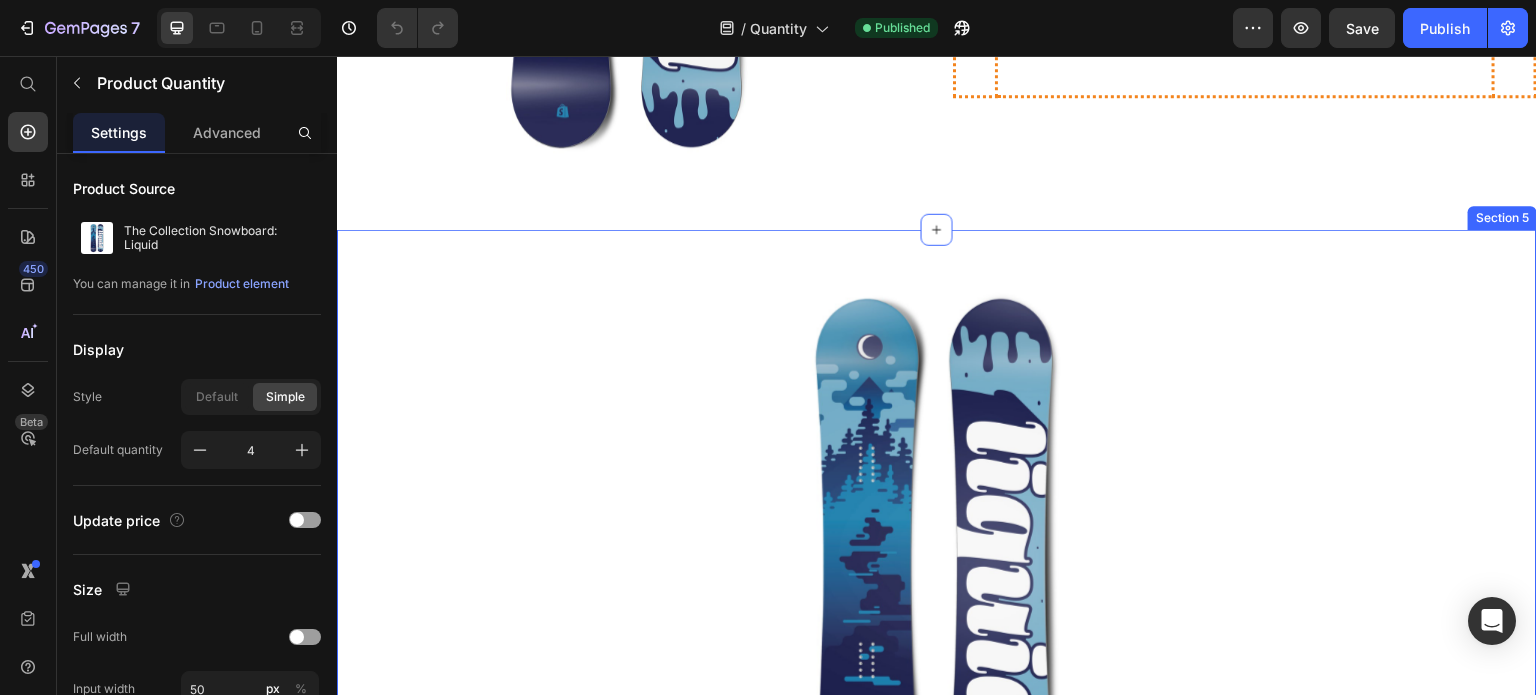 type on "1" 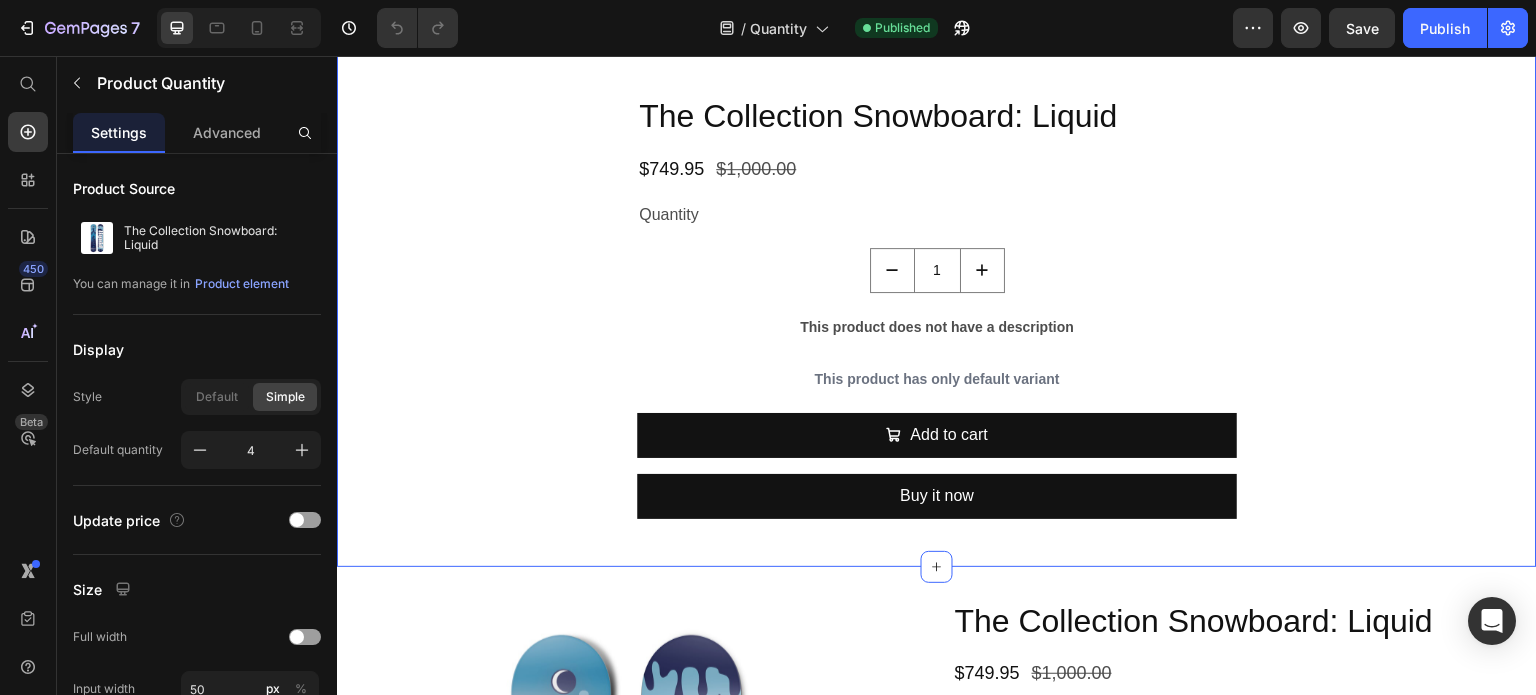 type on "3.4" 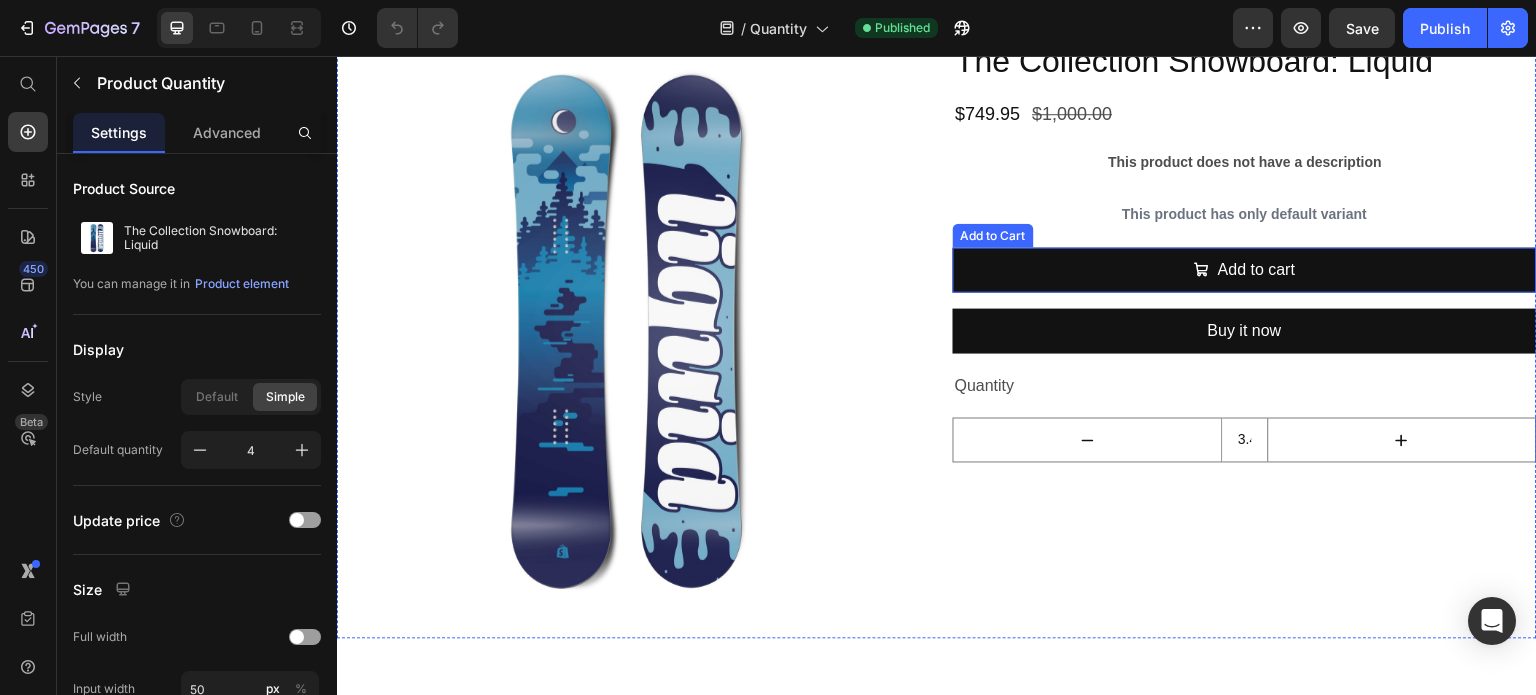 type on "1" 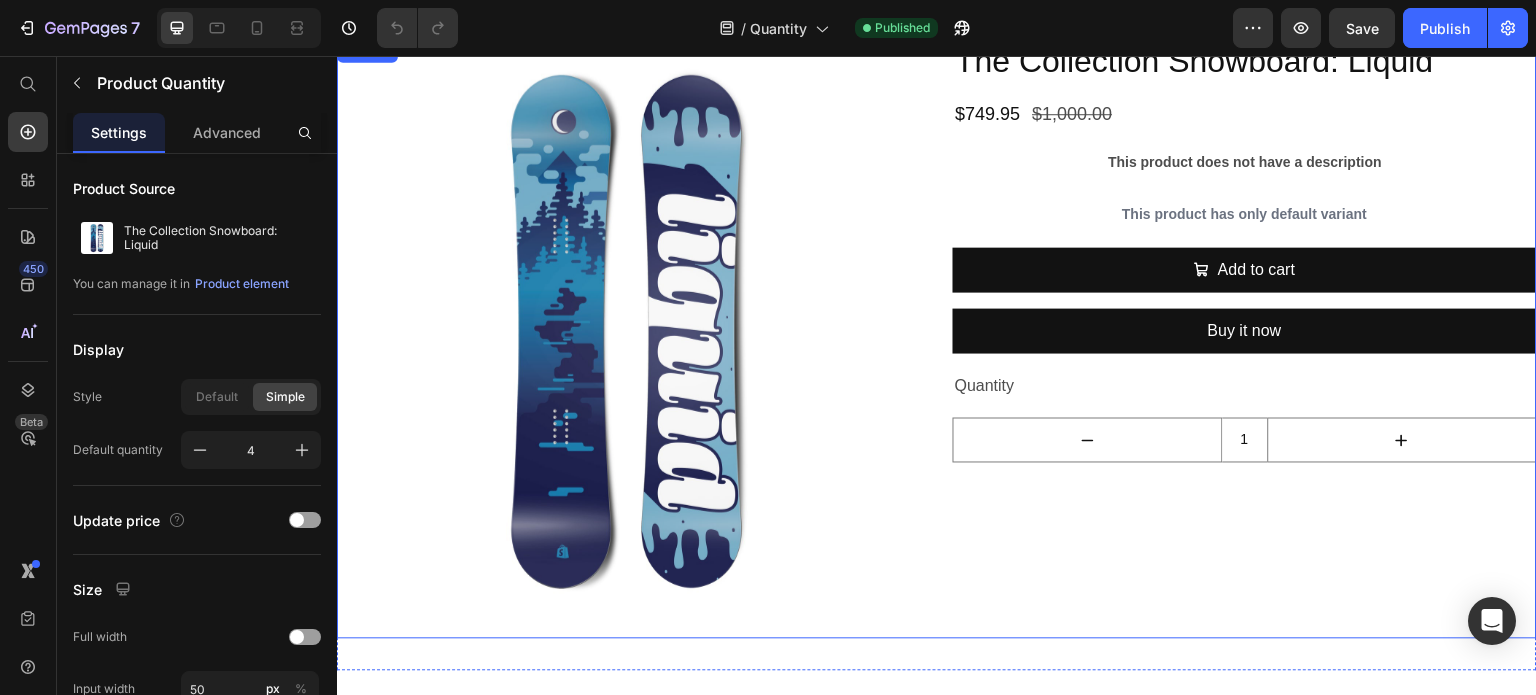scroll, scrollTop: 4100, scrollLeft: 0, axis: vertical 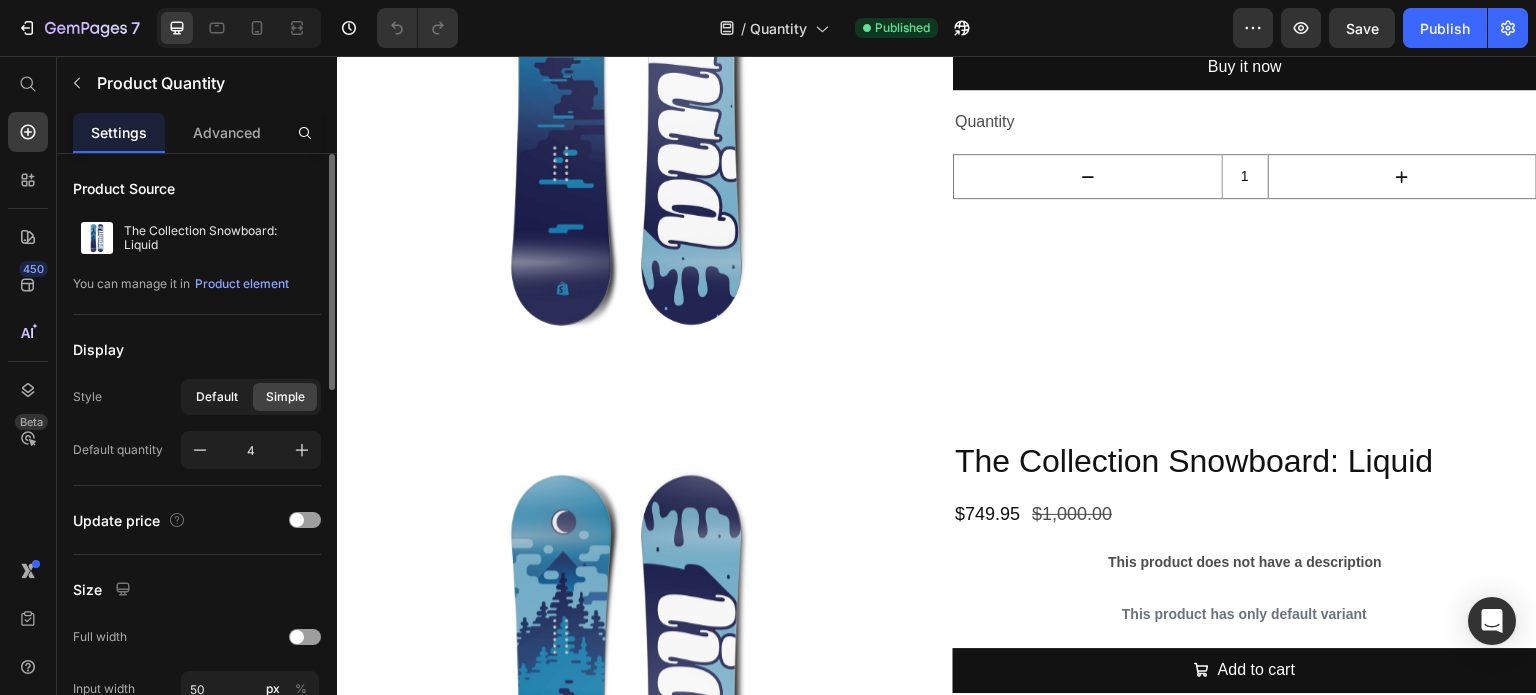 click on "Default" 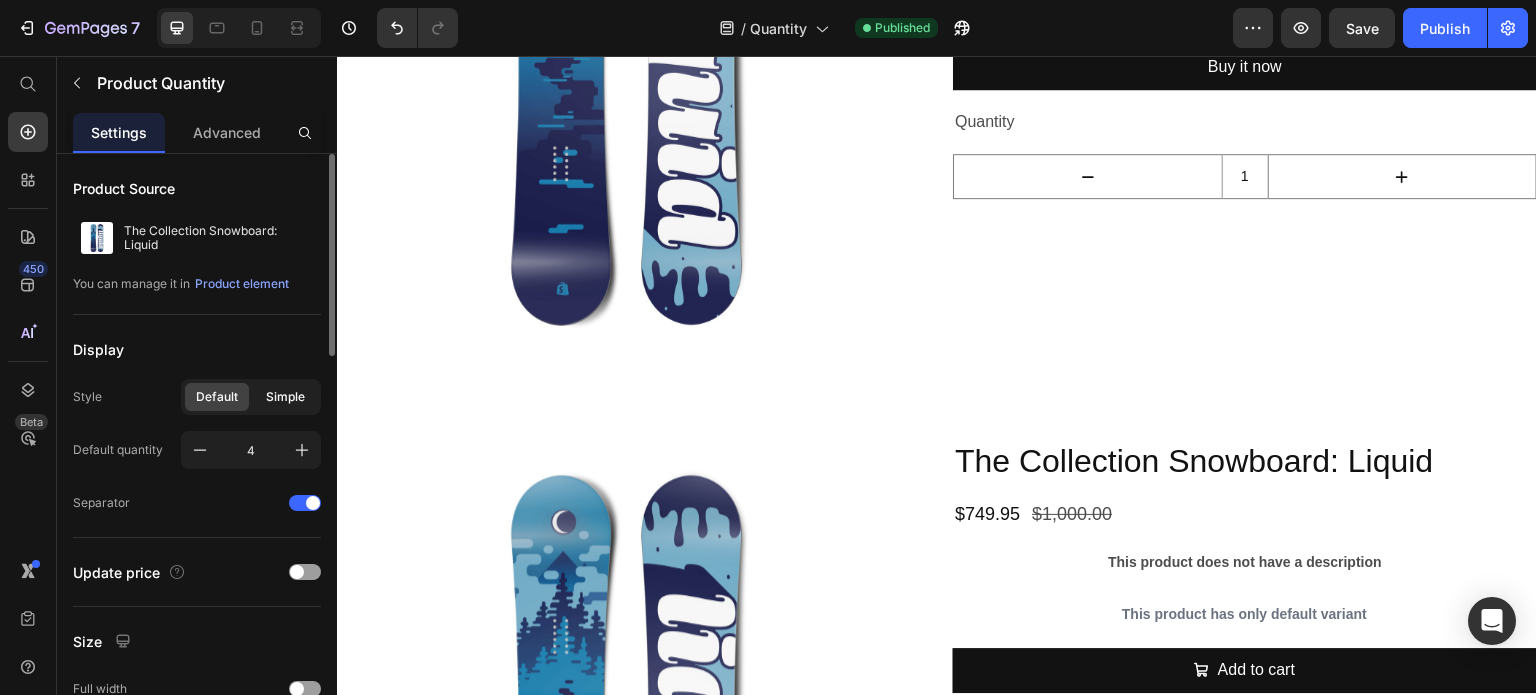click on "Simple" 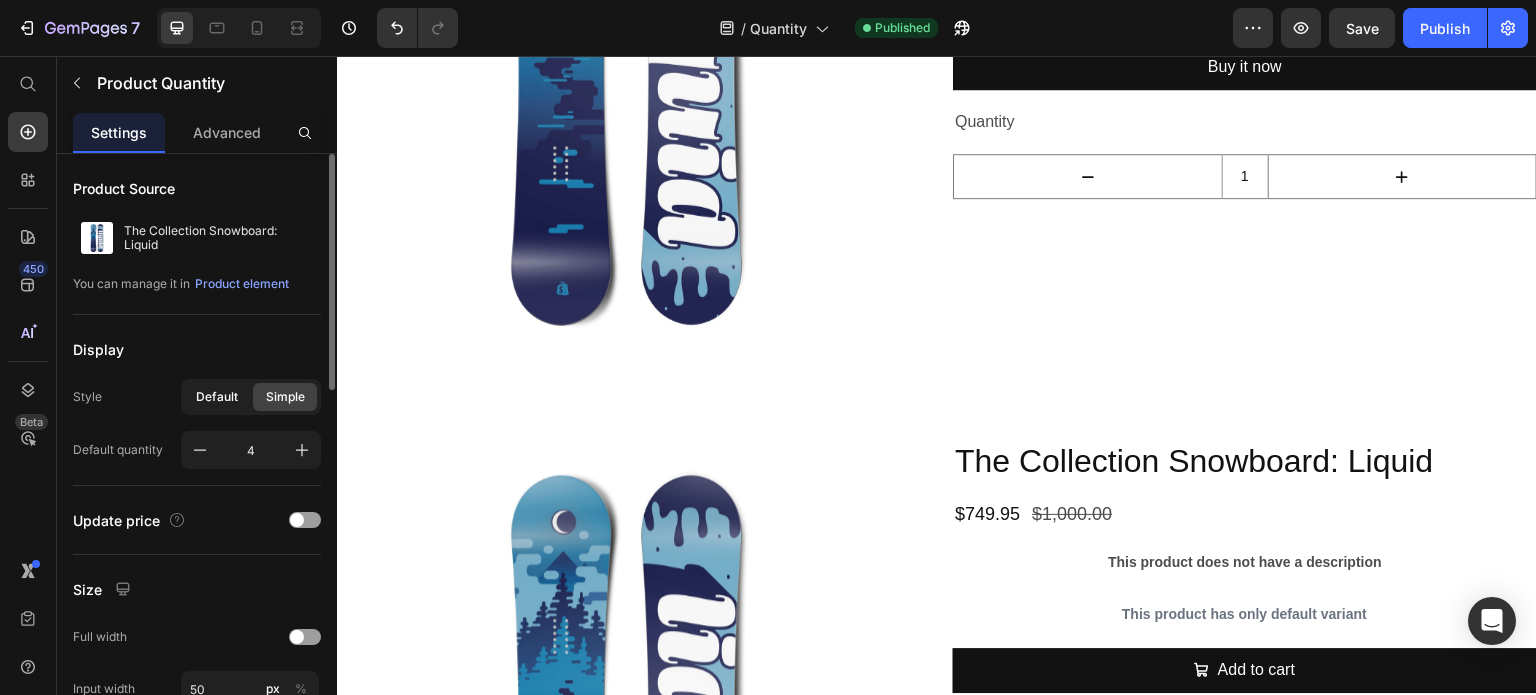 click on "Default" 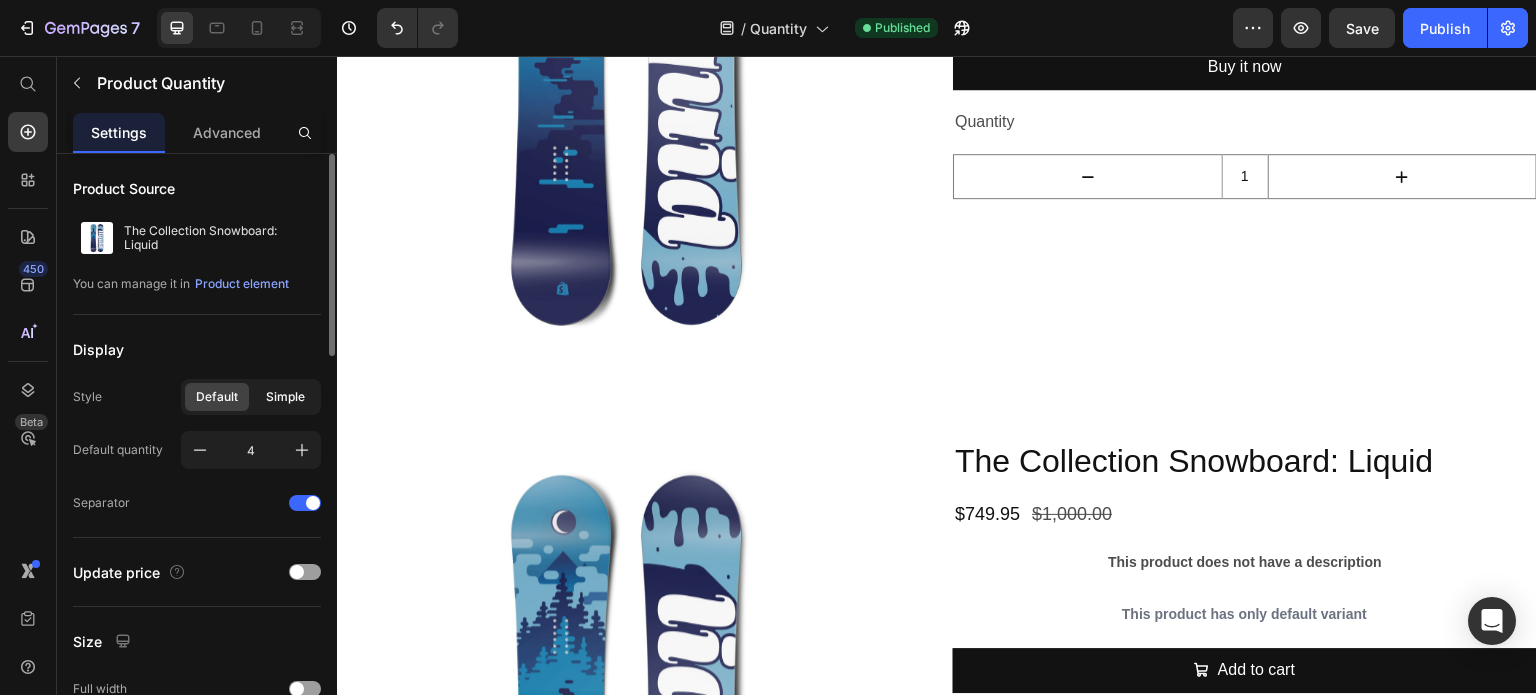 drag, startPoint x: 296, startPoint y: 394, endPoint x: 572, endPoint y: 457, distance: 283.0989 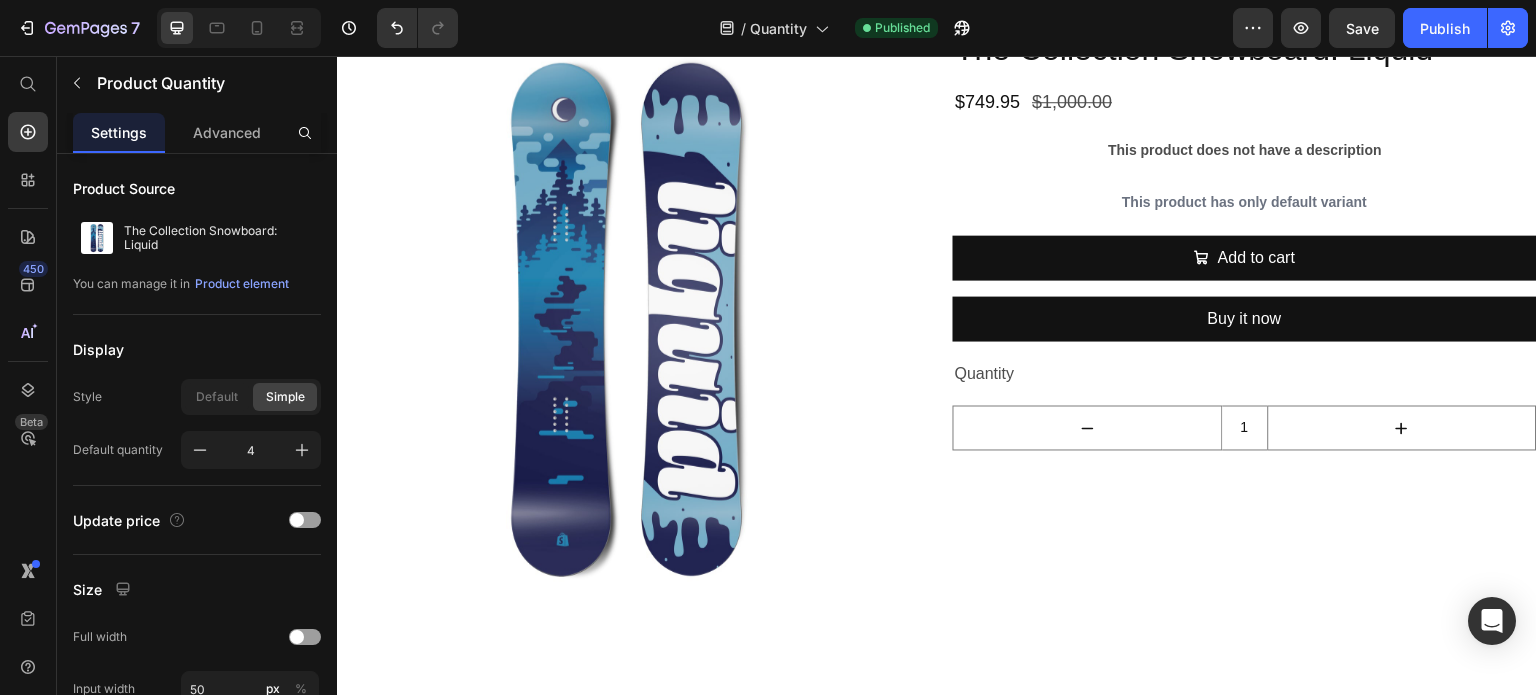 scroll, scrollTop: 3800, scrollLeft: 0, axis: vertical 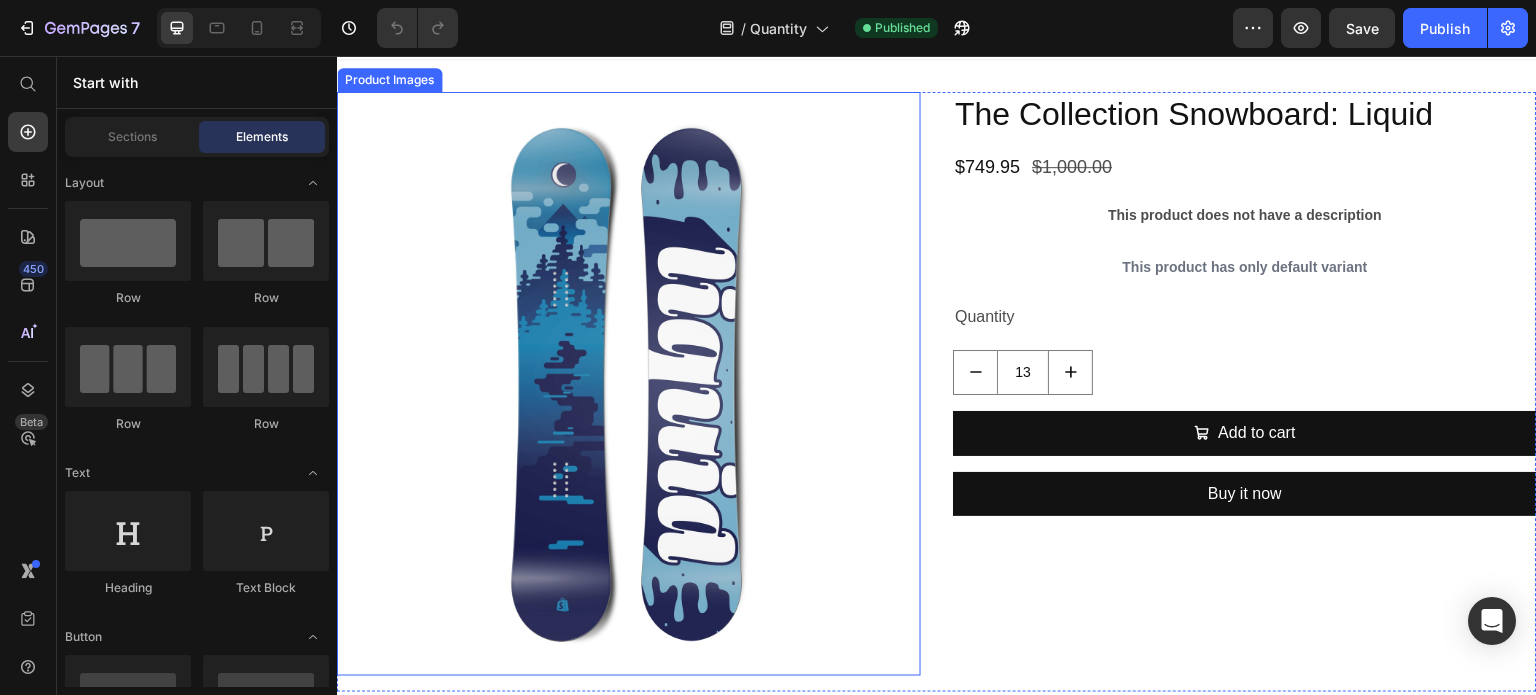 type on "4" 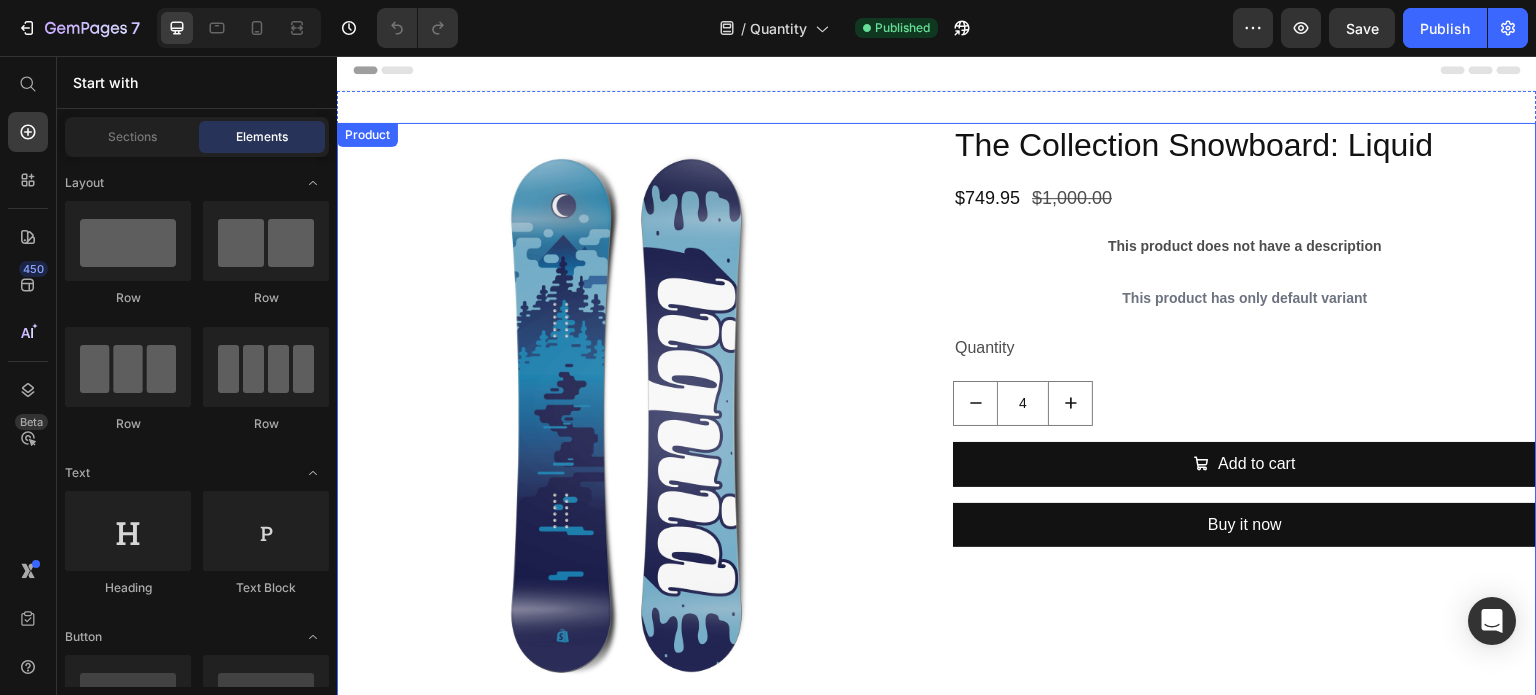 scroll, scrollTop: 0, scrollLeft: 0, axis: both 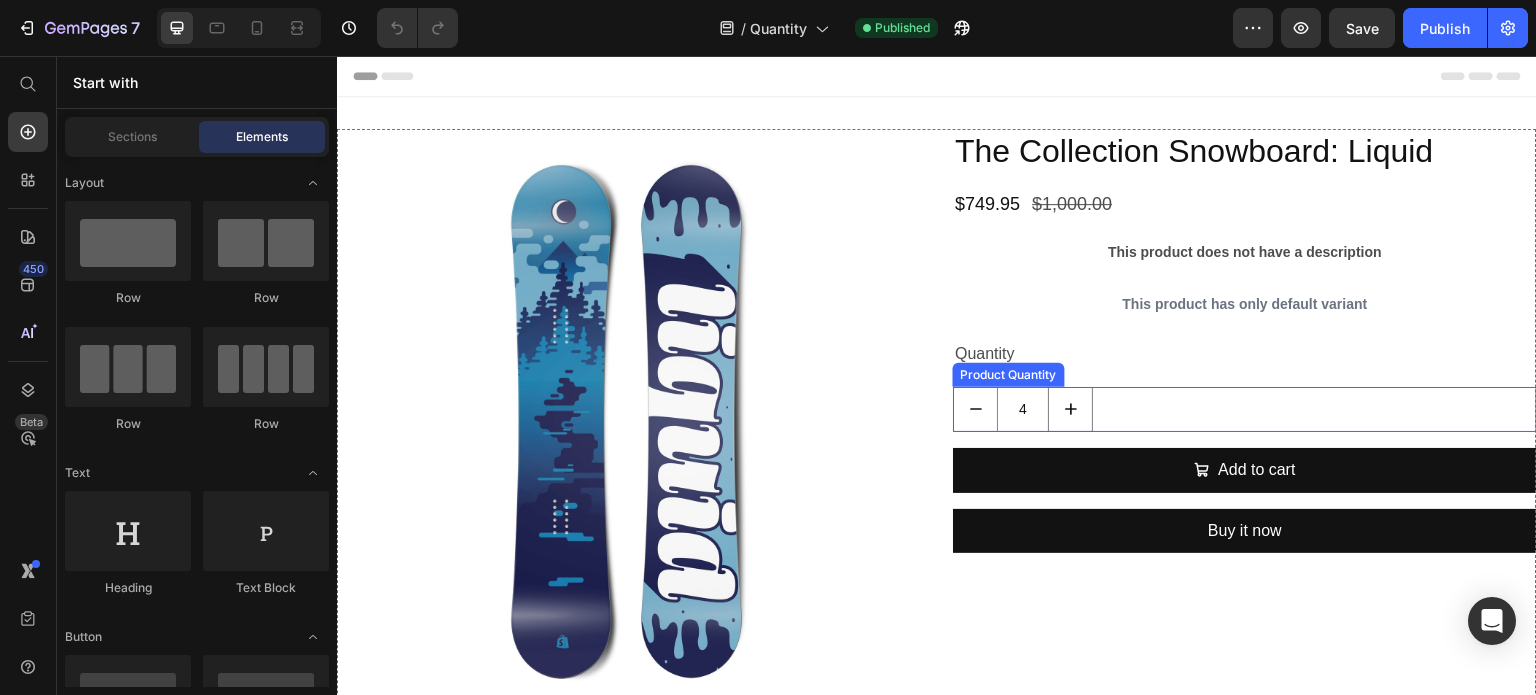 click on "4" at bounding box center [1245, 409] 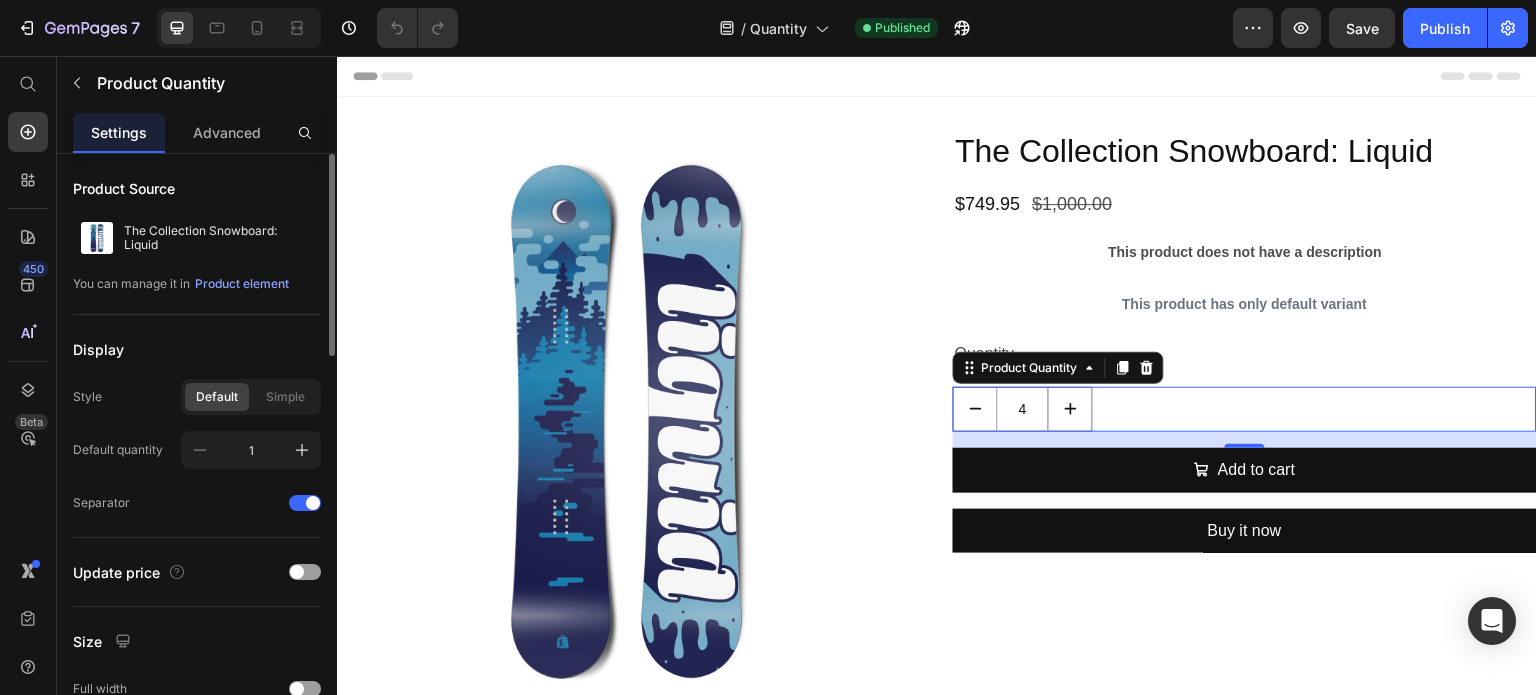 scroll, scrollTop: 100, scrollLeft: 0, axis: vertical 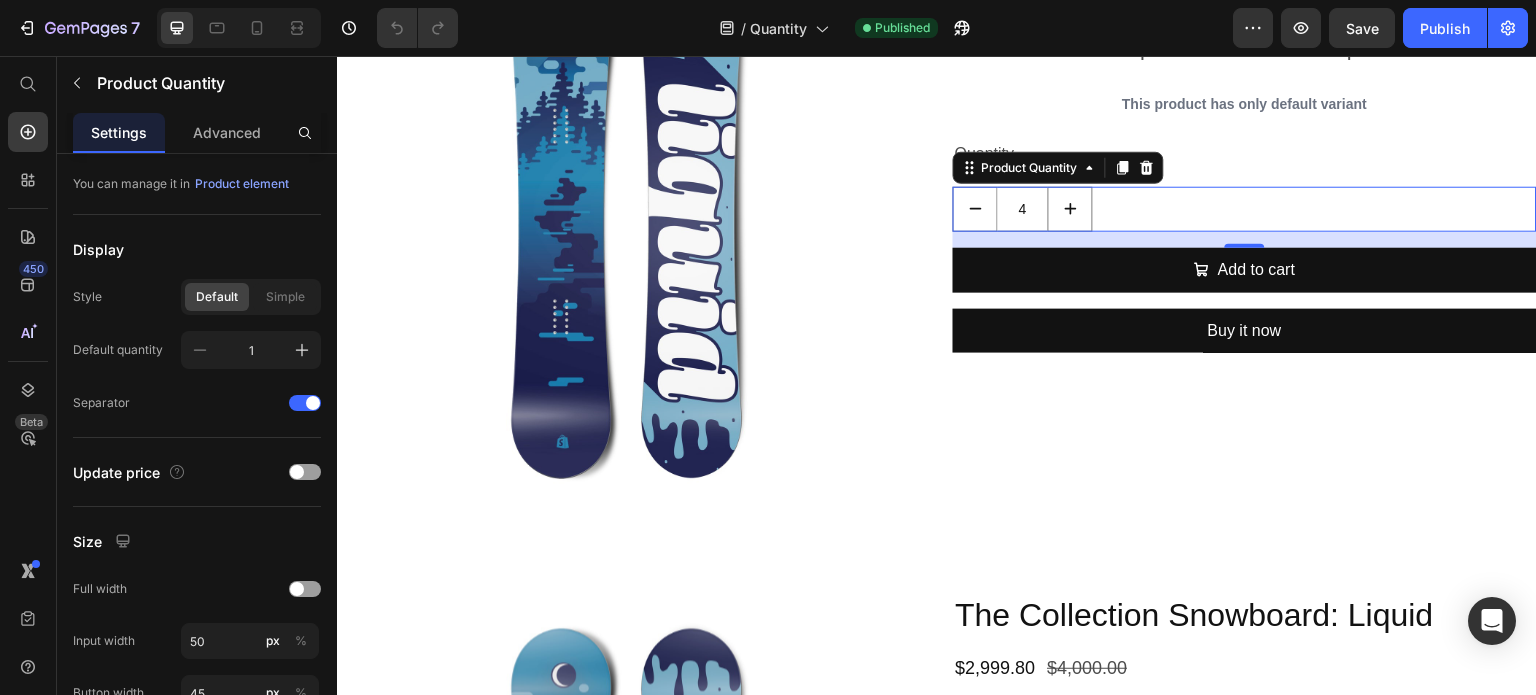 click on "4" at bounding box center [1245, 209] 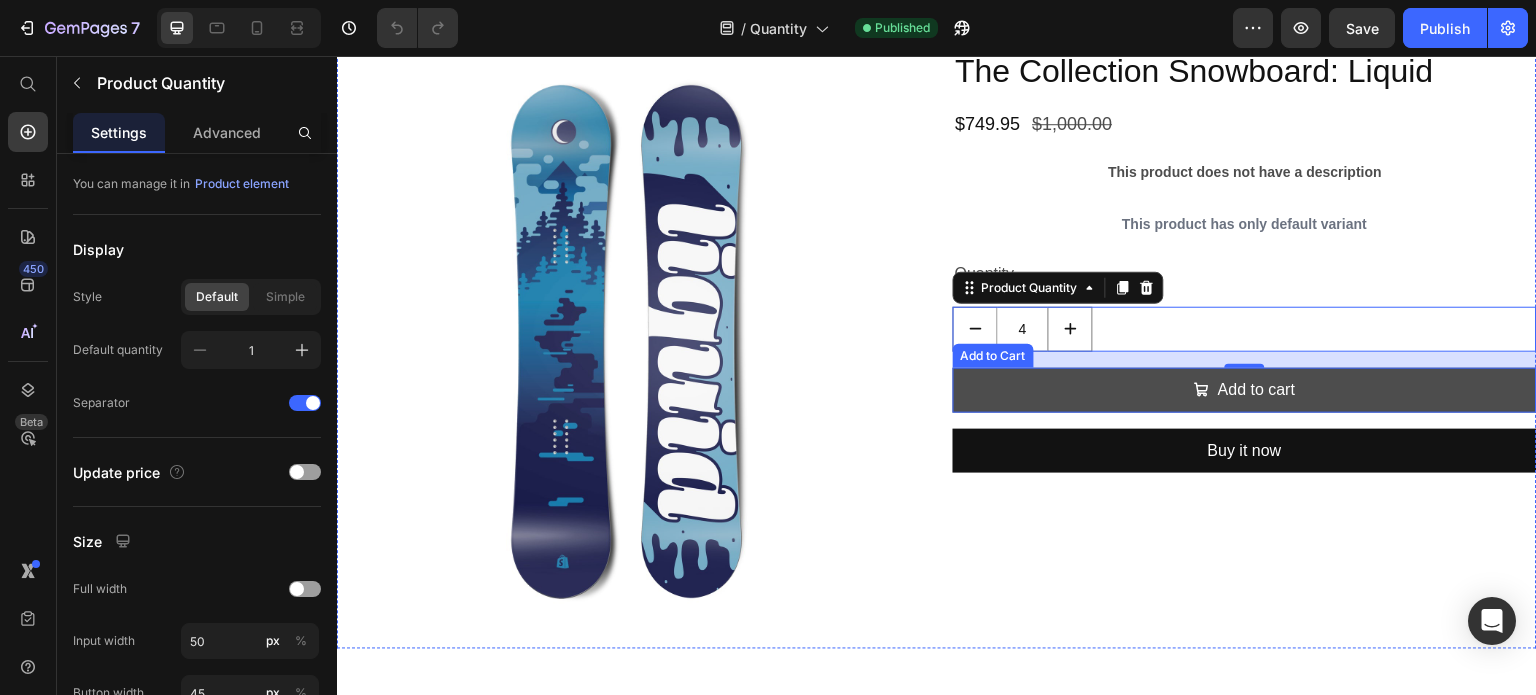 scroll, scrollTop: 0, scrollLeft: 0, axis: both 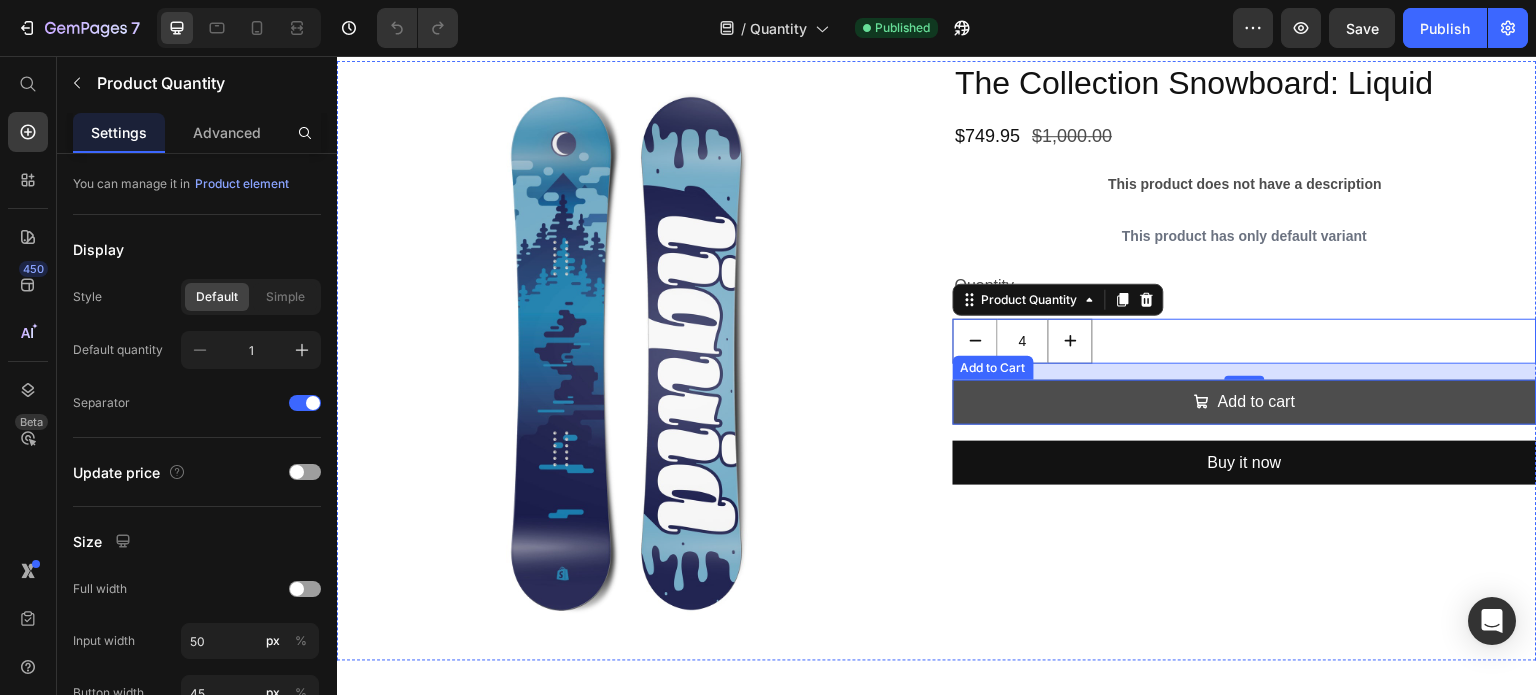 type on "4" 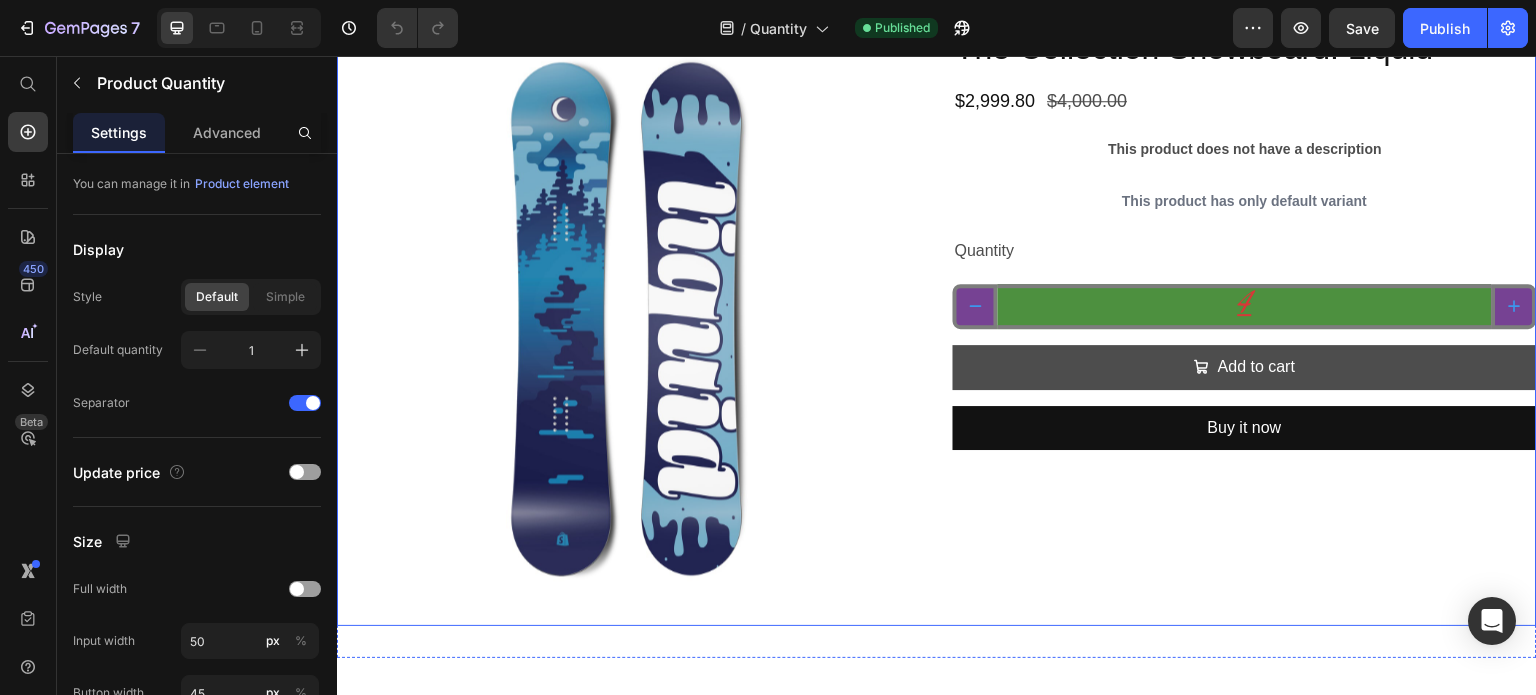 scroll, scrollTop: 800, scrollLeft: 0, axis: vertical 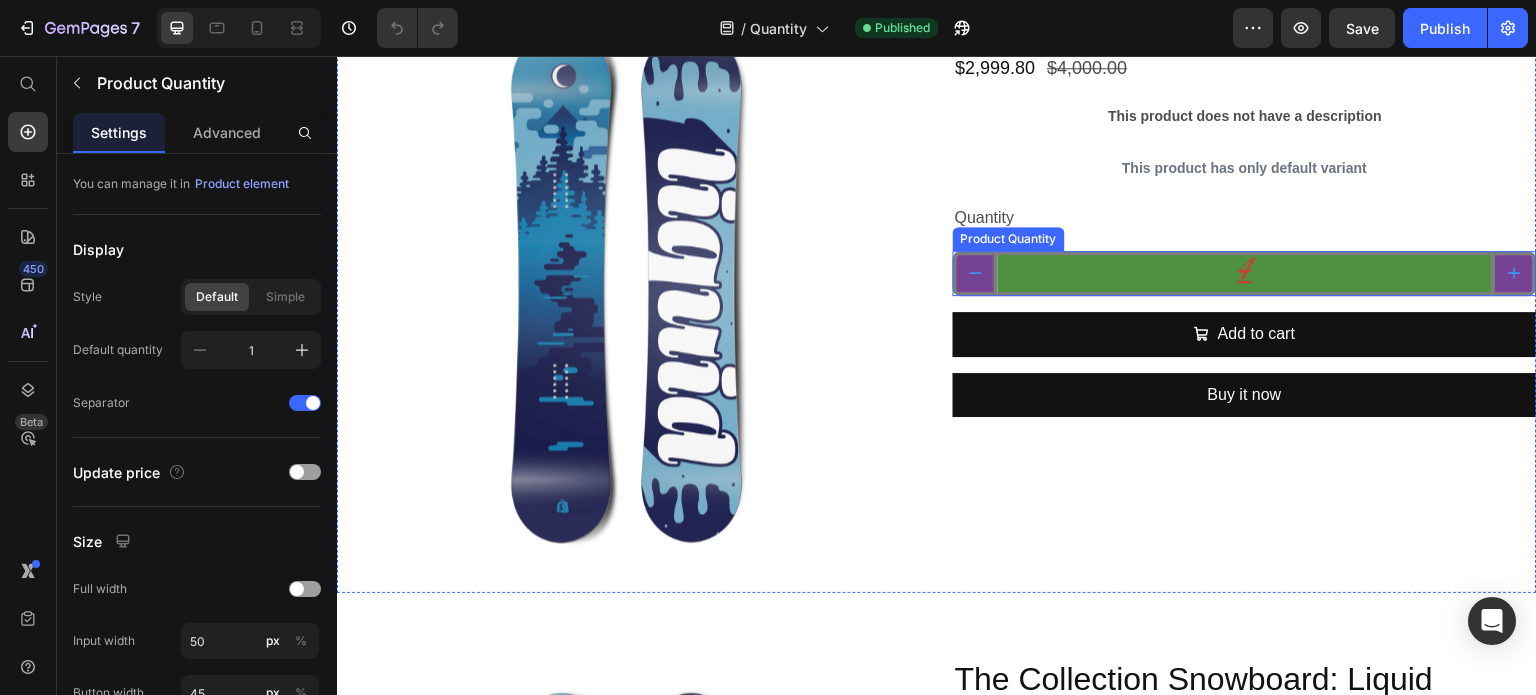 click on "4" at bounding box center [1245, 273] 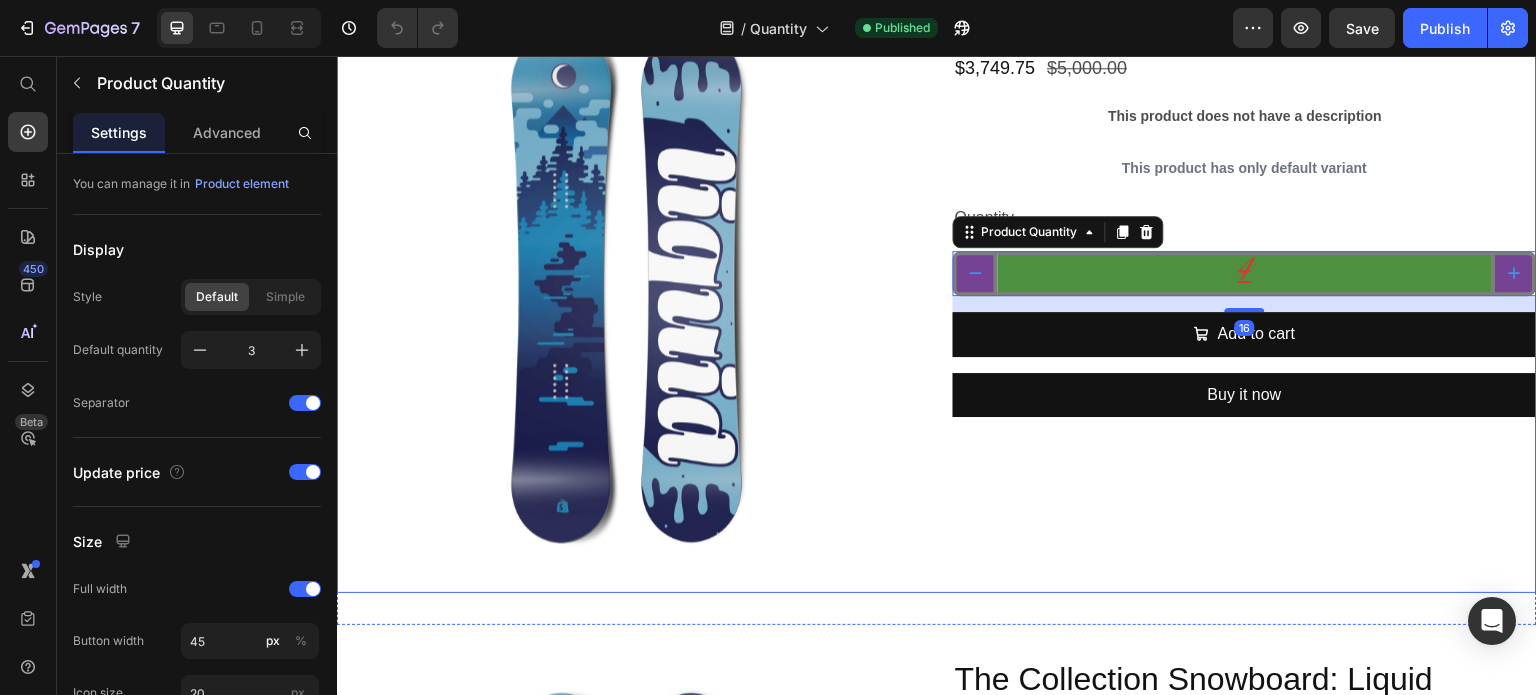type on "5" 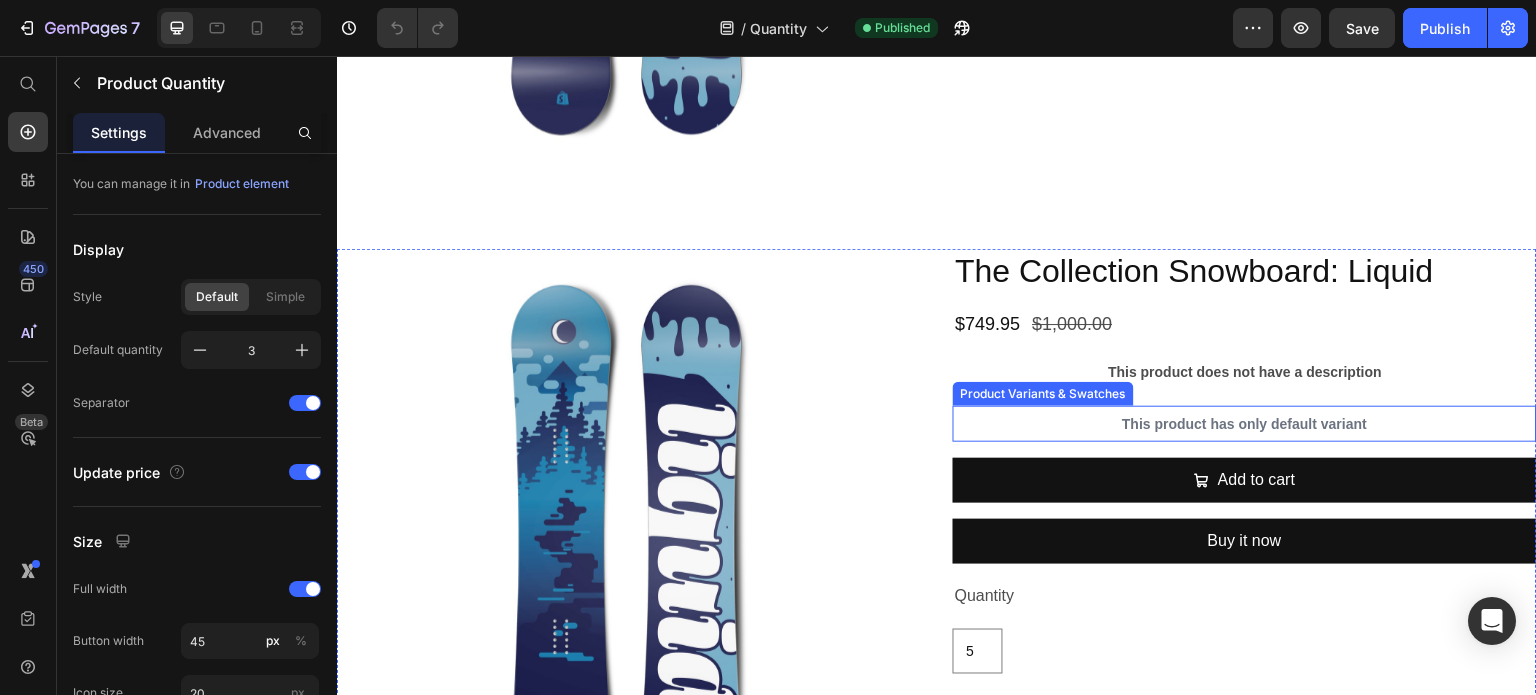 scroll, scrollTop: 1400, scrollLeft: 0, axis: vertical 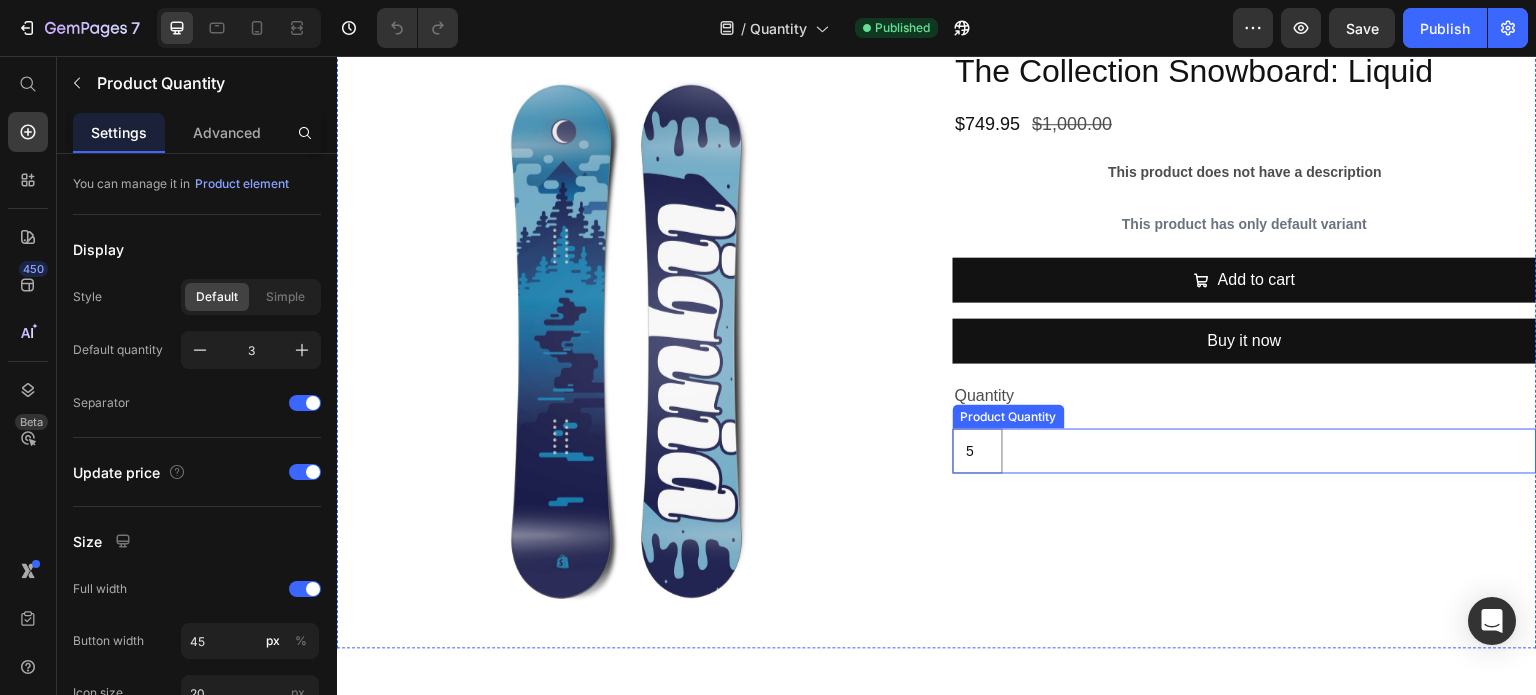 click on "5" at bounding box center (1245, 451) 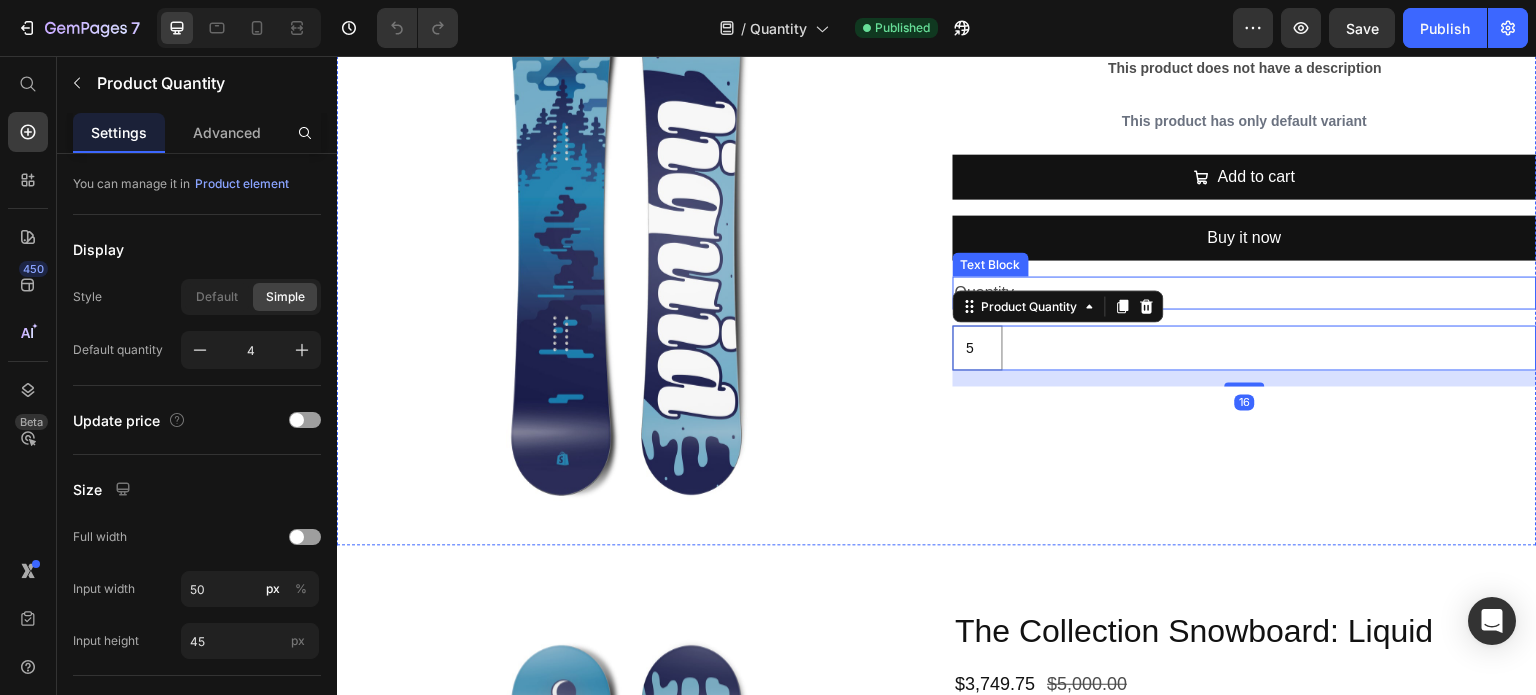 type on "3" 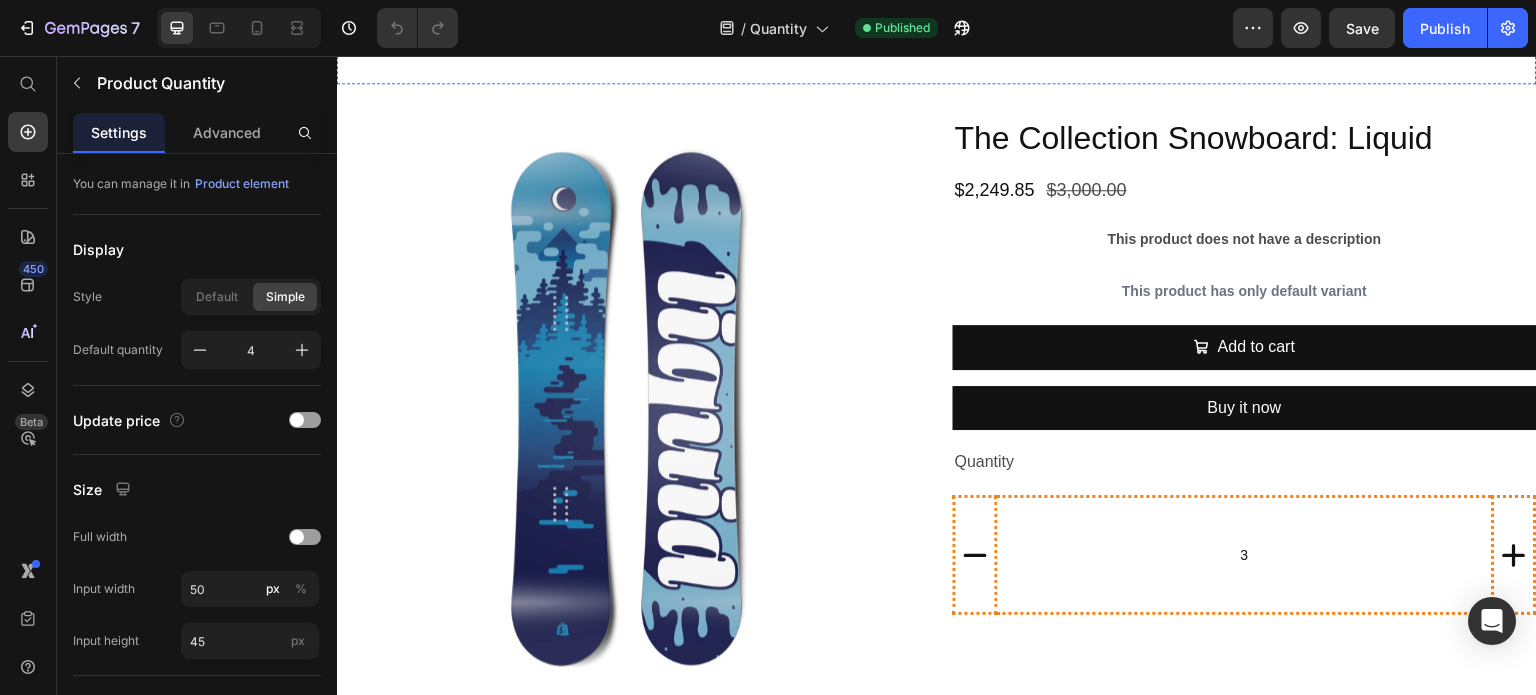 scroll, scrollTop: 2000, scrollLeft: 0, axis: vertical 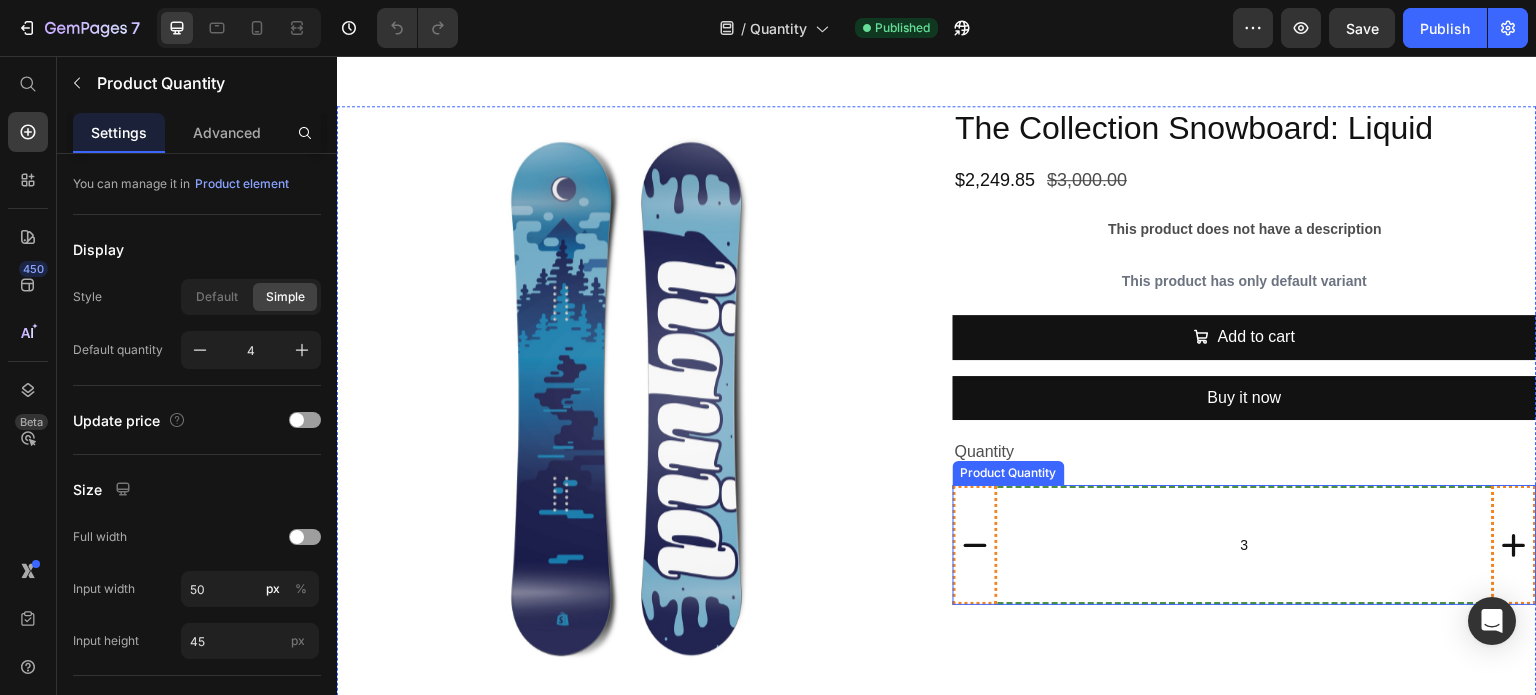 click on "3" at bounding box center (1245, 545) 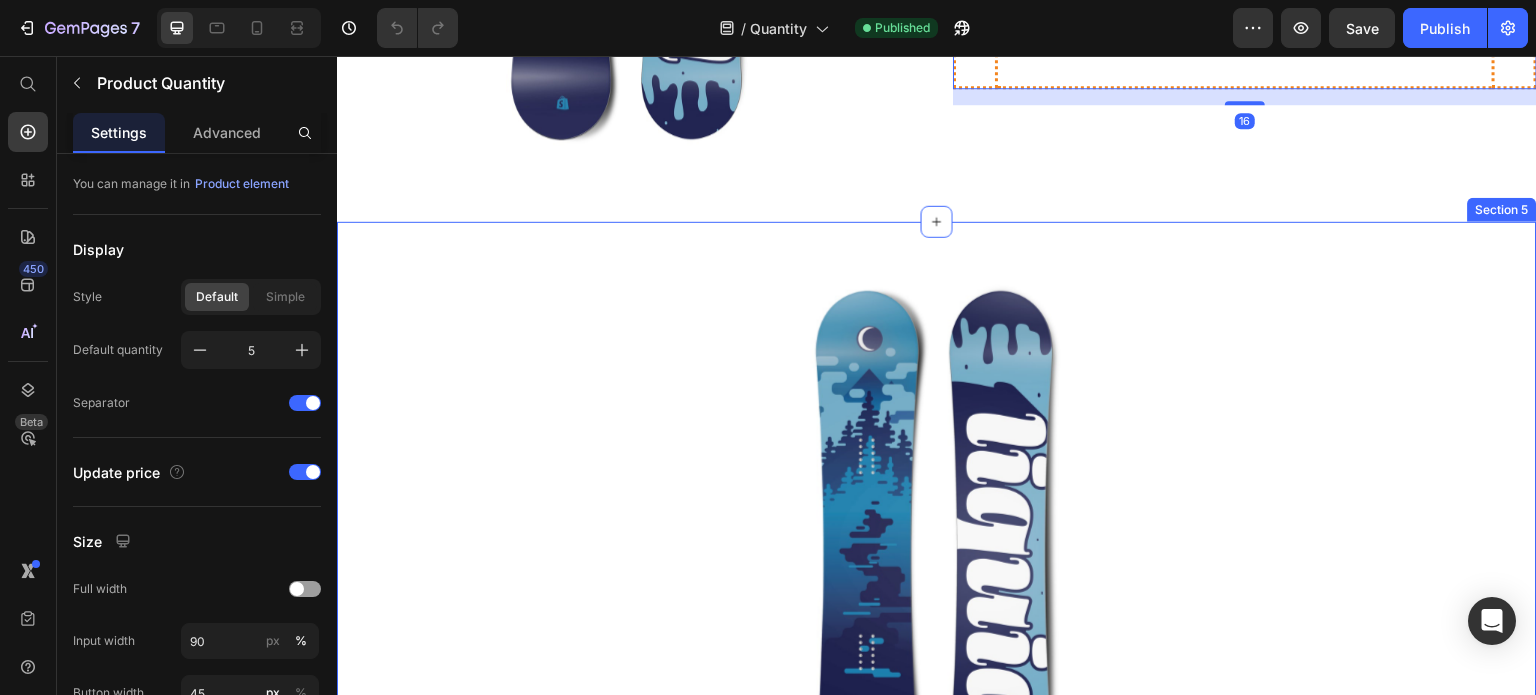 type on "1" 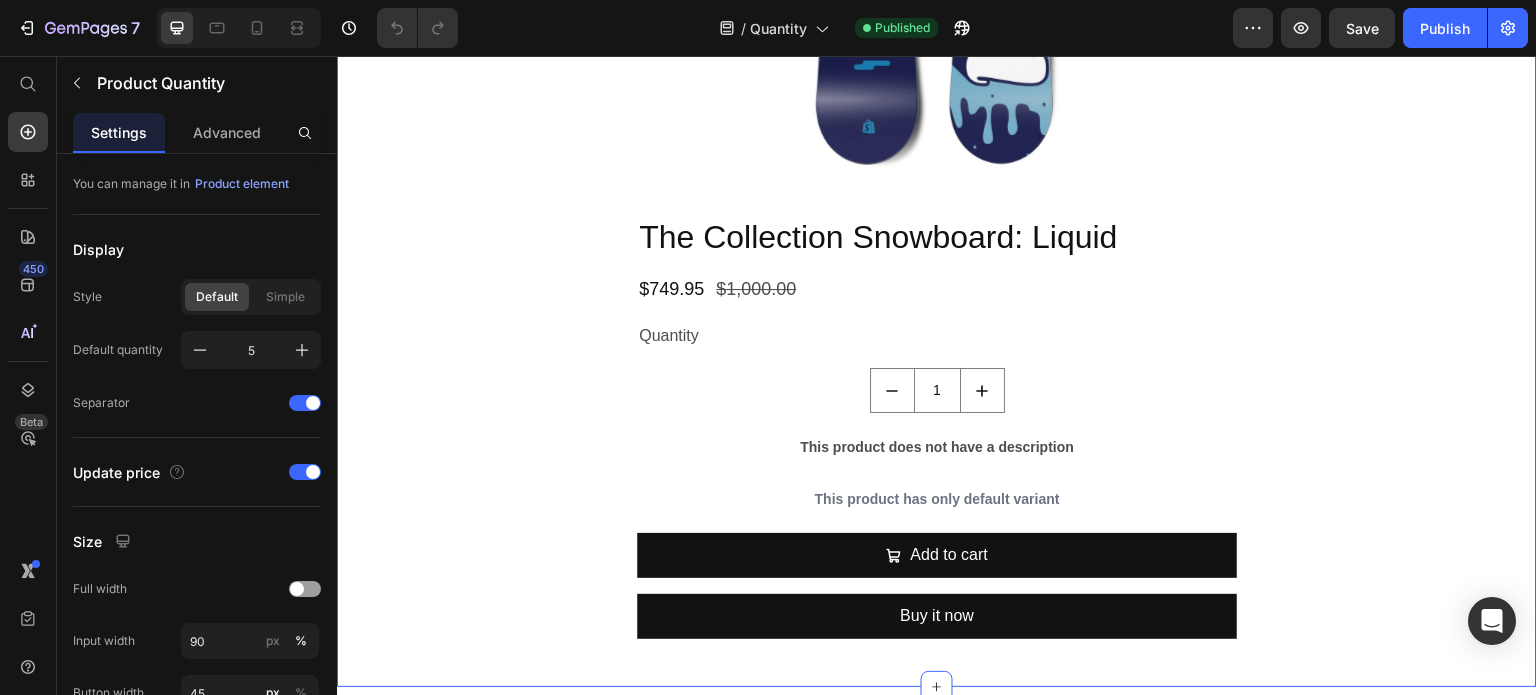 scroll, scrollTop: 3200, scrollLeft: 0, axis: vertical 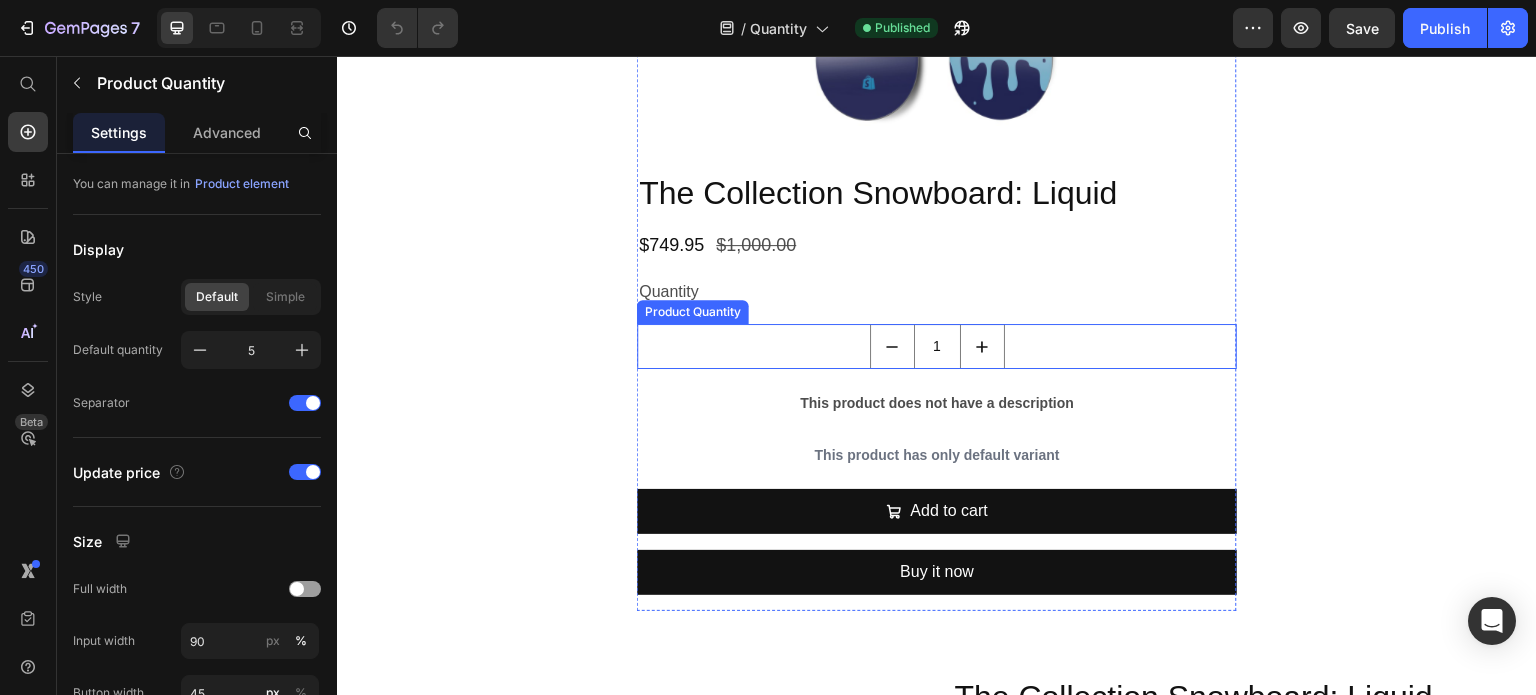 click on "1" at bounding box center (937, 346) 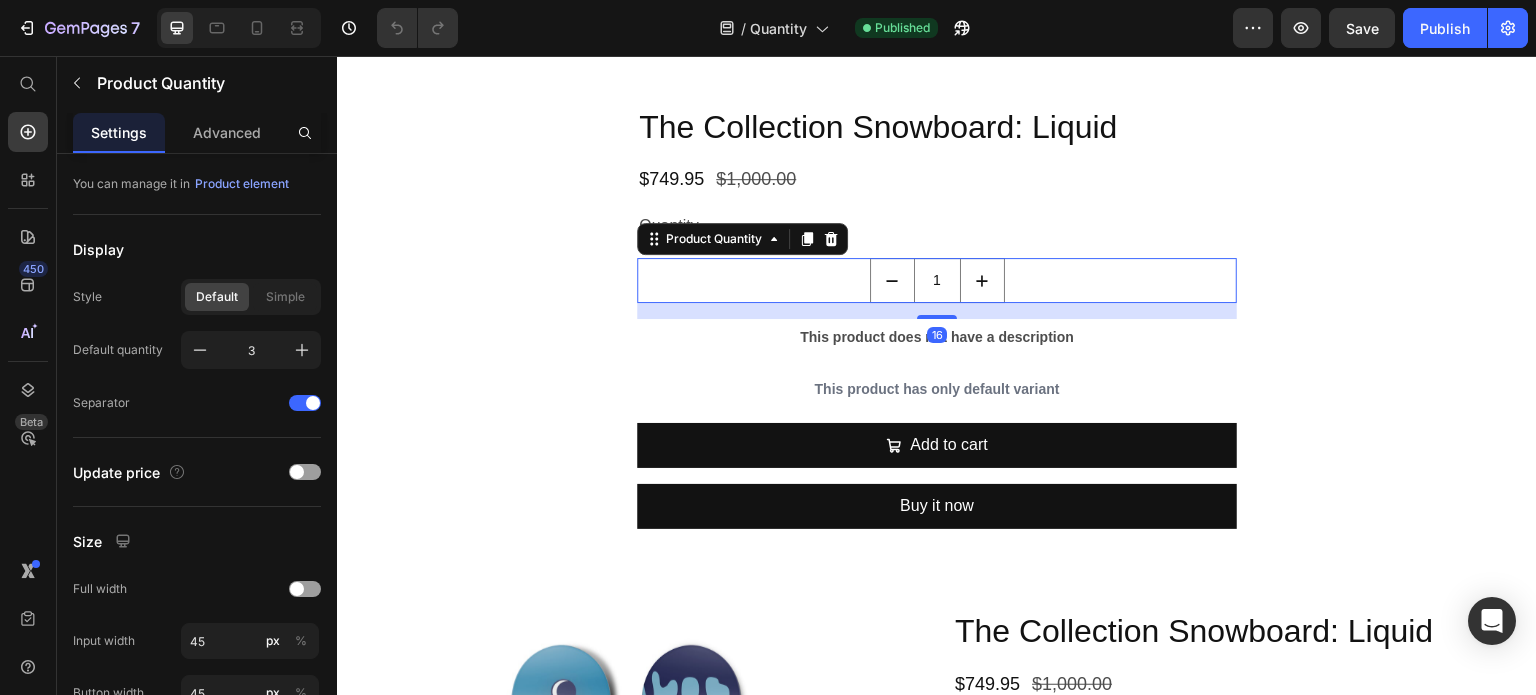 type on "3.4" 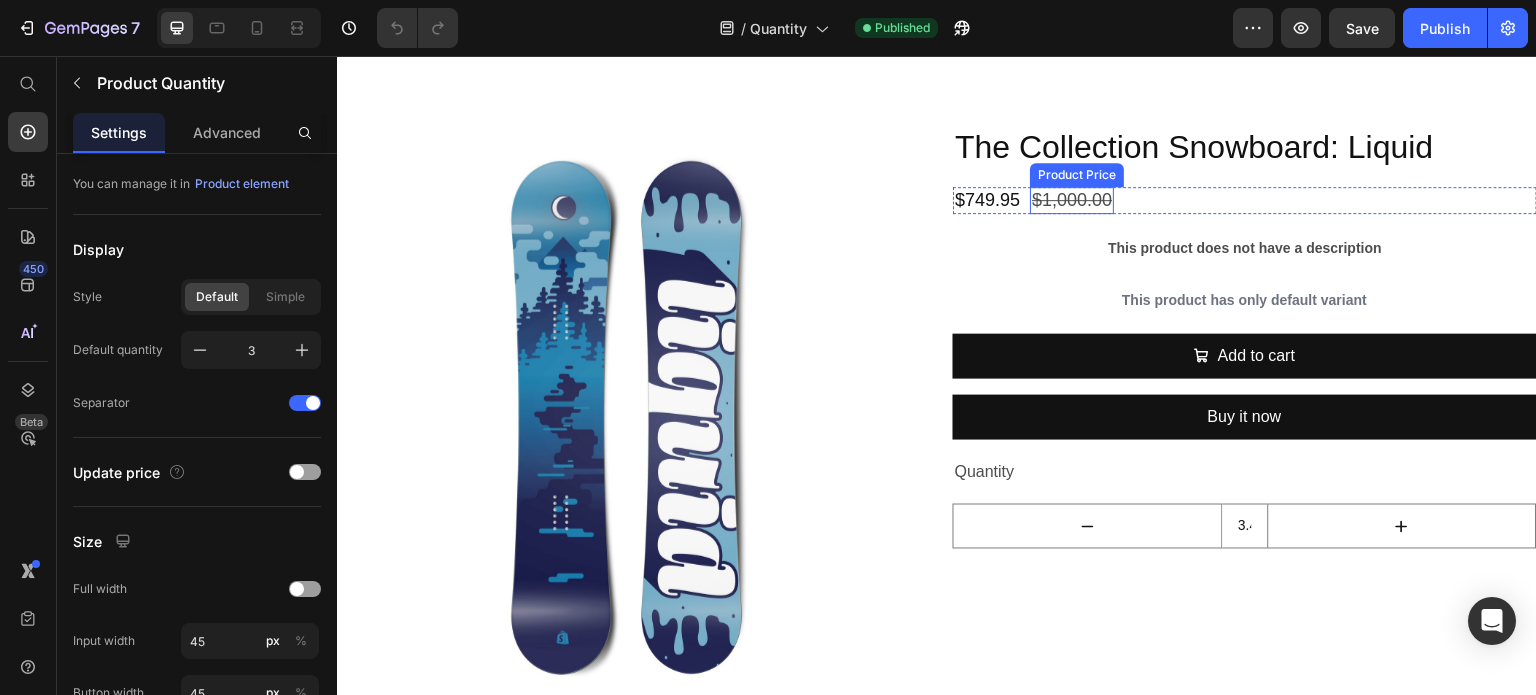 type on "1" 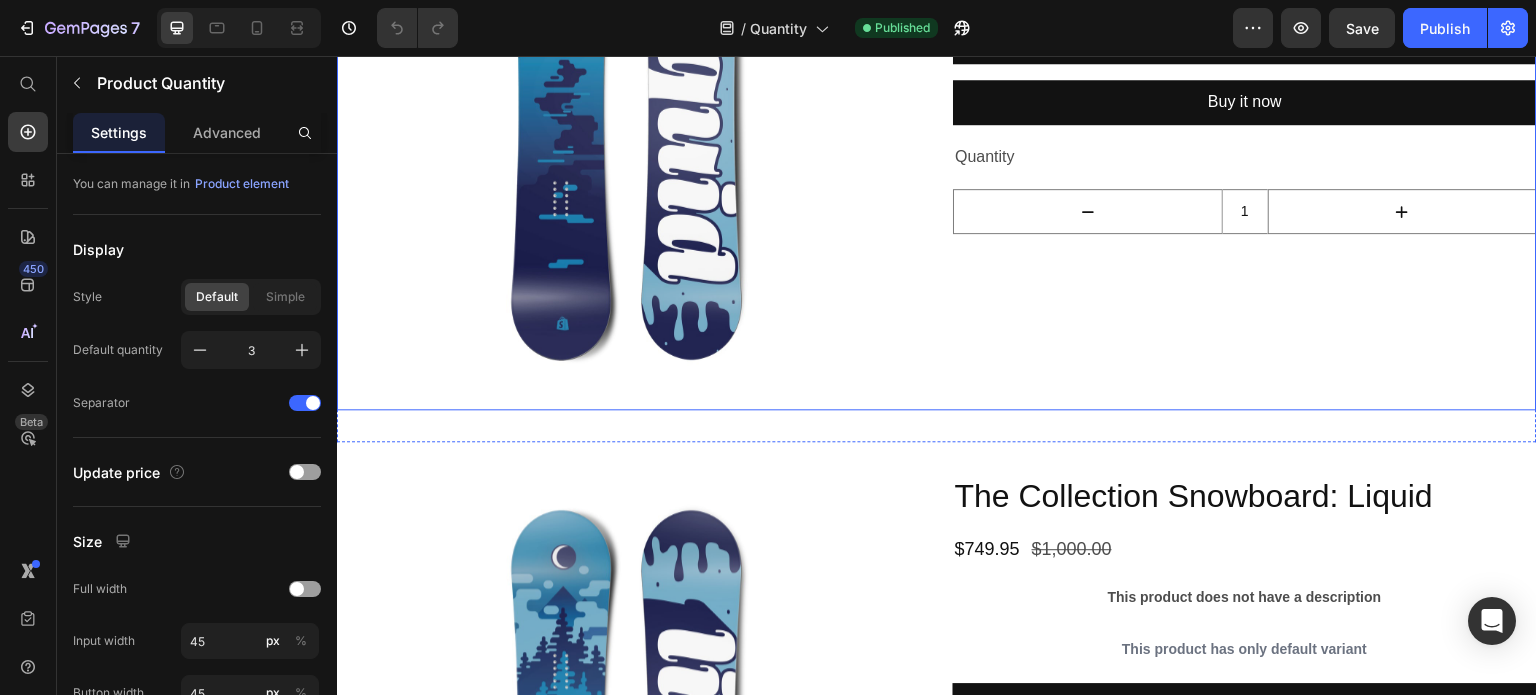 scroll, scrollTop: 4100, scrollLeft: 0, axis: vertical 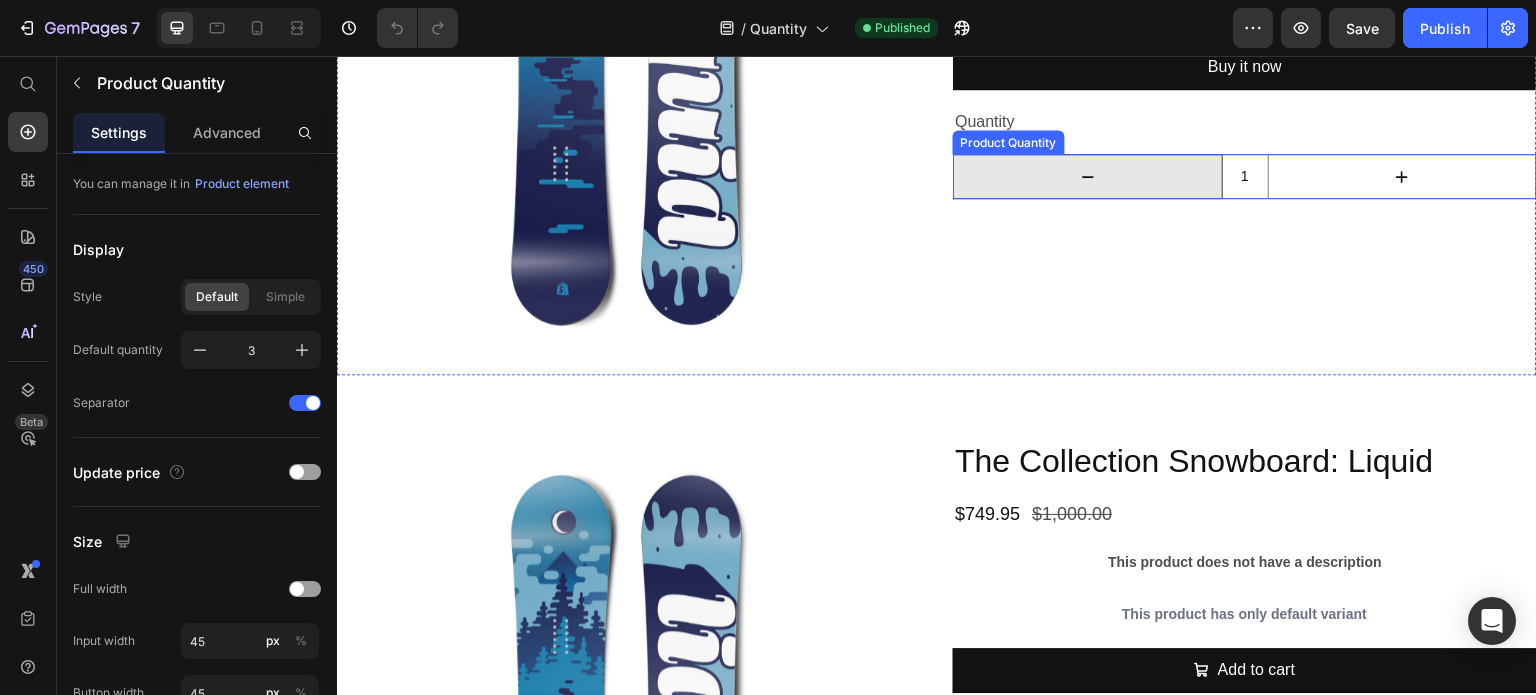click at bounding box center (1088, 176) 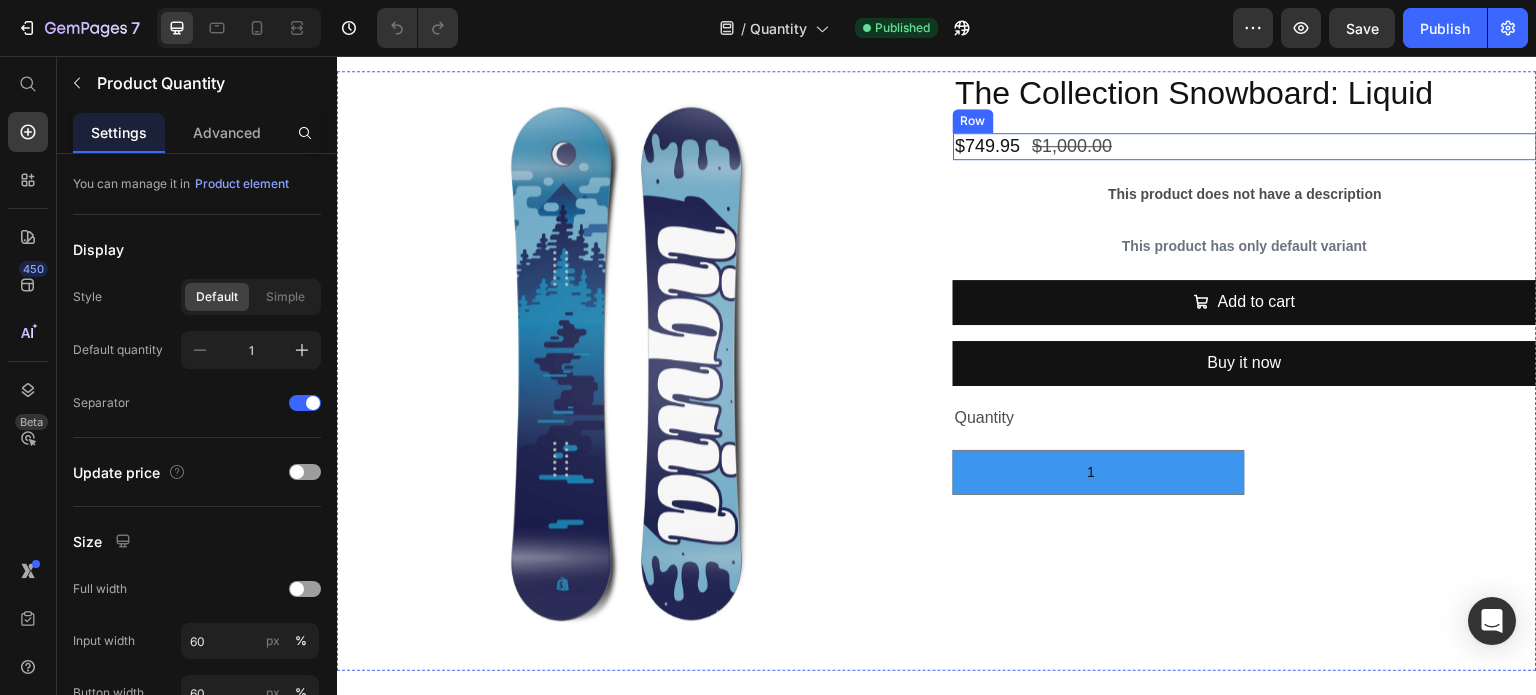 scroll, scrollTop: 4600, scrollLeft: 0, axis: vertical 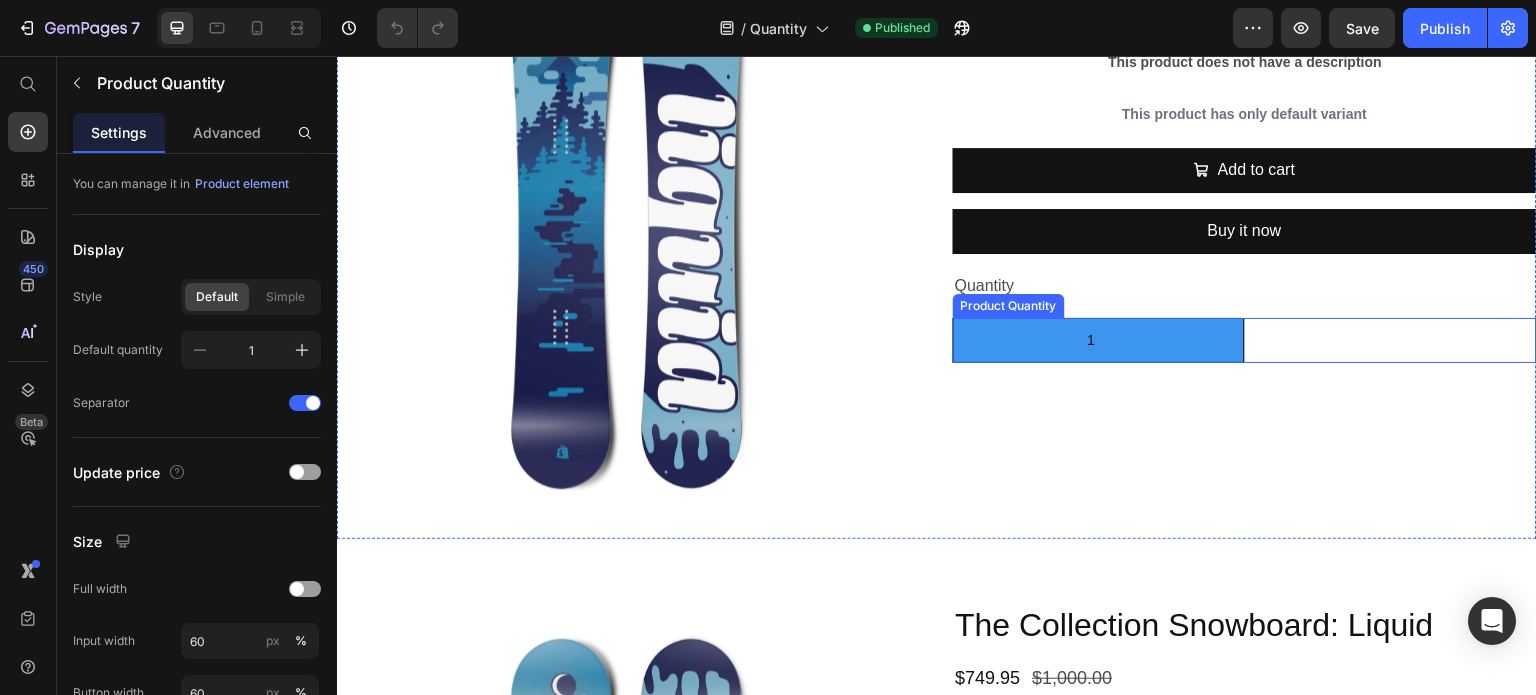 click on "1" at bounding box center (1099, 340) 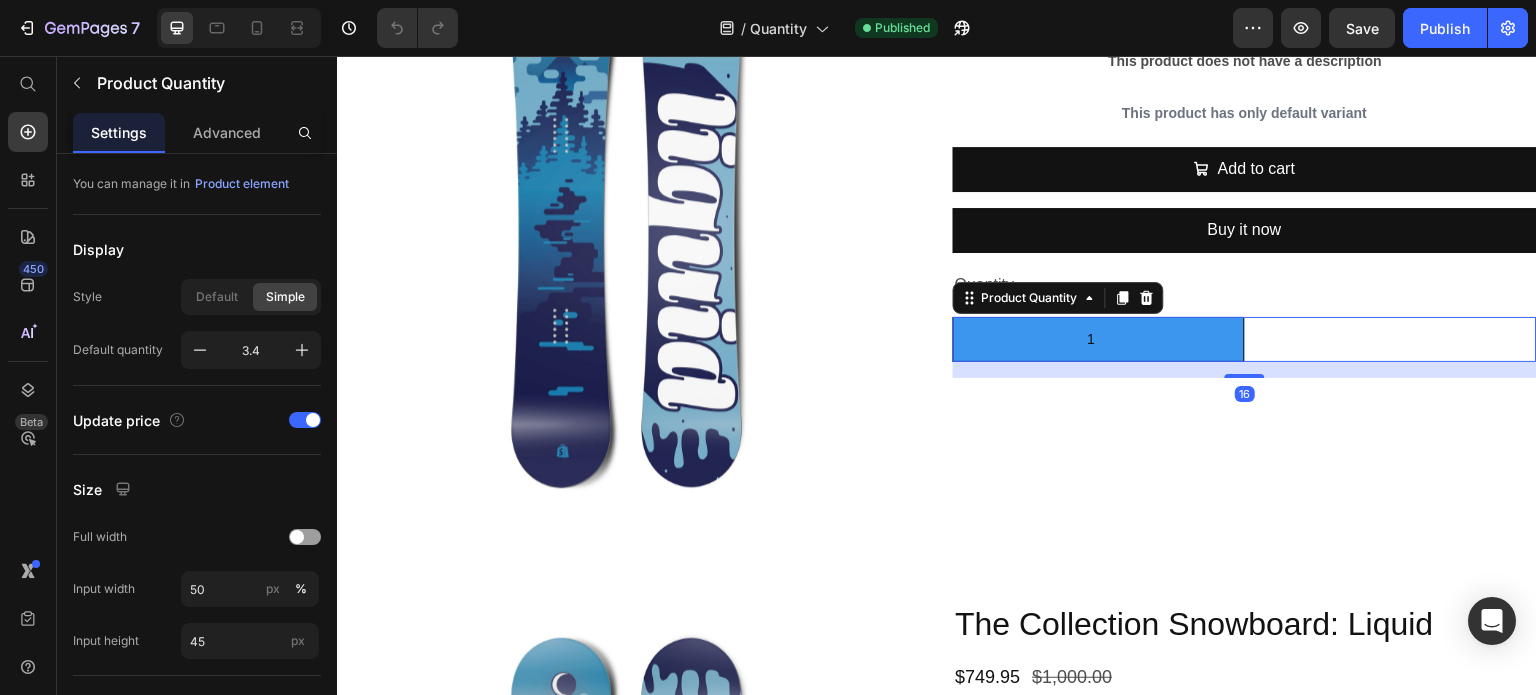 type on "4" 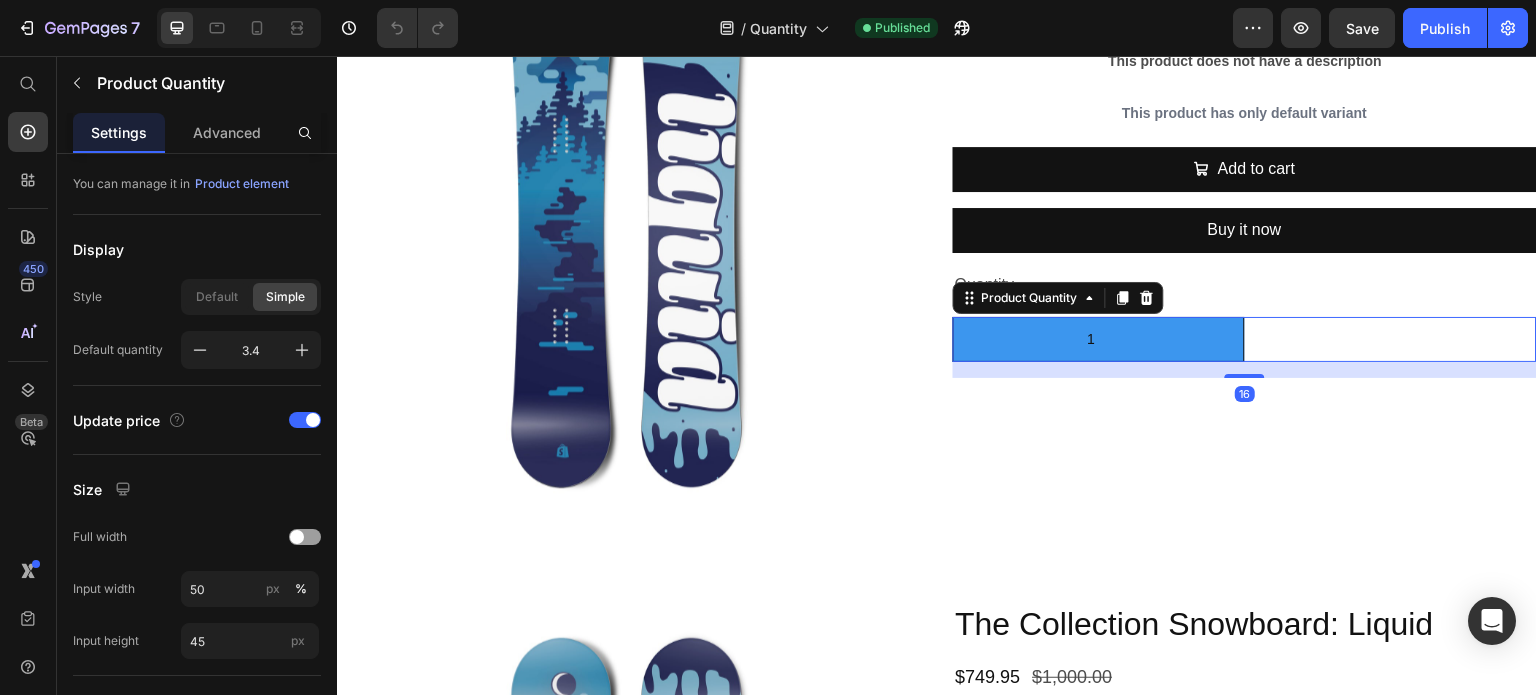type on "4" 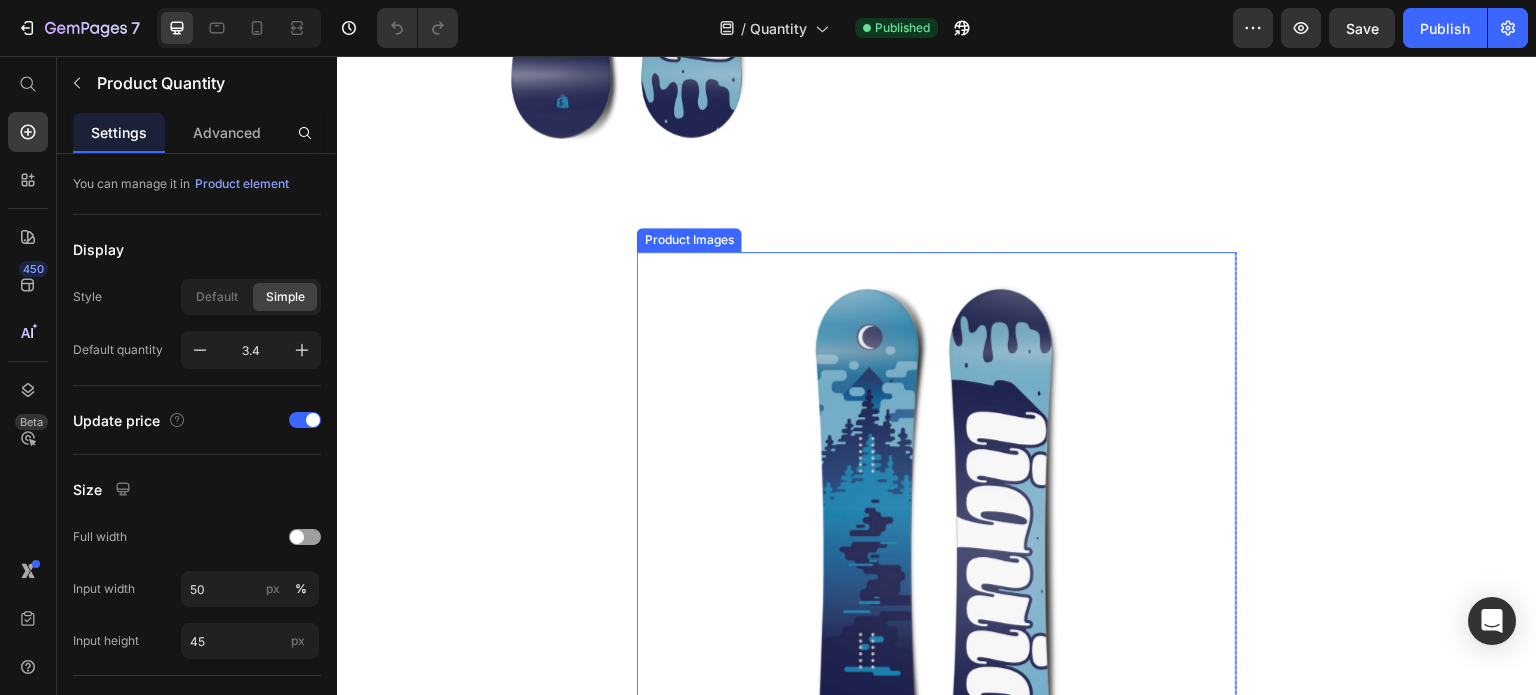type on "1" 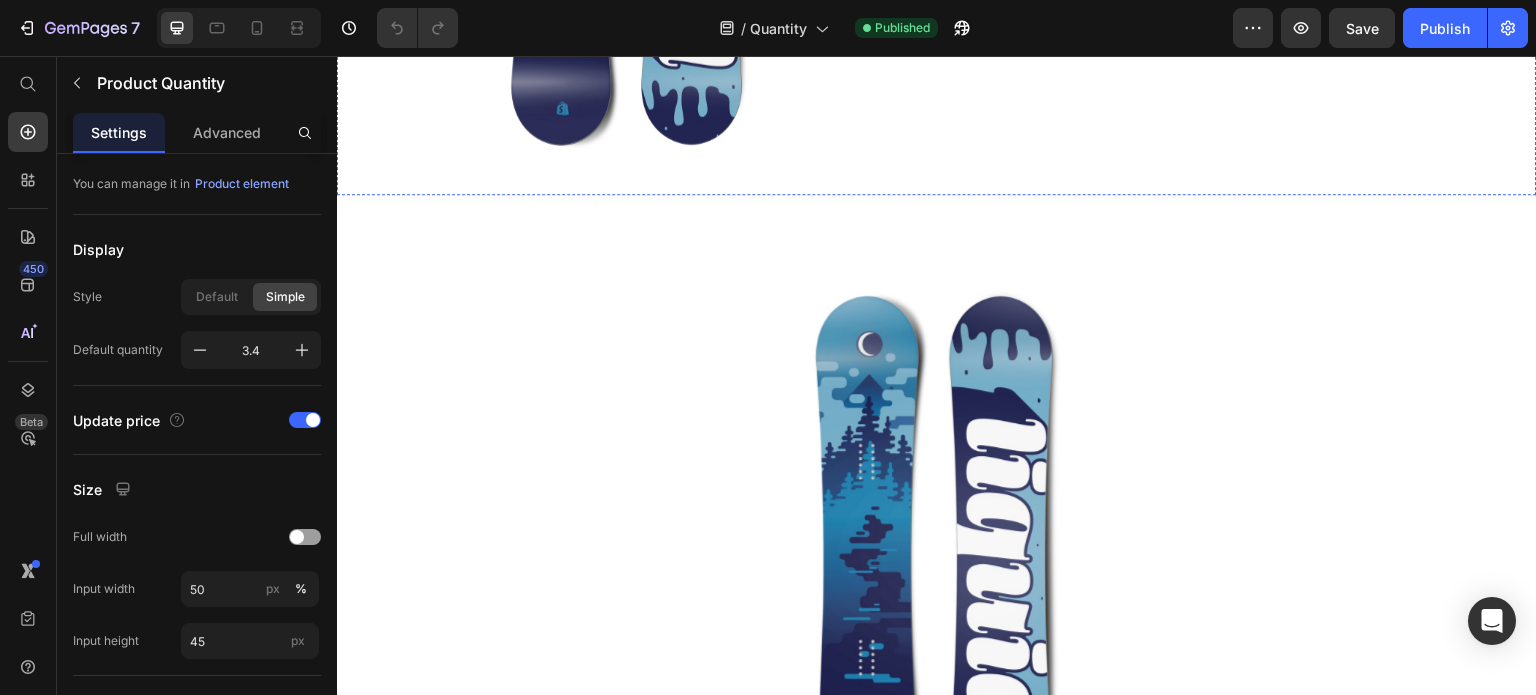 scroll, scrollTop: 5300, scrollLeft: 0, axis: vertical 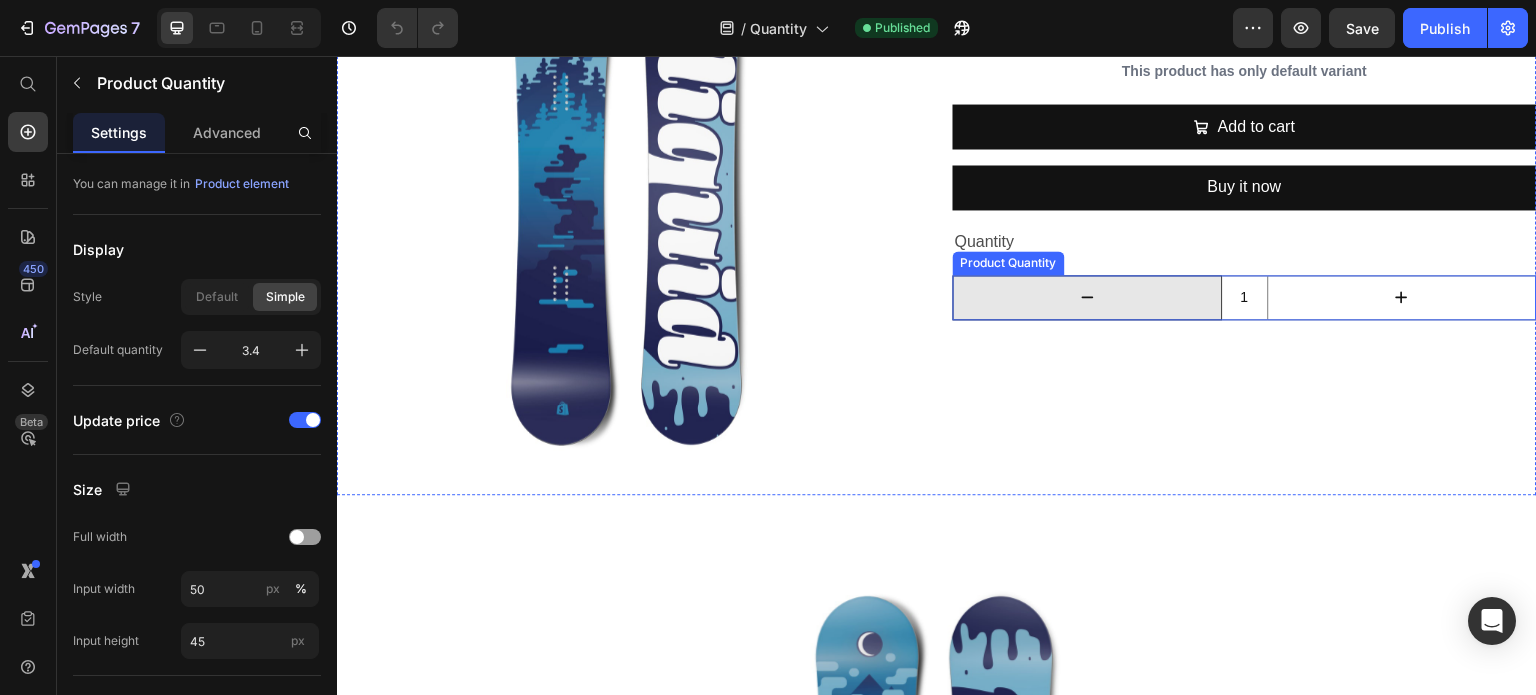 click at bounding box center (1088, 297) 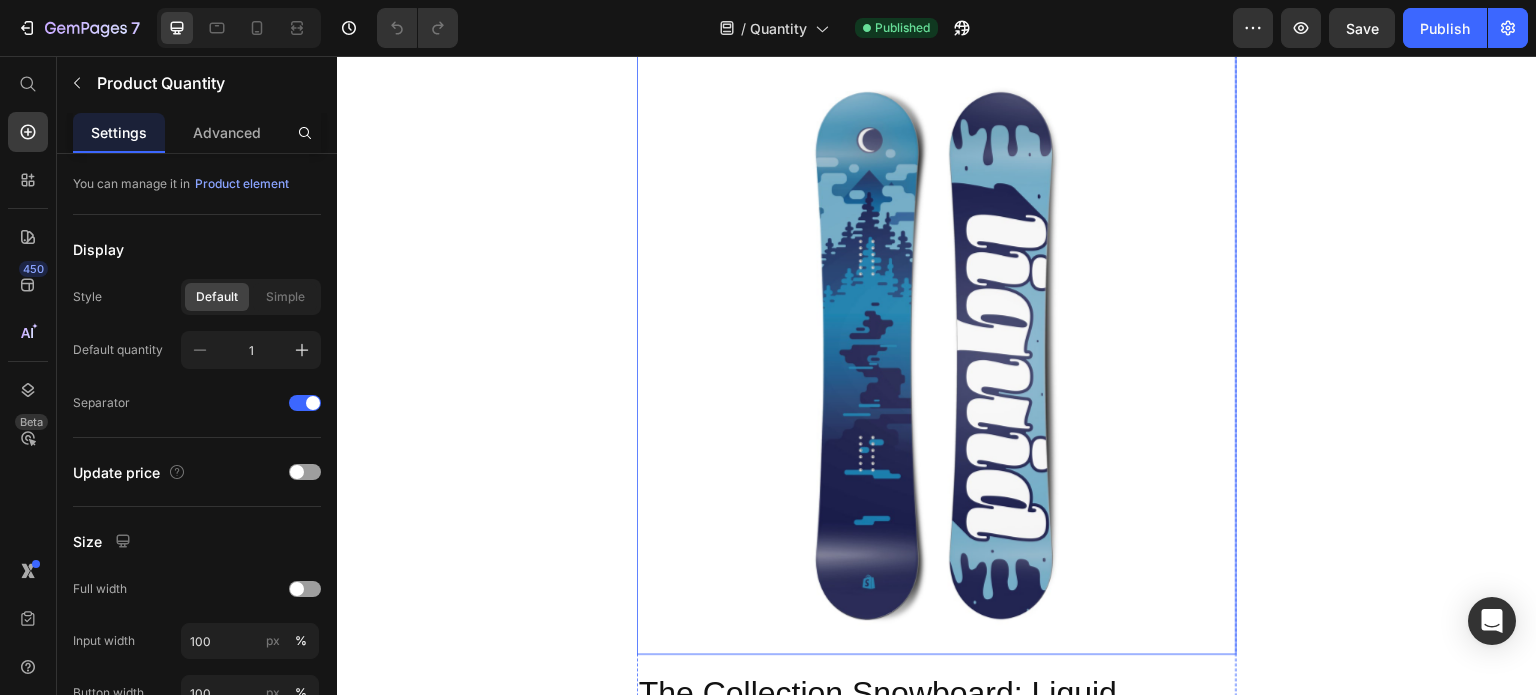type on "13" 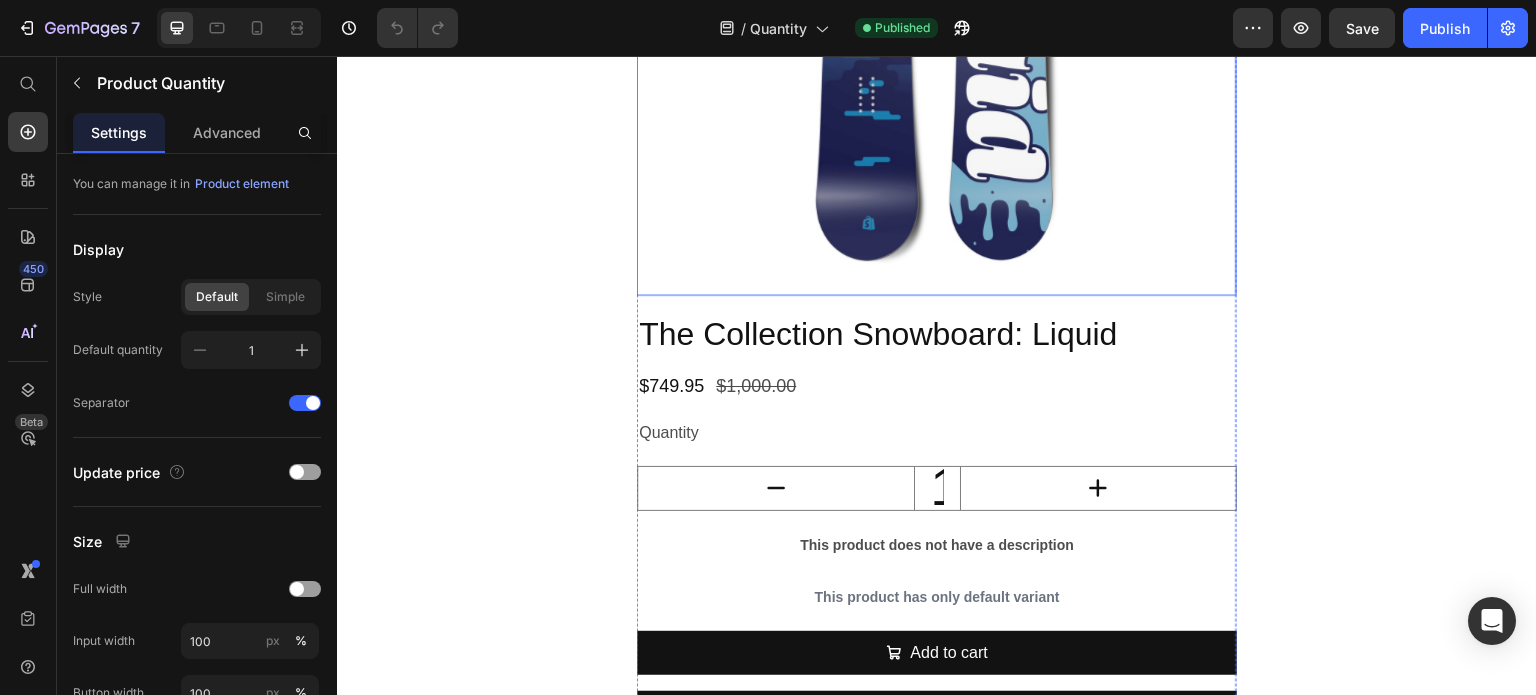 scroll, scrollTop: 6300, scrollLeft: 0, axis: vertical 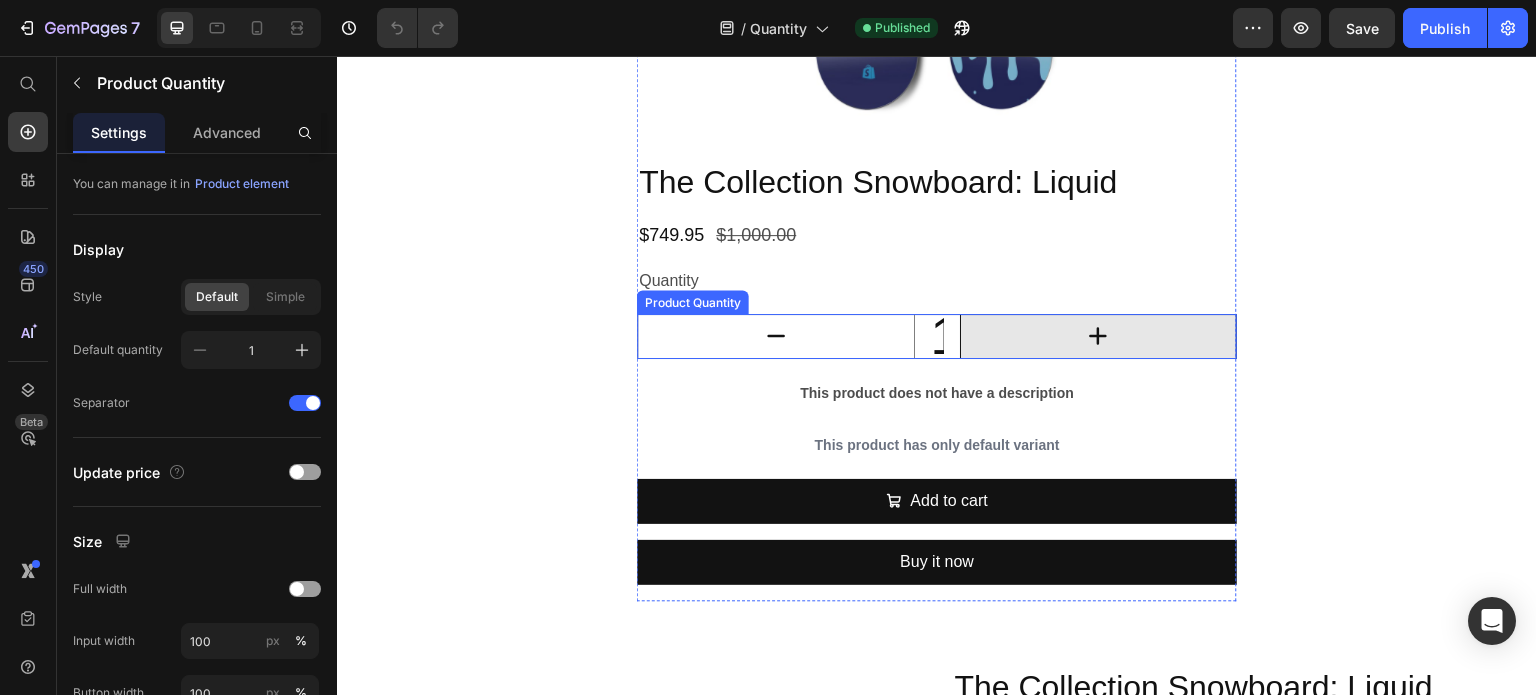 click at bounding box center (1099, 336) 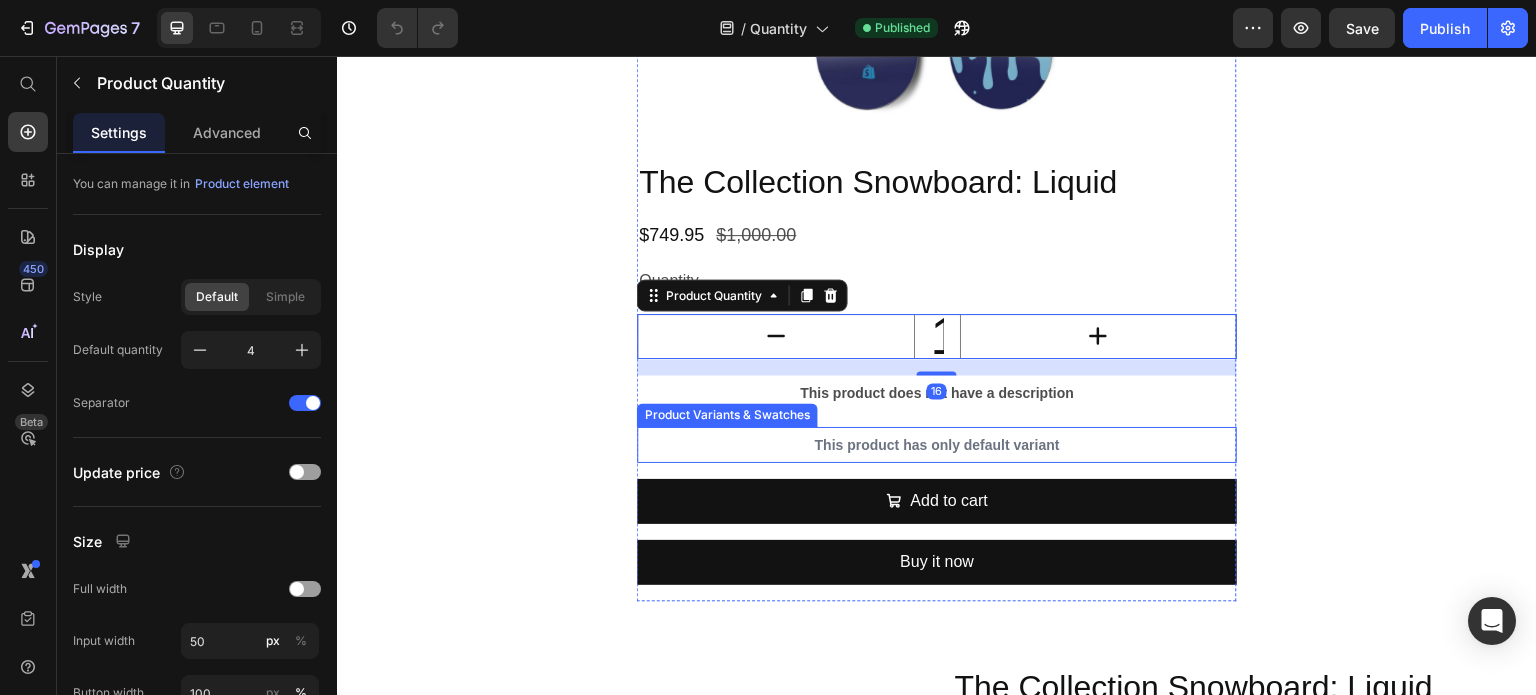 type on "1" 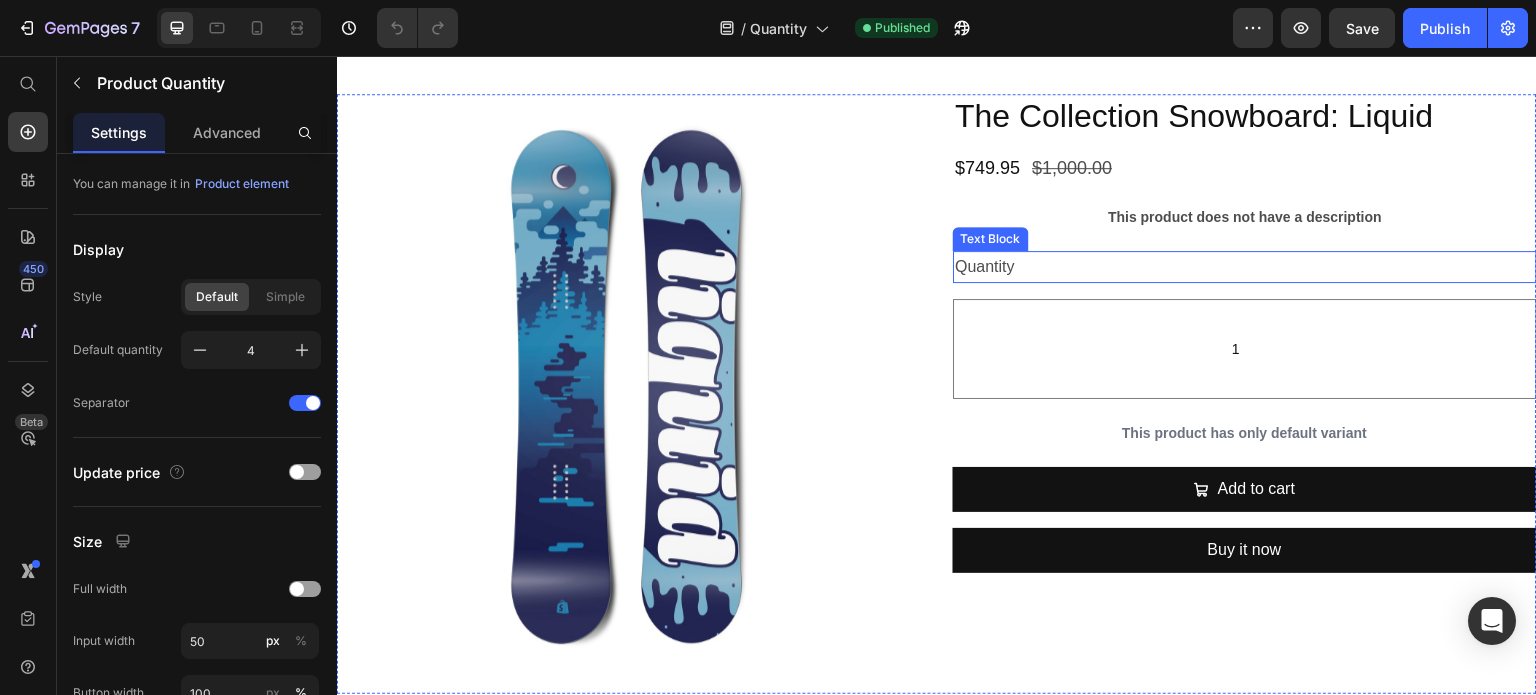 scroll, scrollTop: 6900, scrollLeft: 0, axis: vertical 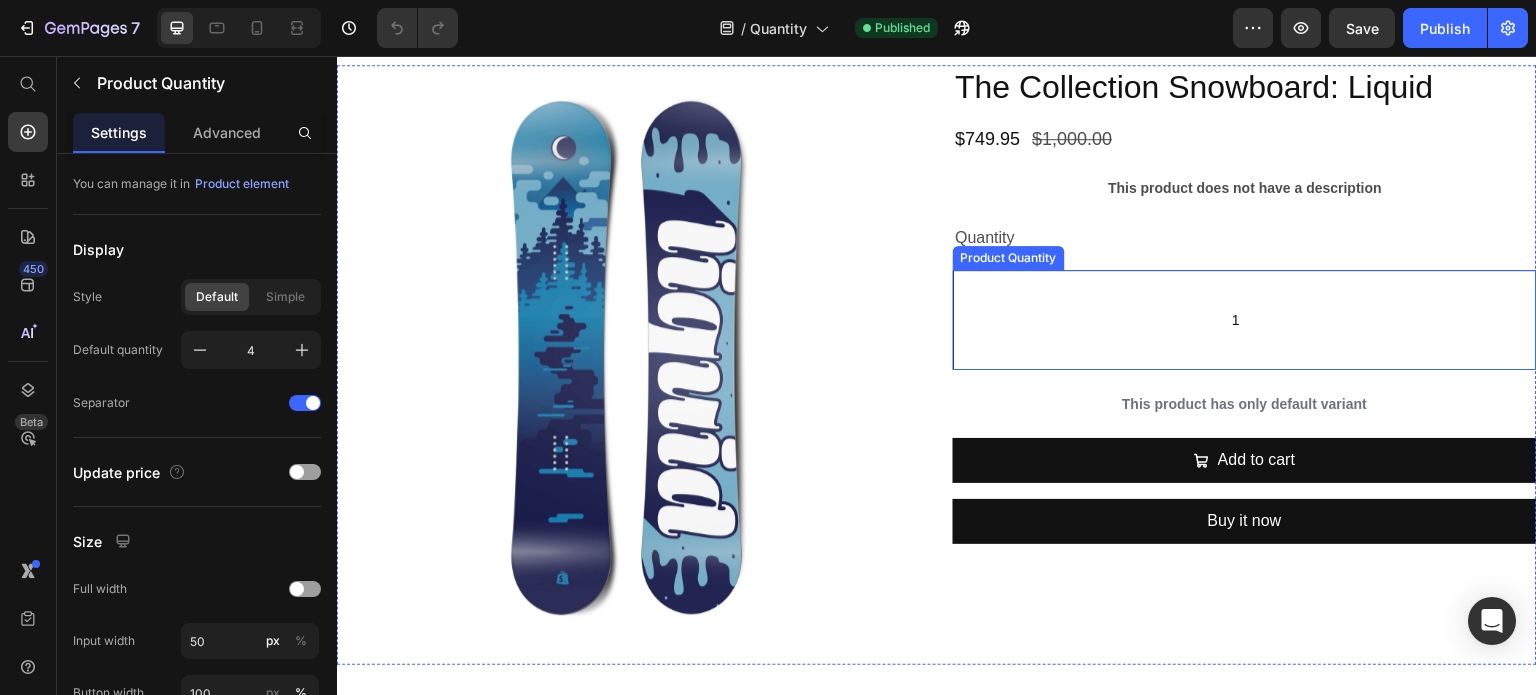 click on "1" at bounding box center (1245, 320) 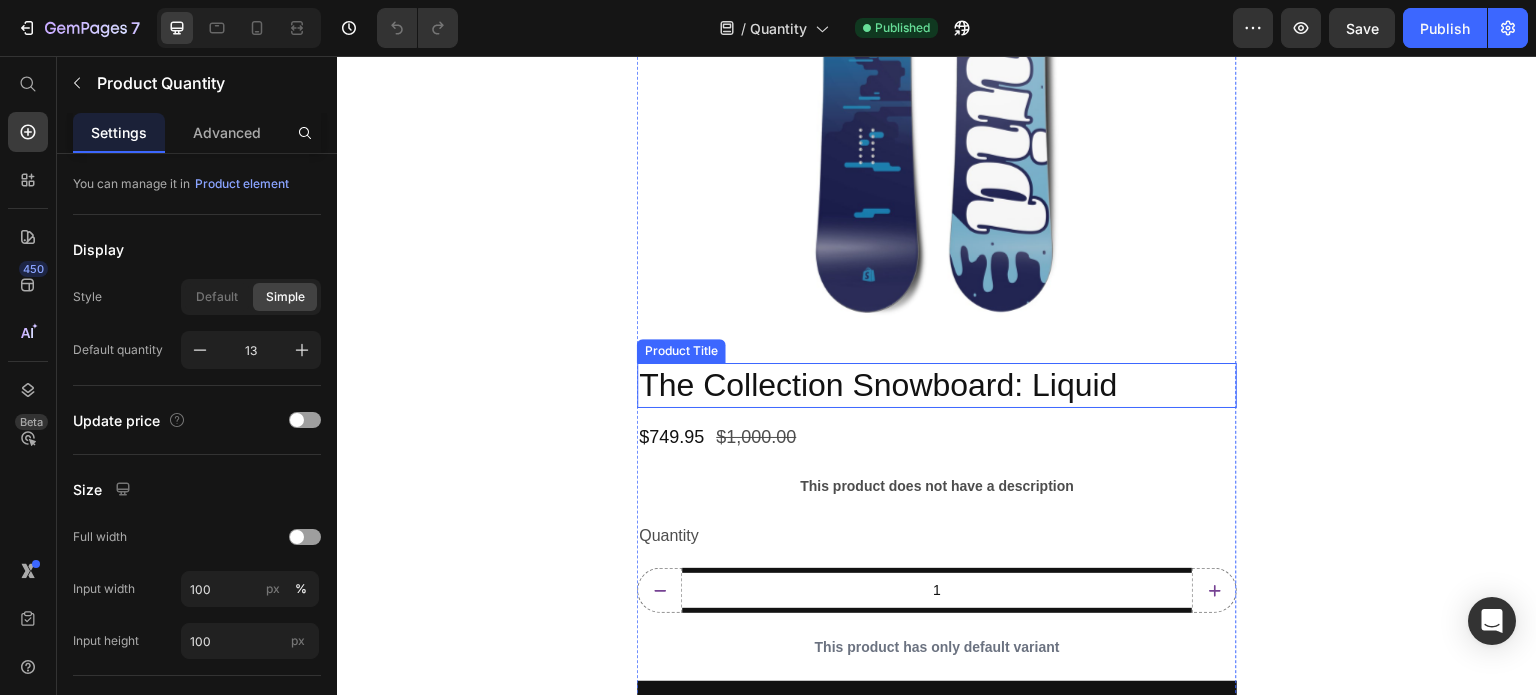 scroll, scrollTop: 8000, scrollLeft: 0, axis: vertical 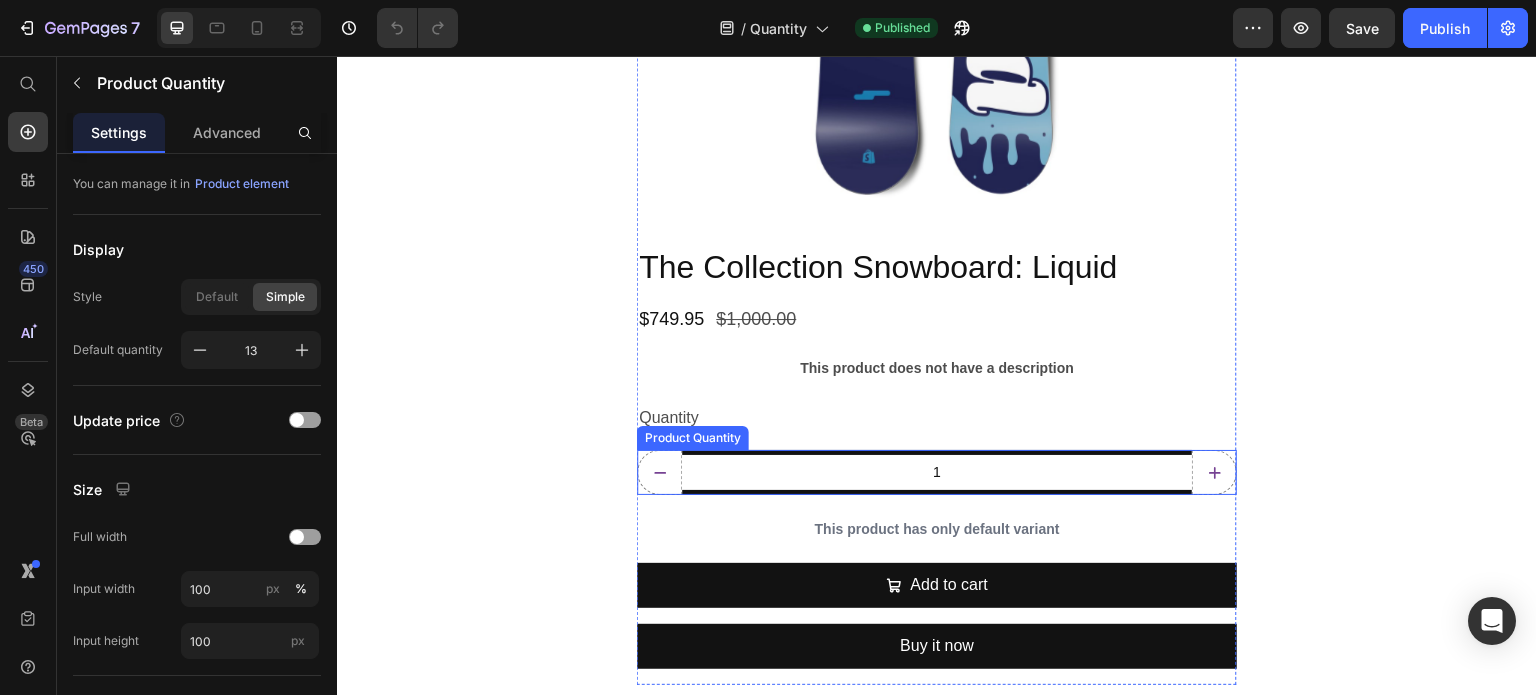 click on "1" at bounding box center (937, 472) 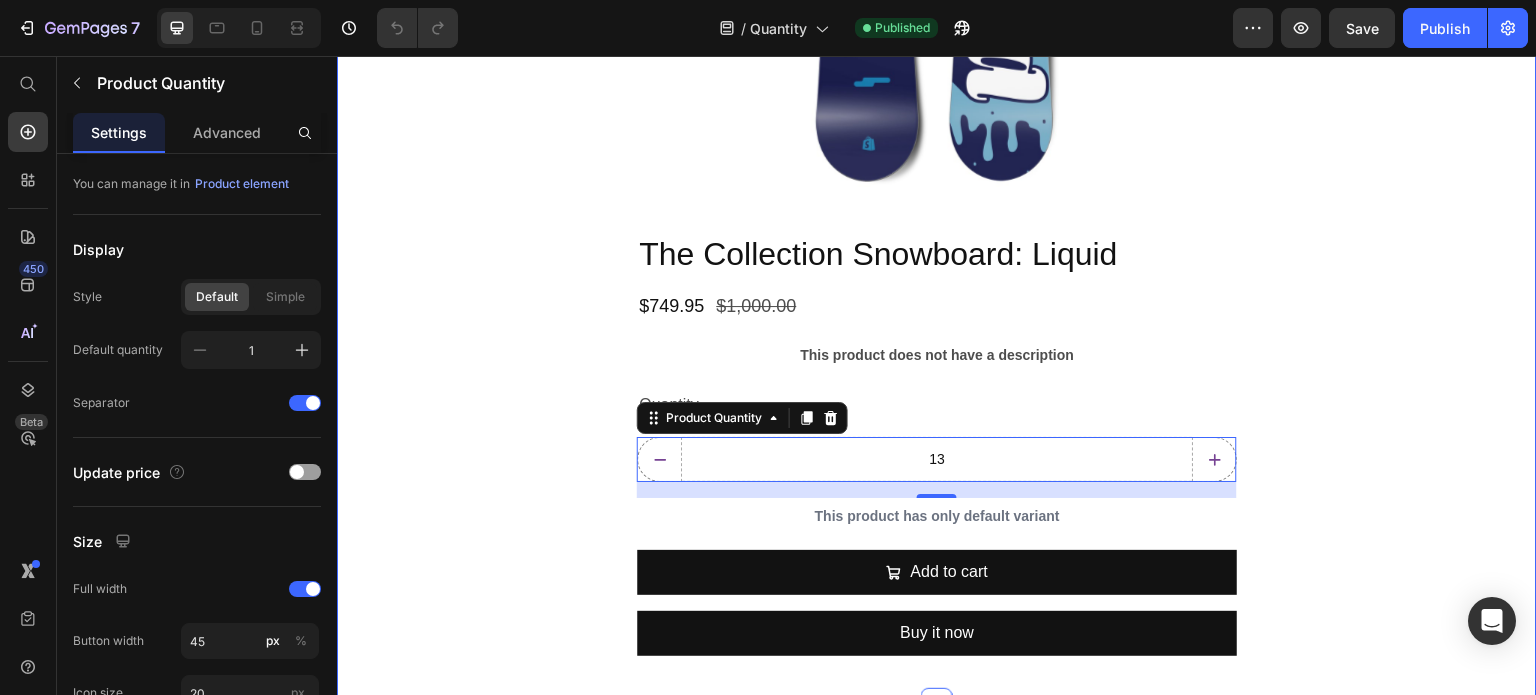 scroll, scrollTop: 8001, scrollLeft: 0, axis: vertical 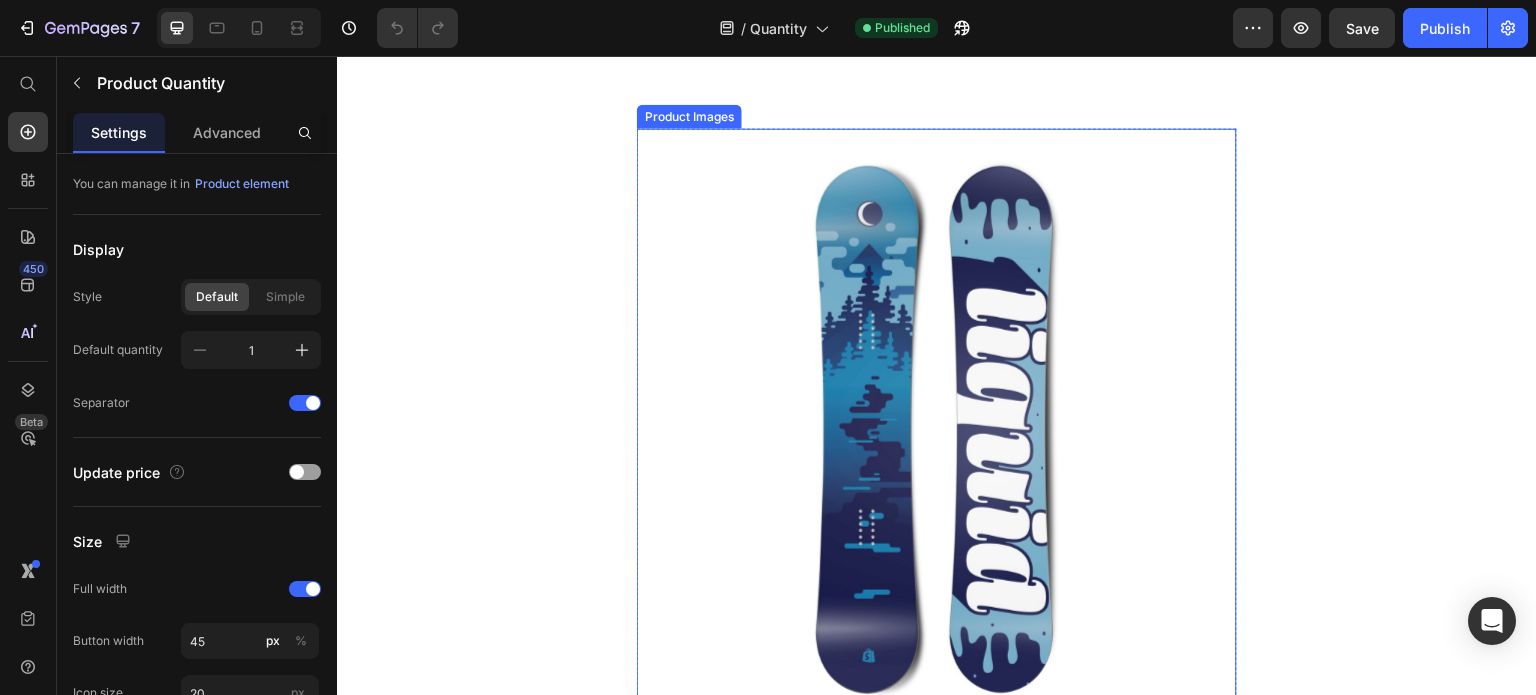 type on "1" 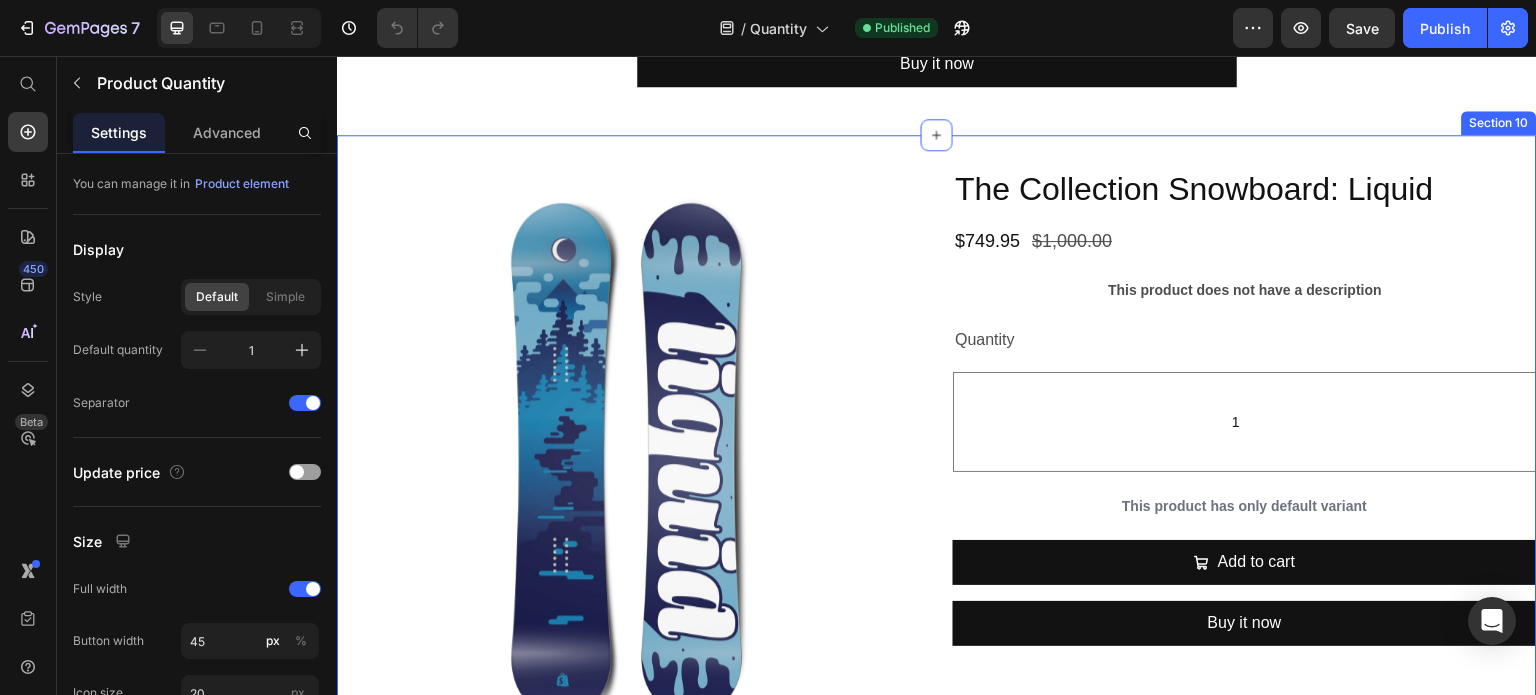 scroll, scrollTop: 6601, scrollLeft: 0, axis: vertical 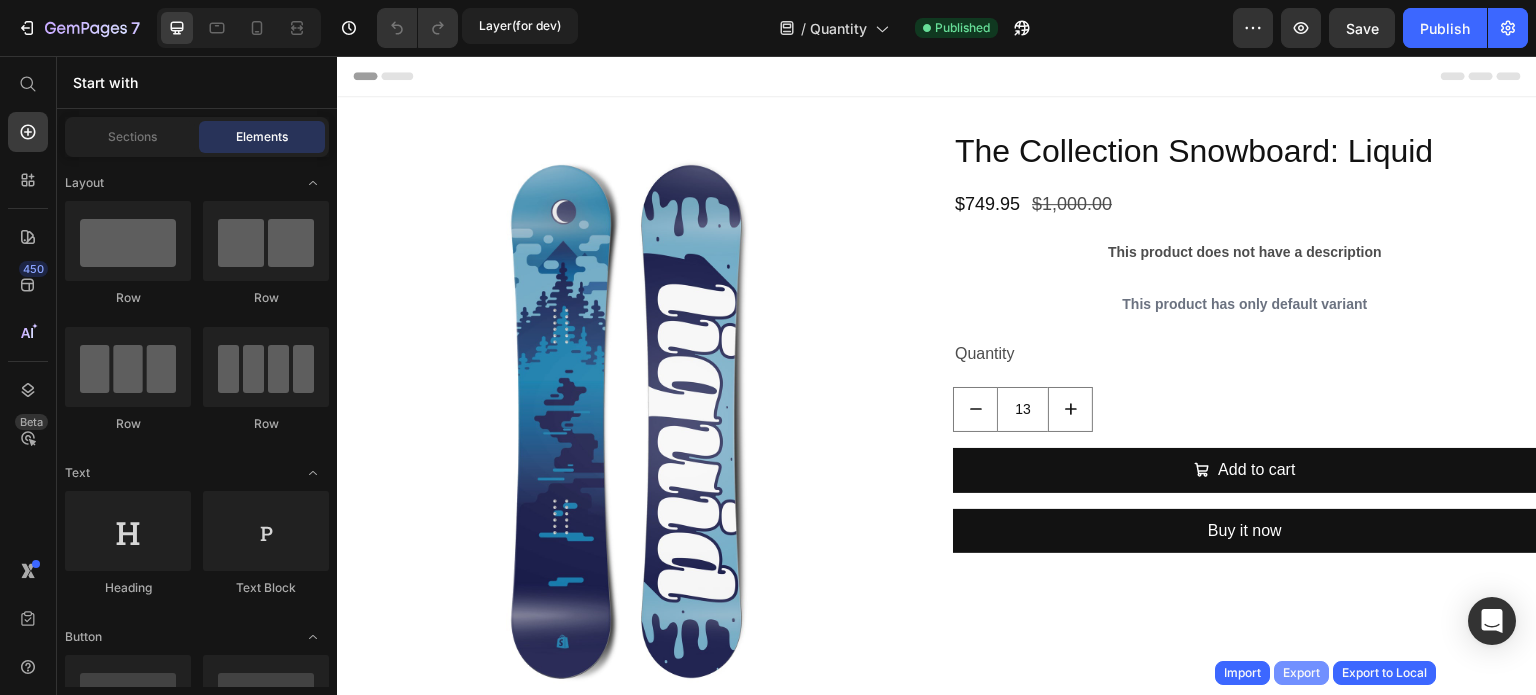 click on "Export" at bounding box center [1301, 673] 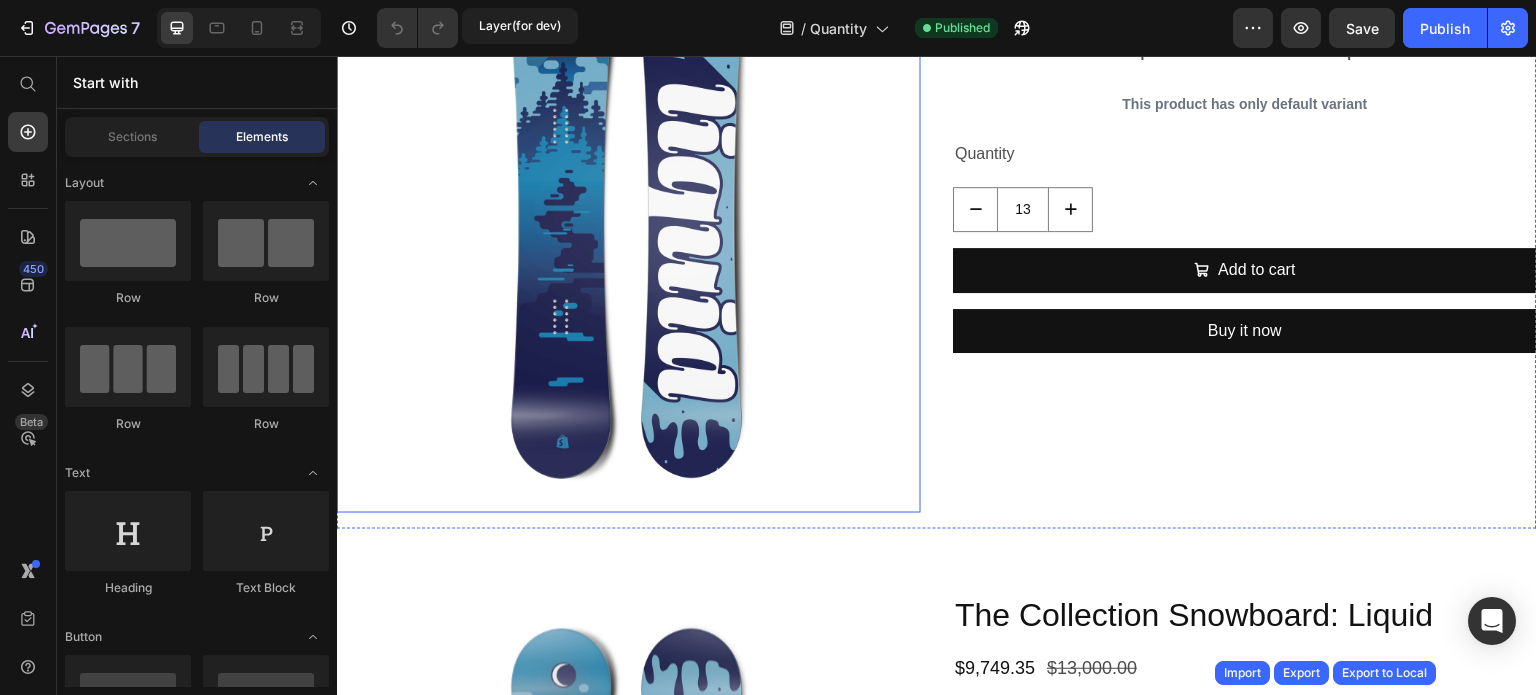 type on "4" 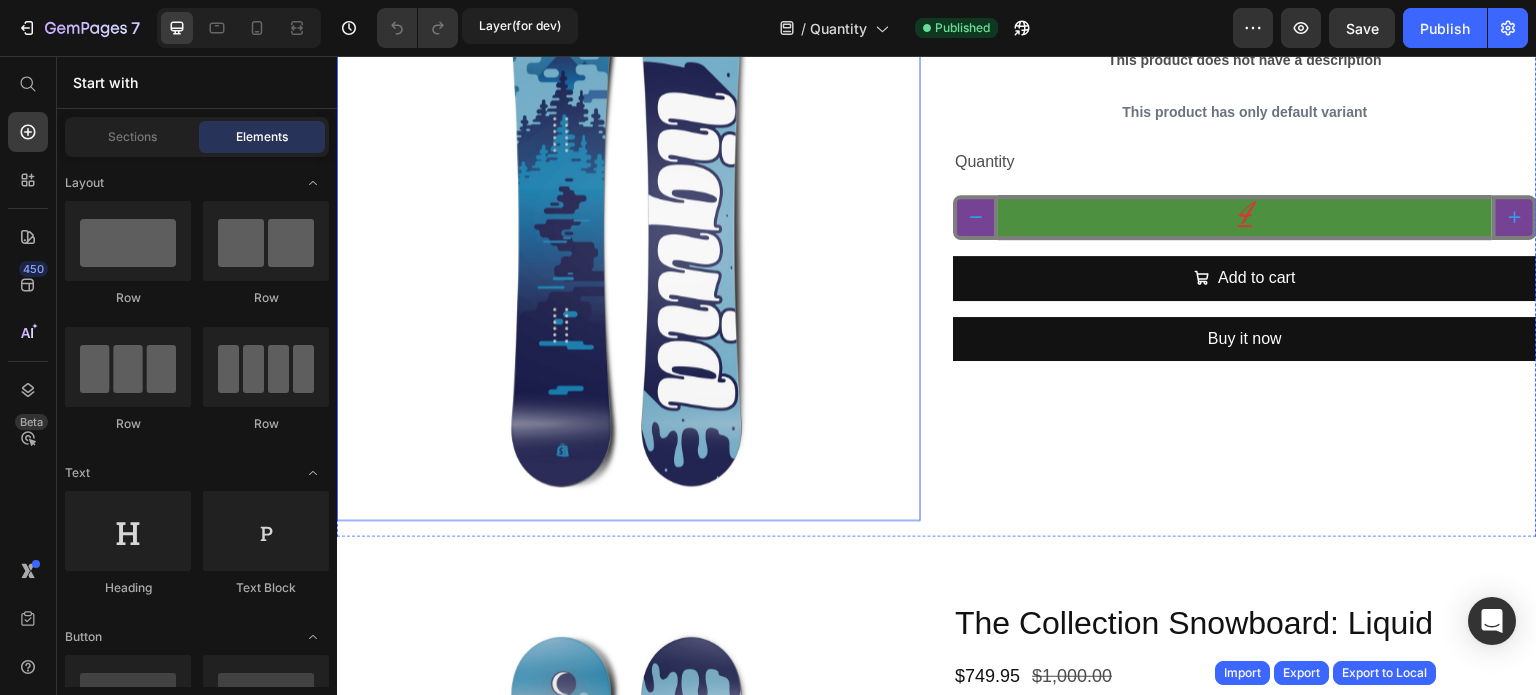 type on "5" 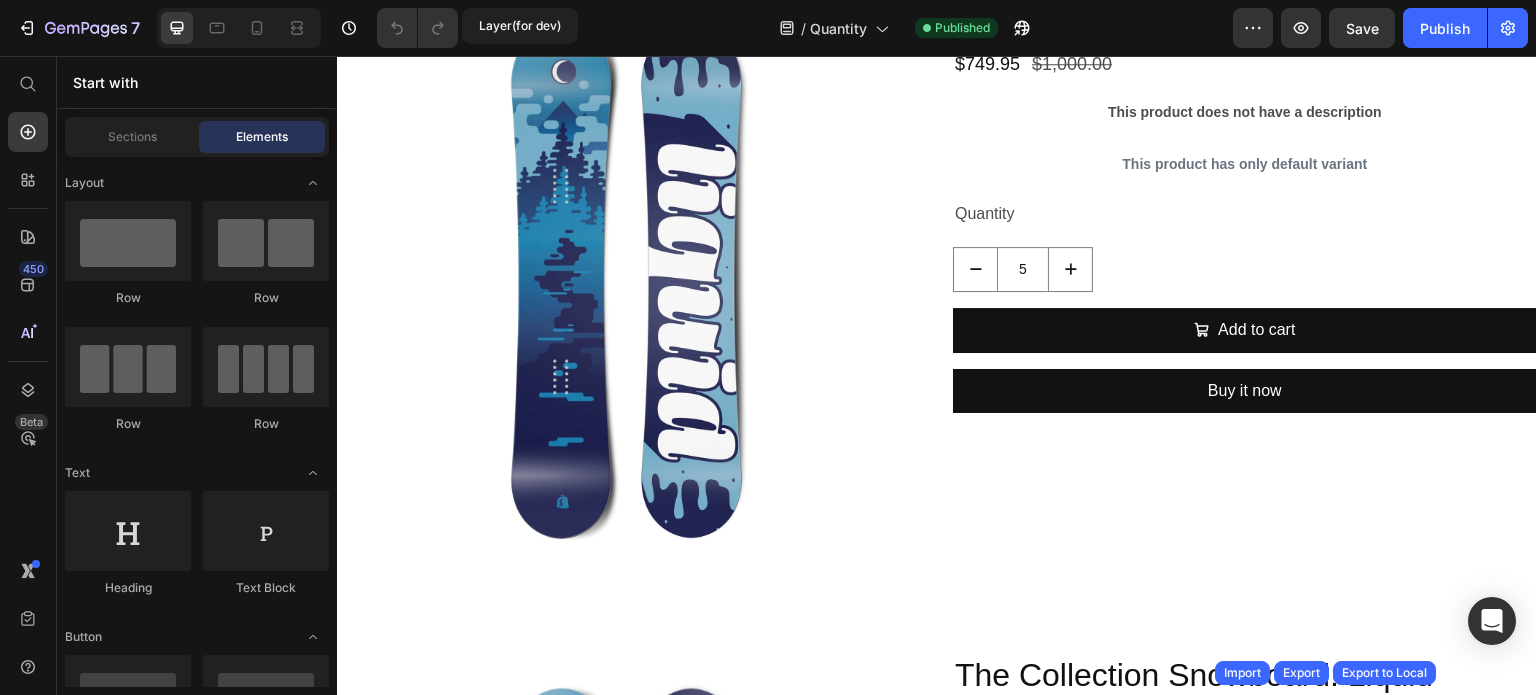 scroll, scrollTop: 0, scrollLeft: 0, axis: both 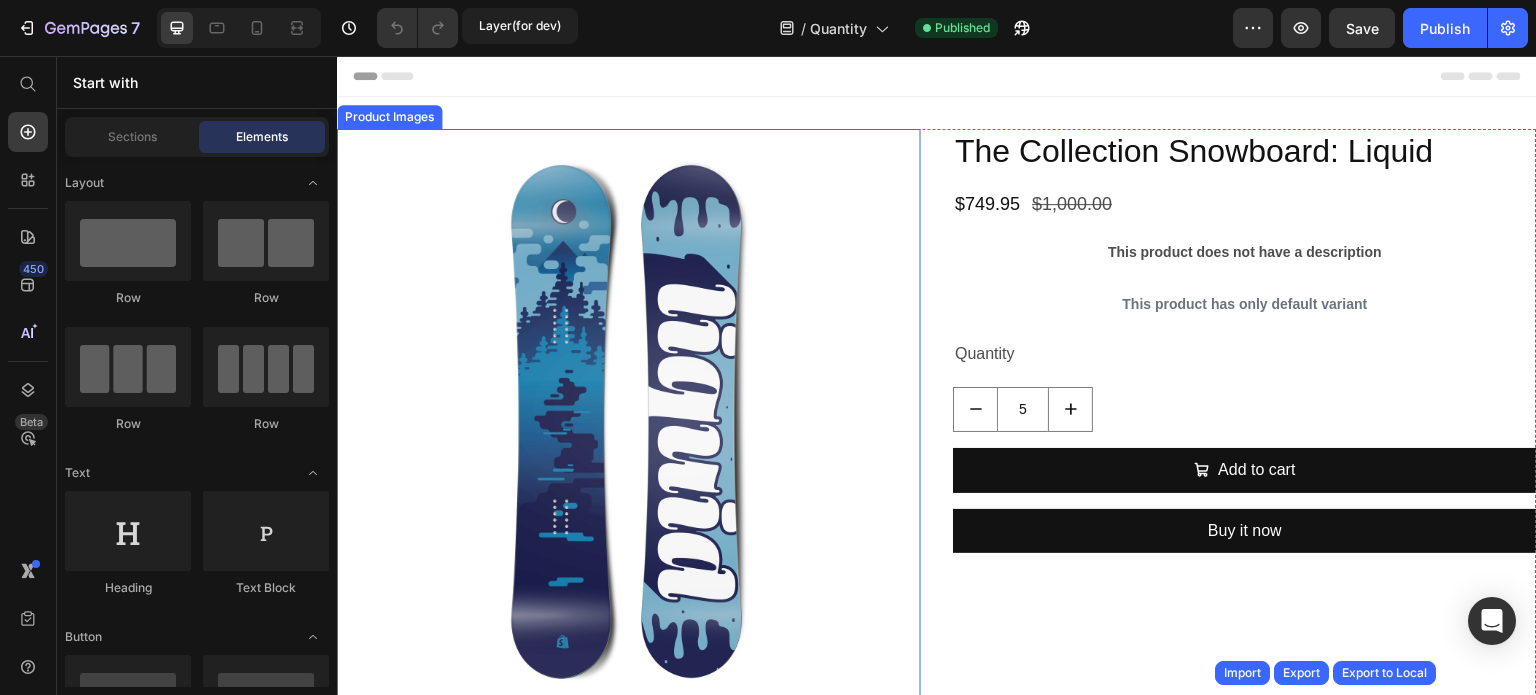 type 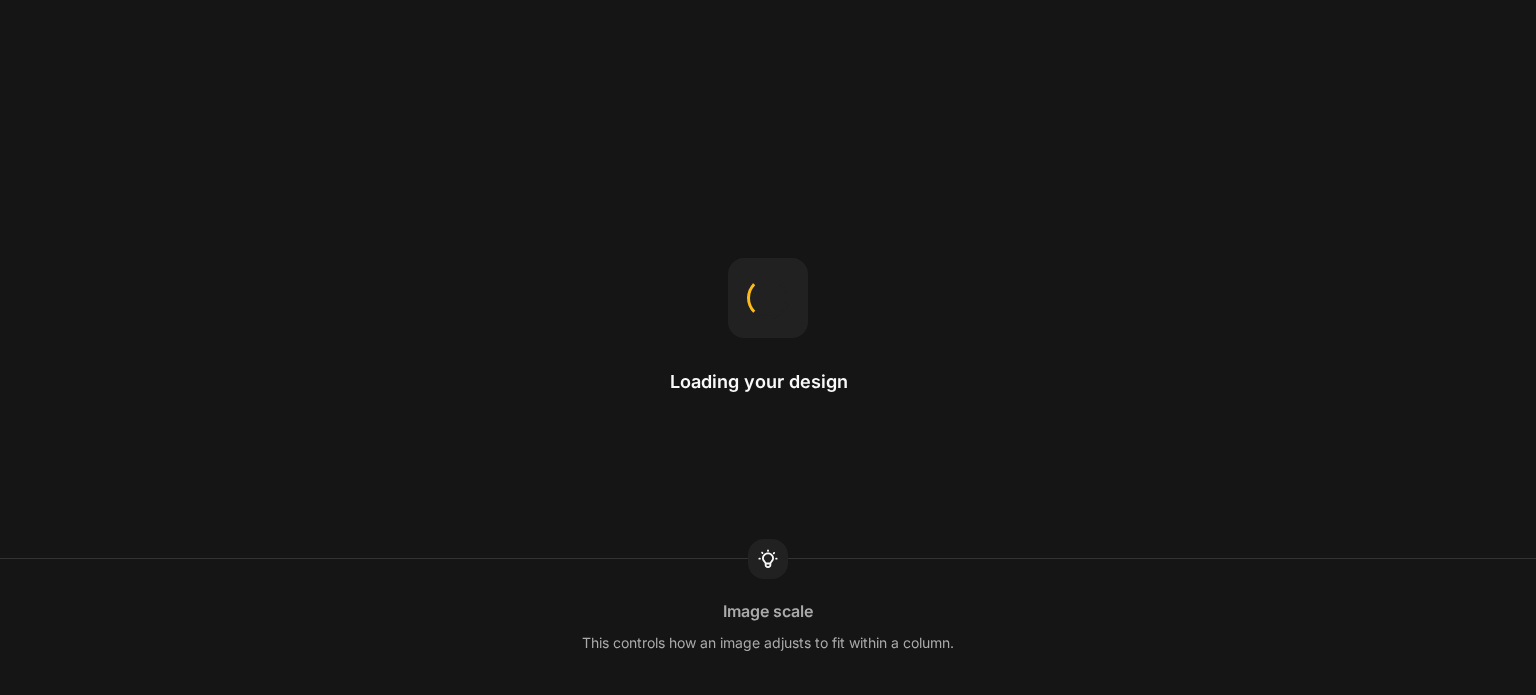 scroll, scrollTop: 0, scrollLeft: 0, axis: both 